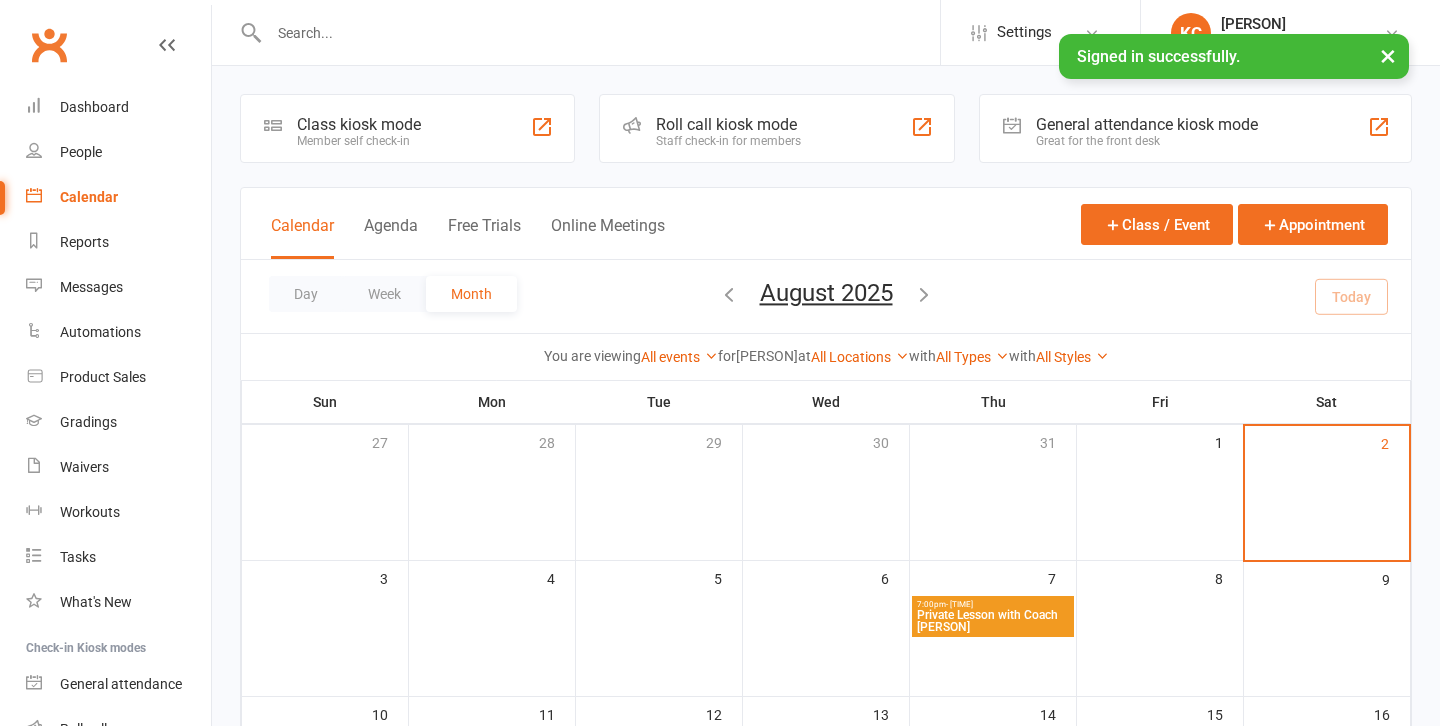 scroll, scrollTop: 0, scrollLeft: 0, axis: both 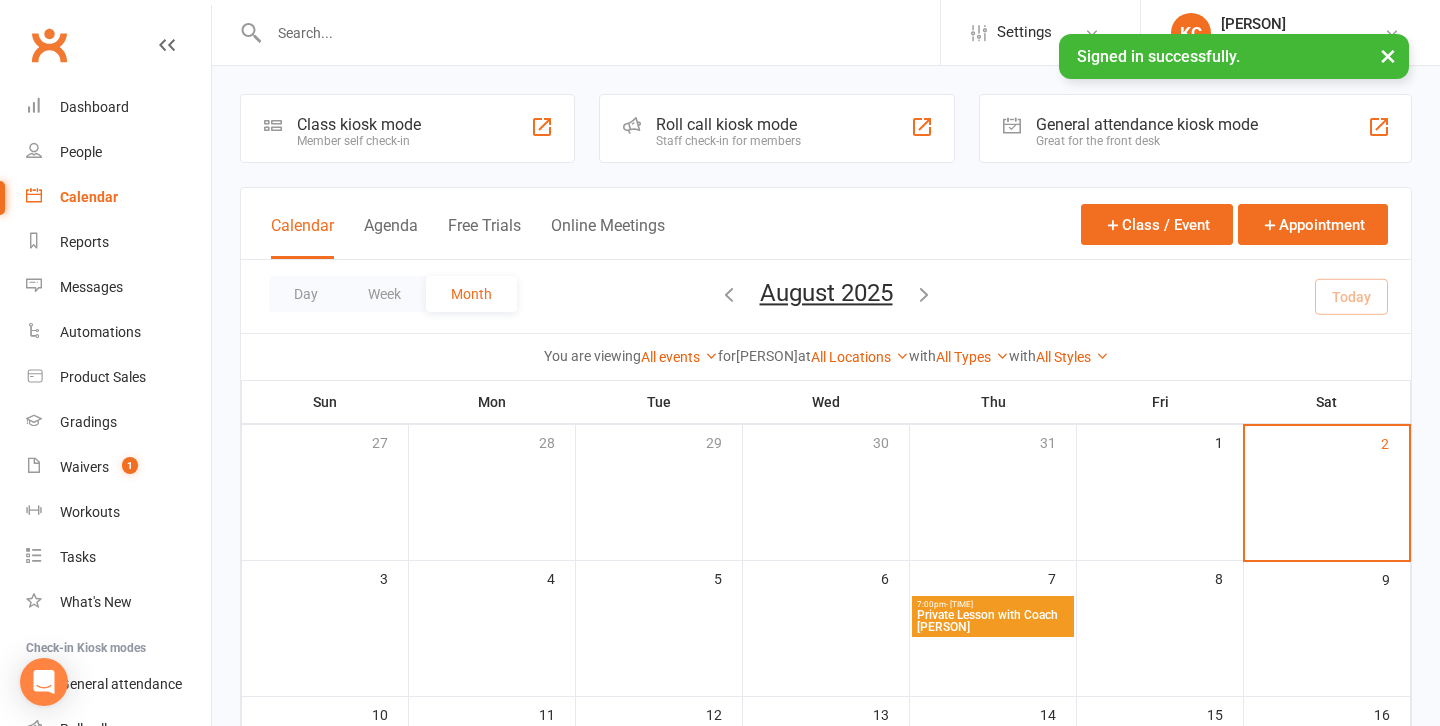 click on "Signed in successfully. ×" at bounding box center [707, 34] 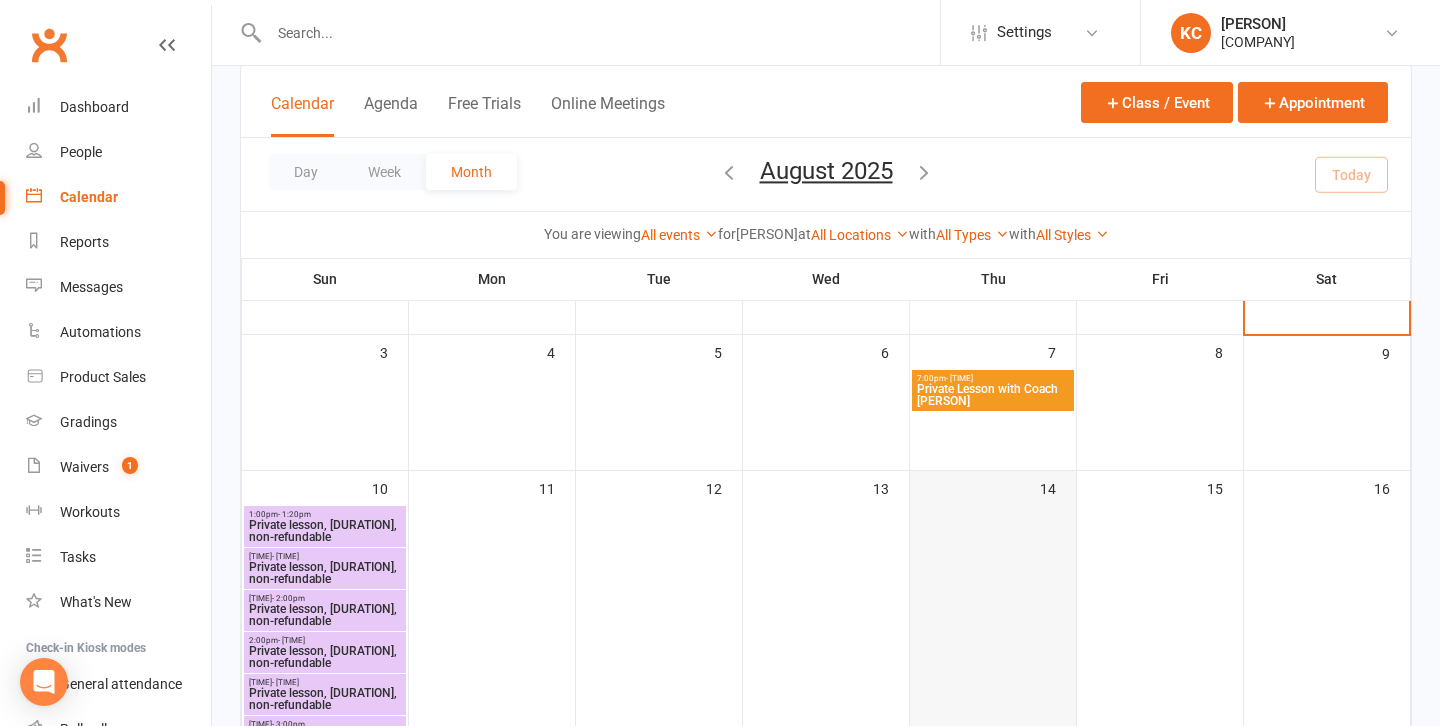 scroll, scrollTop: 178, scrollLeft: 0, axis: vertical 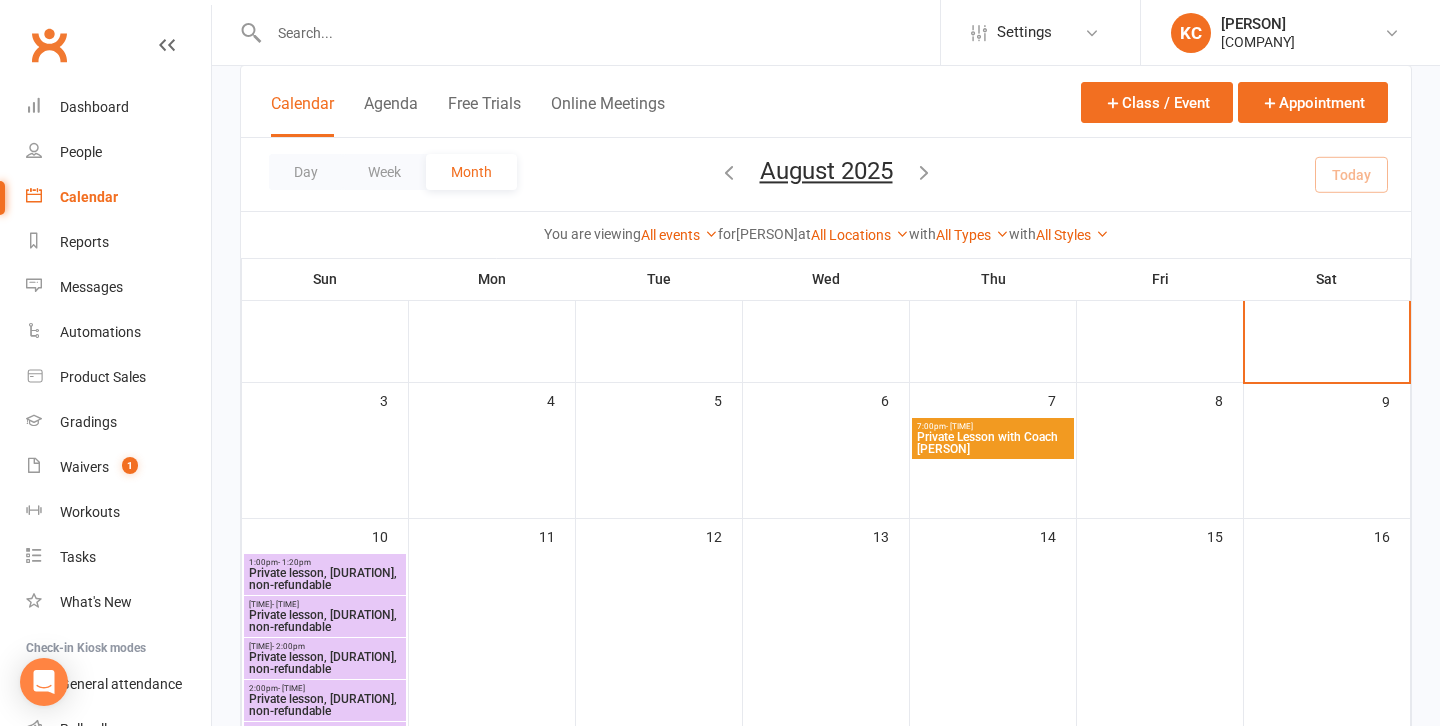 click on "Private Lesson with Coach Katya" at bounding box center [993, 443] 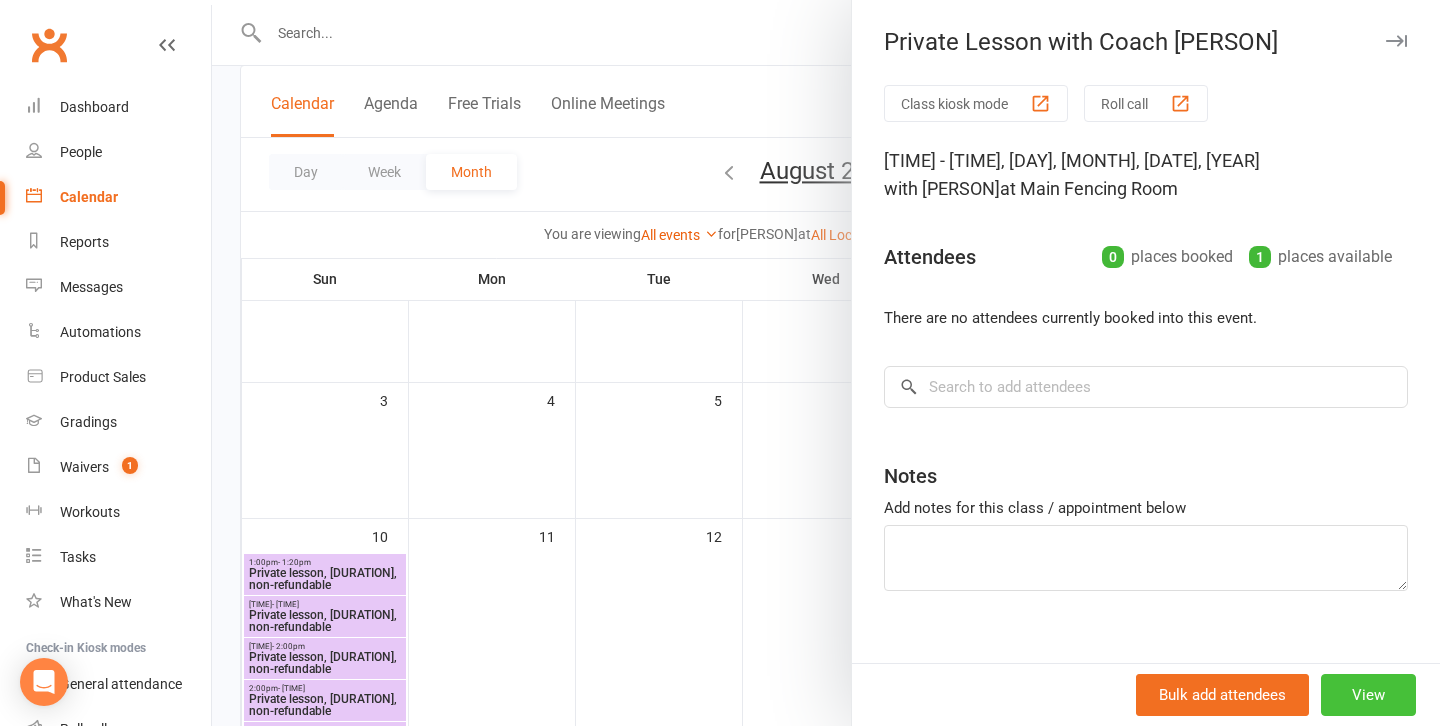 click on "View" at bounding box center (1368, 695) 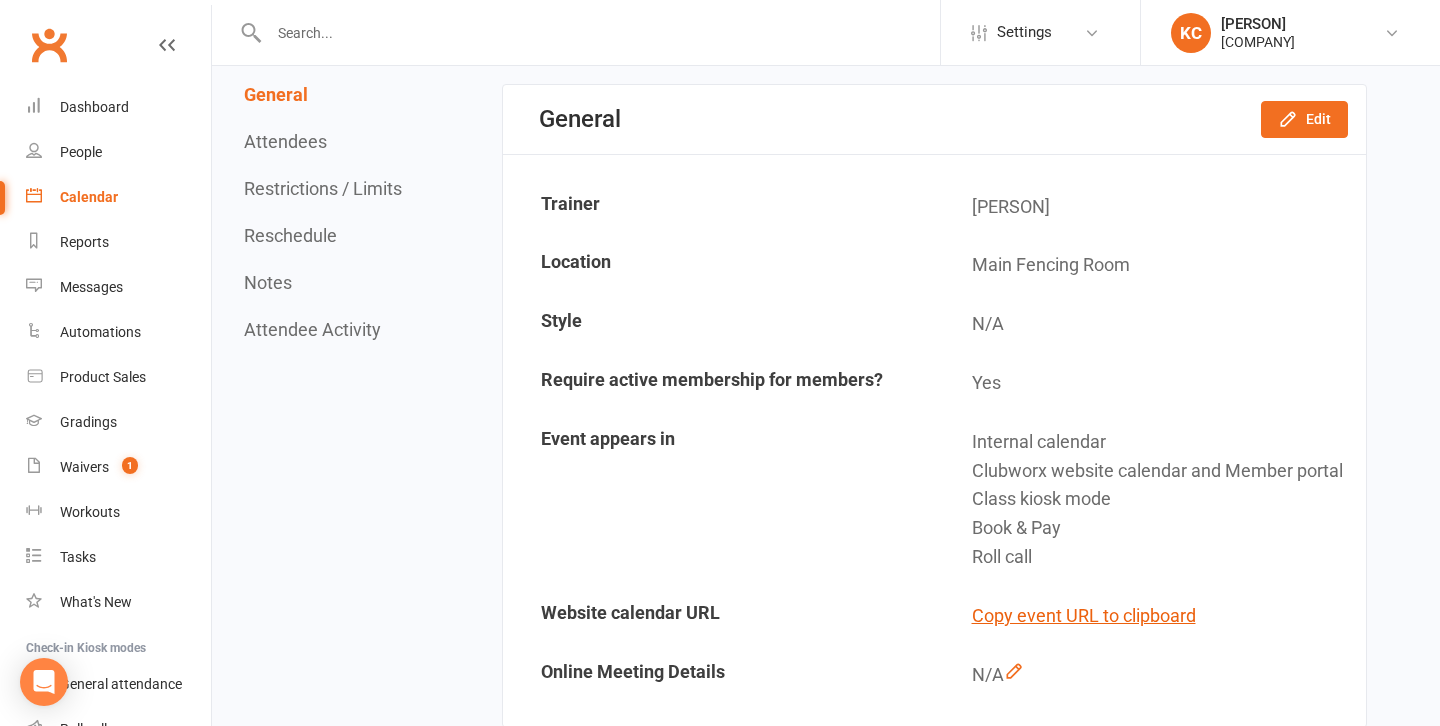 scroll, scrollTop: 0, scrollLeft: 0, axis: both 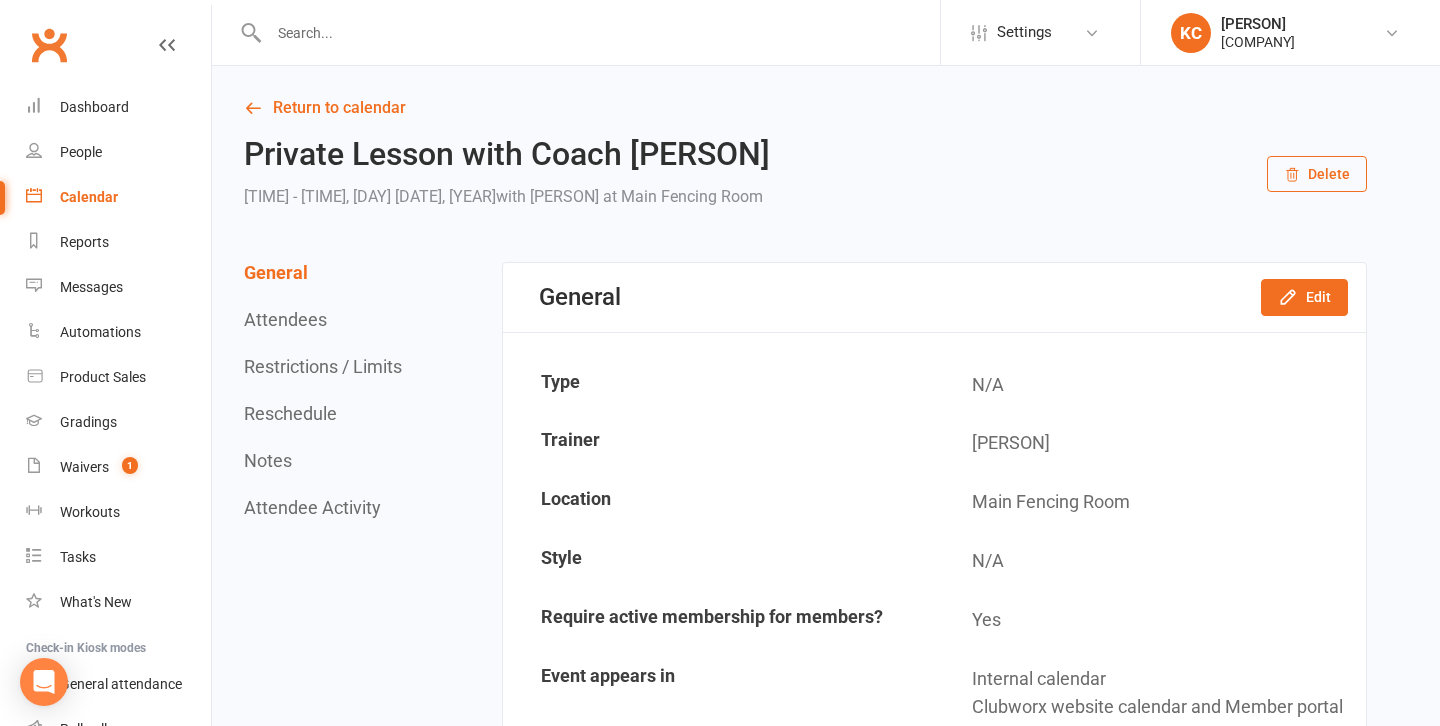 click on "Delete" at bounding box center (1317, 174) 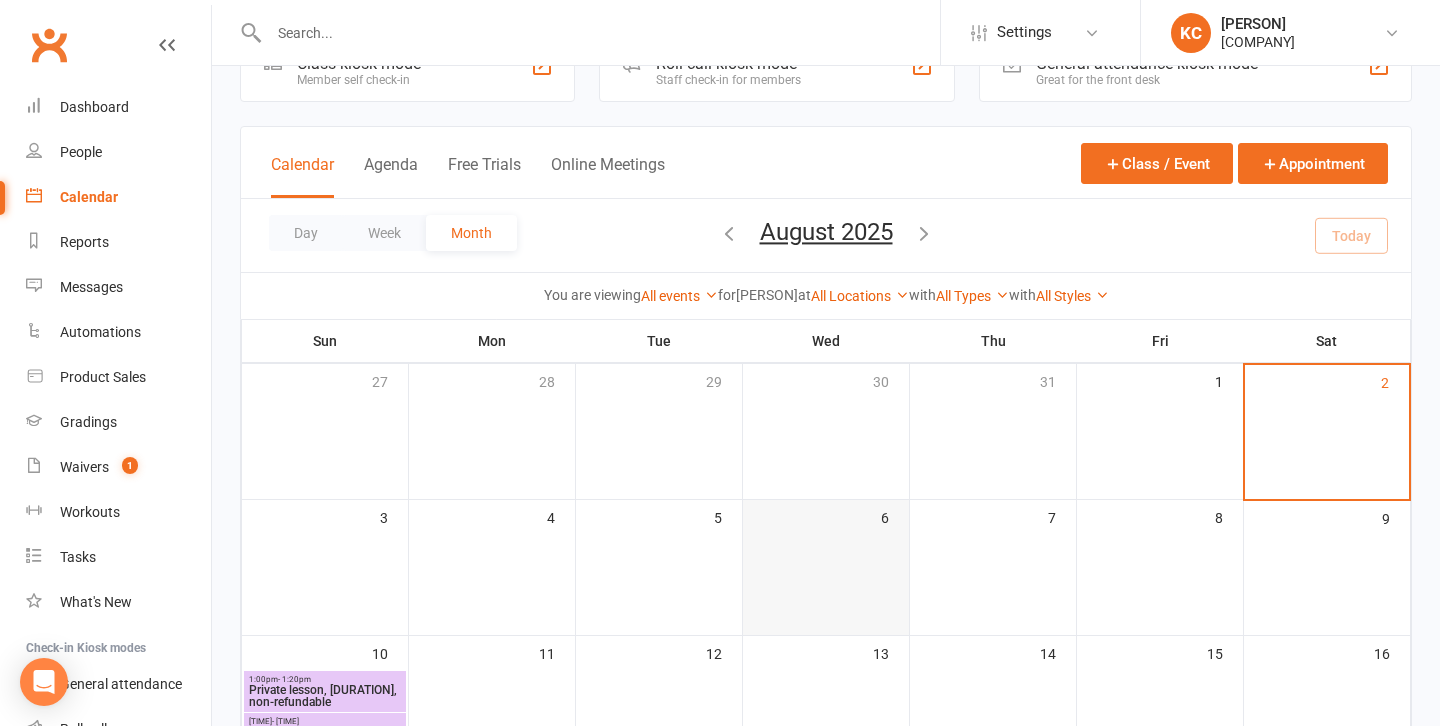 scroll, scrollTop: 43, scrollLeft: 0, axis: vertical 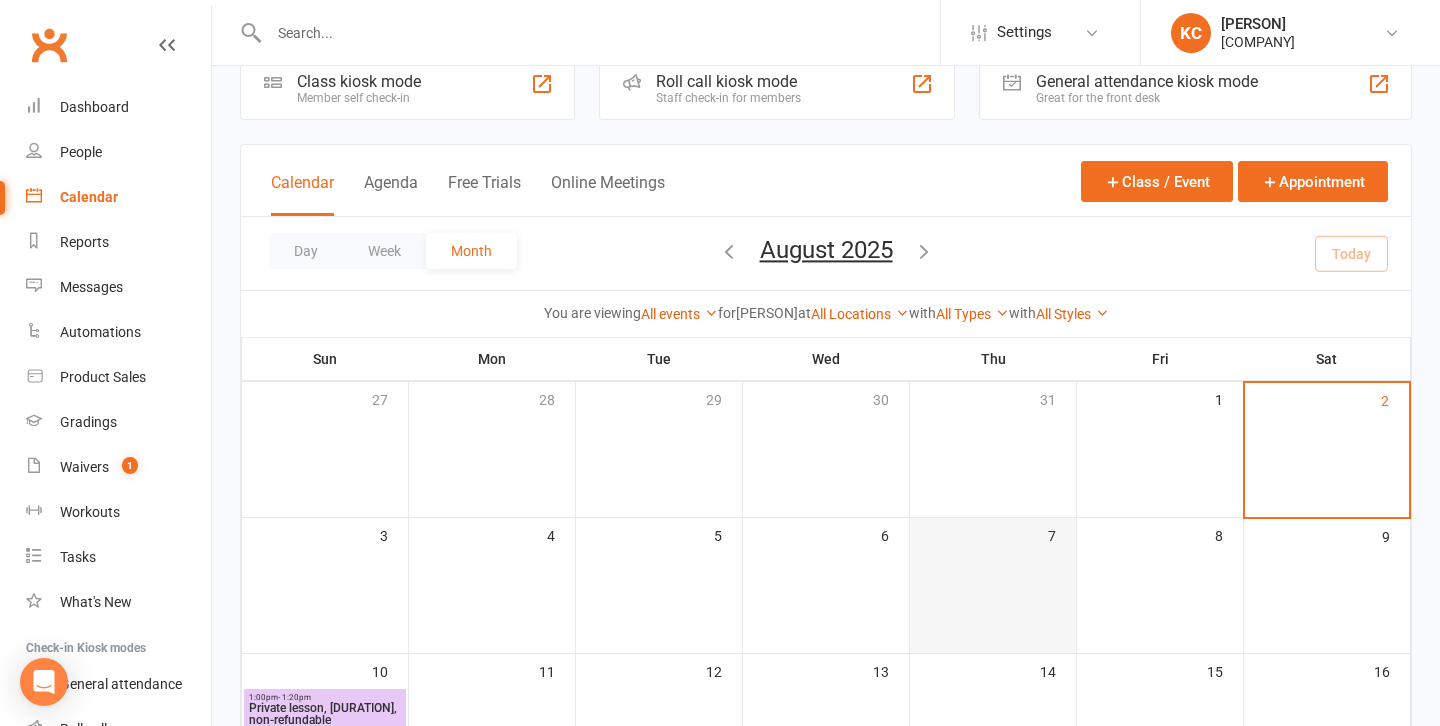 click on "7" at bounding box center [993, 586] 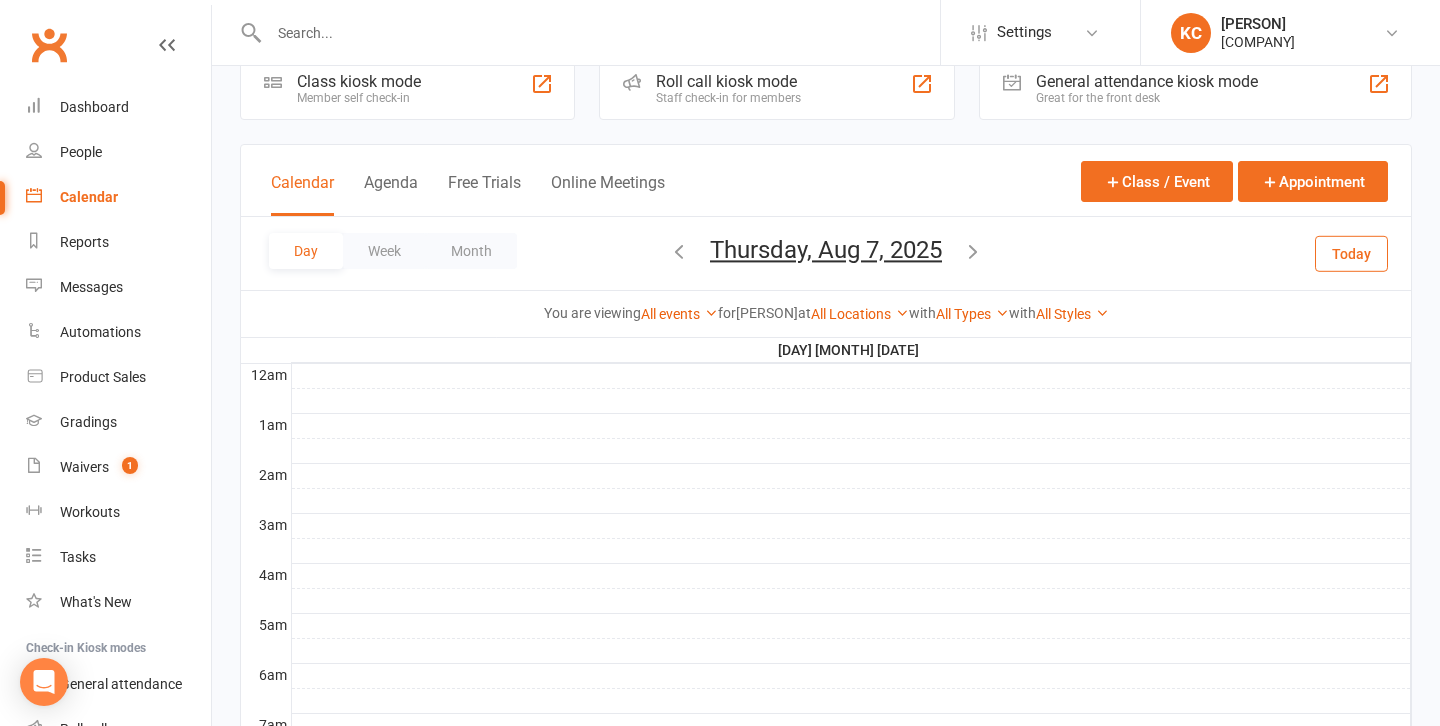 scroll, scrollTop: 0, scrollLeft: 0, axis: both 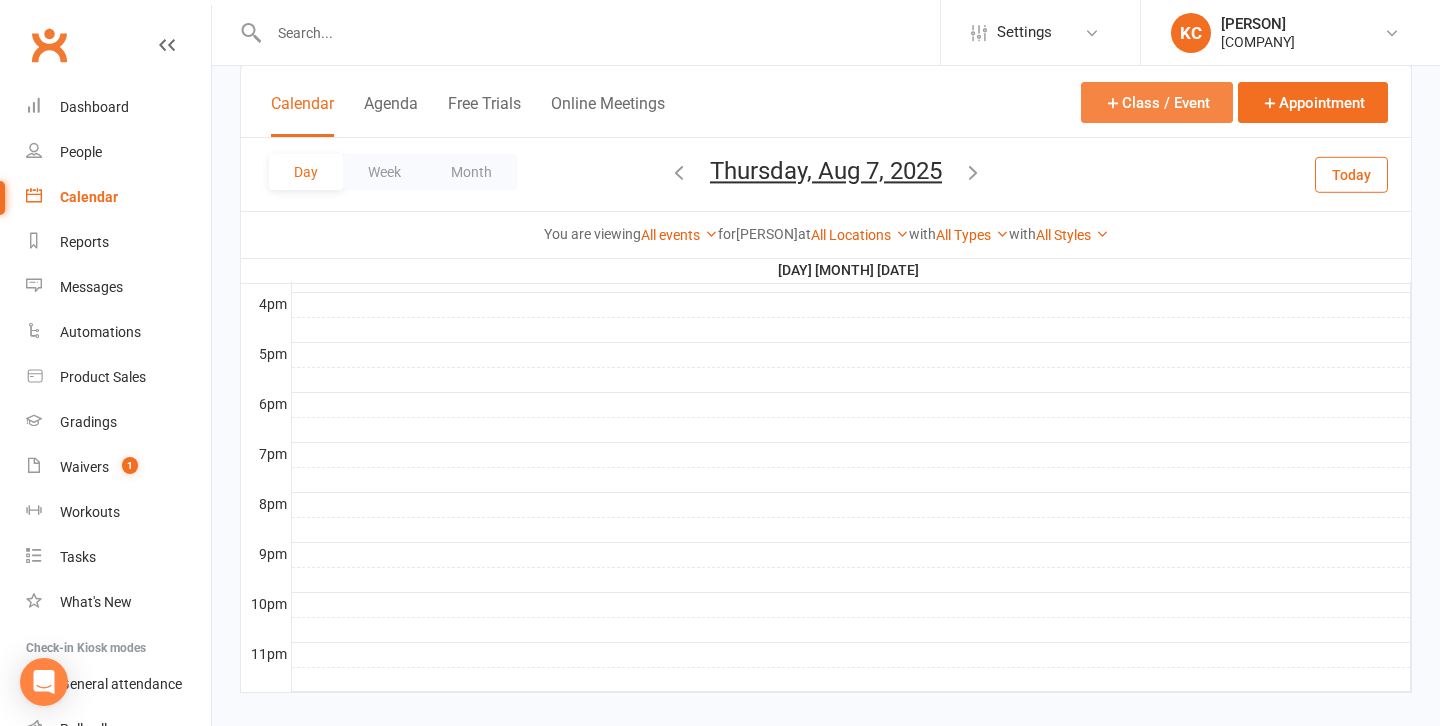 click on "Class / Event" at bounding box center (1157, 102) 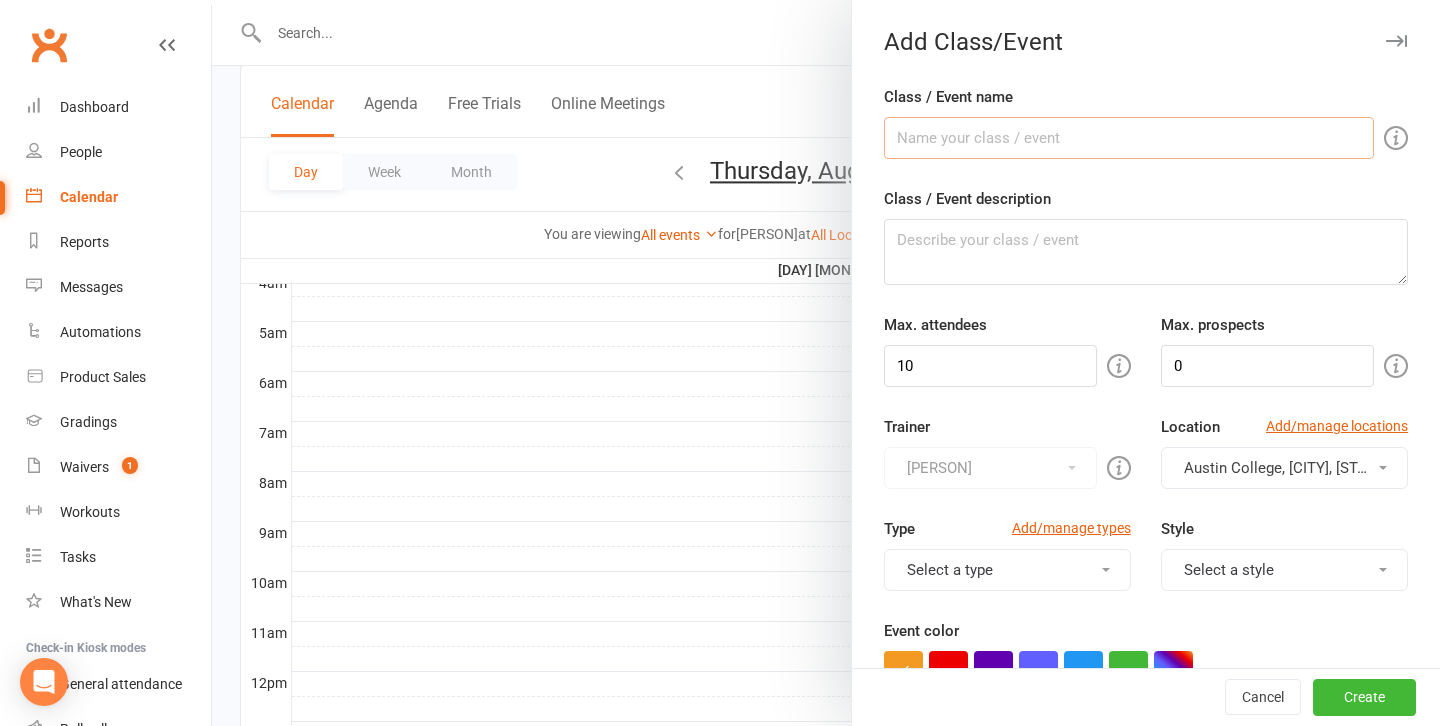 scroll, scrollTop: 334, scrollLeft: 0, axis: vertical 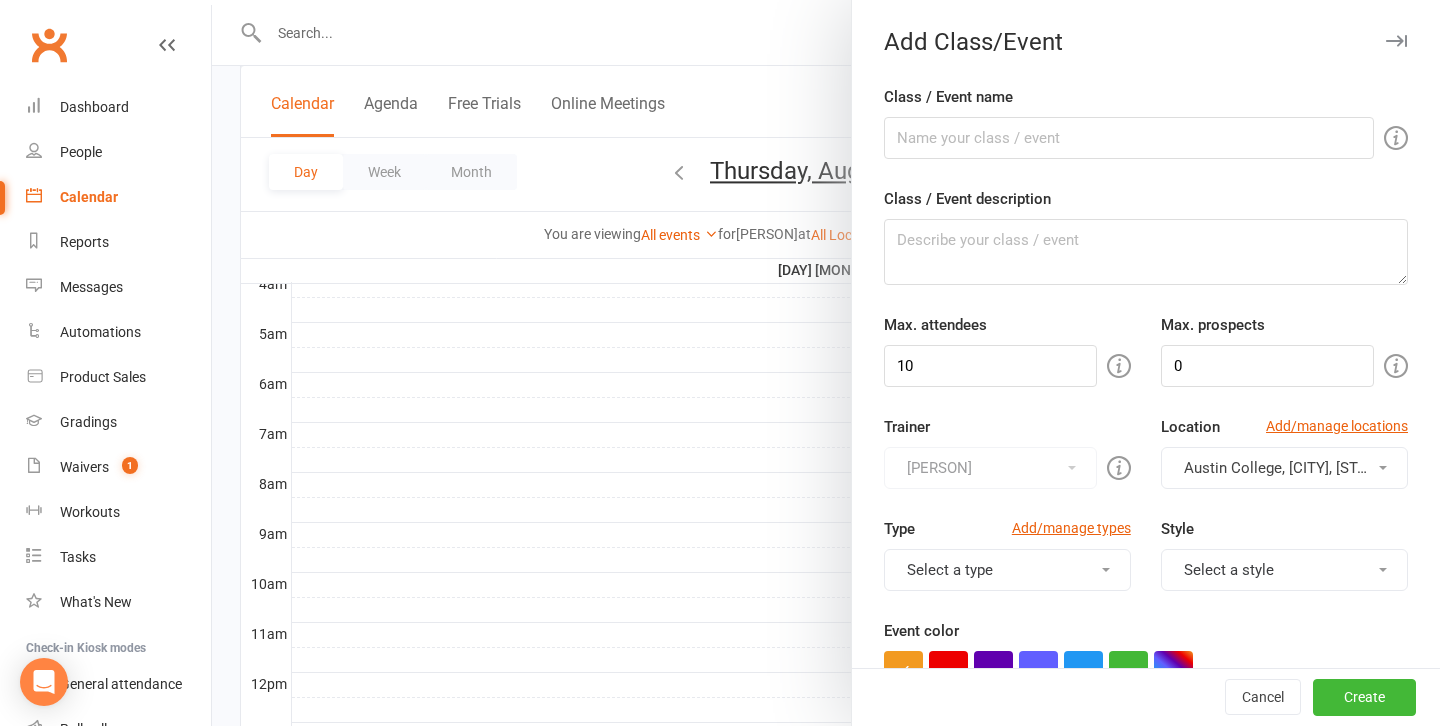 click at bounding box center [826, 363] 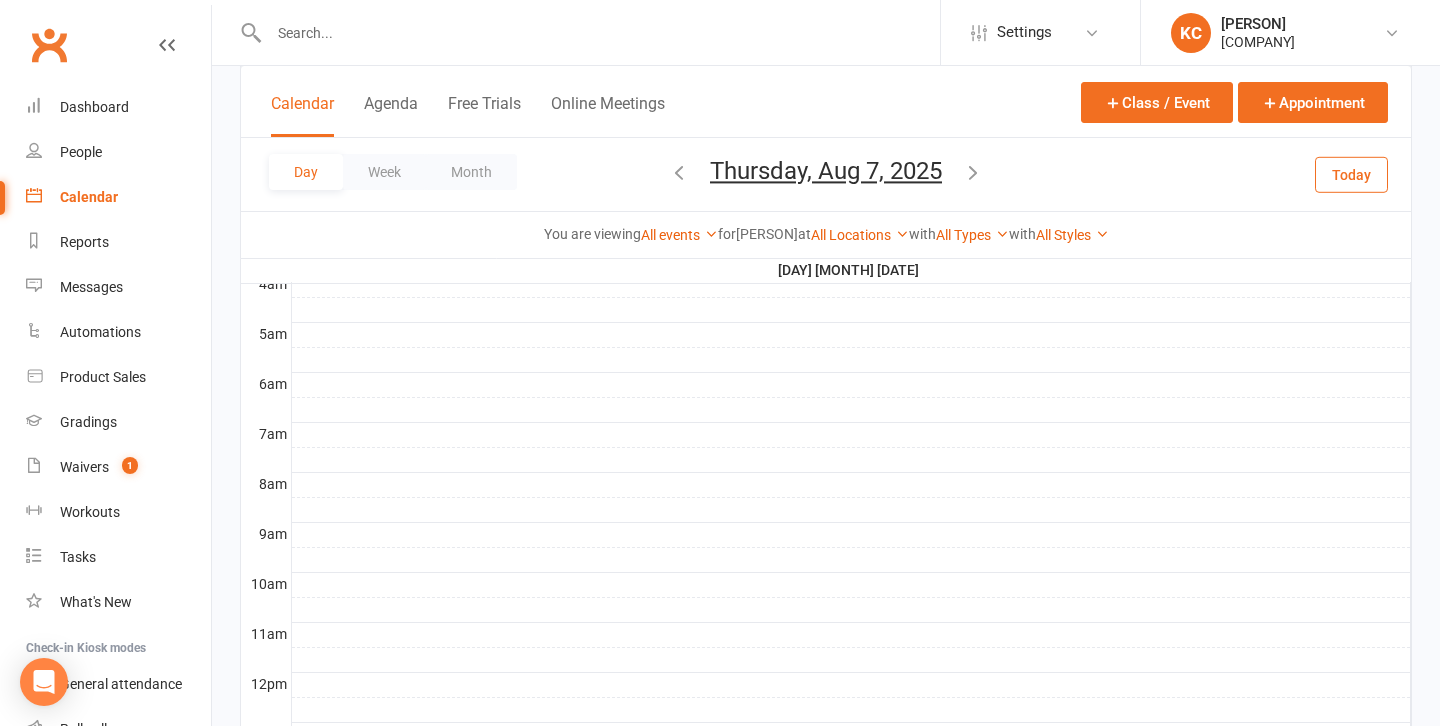 click on "Clubworx" at bounding box center [105, 57] 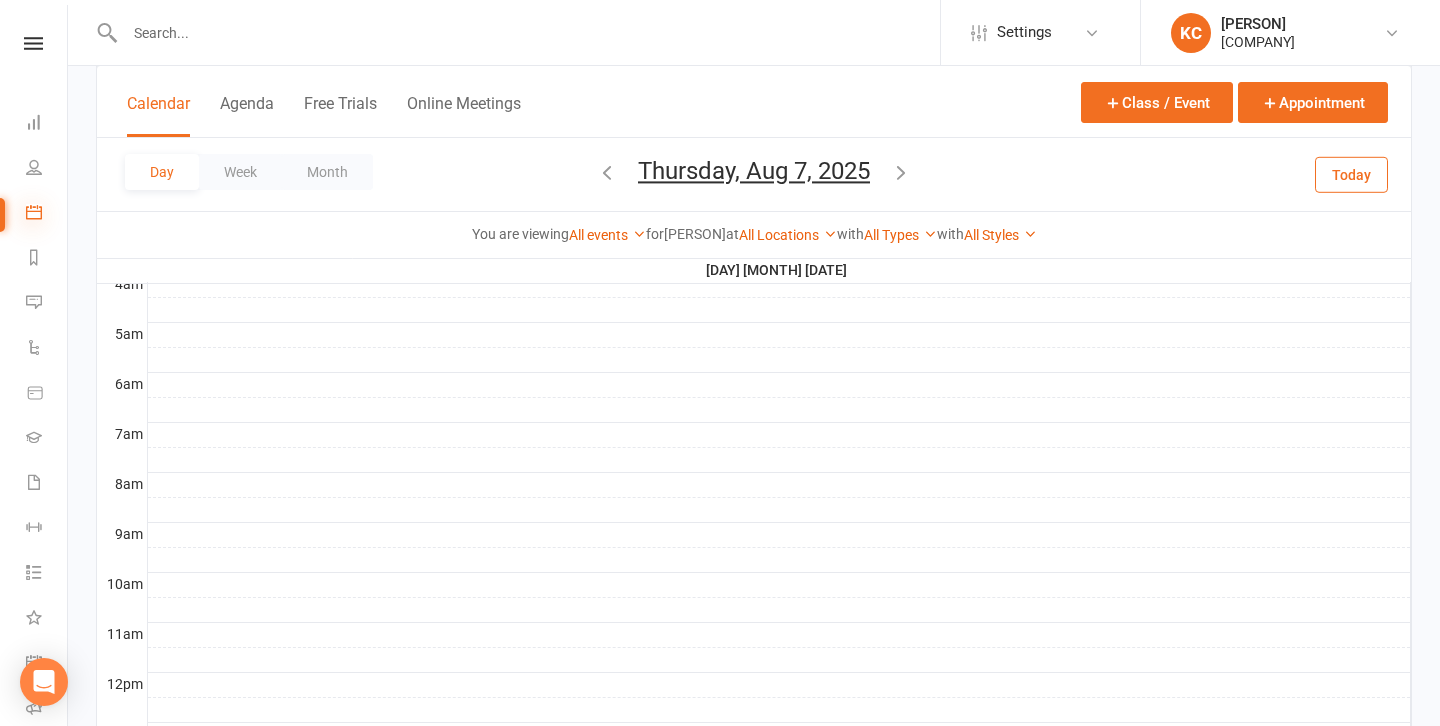 click at bounding box center [34, 212] 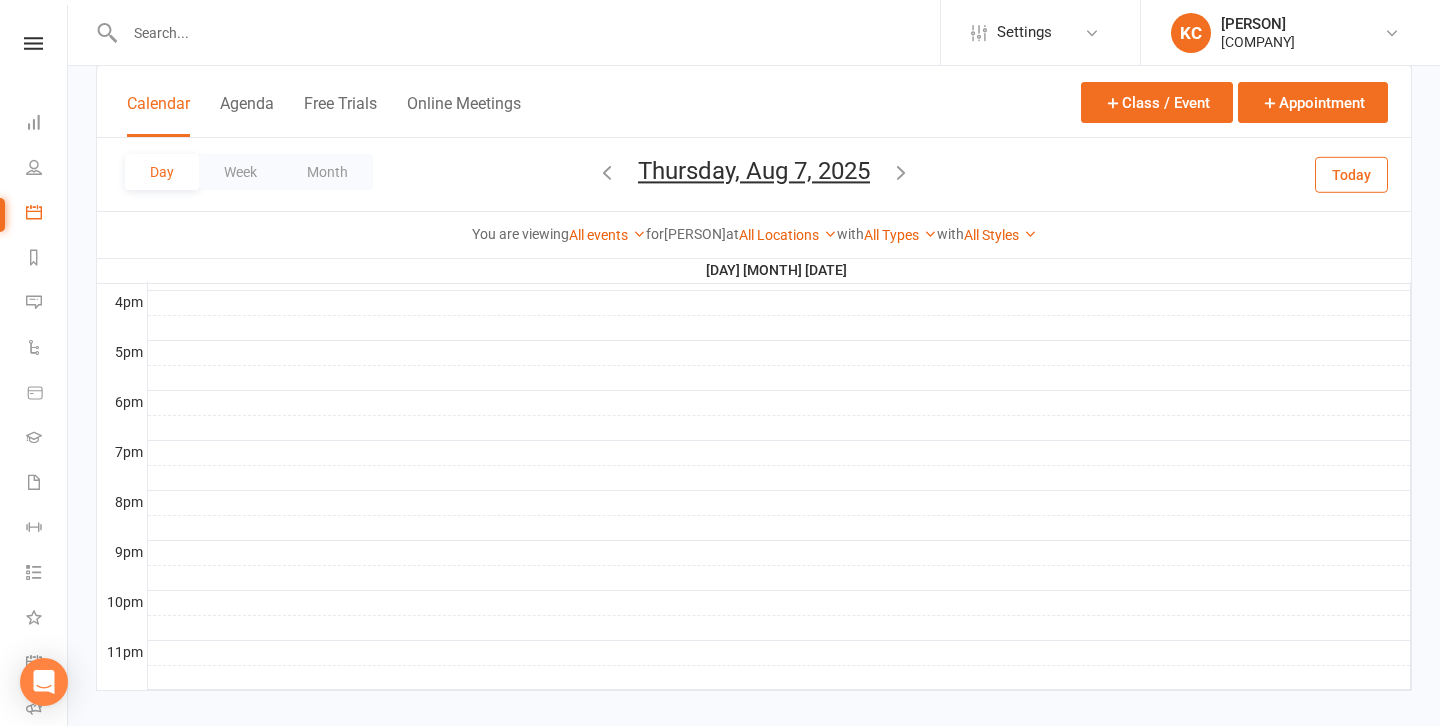 scroll, scrollTop: 917, scrollLeft: 0, axis: vertical 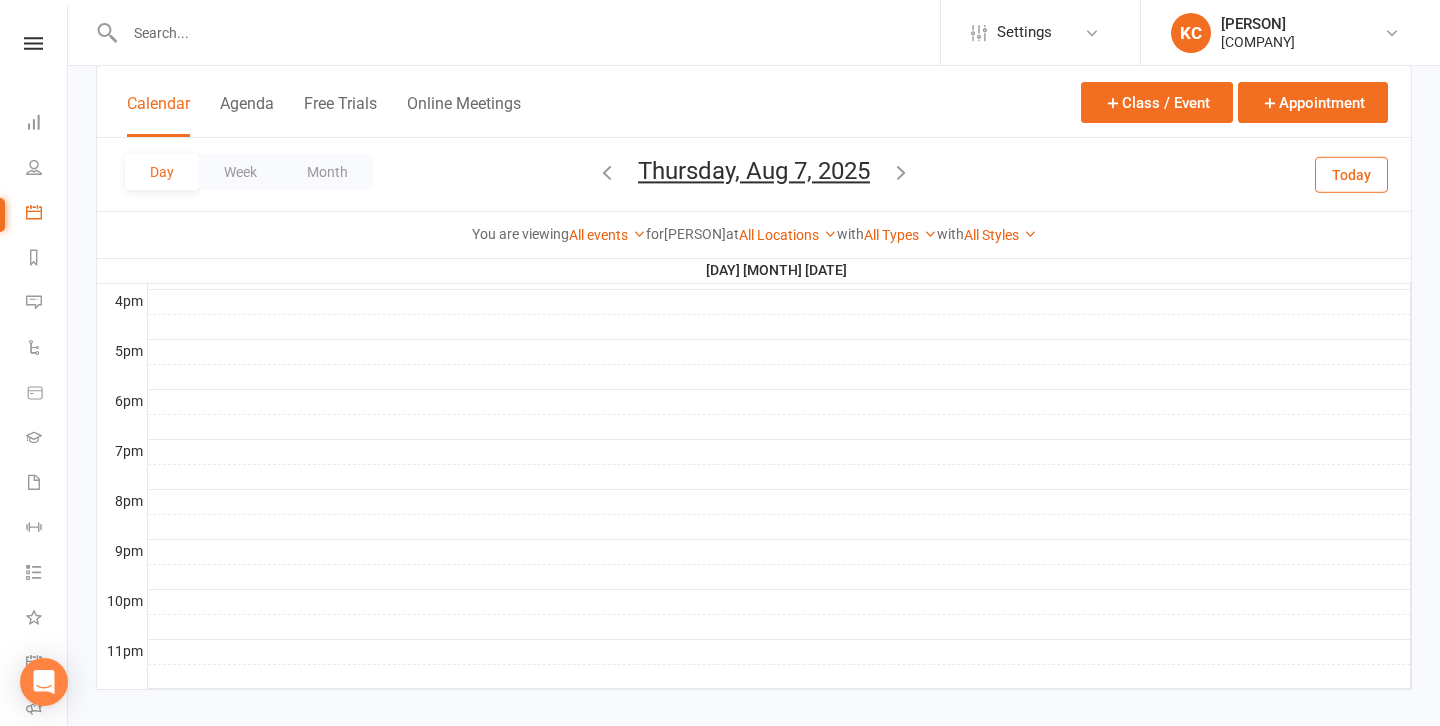 click at bounding box center (779, 452) 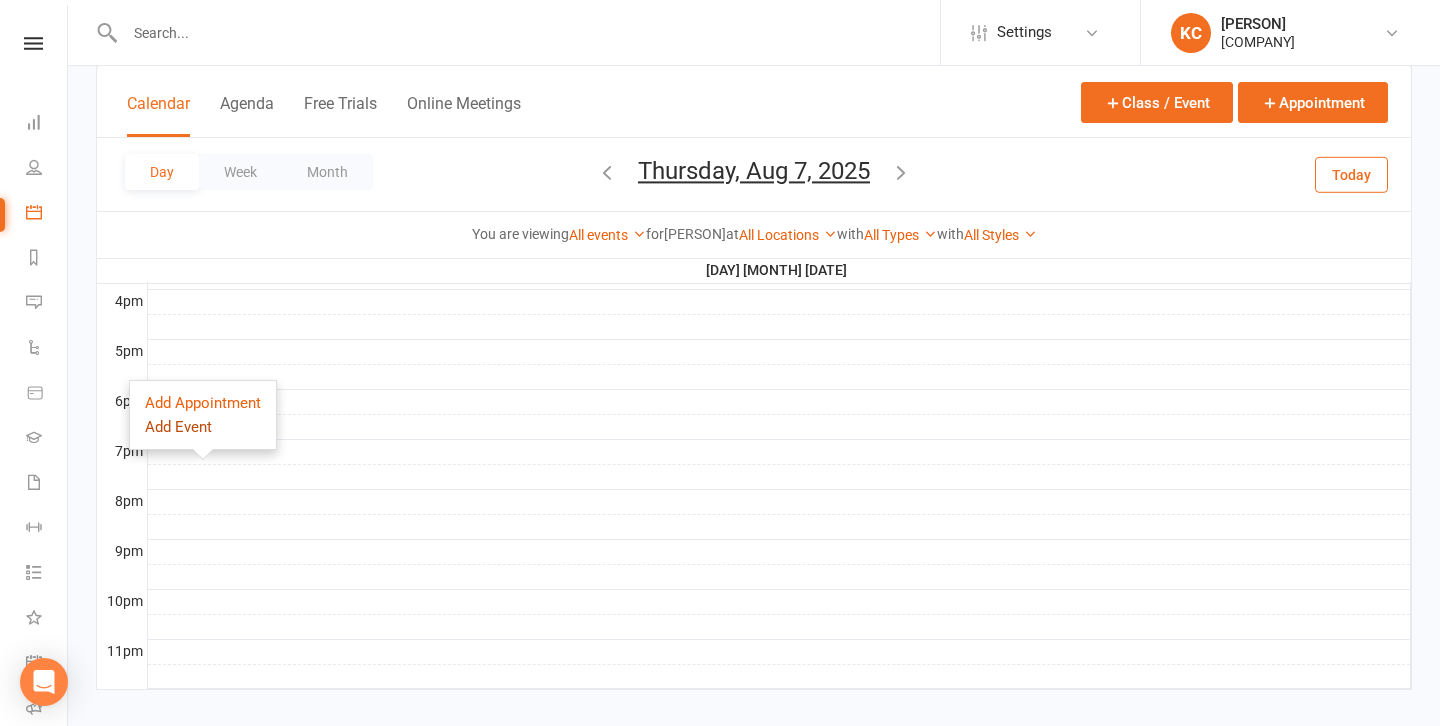 click on "Add Event" at bounding box center (178, 427) 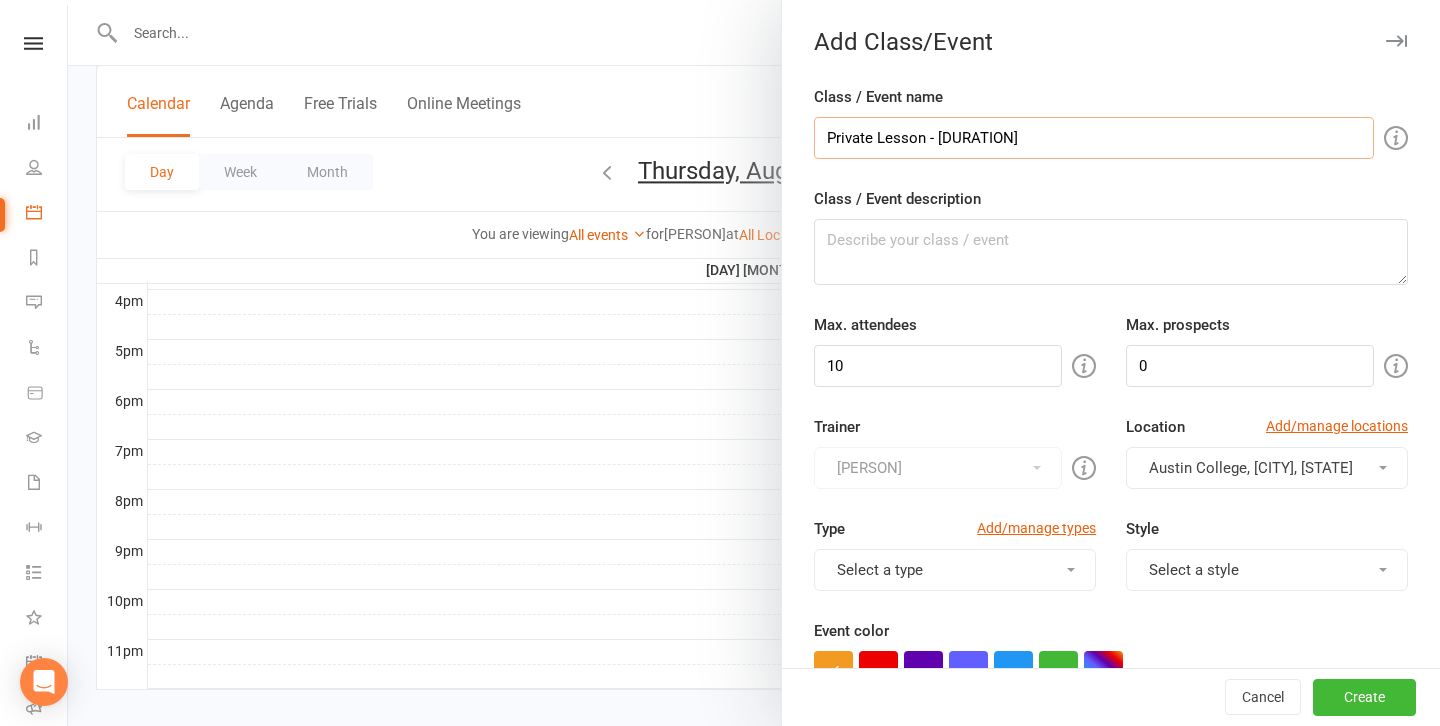 type on "Private Lesson - 20 minutes" 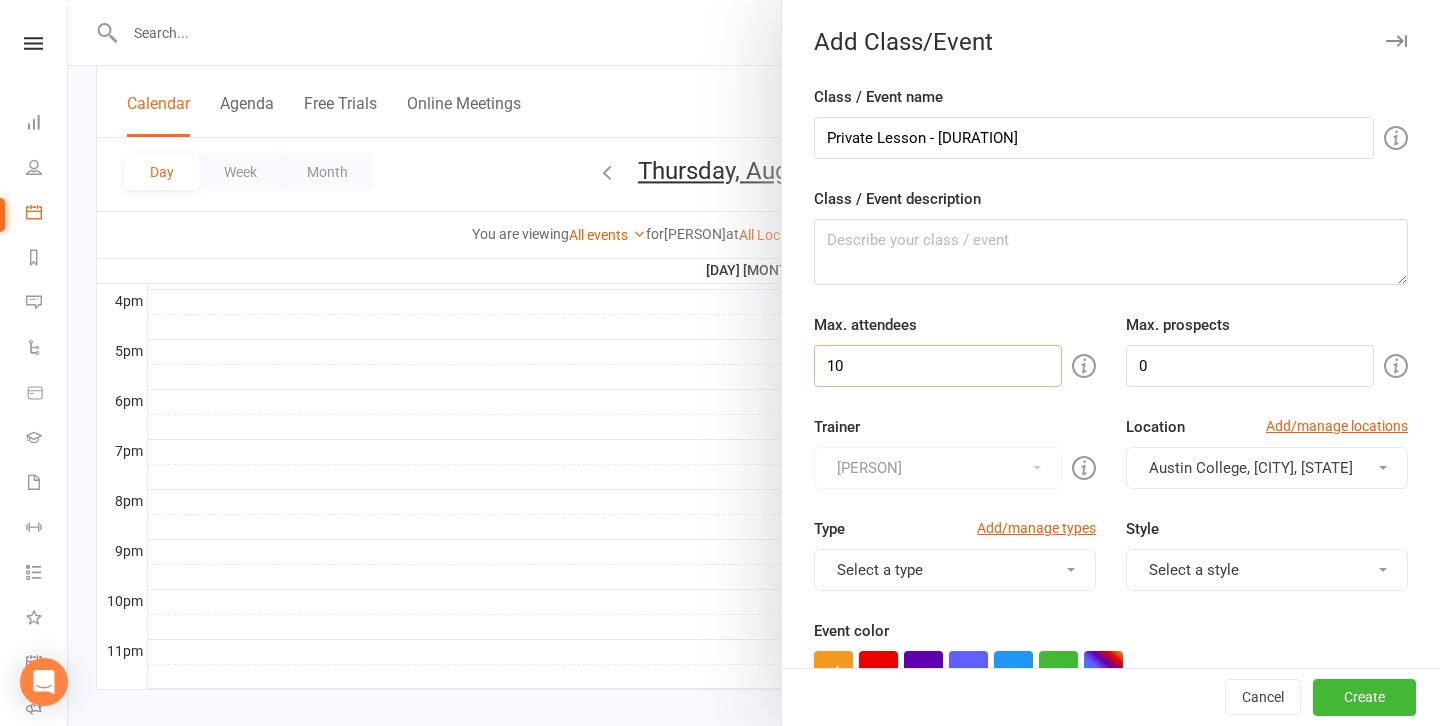 click on "10" at bounding box center (938, 366) 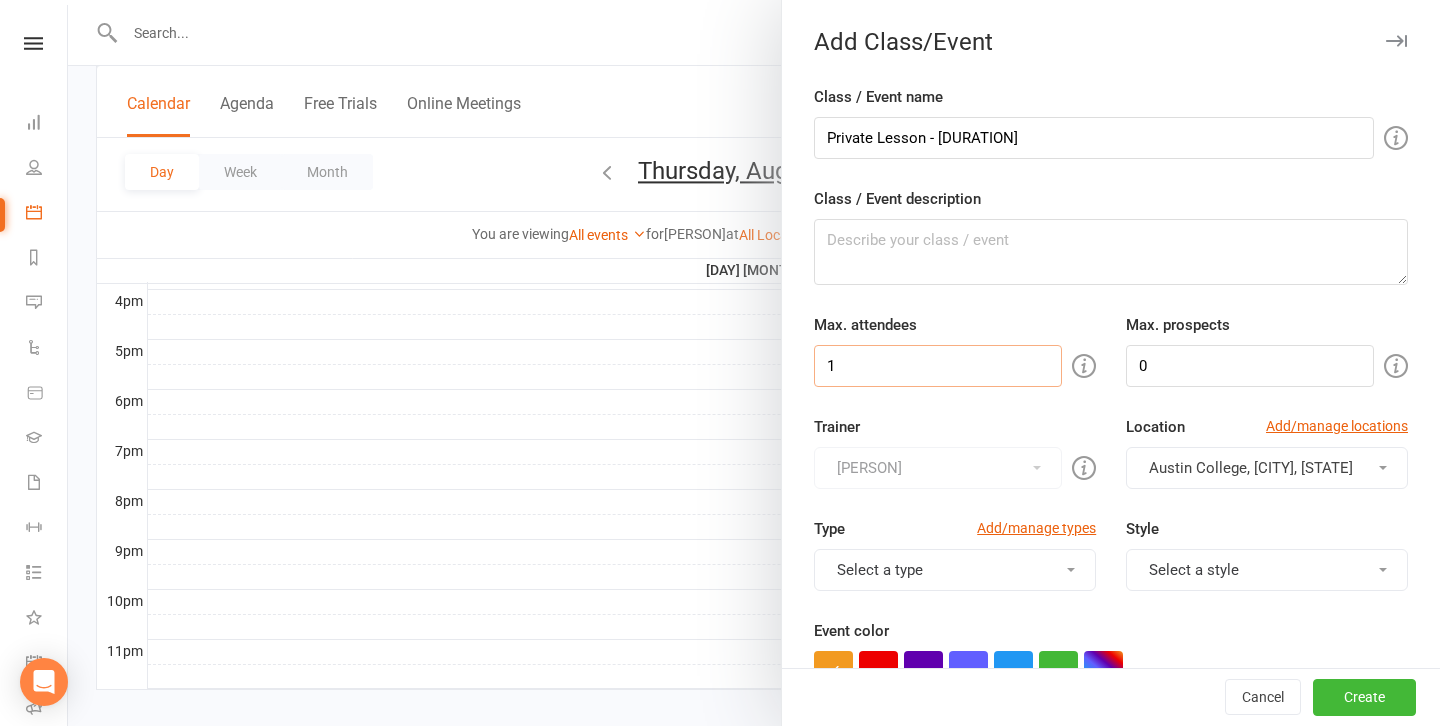 type on "1" 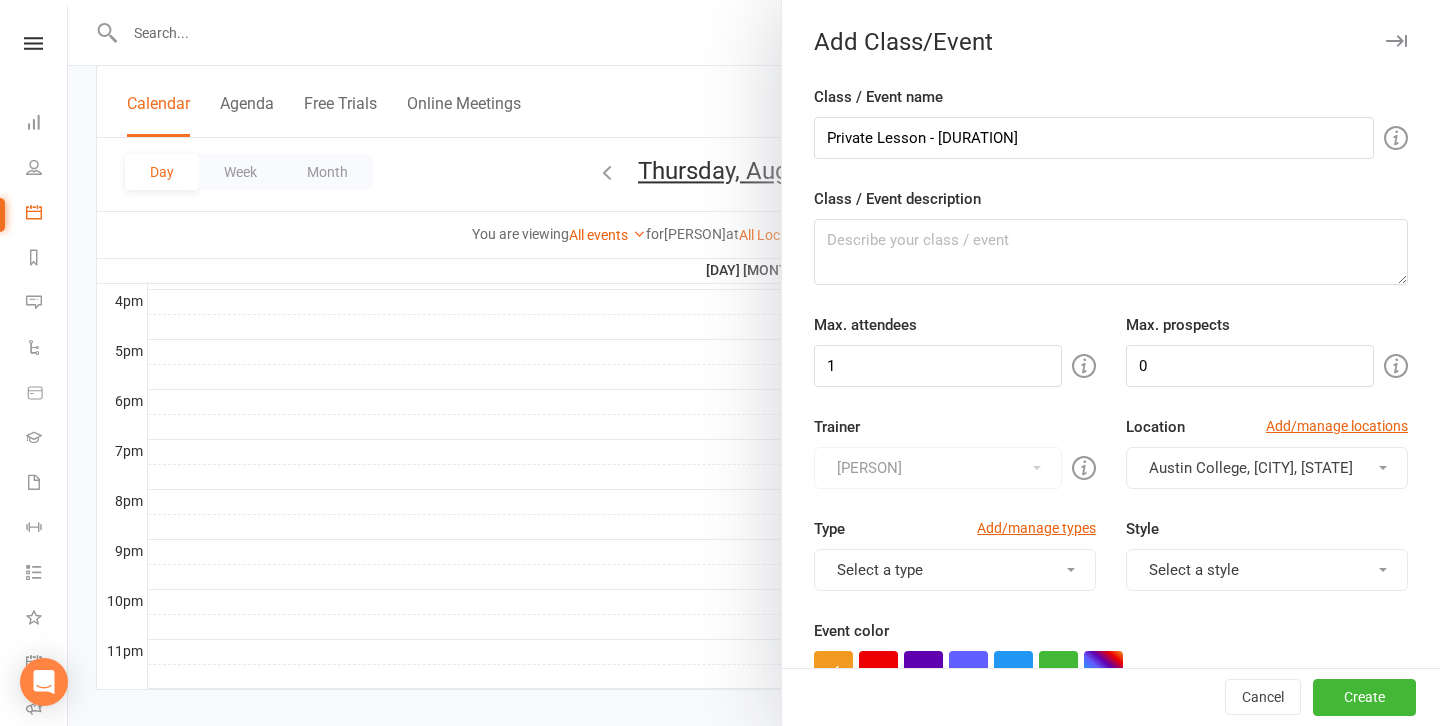 click on "[LOCATION], [CITY], [STATE]" at bounding box center [1267, 468] 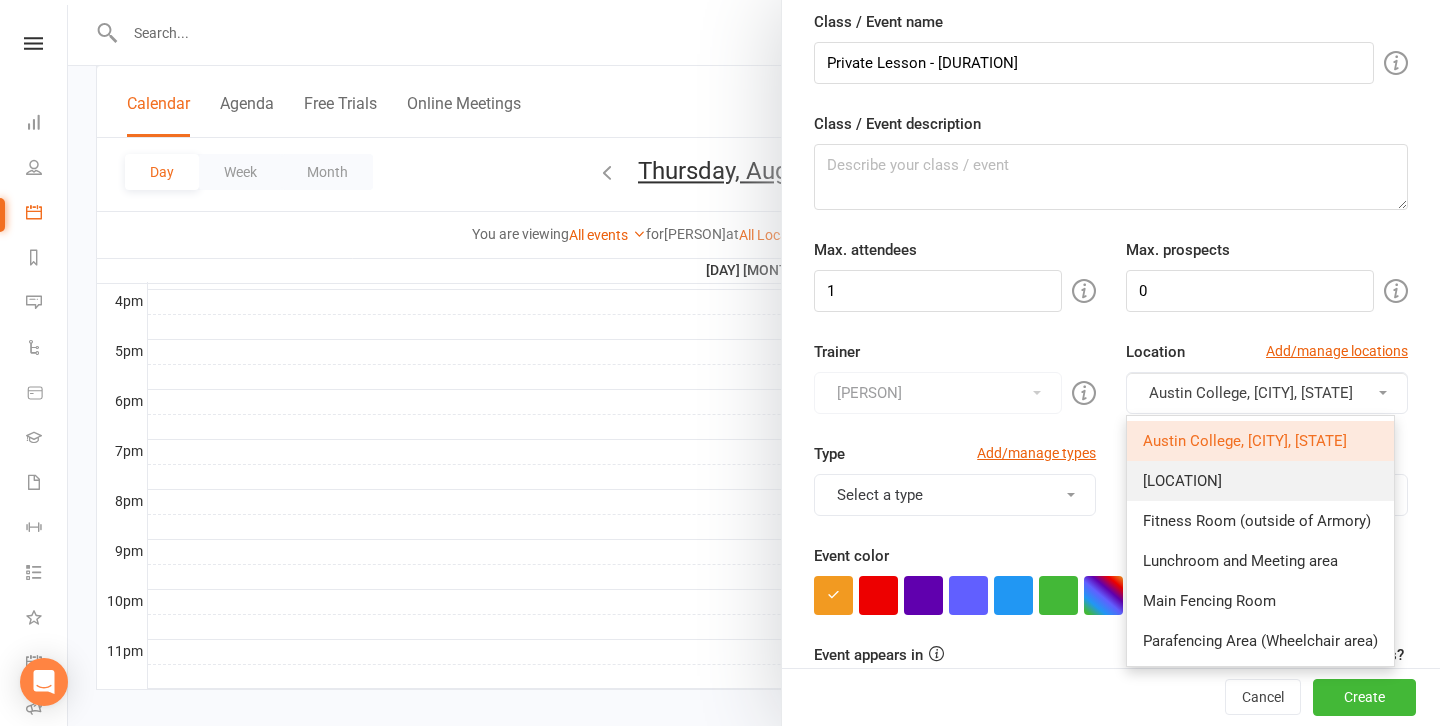 scroll, scrollTop: 103, scrollLeft: 0, axis: vertical 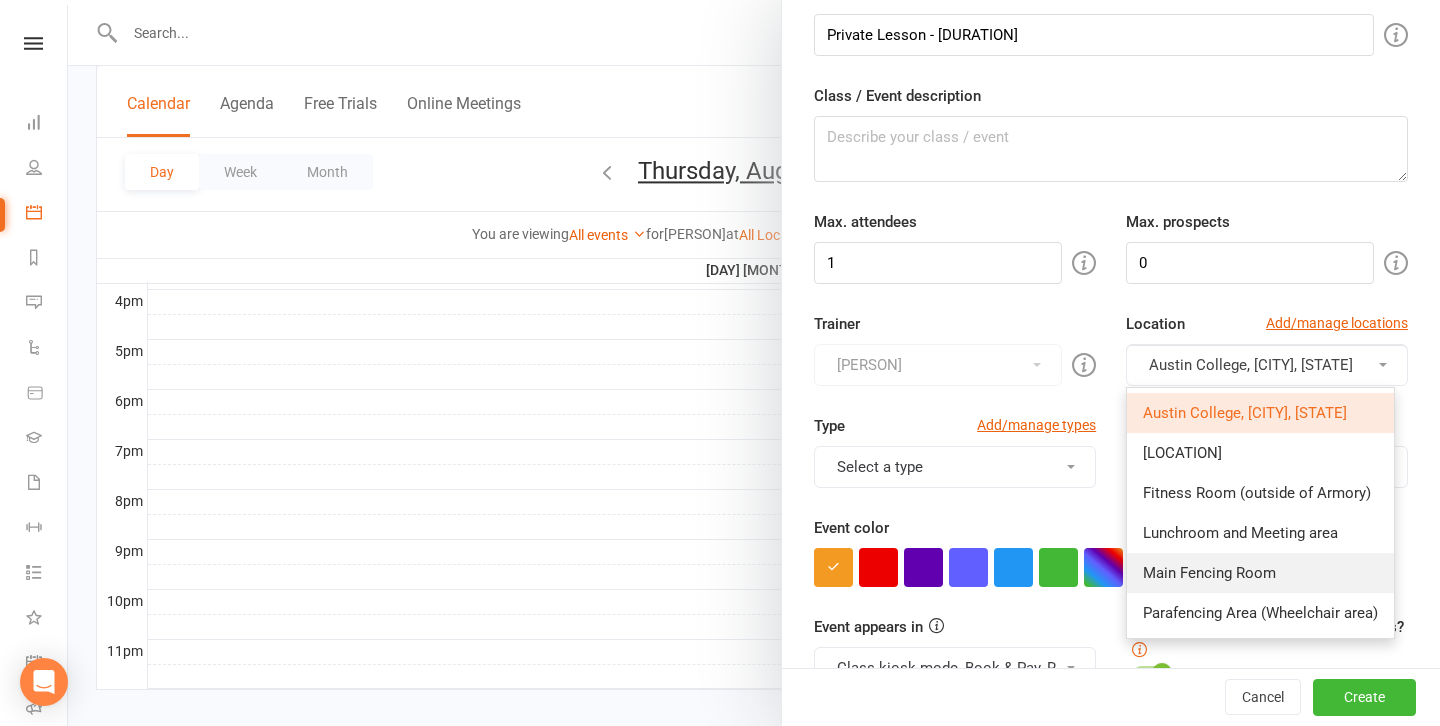 click on "Main Fencing Room" at bounding box center [1260, 573] 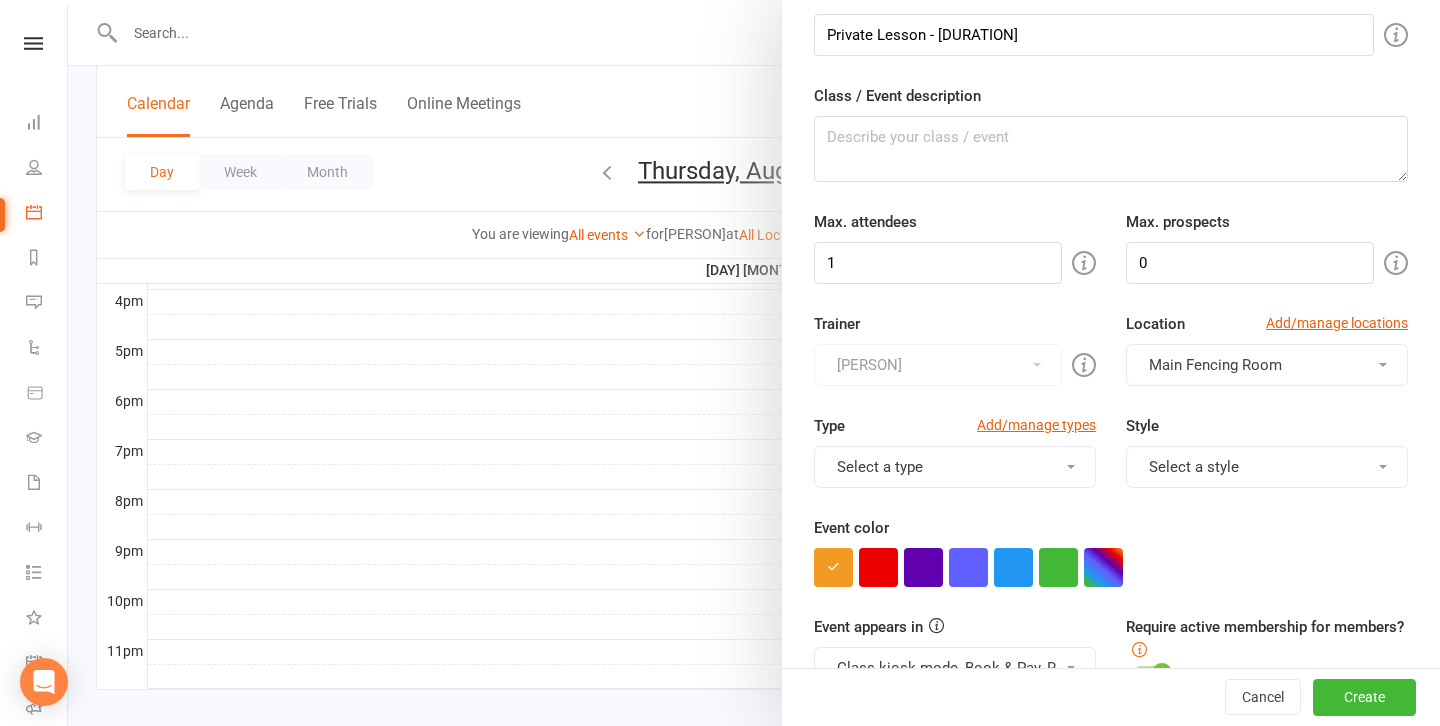 click on "Select a type" at bounding box center (955, 467) 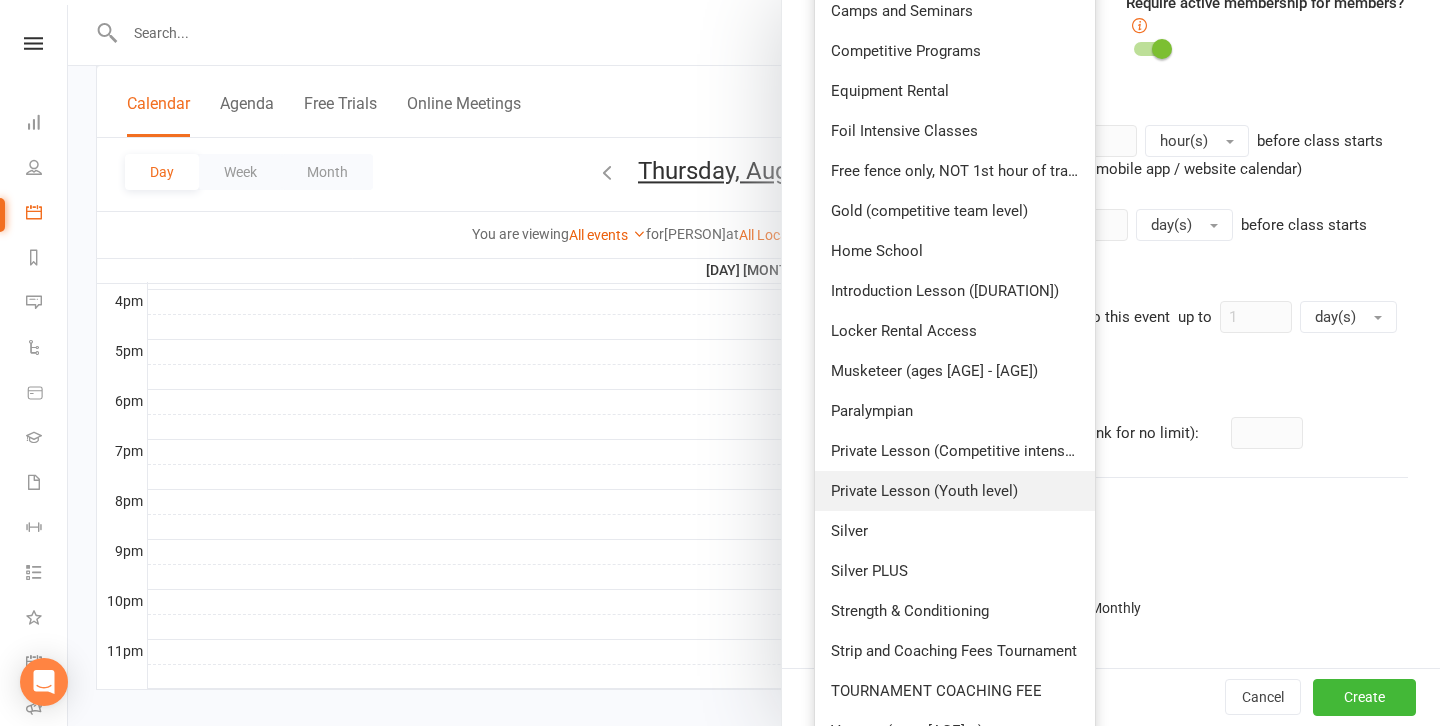 scroll, scrollTop: 728, scrollLeft: 0, axis: vertical 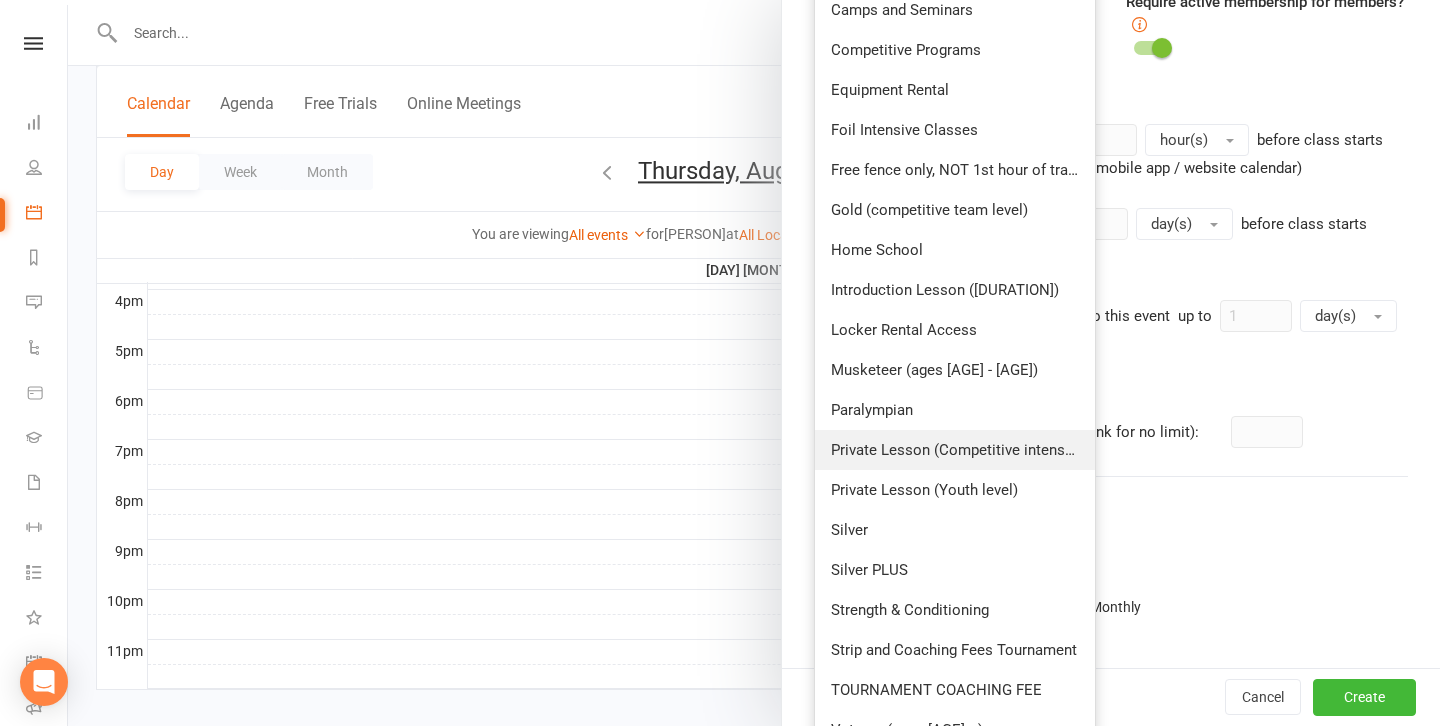 click on "Private Lesson (Competitive intensive)" at bounding box center [955, 450] 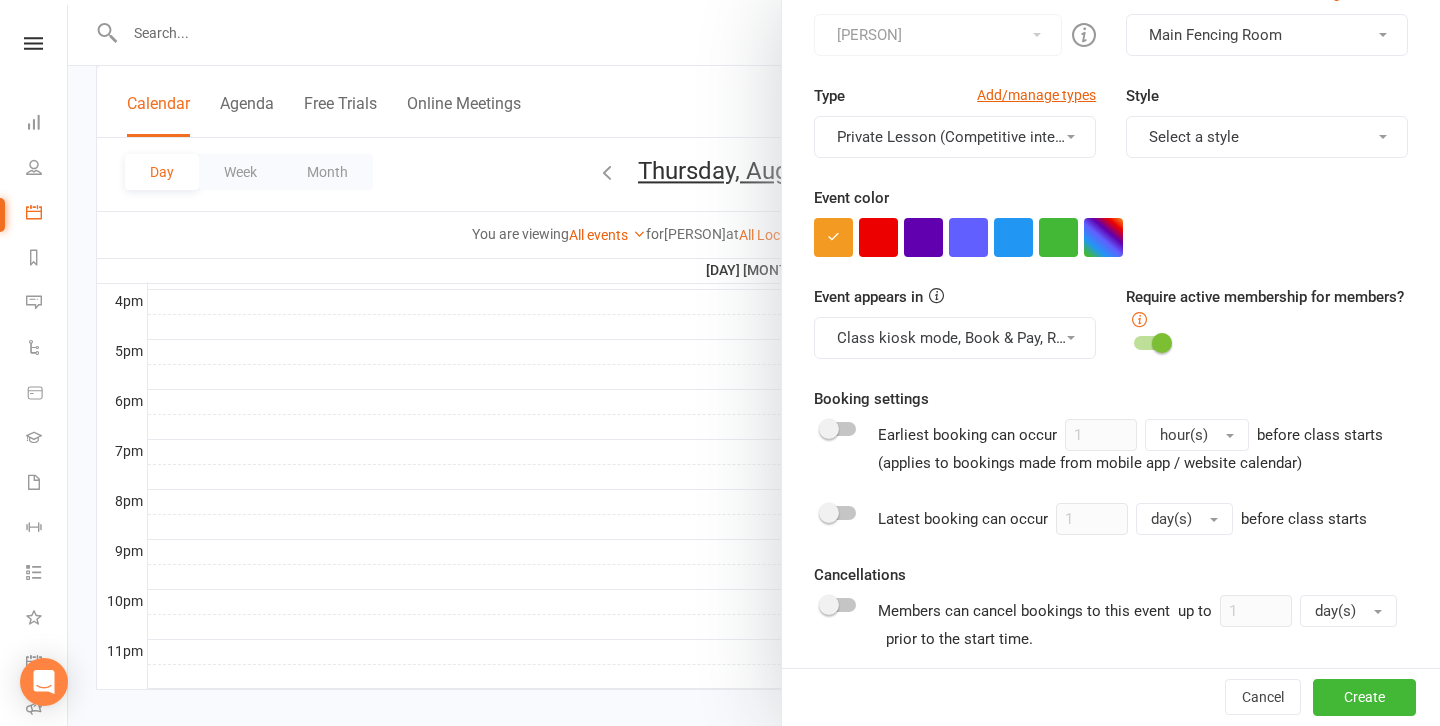 scroll, scrollTop: 432, scrollLeft: 0, axis: vertical 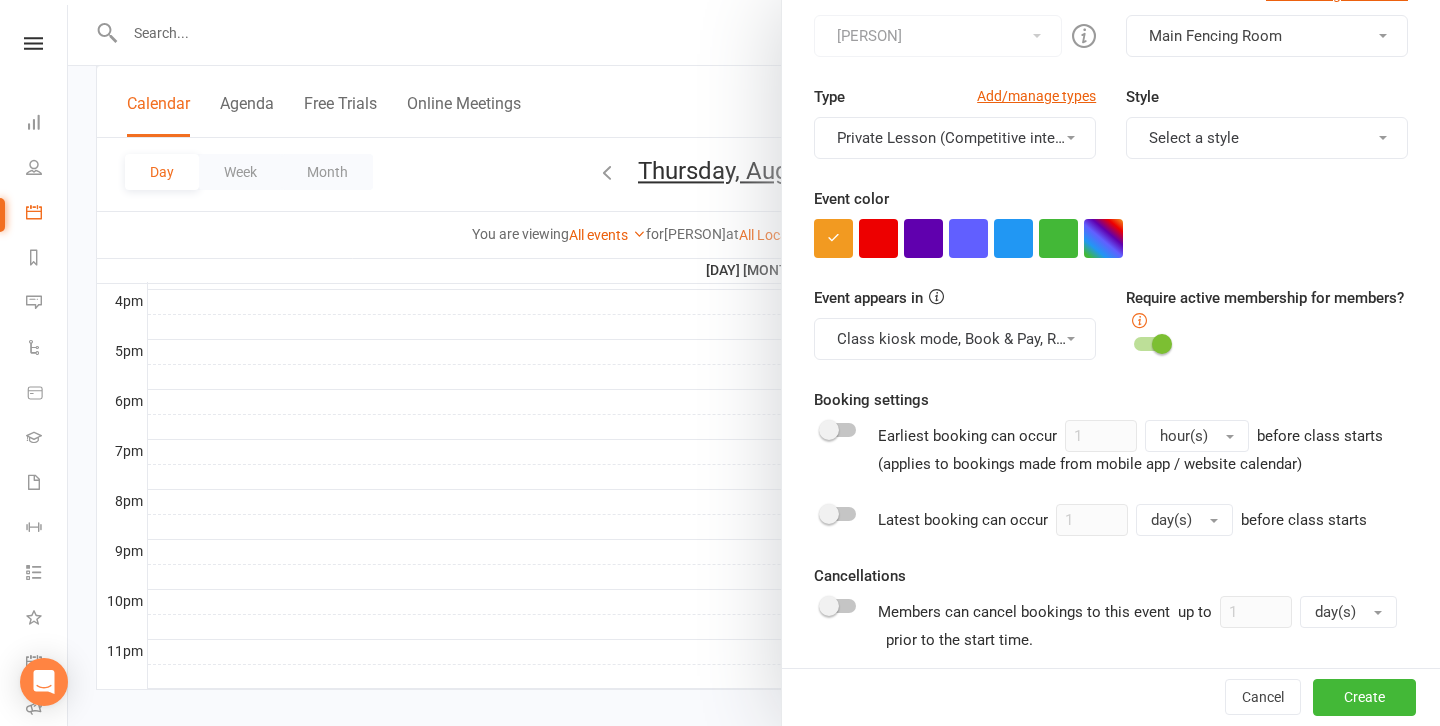click on "Select a style" at bounding box center [1267, 138] 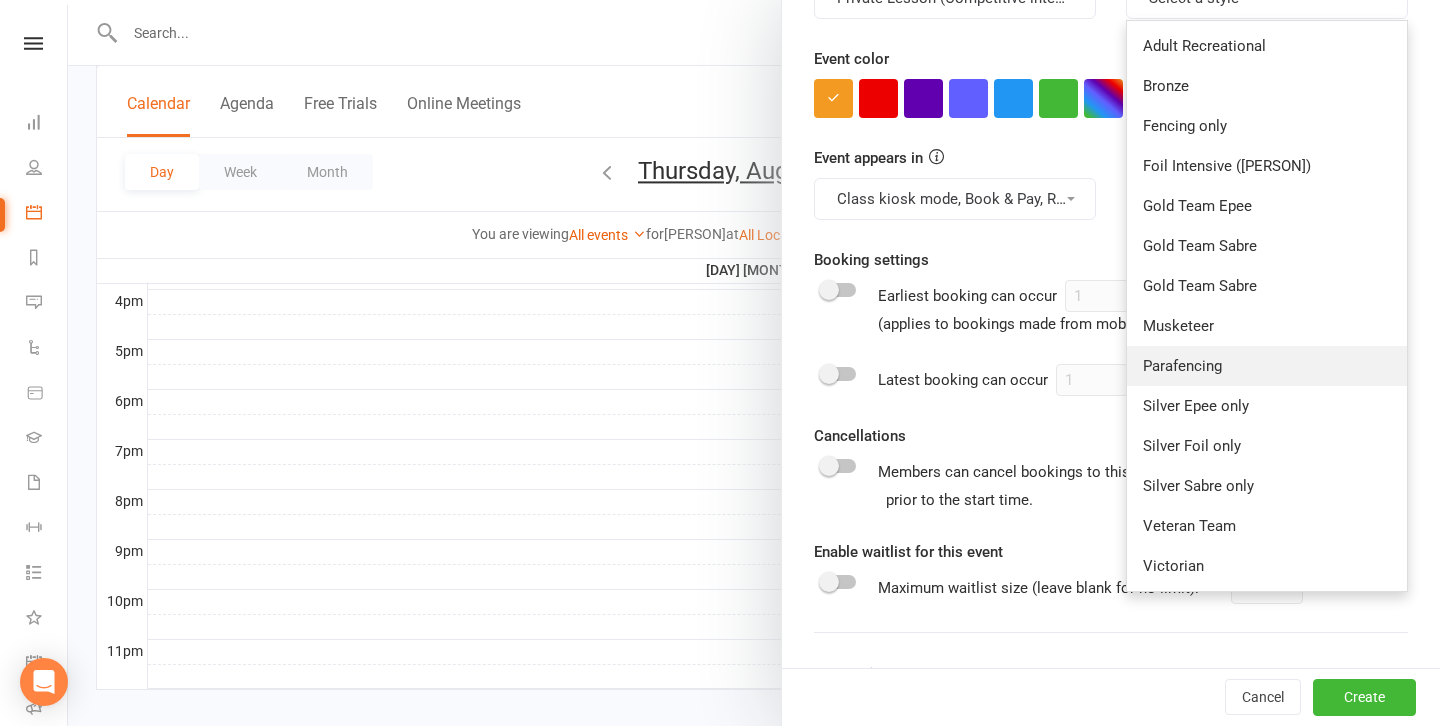 scroll, scrollTop: 574, scrollLeft: 0, axis: vertical 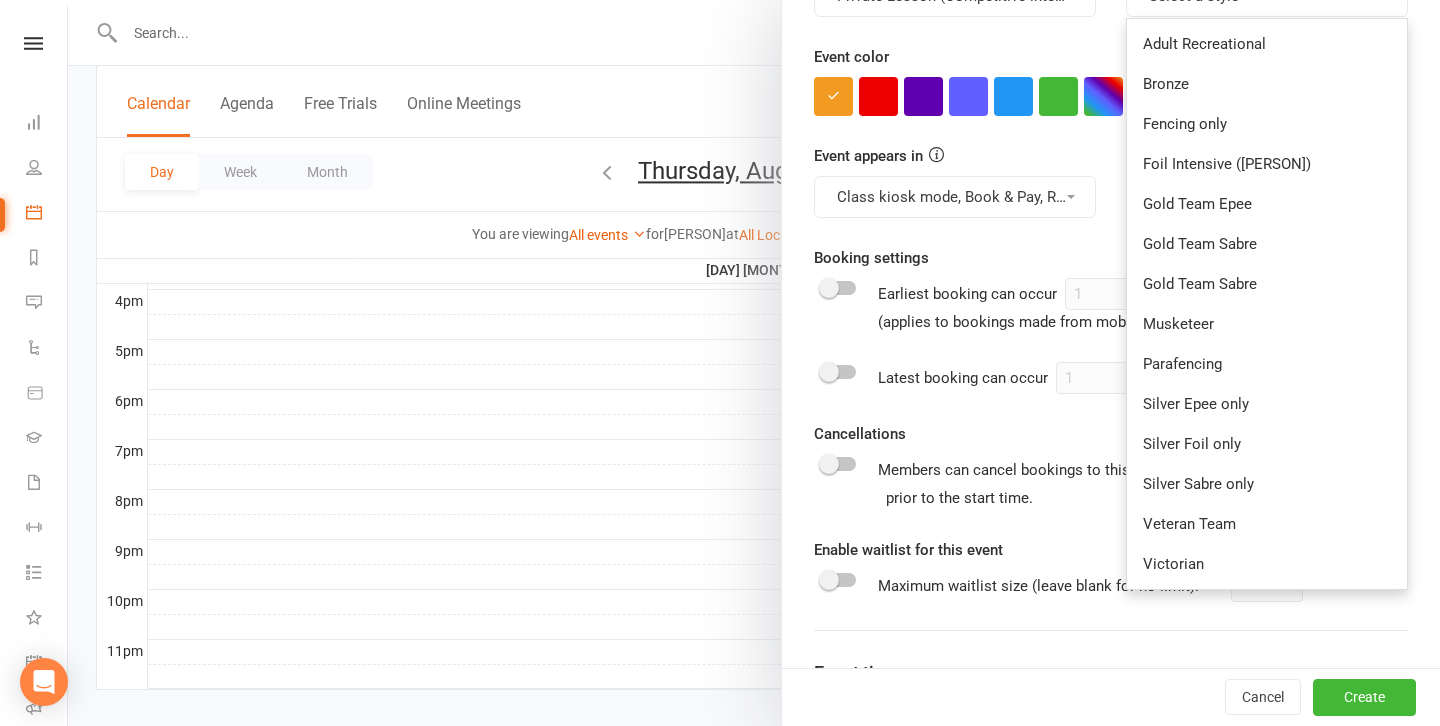 click on "Members can cancel bookings to this event up to 1
day(s)
prior to the start time." at bounding box center (1143, 482) 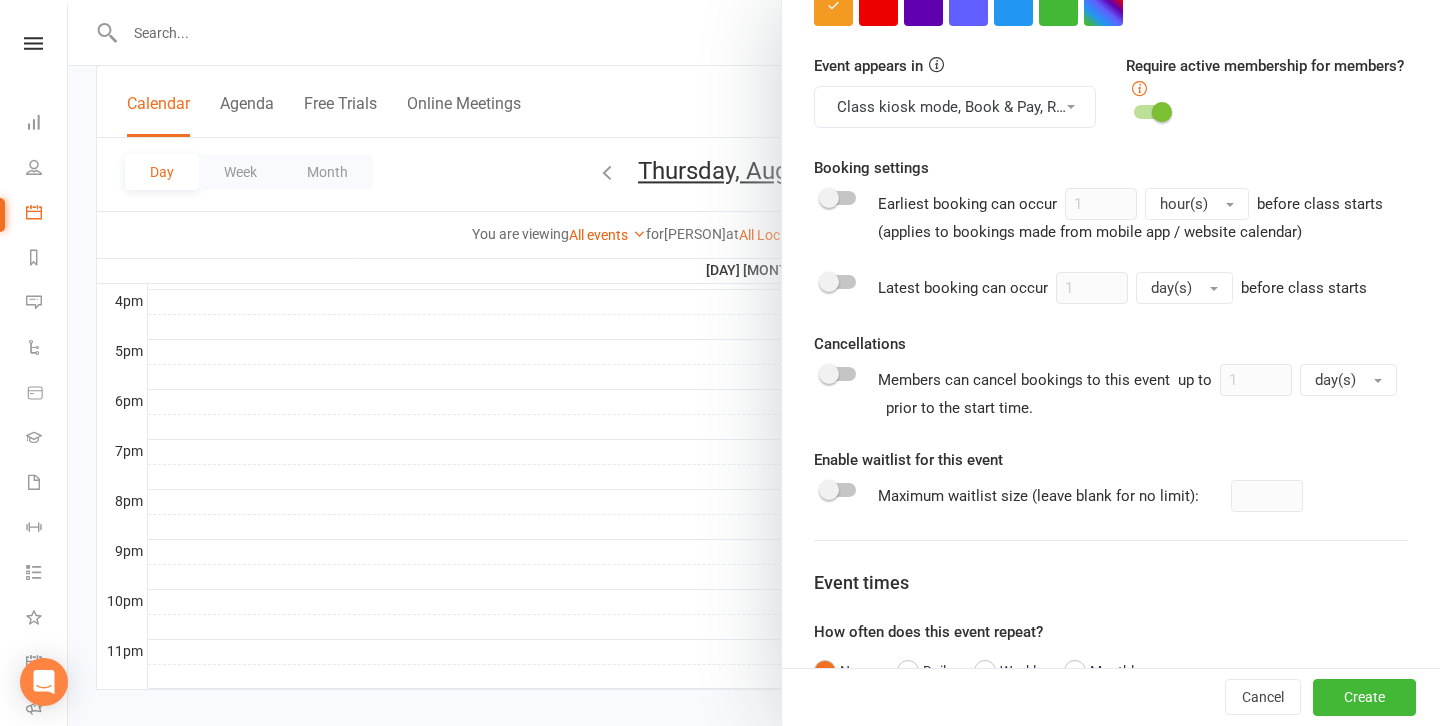 scroll, scrollTop: 669, scrollLeft: 0, axis: vertical 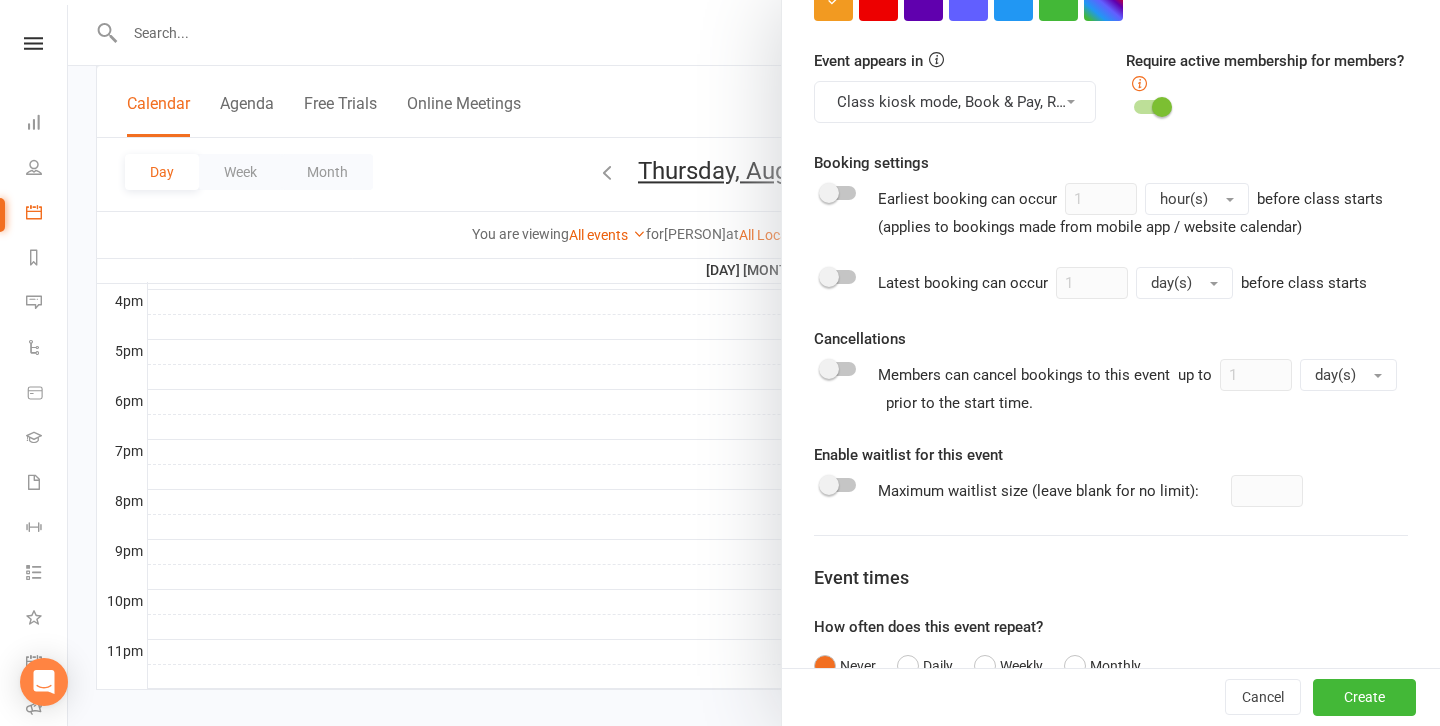 click at bounding box center [754, 363] 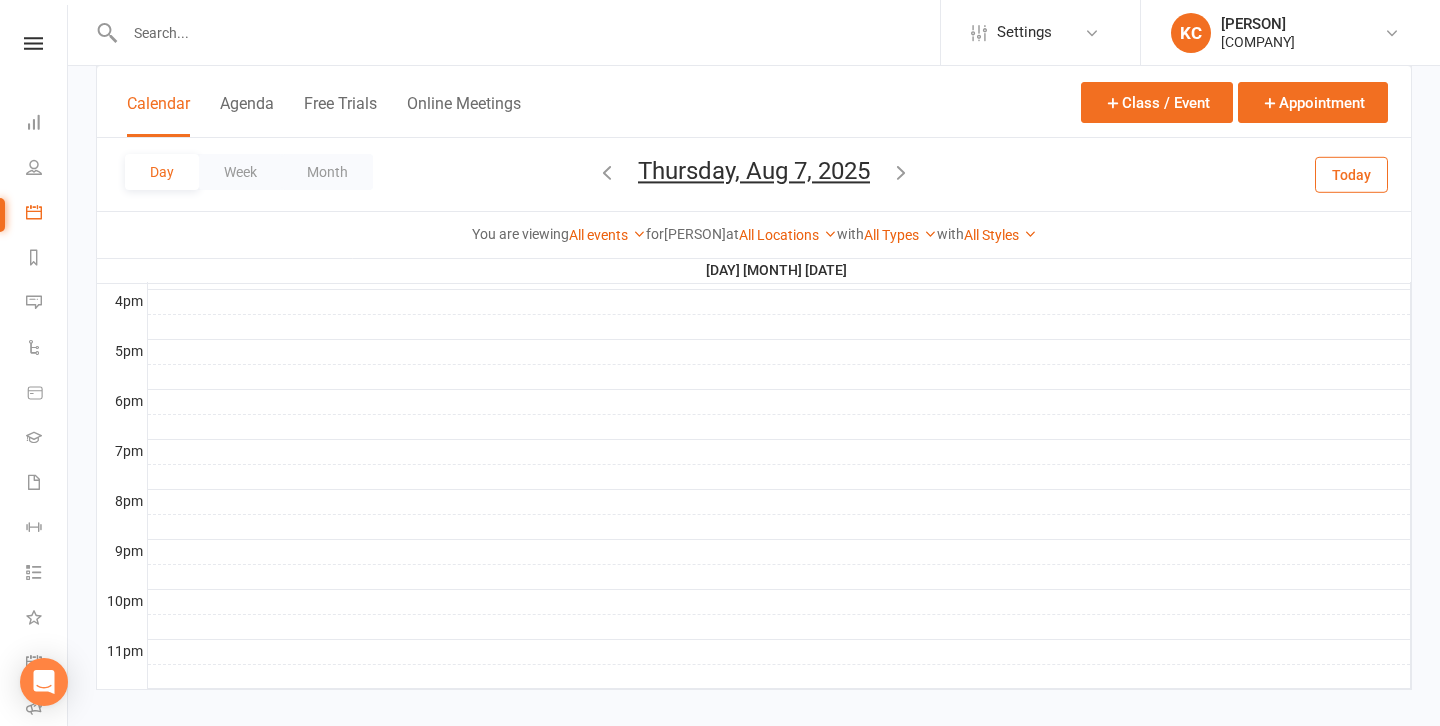 click on "Calendar" at bounding box center (158, 115) 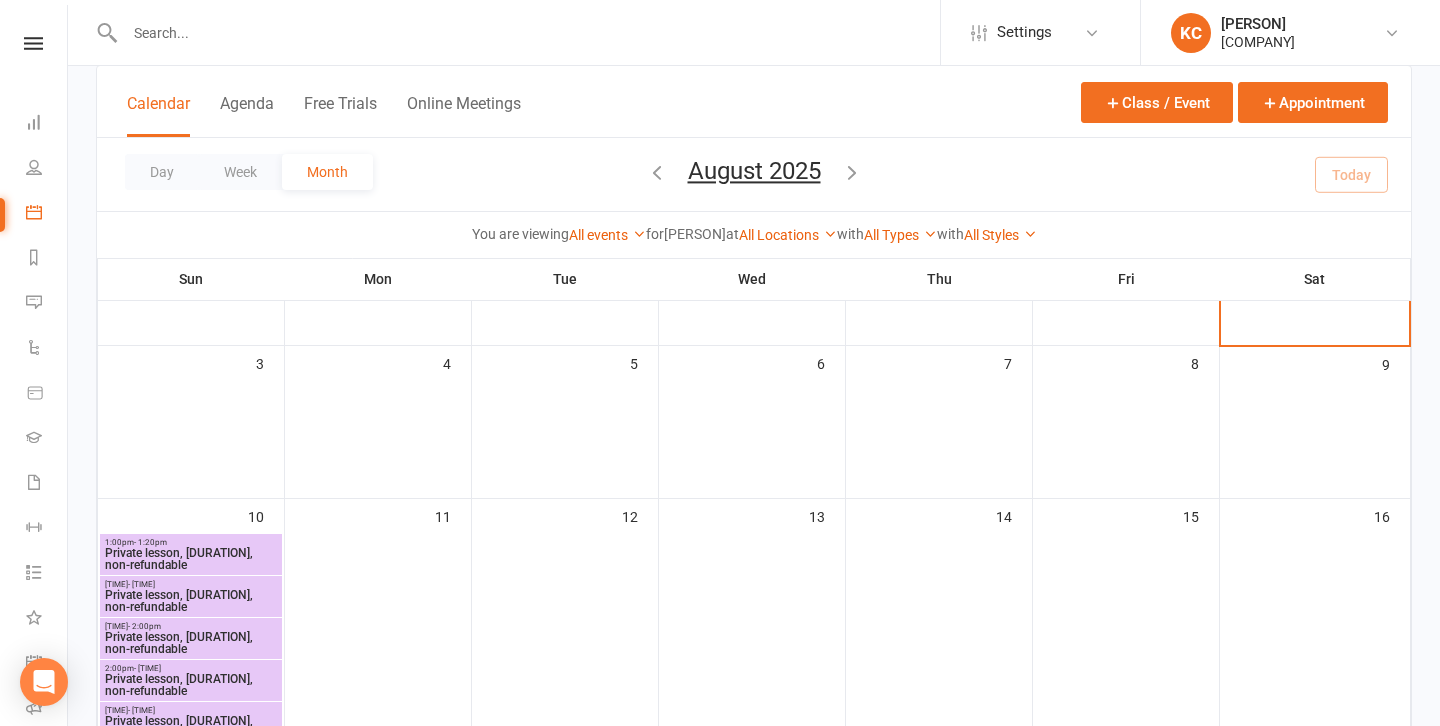scroll, scrollTop: 230, scrollLeft: 0, axis: vertical 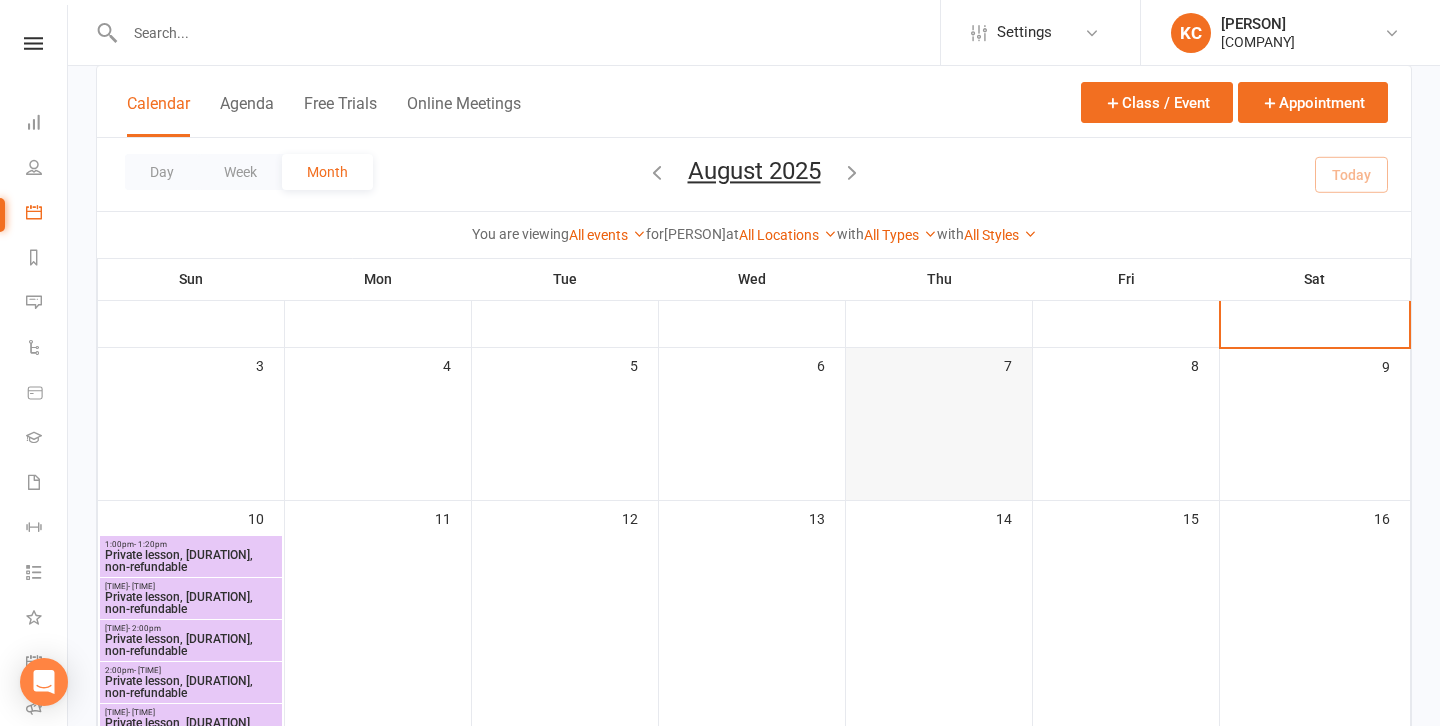 click on "7" at bounding box center [939, 424] 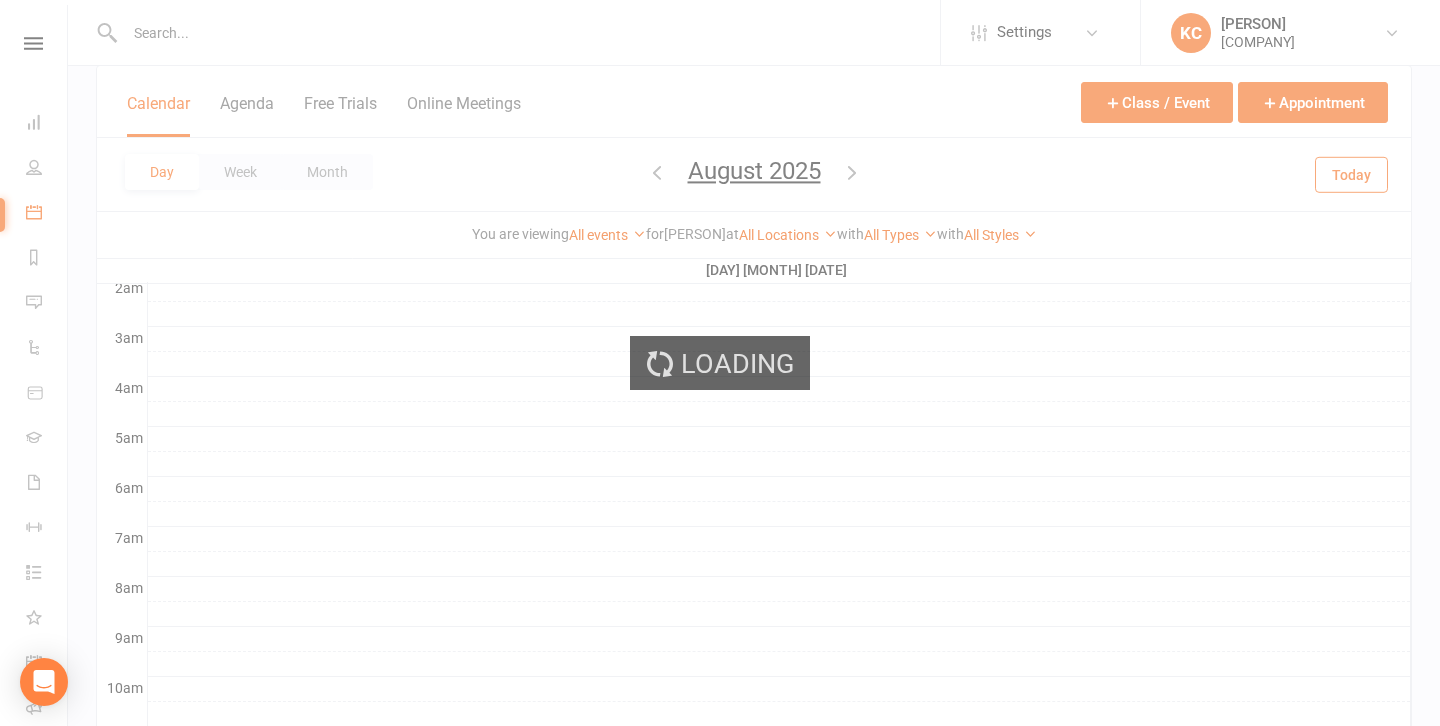 scroll, scrollTop: 0, scrollLeft: 0, axis: both 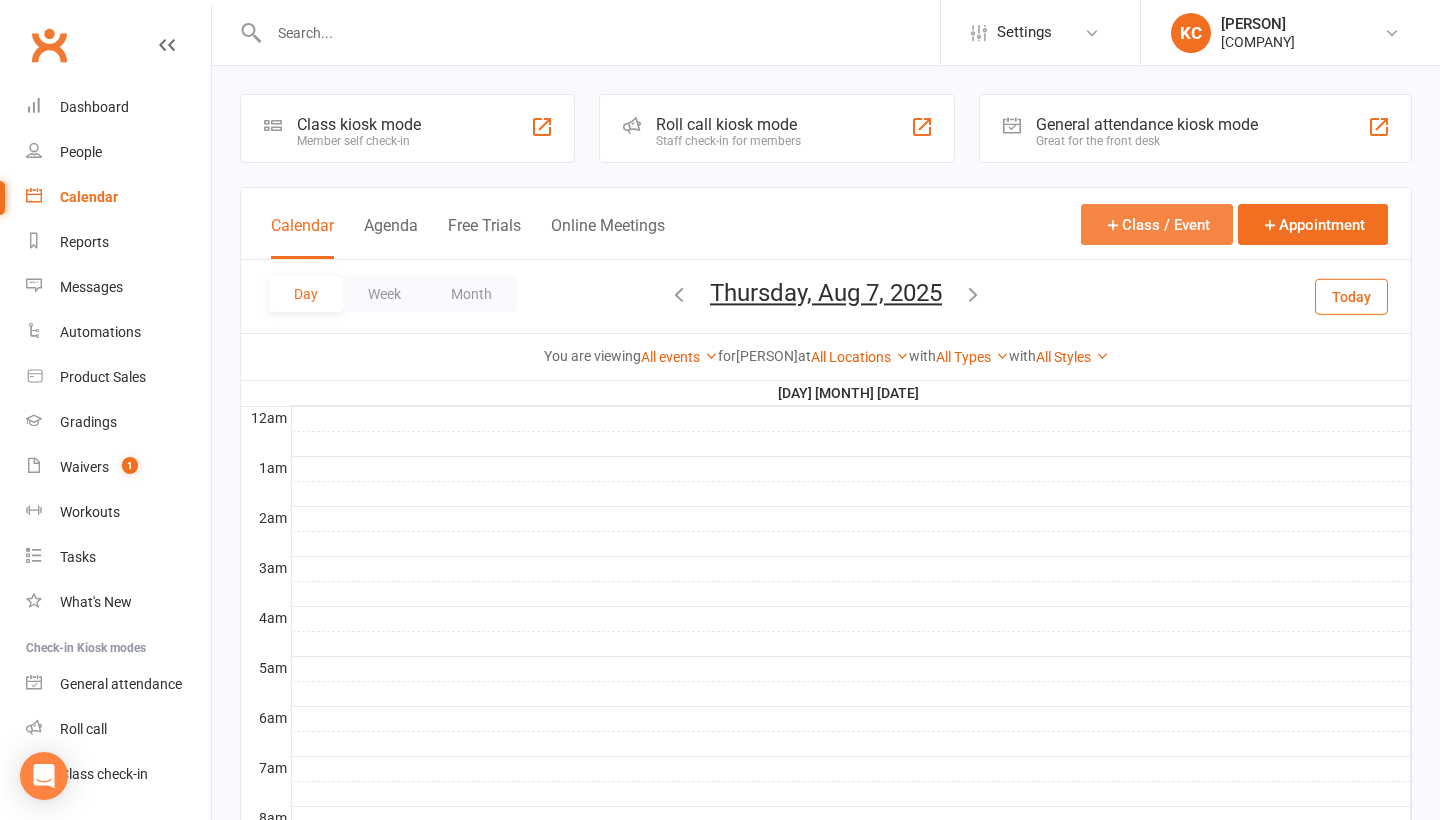 click on "Class / Event" at bounding box center [1157, 224] 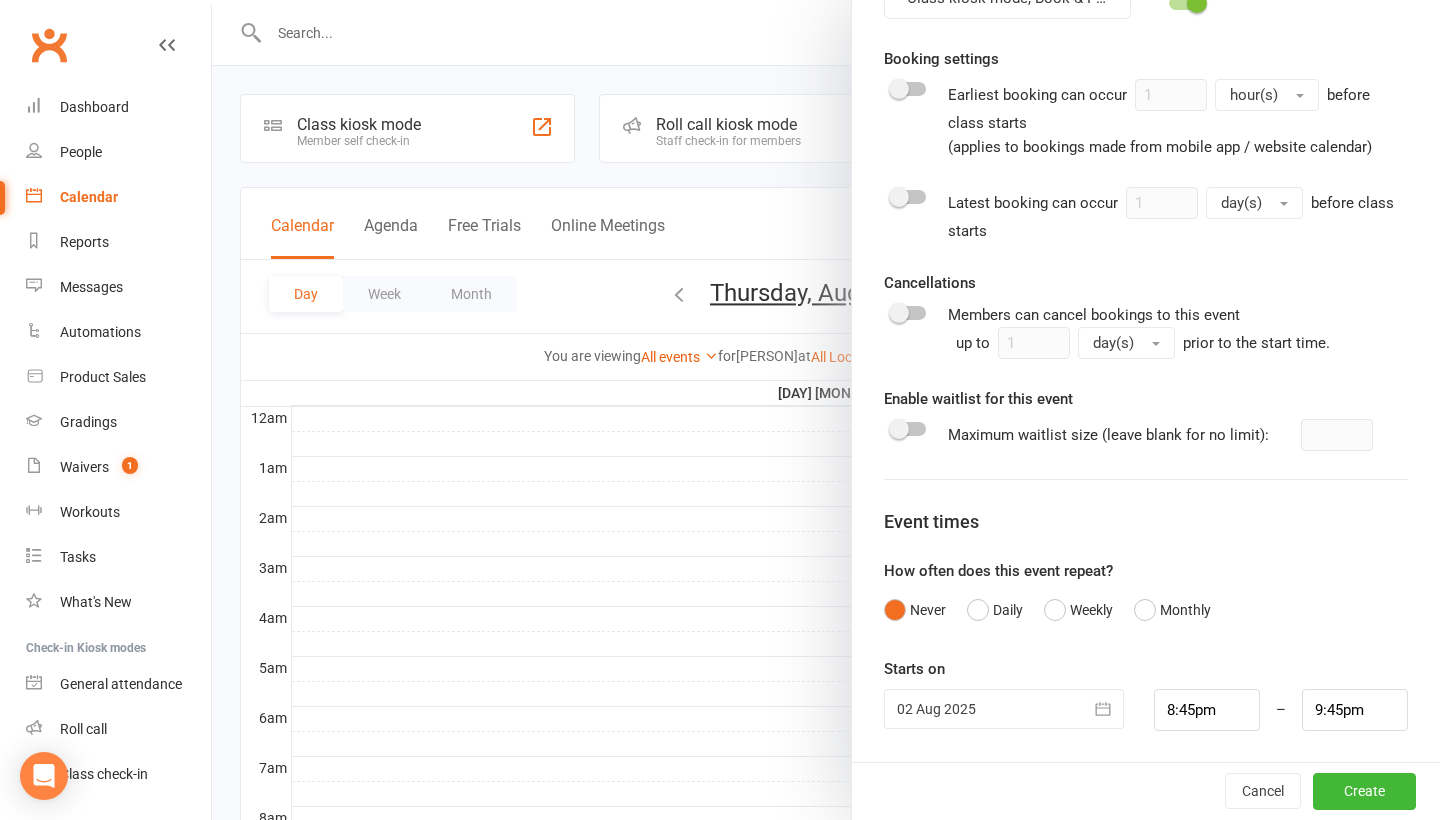 scroll, scrollTop: 772, scrollLeft: 0, axis: vertical 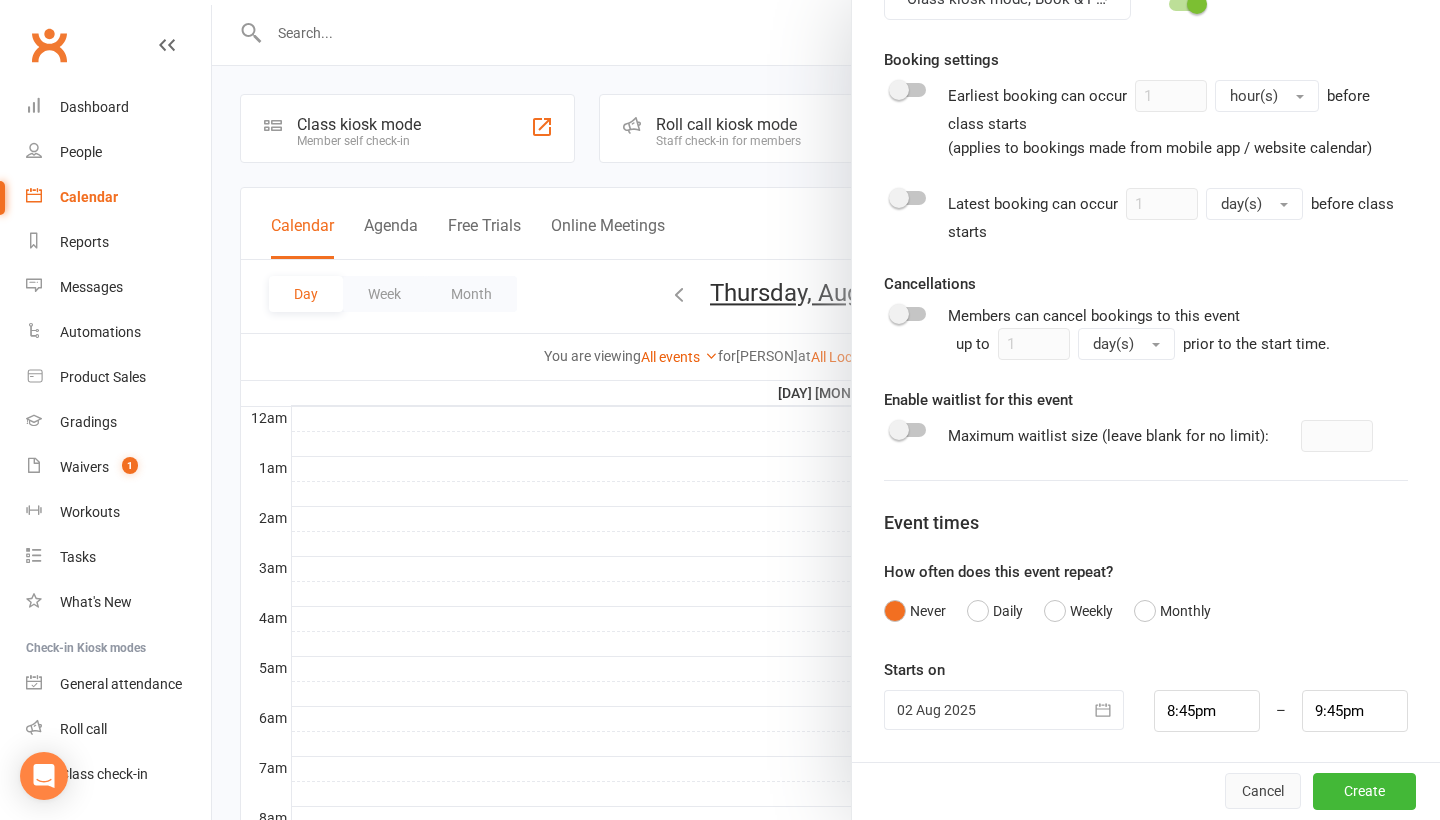 click on "Cancel" at bounding box center [1263, 792] 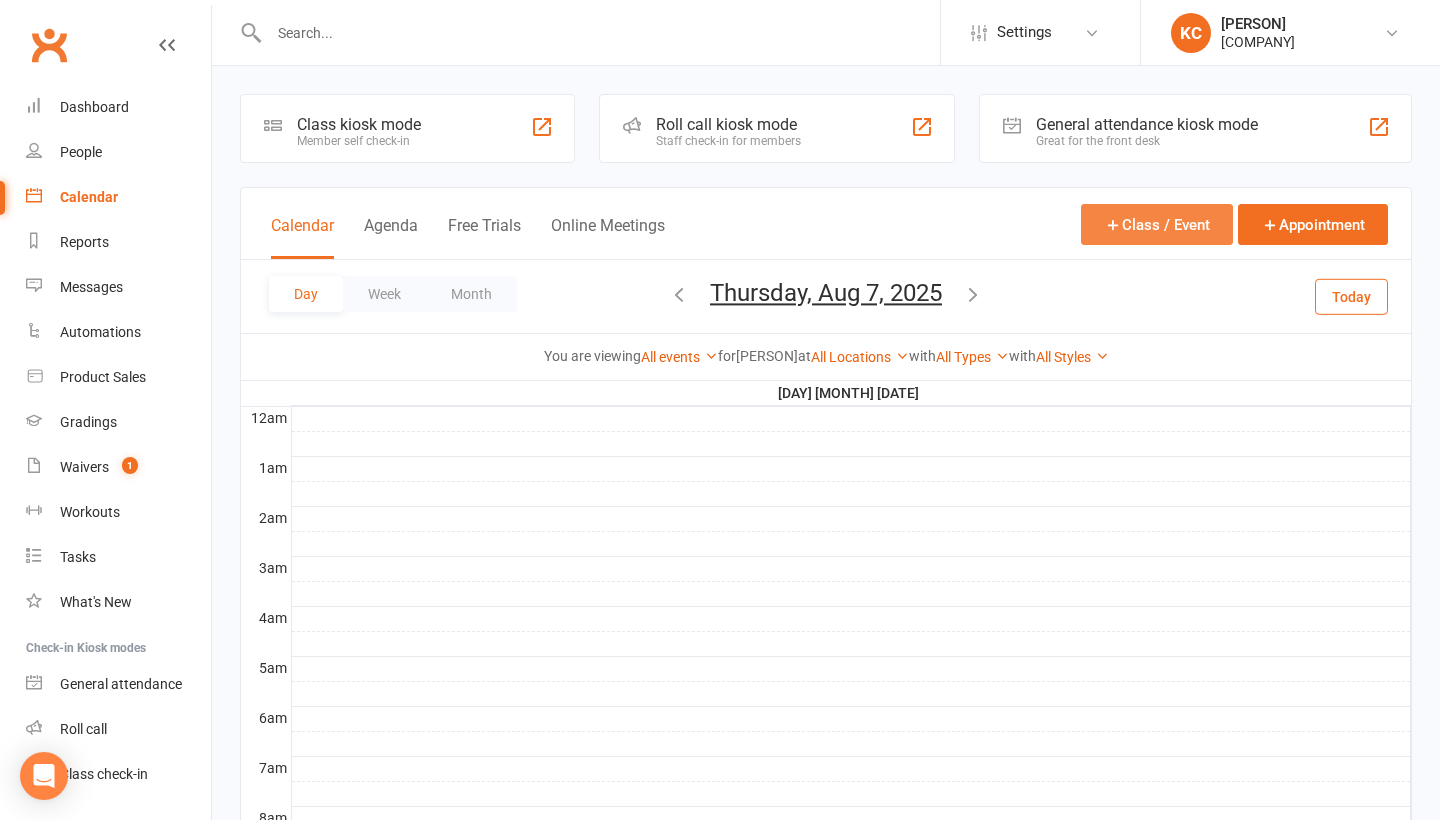 click on "Class / Event" at bounding box center [1157, 224] 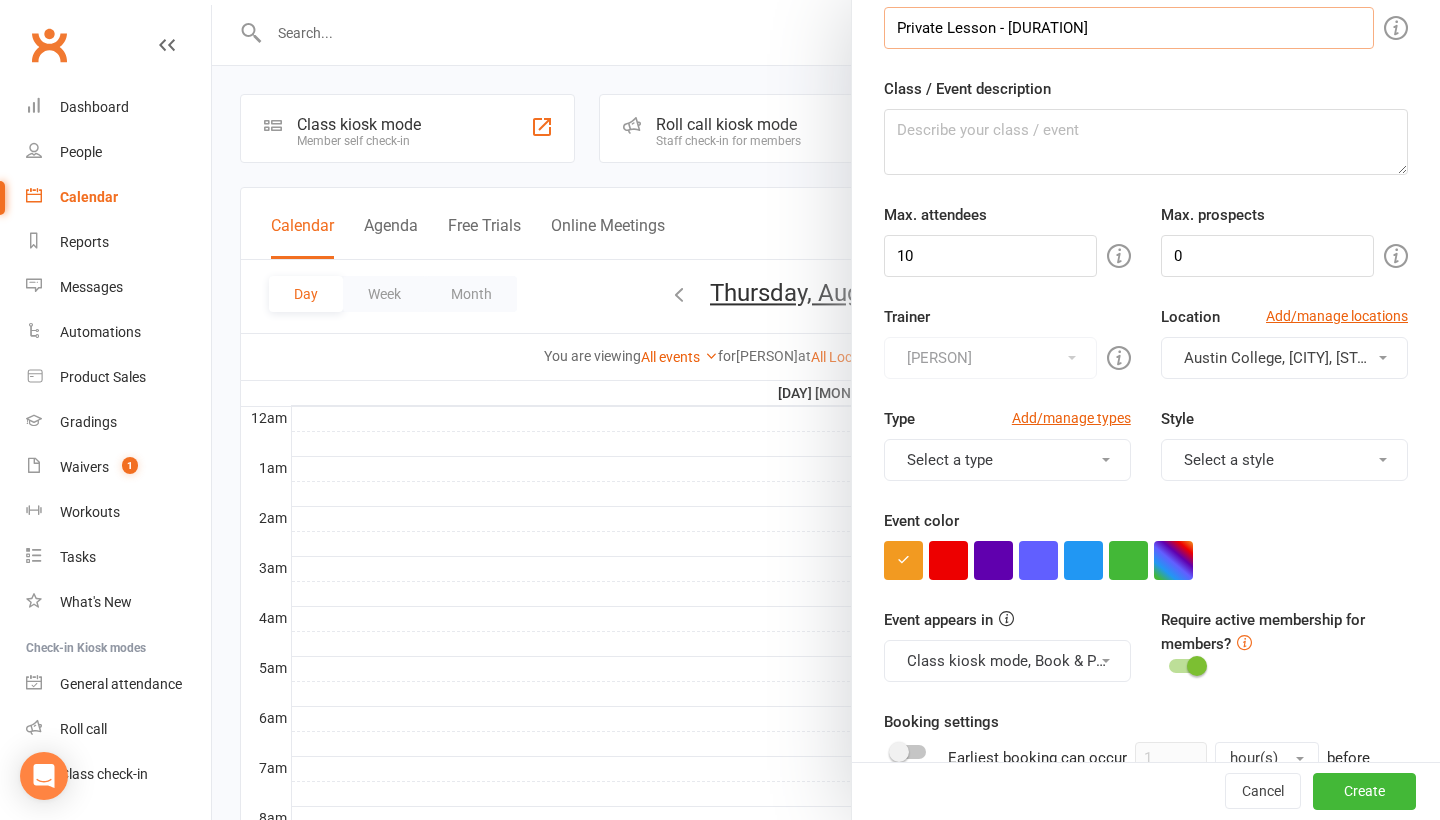 scroll, scrollTop: 130, scrollLeft: 0, axis: vertical 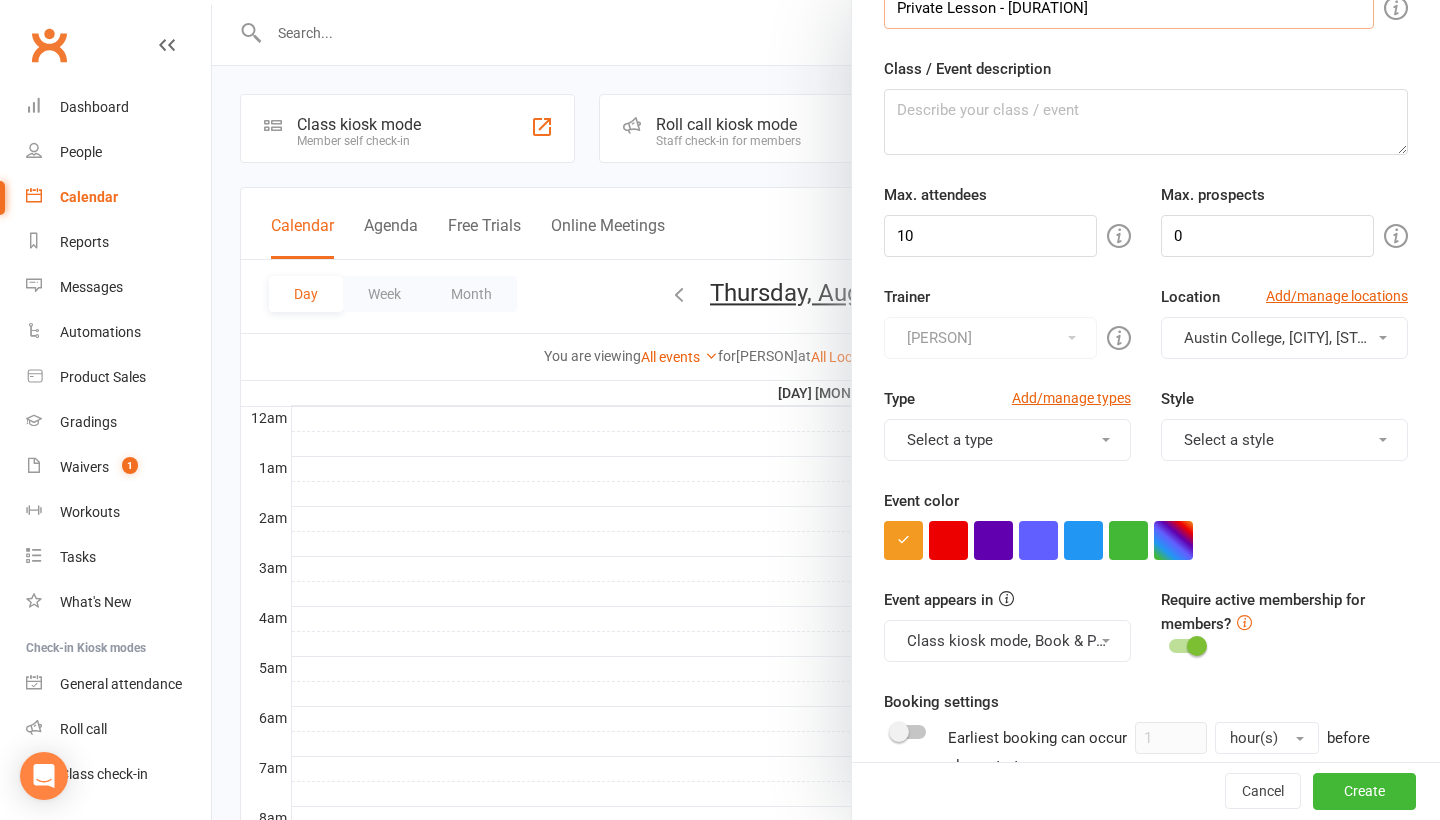 type on "Private Lesson - 20 minutes" 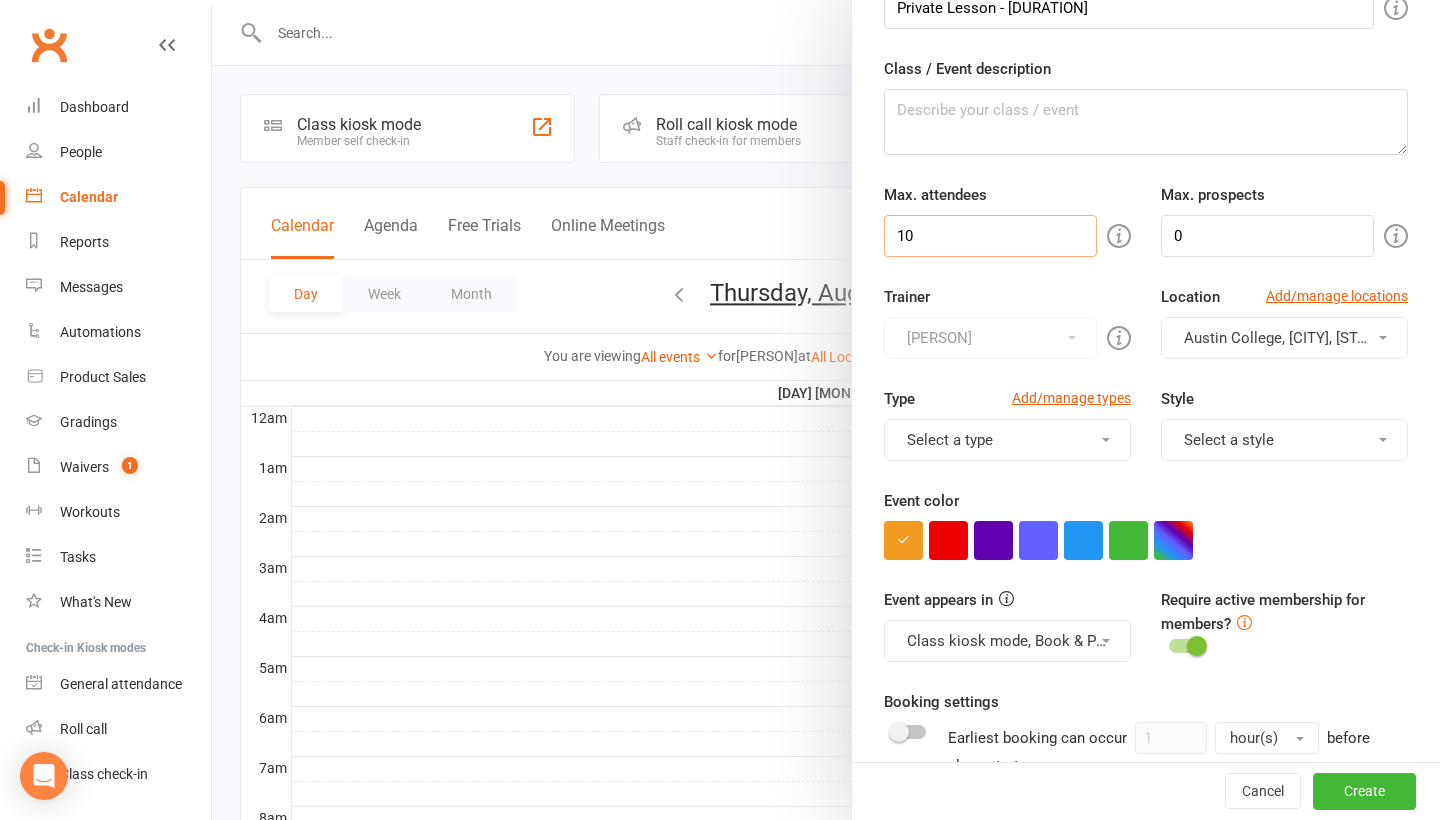 click on "10" at bounding box center [990, 236] 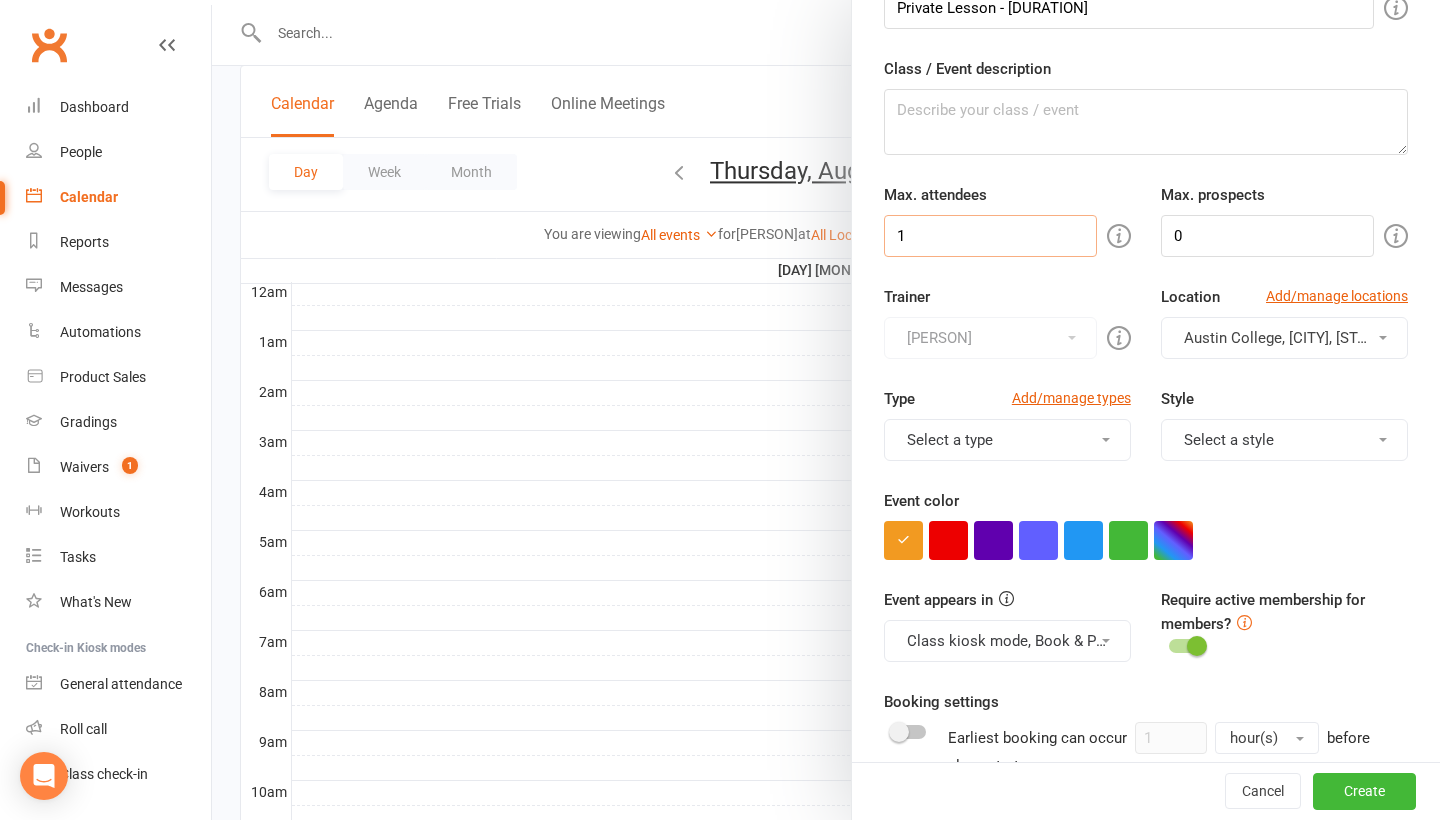 scroll, scrollTop: 128, scrollLeft: 0, axis: vertical 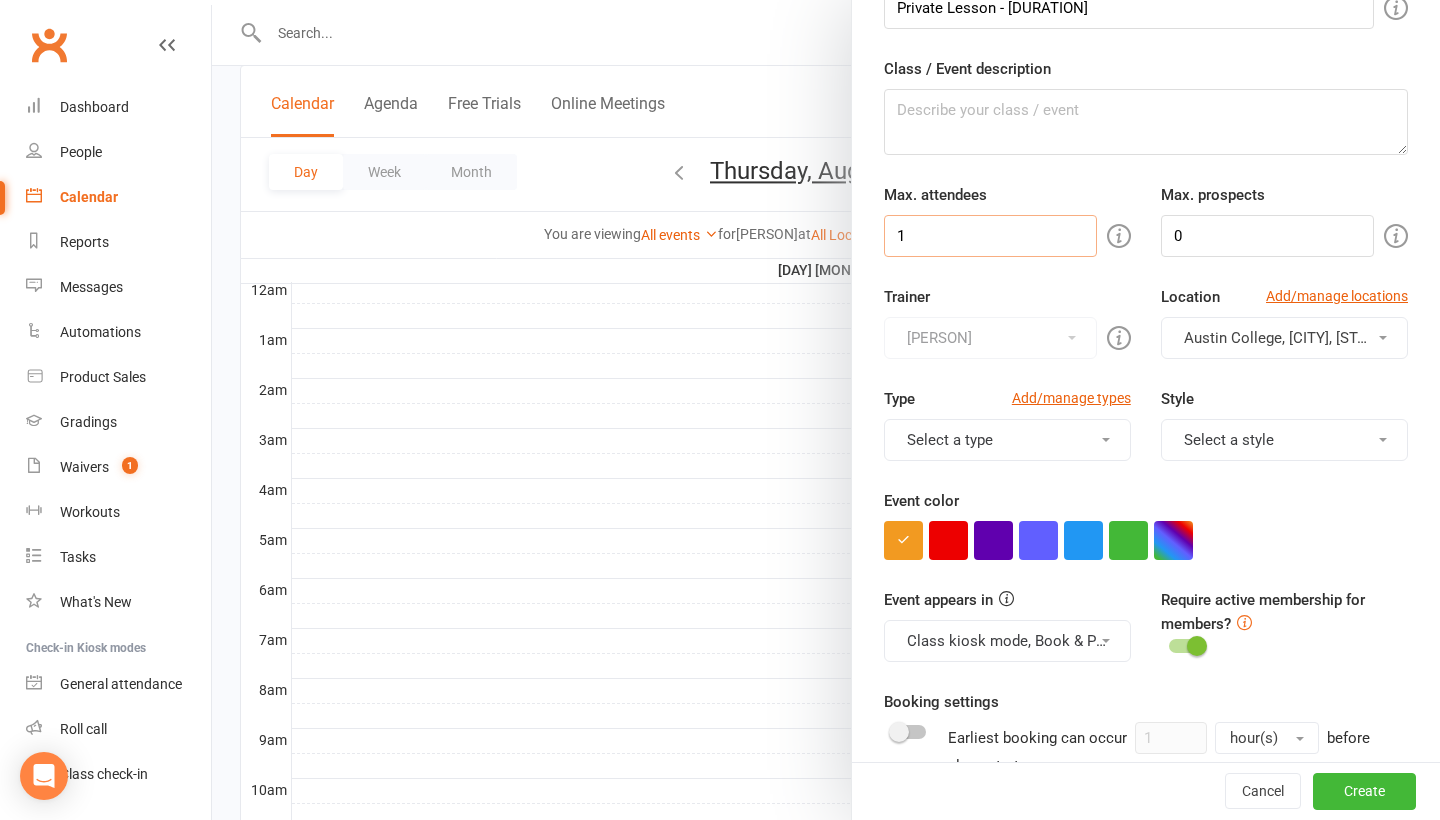 type on "1" 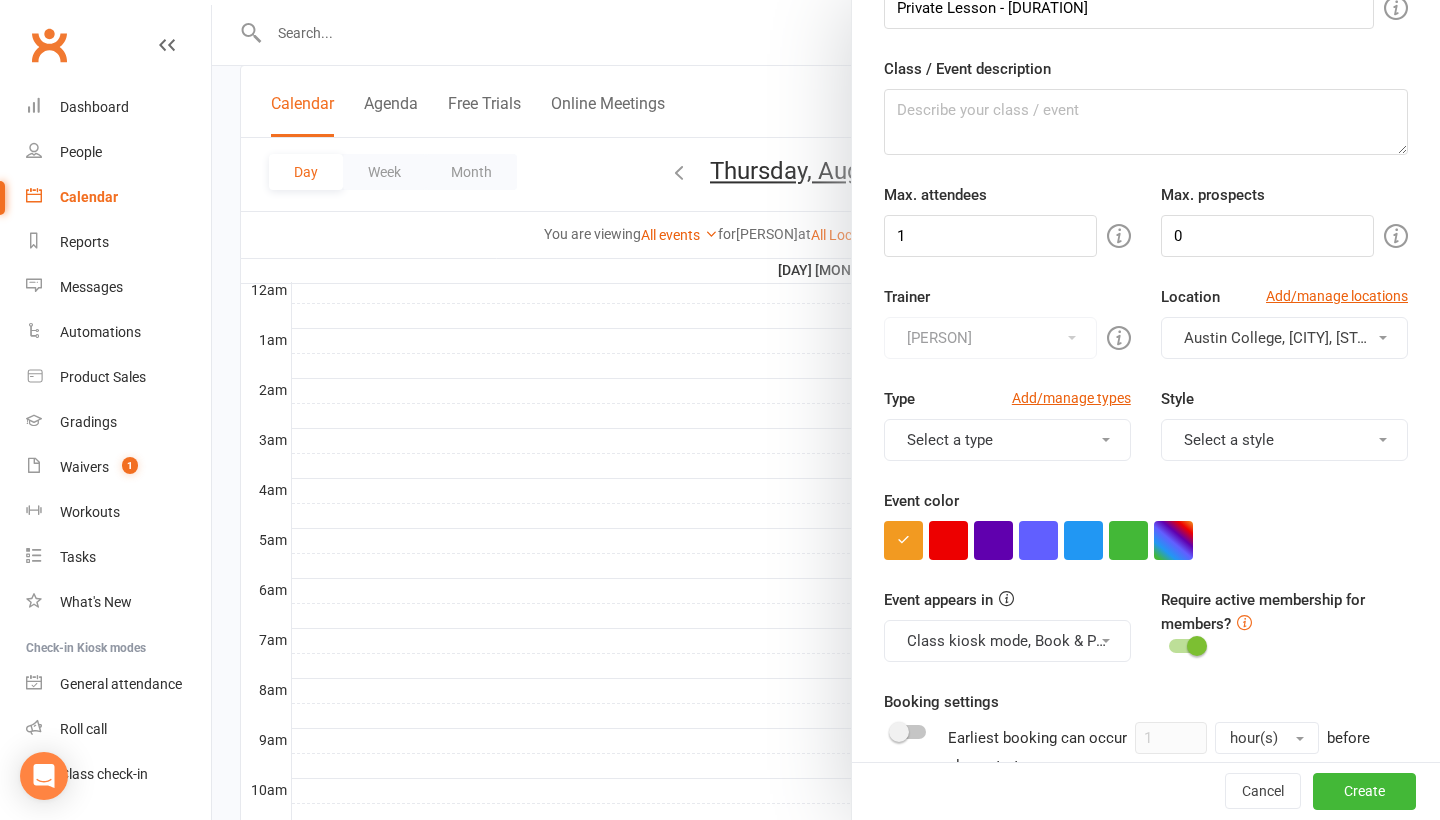 click on "[LOCATION], [CITY], [STATE]" at bounding box center [1286, 338] 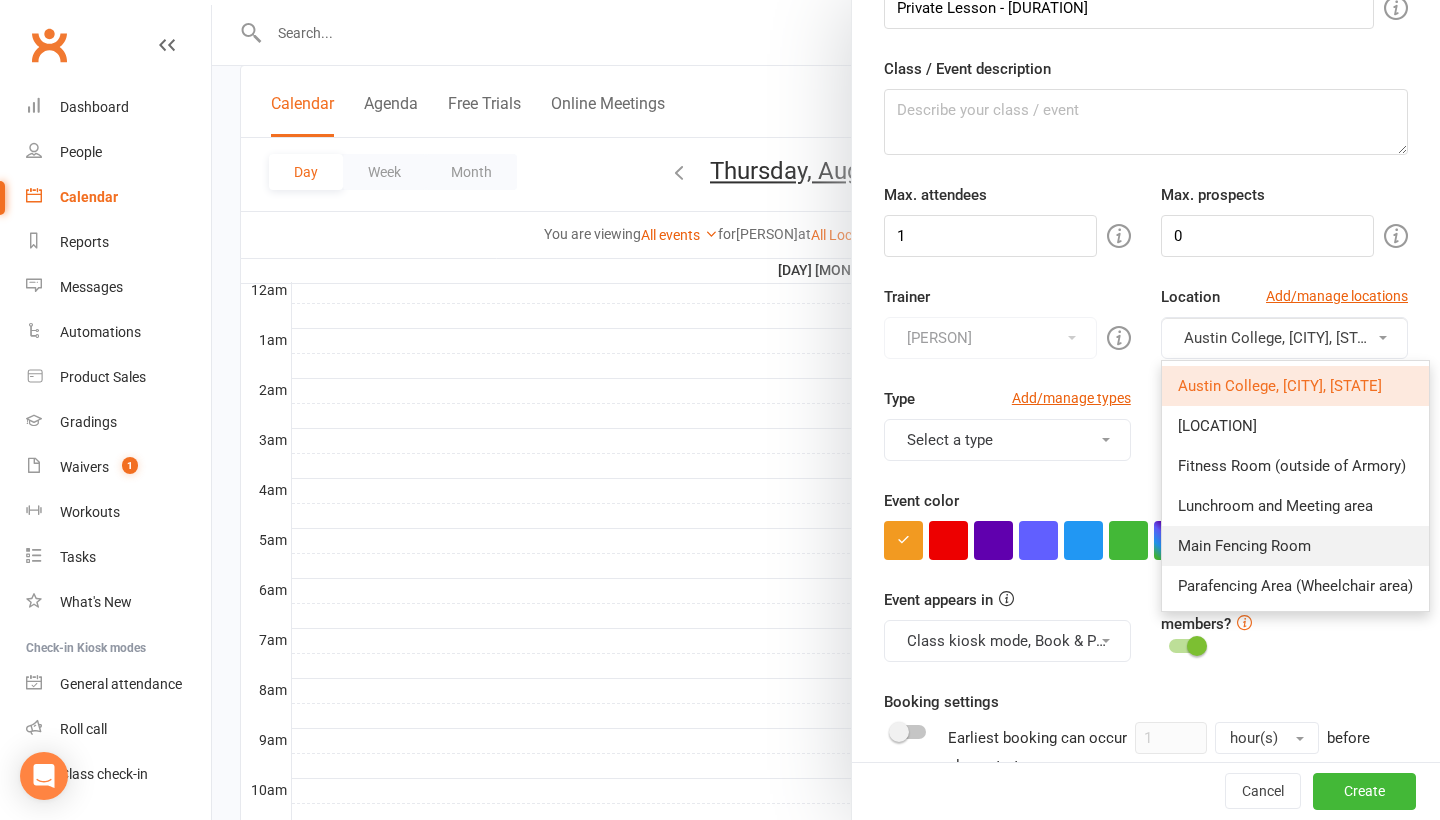 click on "Main Fencing Room" at bounding box center (1244, 546) 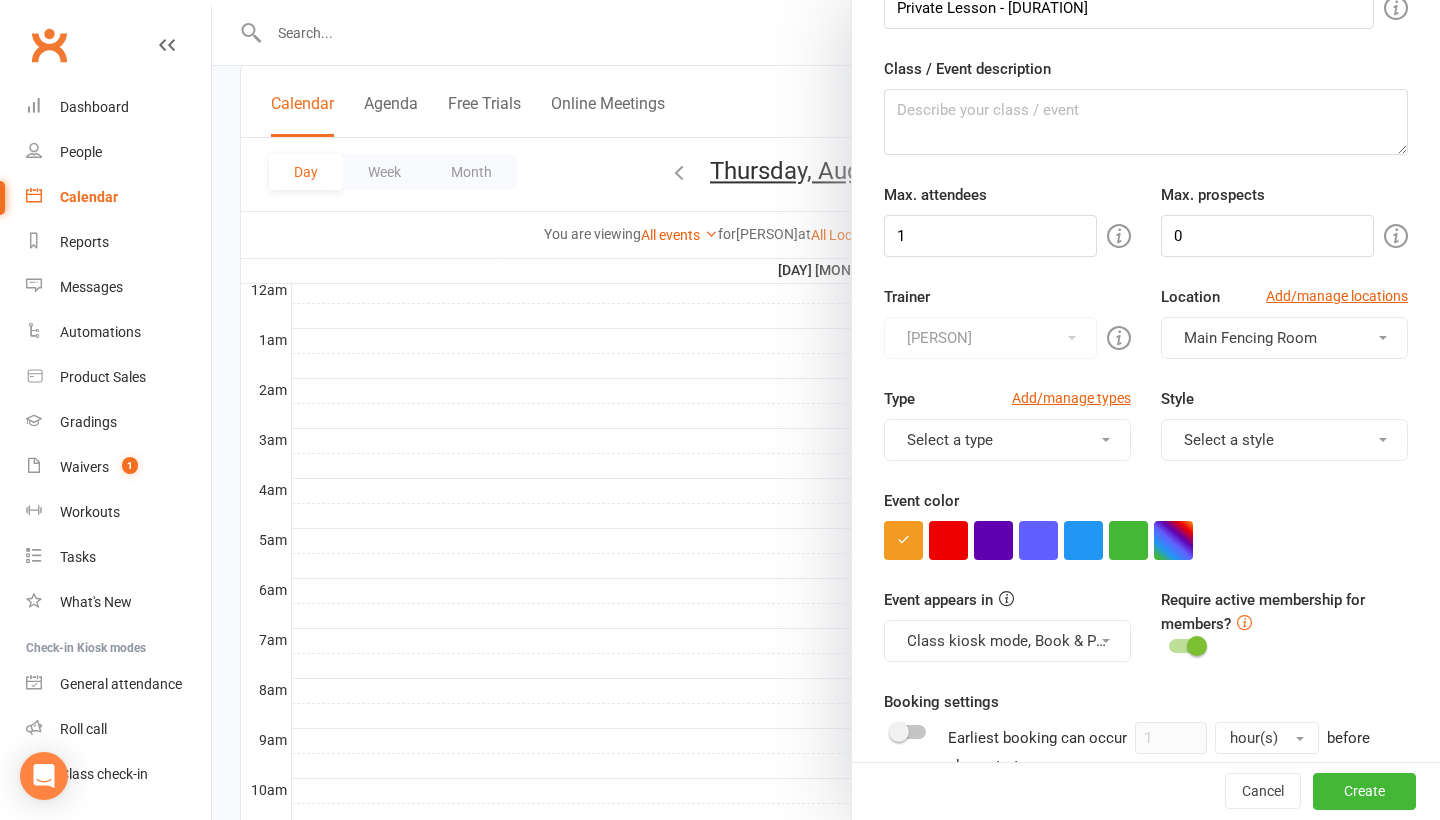 click on "Select a type" at bounding box center [1007, 440] 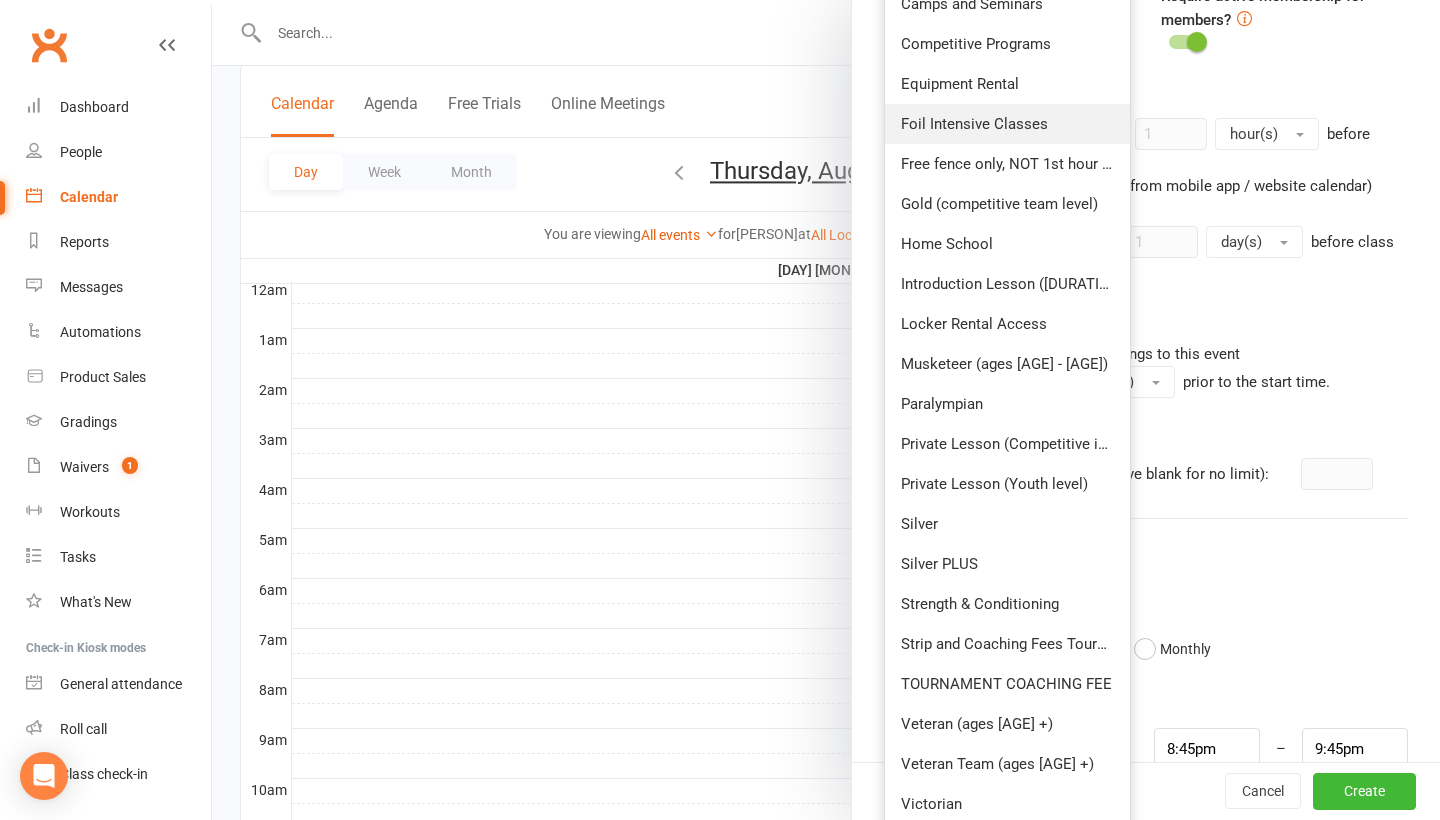 scroll, scrollTop: 736, scrollLeft: 0, axis: vertical 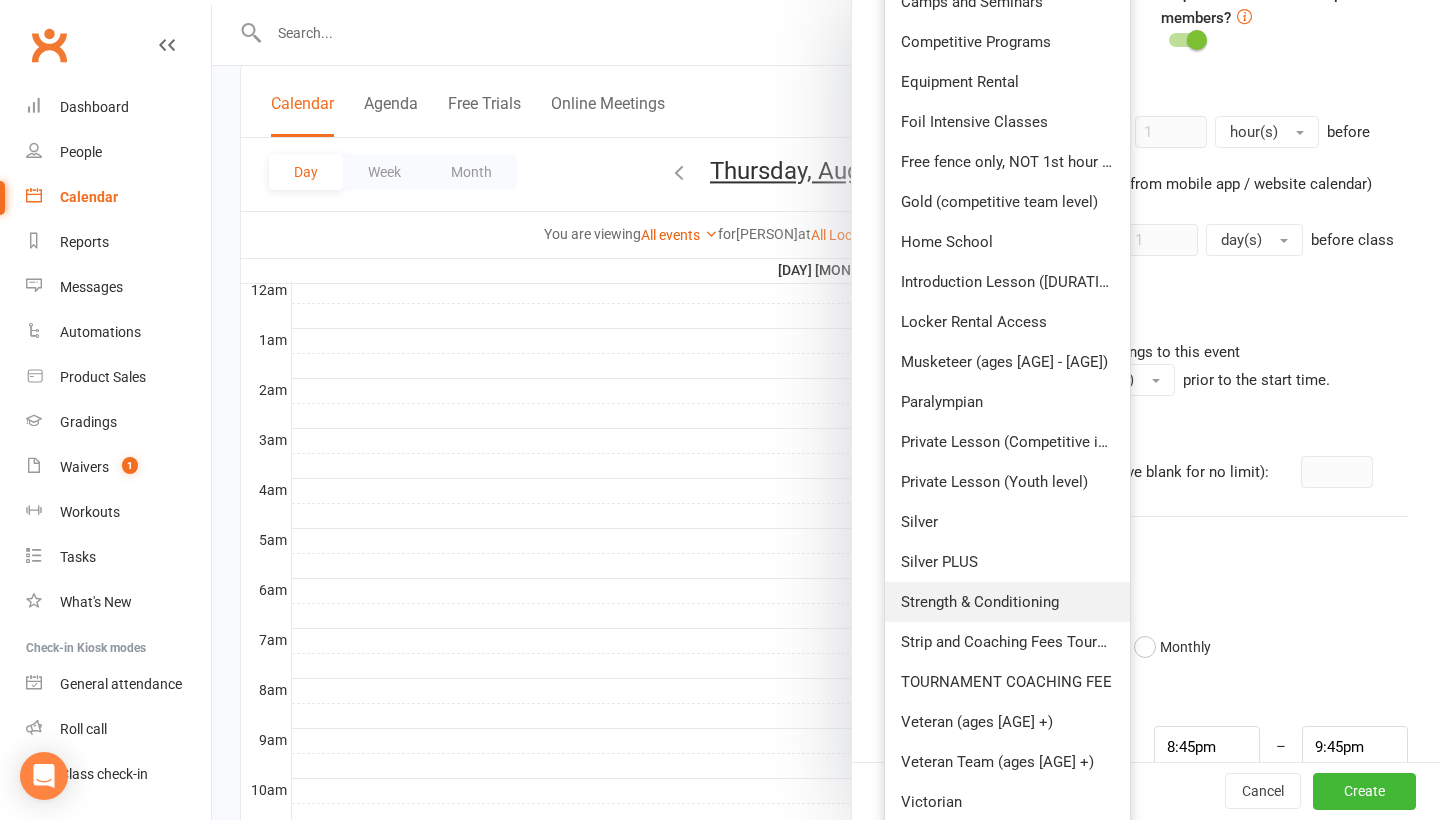type 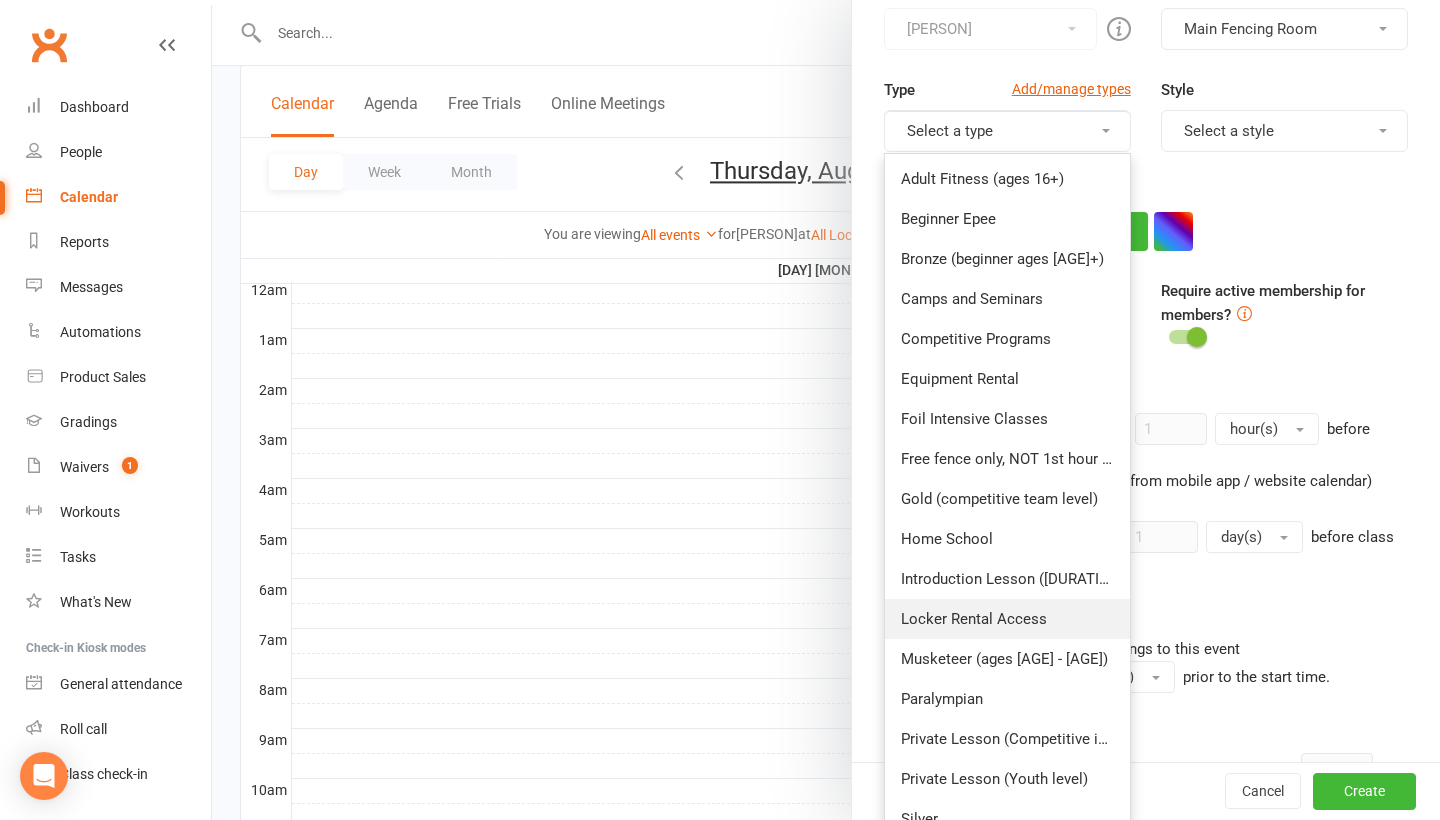 scroll, scrollTop: 433, scrollLeft: 0, axis: vertical 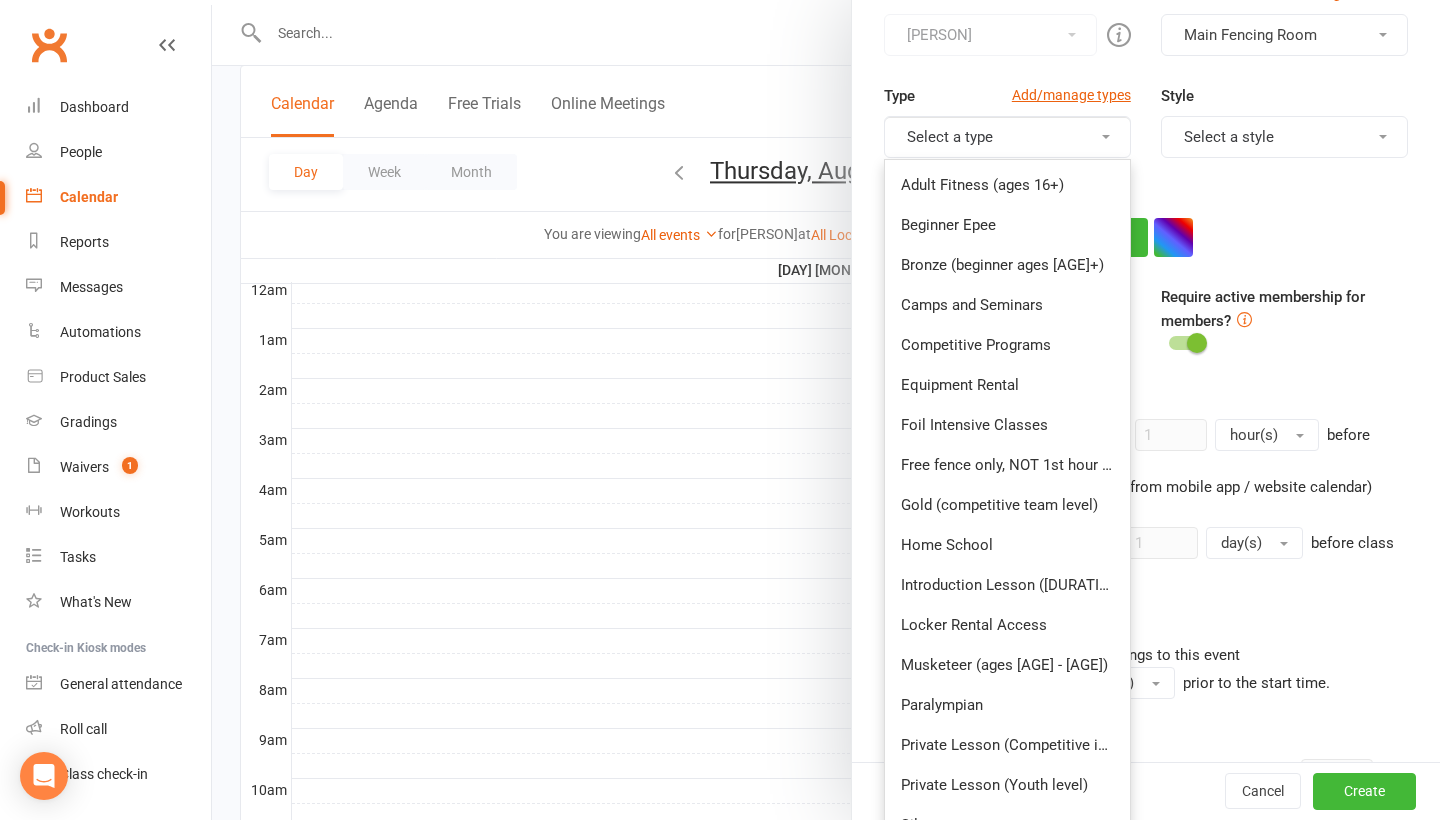 click on "Select a type" at bounding box center (1007, 137) 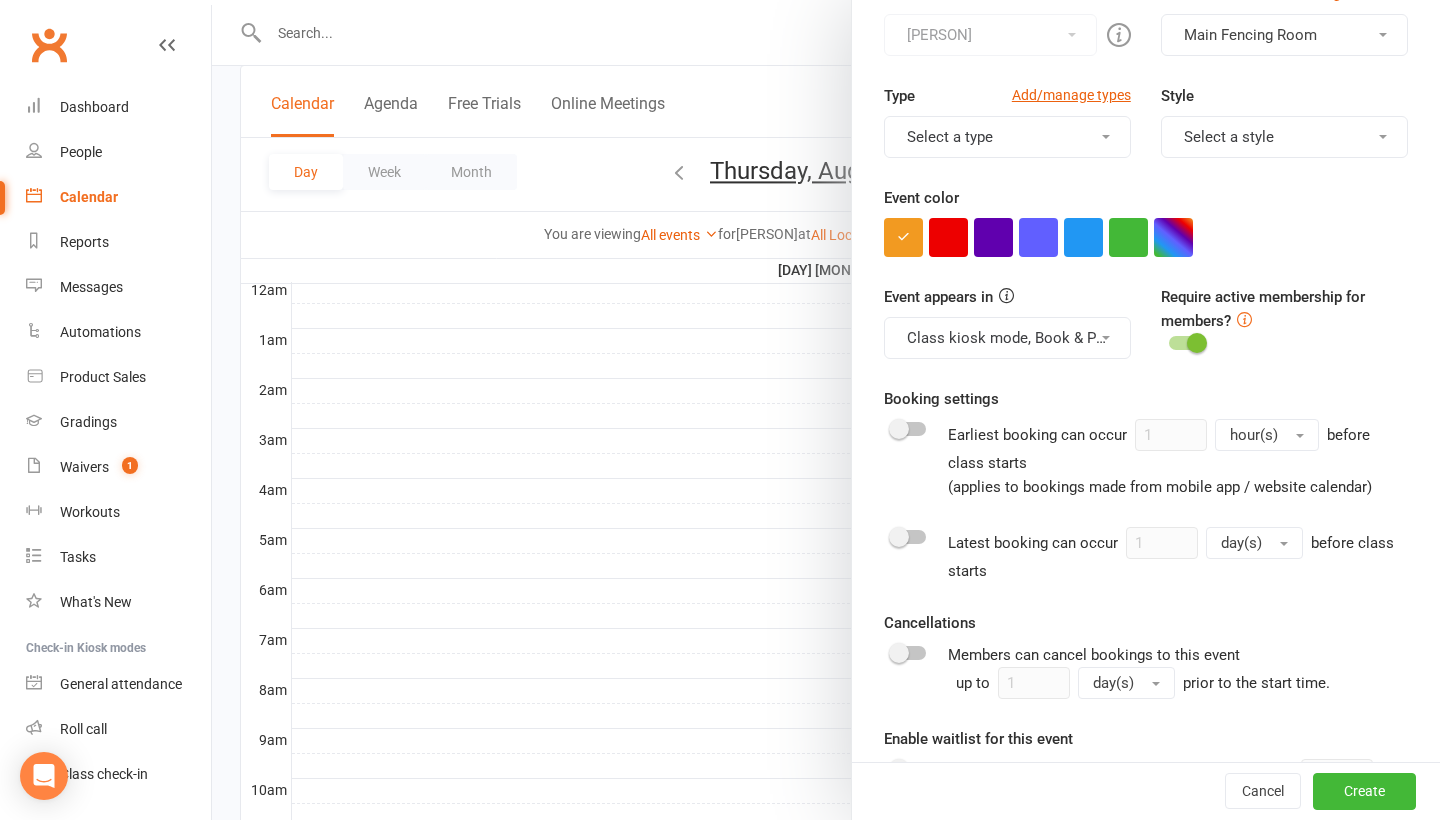 click on "Select a type" at bounding box center [1007, 137] 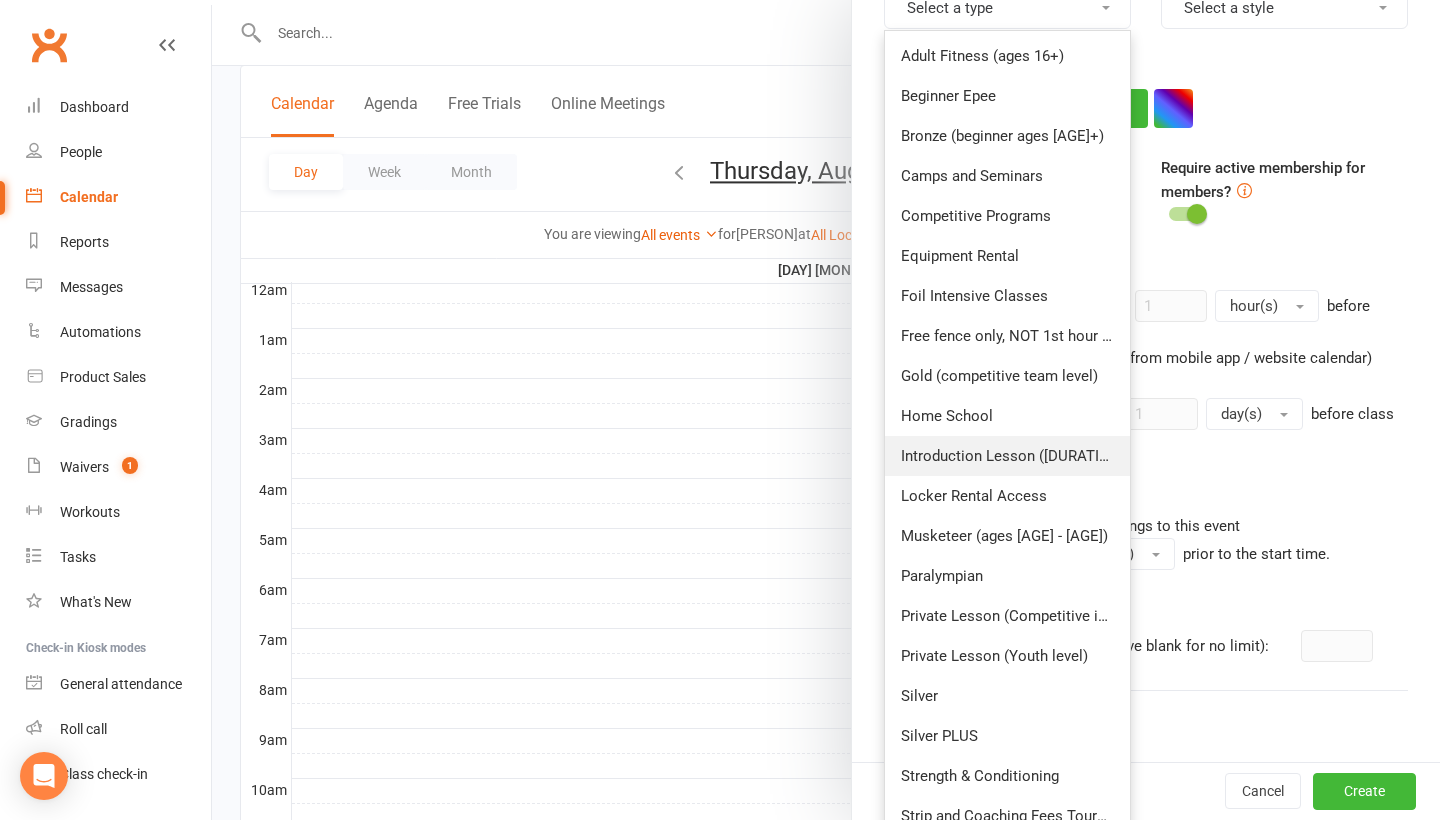 scroll, scrollTop: 566, scrollLeft: 0, axis: vertical 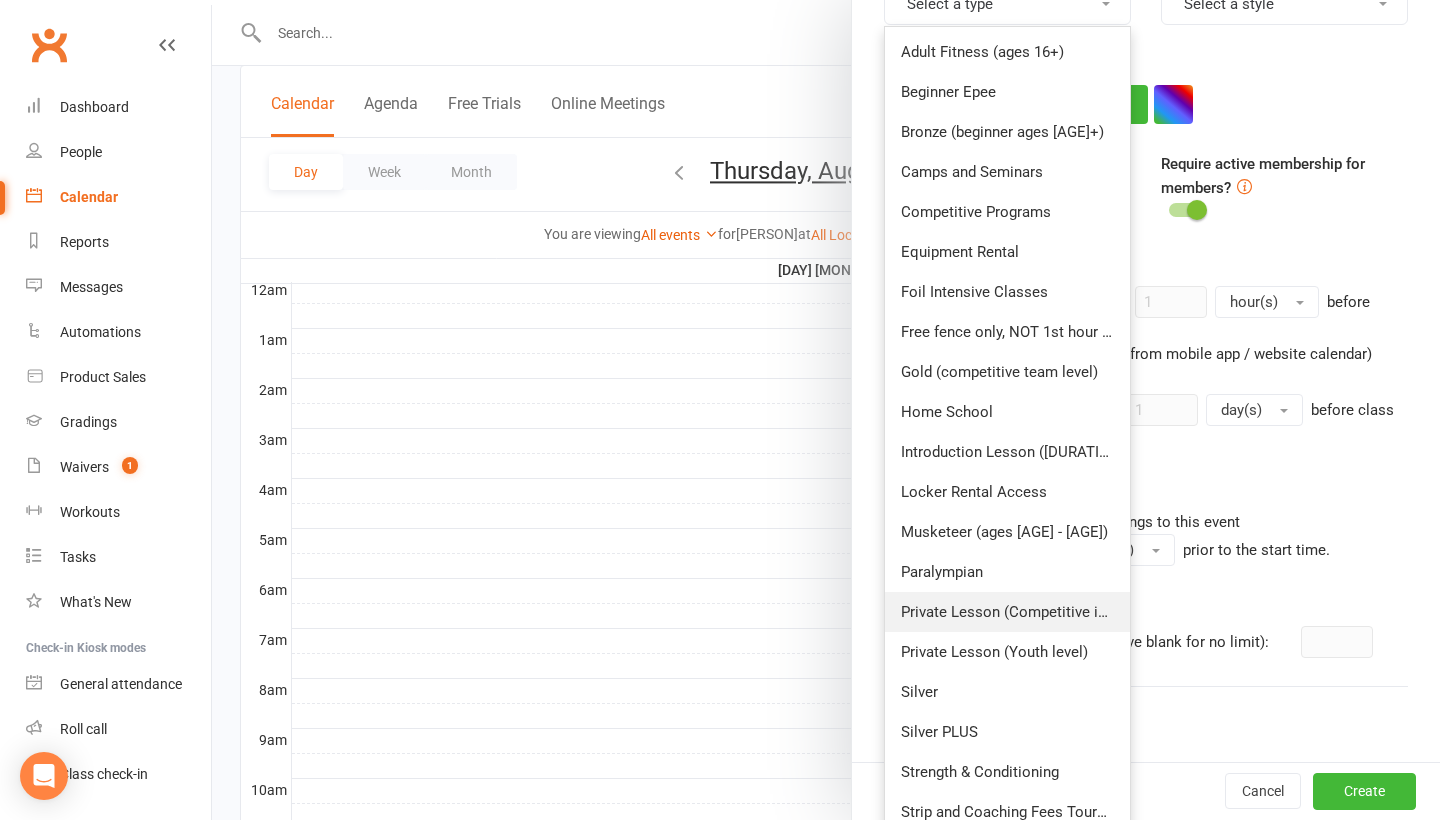 click on "Private Lesson (Competitive intensive)" at bounding box center [1007, 612] 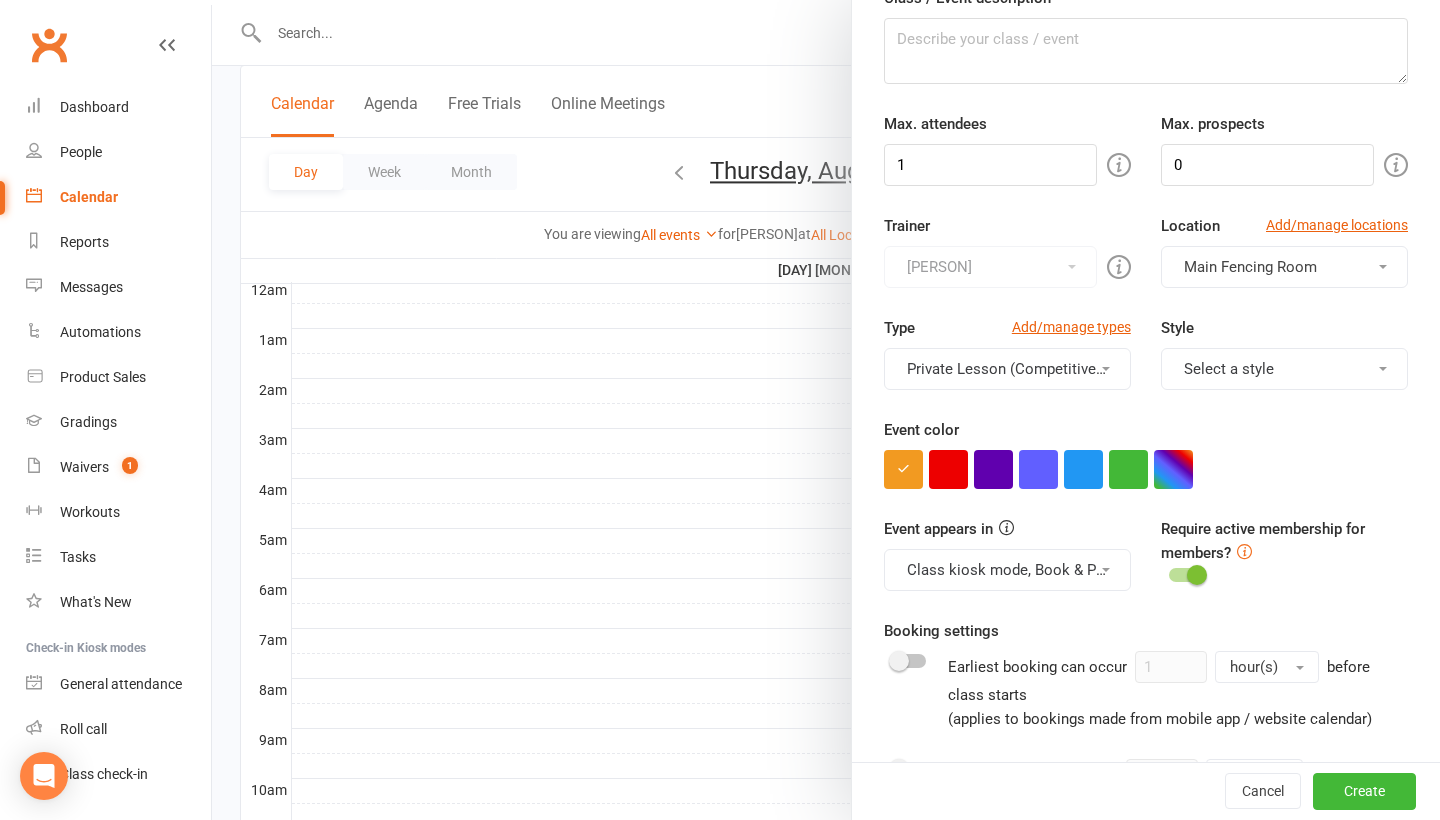 scroll, scrollTop: 157, scrollLeft: 0, axis: vertical 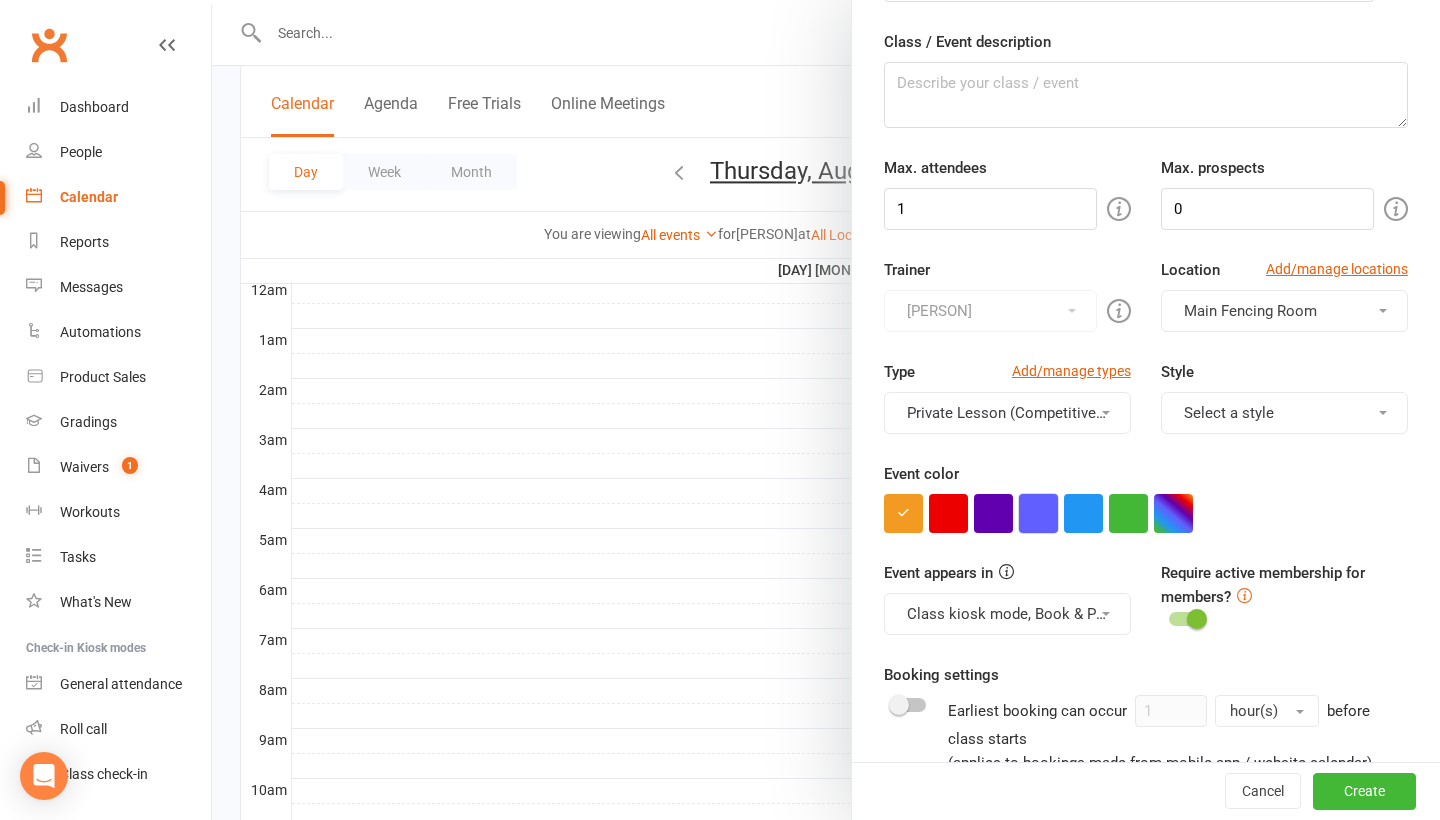click at bounding box center [1038, 513] 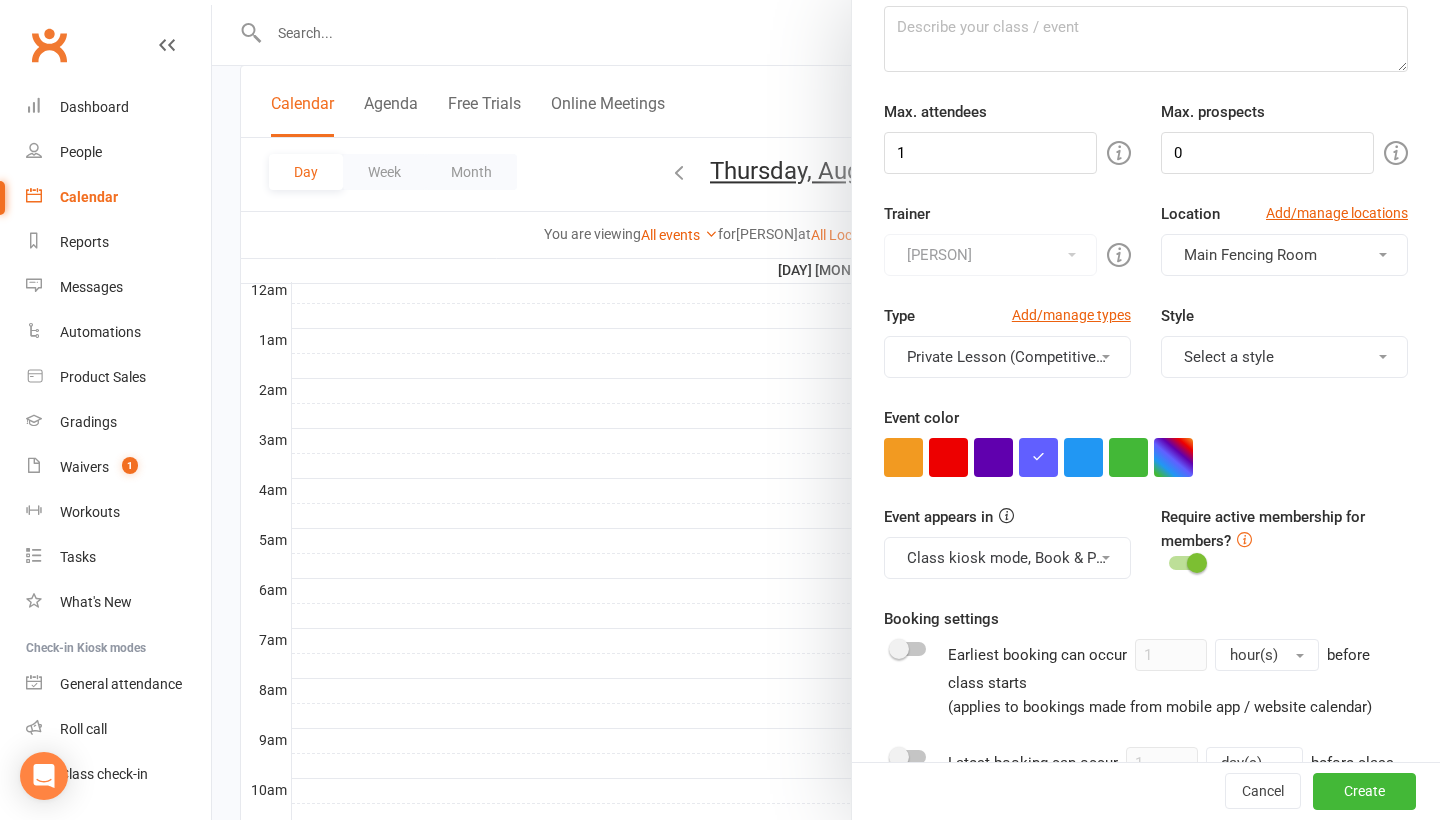 scroll, scrollTop: 203, scrollLeft: 0, axis: vertical 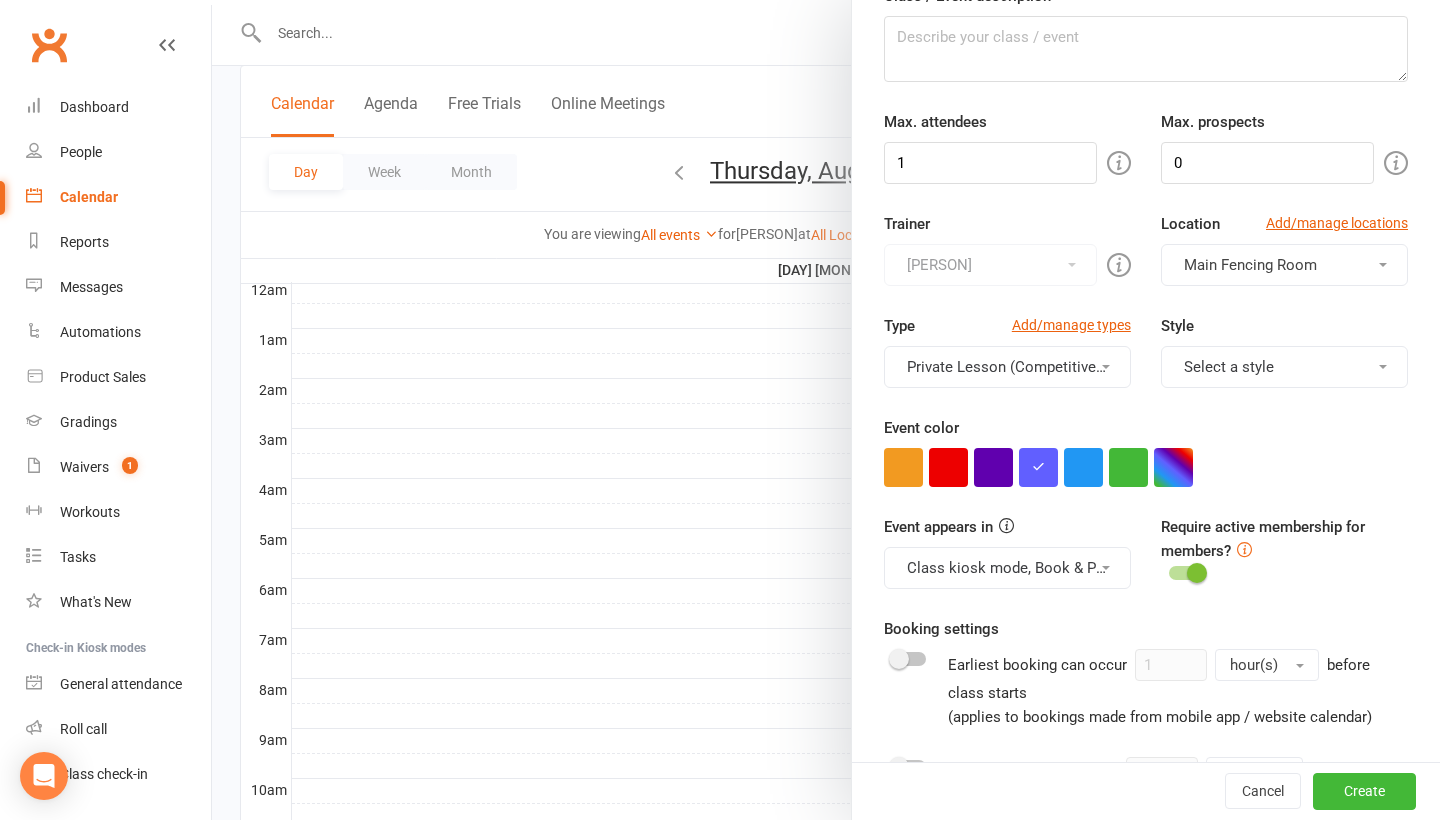 click on "Type Add/manage types Private Lesson (Competitive intensive)  Adult Fitness (ages 16+) Beginner Epee Bronze (beginner ages 10+) Camps and Seminars Competitive Programs Equipment Rental Foil Intensive Classes Free fence only, NOT 1st hour of training Gold (competitive team level) Home School Introduction Lesson (30 minutes) Locker Rental Access Musketeer (ages 6 - 9) Paralympian Private Lesson (Competitive intensive) Private Lesson (Youth level) Silver Silver PLUS Strength & Conditioning Strip and Coaching Fees Tournament TOURNAMENT COACHING FEE Veteran (ages 40 +) Veteran Team (ages 40 +) Victorian Visitor Programs Wheelchair Style Select a style  Adult Recreational Bronze Fencing only Foil Intensive (Volodymyr) Gold Team Epee Gold Team Foil Gold Team Sabre Musketeer Parafencing Silver Epee only Silver Foil only Silver Sabre only Veteran Team Victorian" at bounding box center [1146, 365] 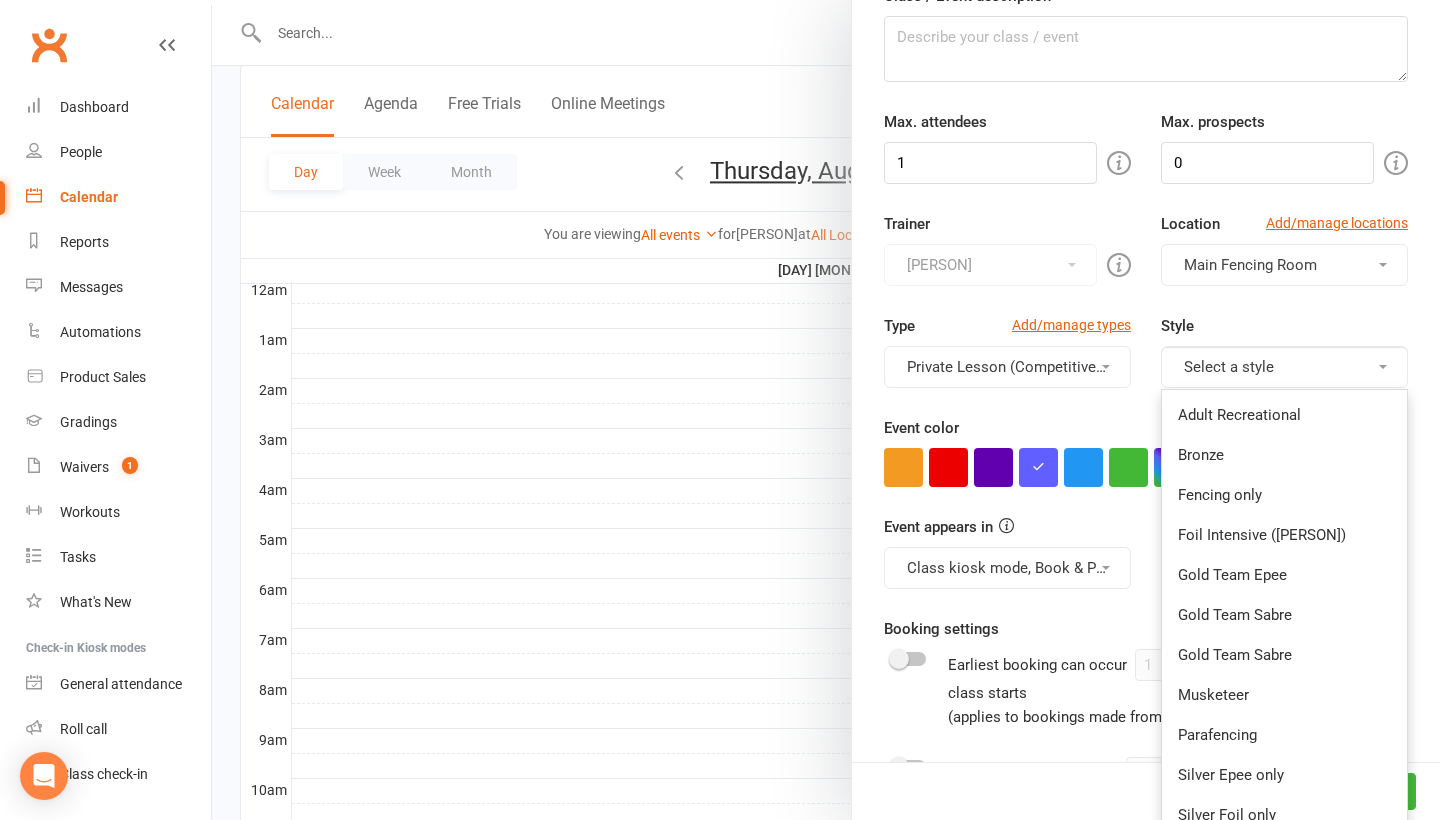 click on "Trainer Katya Chorniy  Katya Chorniy Jonathan Carr Yury Molchan Cameron James Samantha Alkadi Kyle West Jeff Crowe April Alford Ovy Waddoups Sofia Komar Location Add/manage locations
Main Fencing Room" at bounding box center [1146, 263] 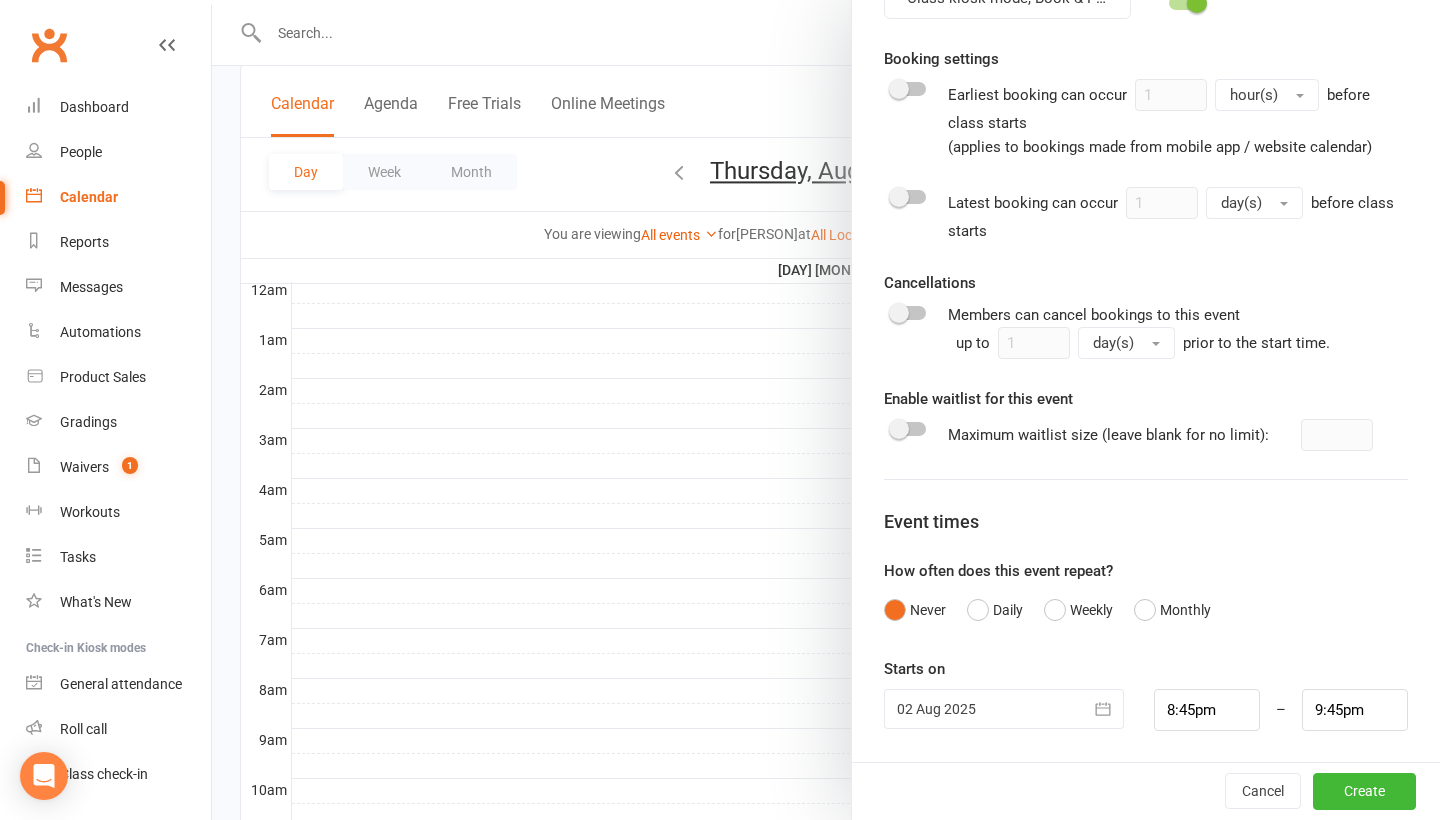 scroll, scrollTop: 772, scrollLeft: 0, axis: vertical 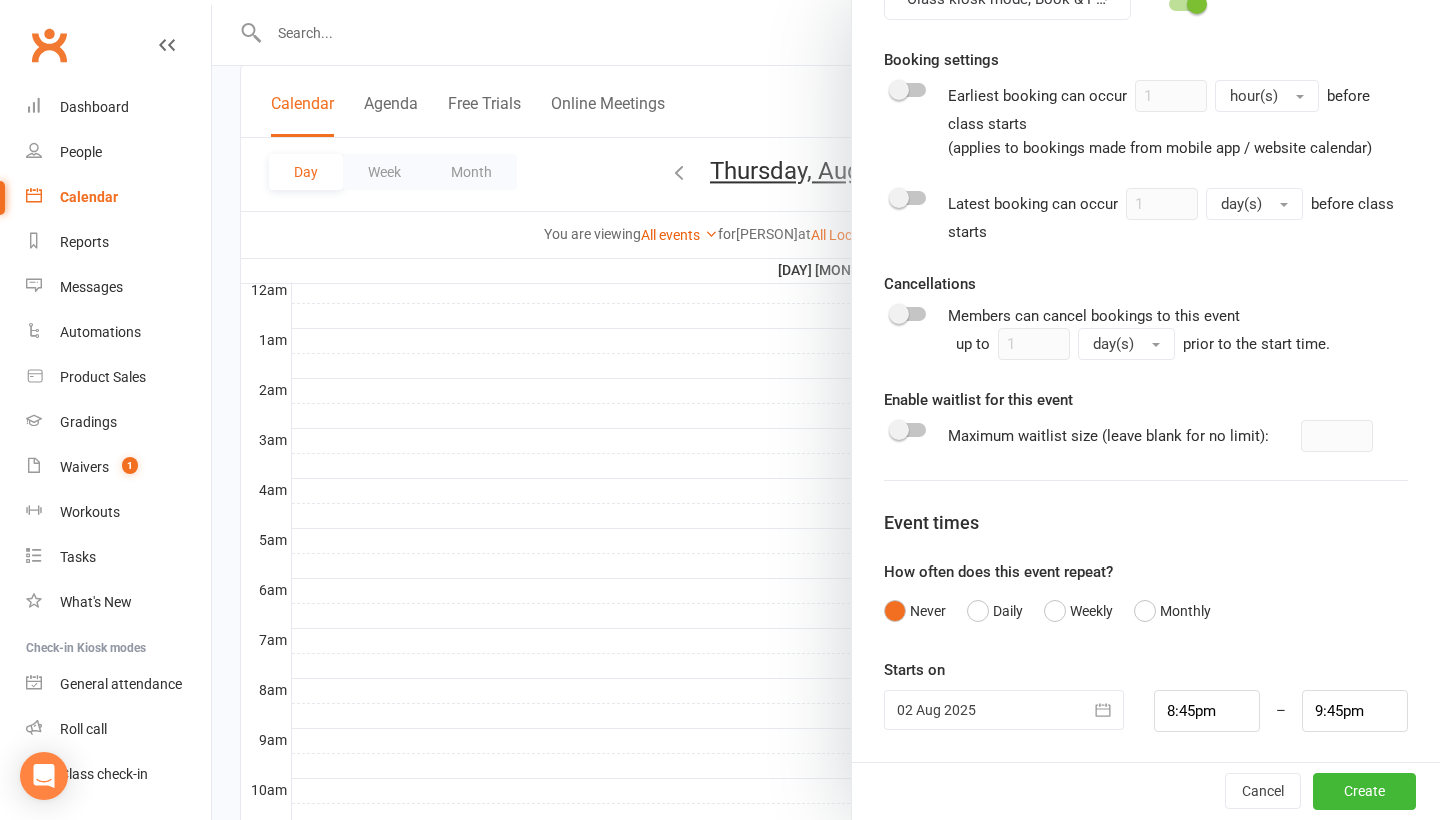 click at bounding box center [1104, 710] 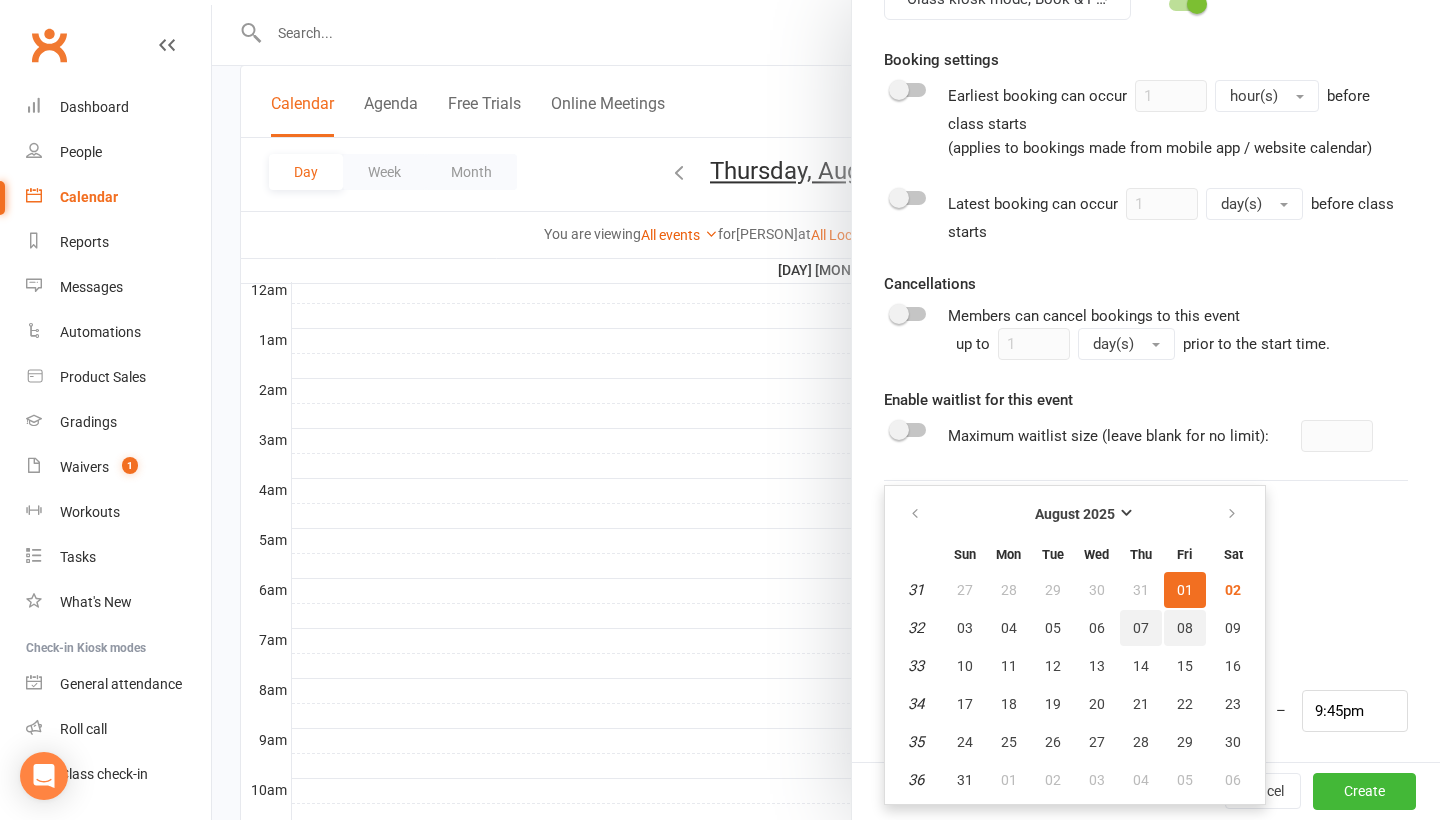 drag, startPoint x: 1175, startPoint y: 631, endPoint x: 1136, endPoint y: 626, distance: 39.319206 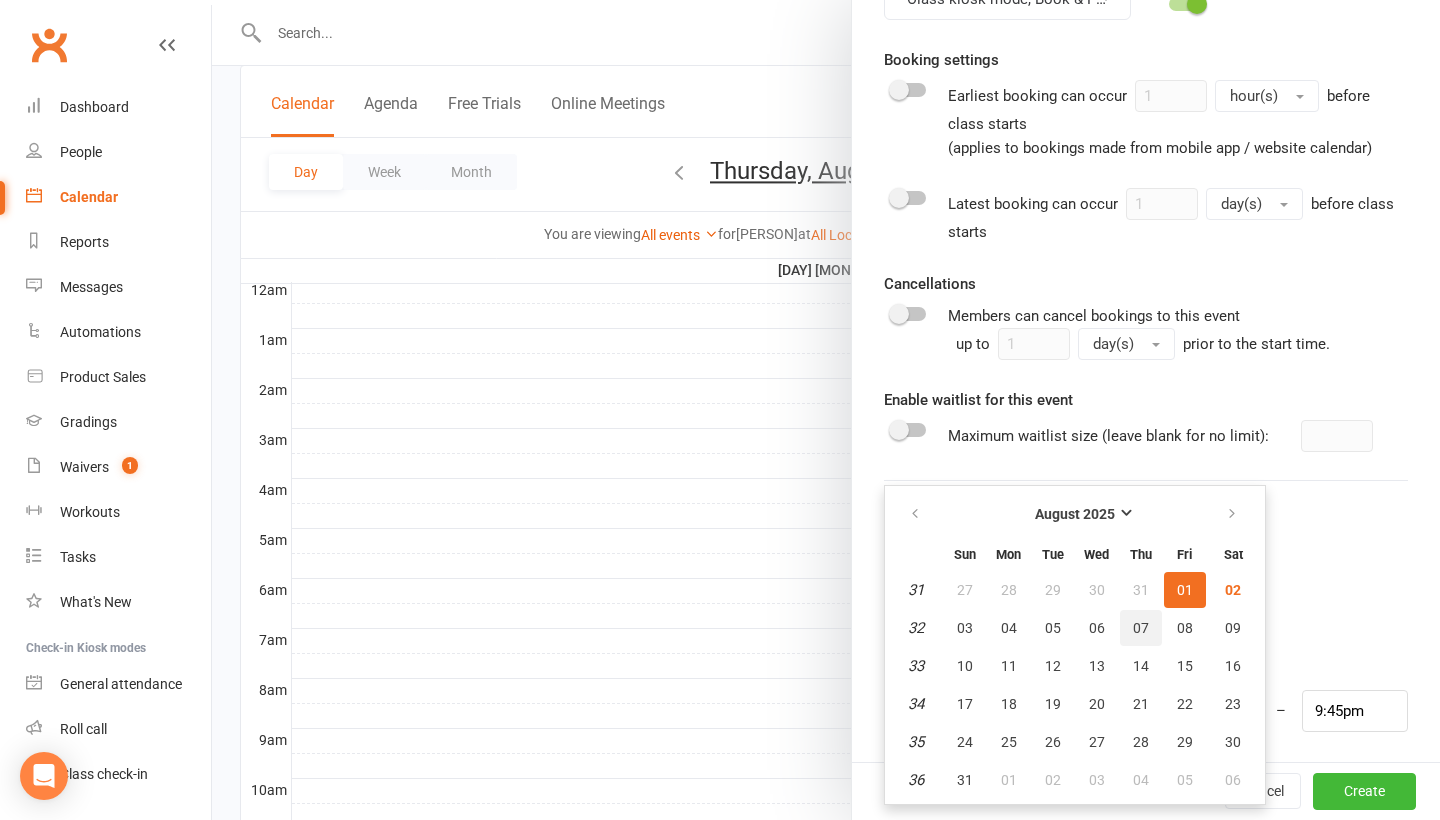 click on "07" at bounding box center (1141, 628) 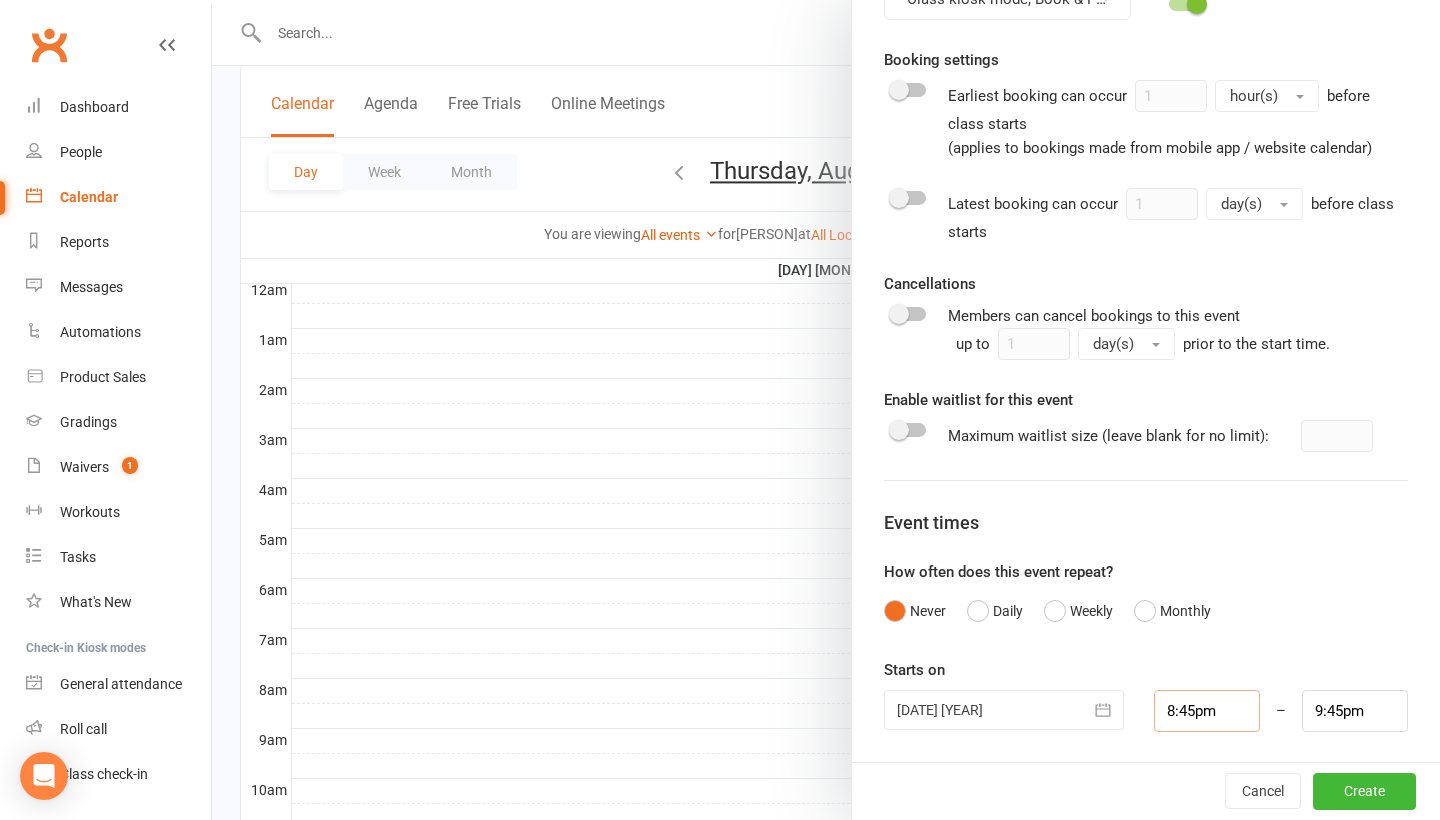 click on "8:45pm" at bounding box center [1207, 711] 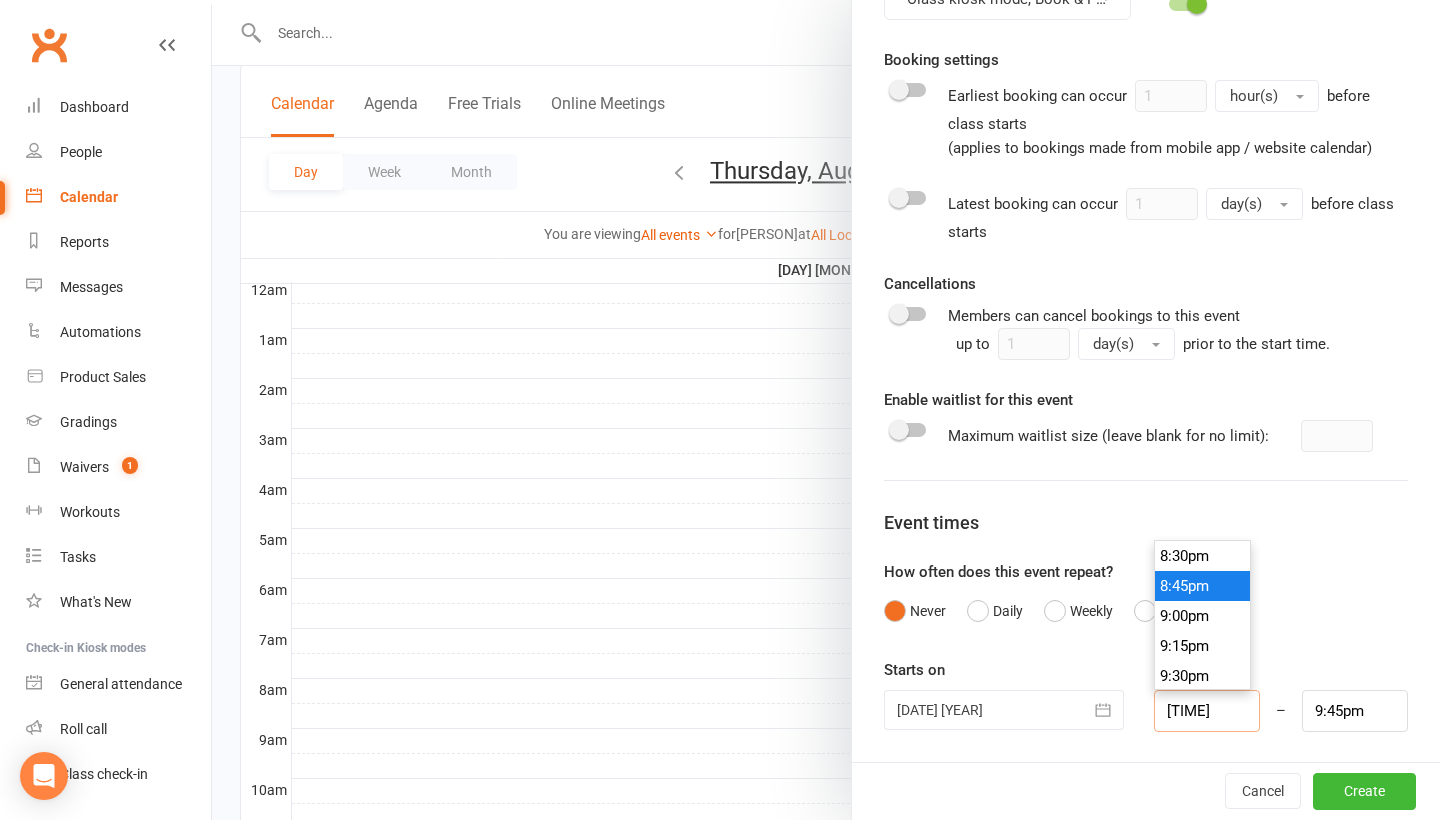 type on "8:pm" 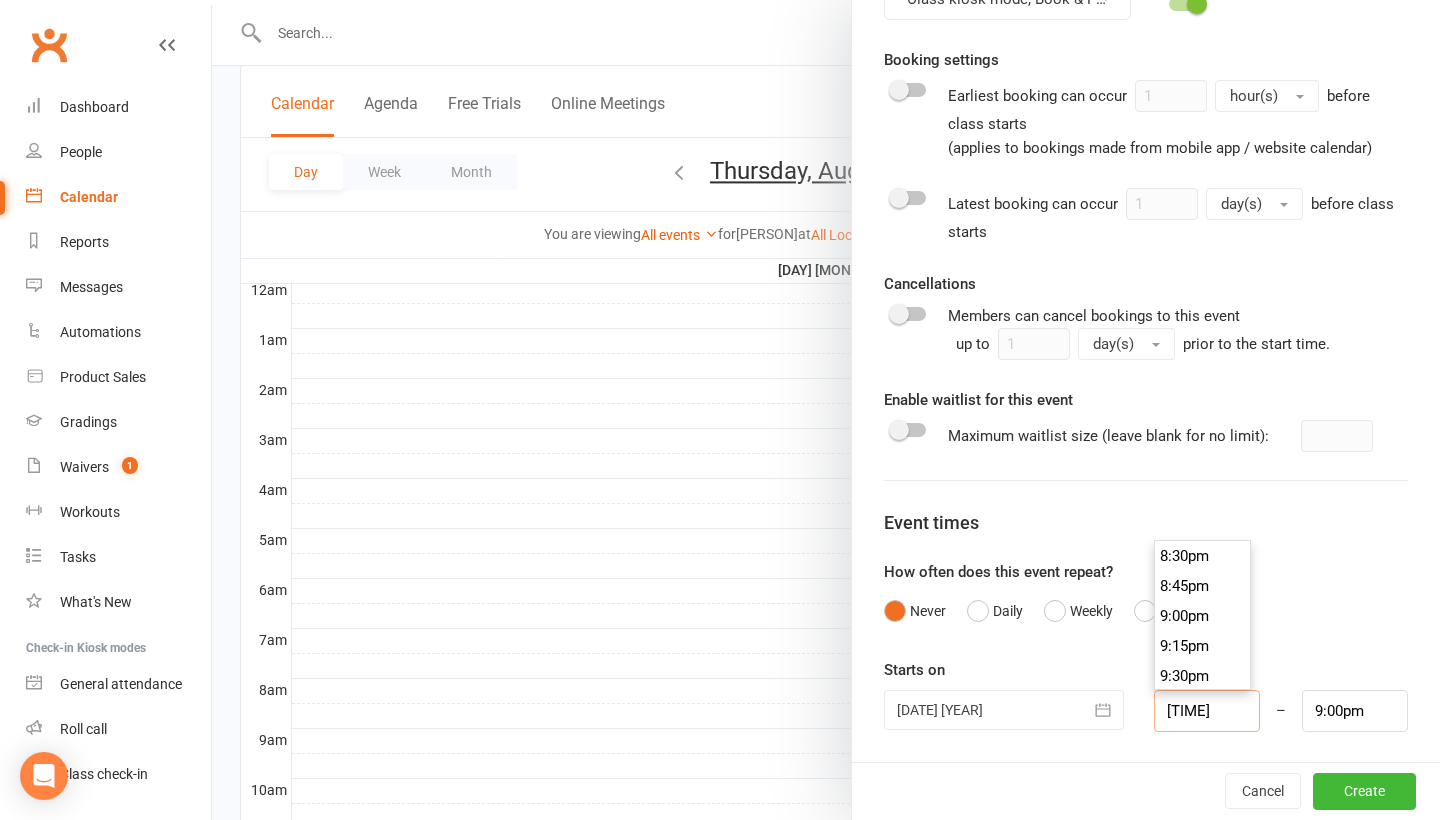 scroll, scrollTop: 2370, scrollLeft: 0, axis: vertical 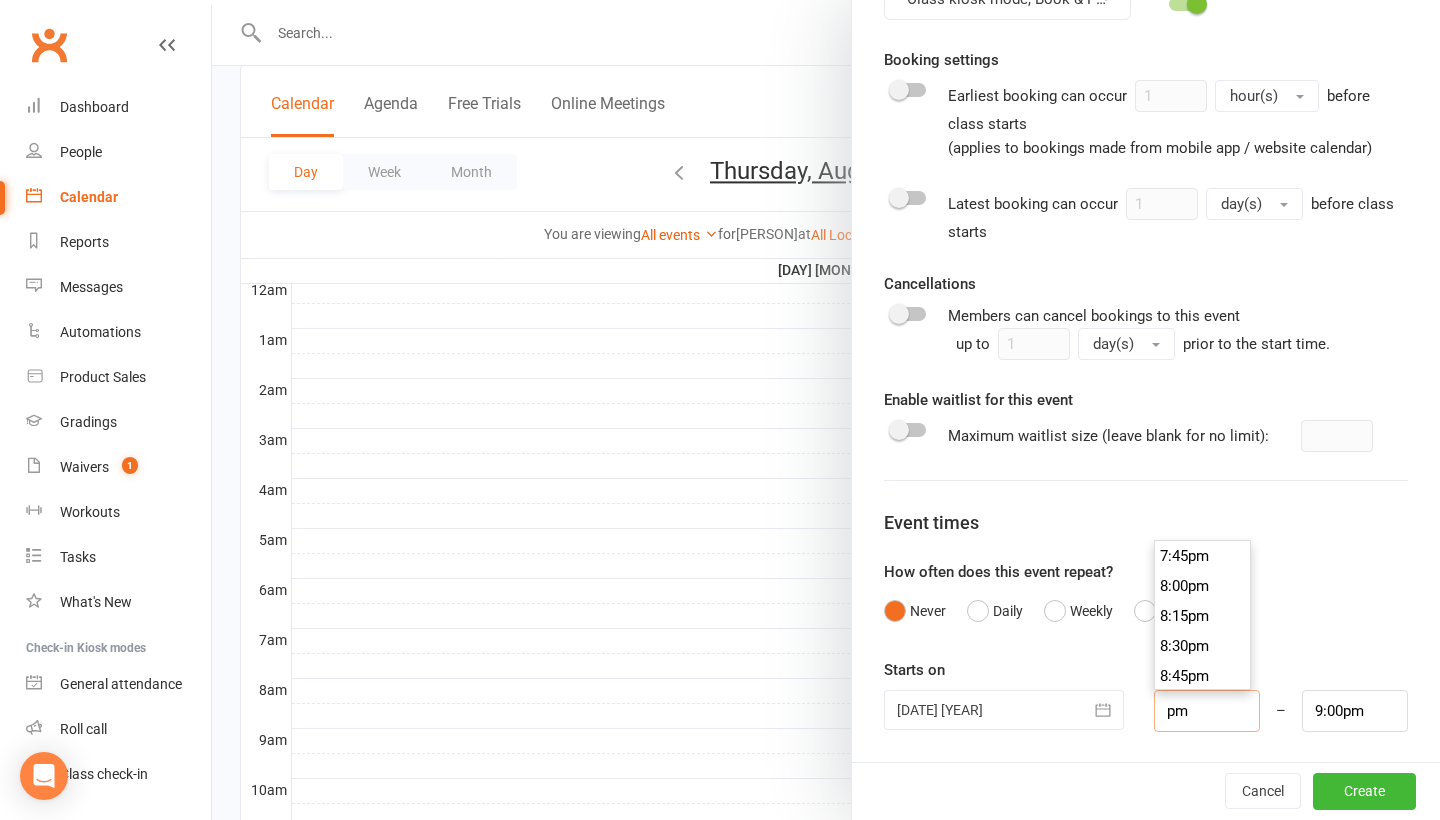 type on "7pm" 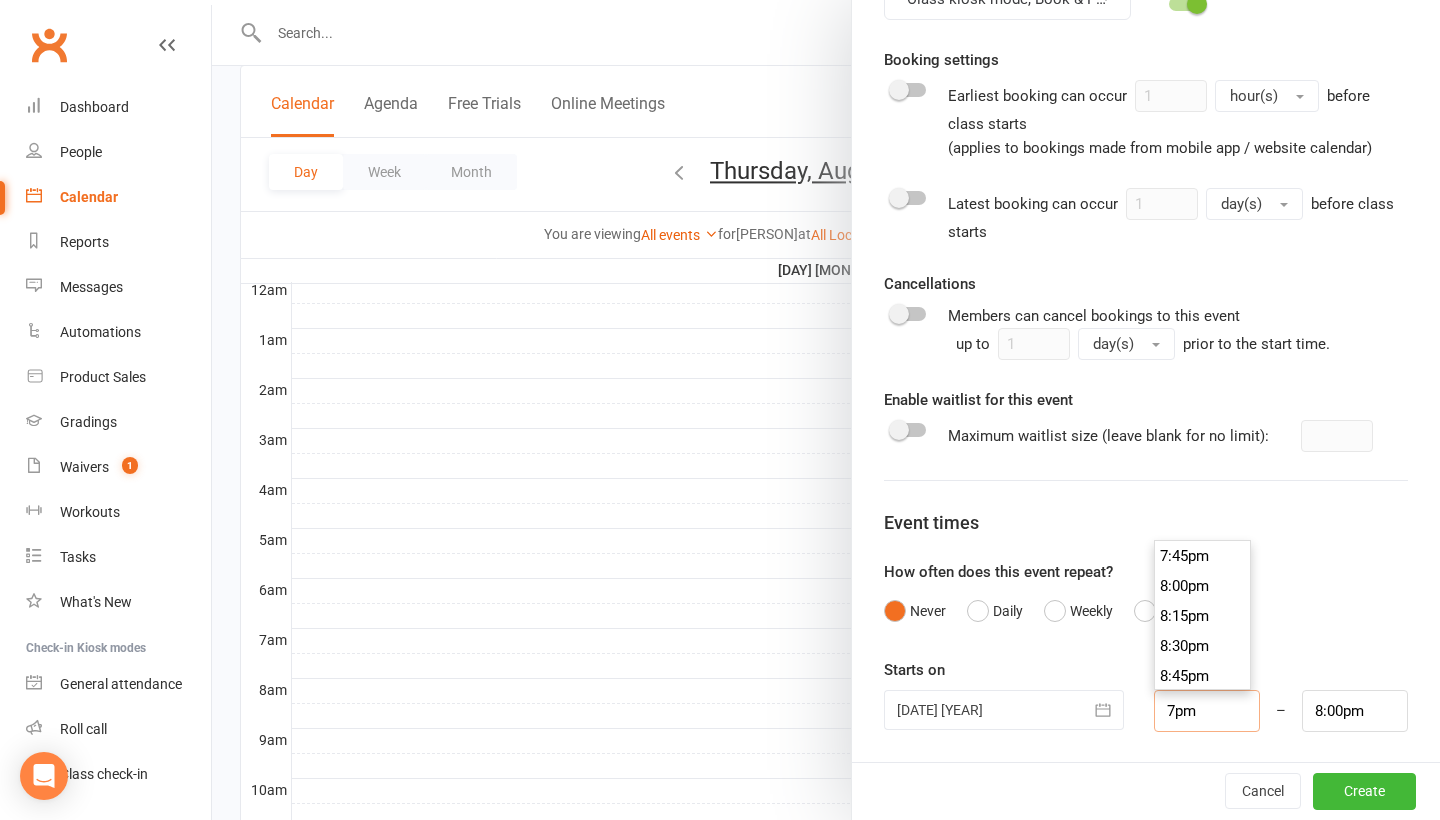 scroll, scrollTop: 2250, scrollLeft: 0, axis: vertical 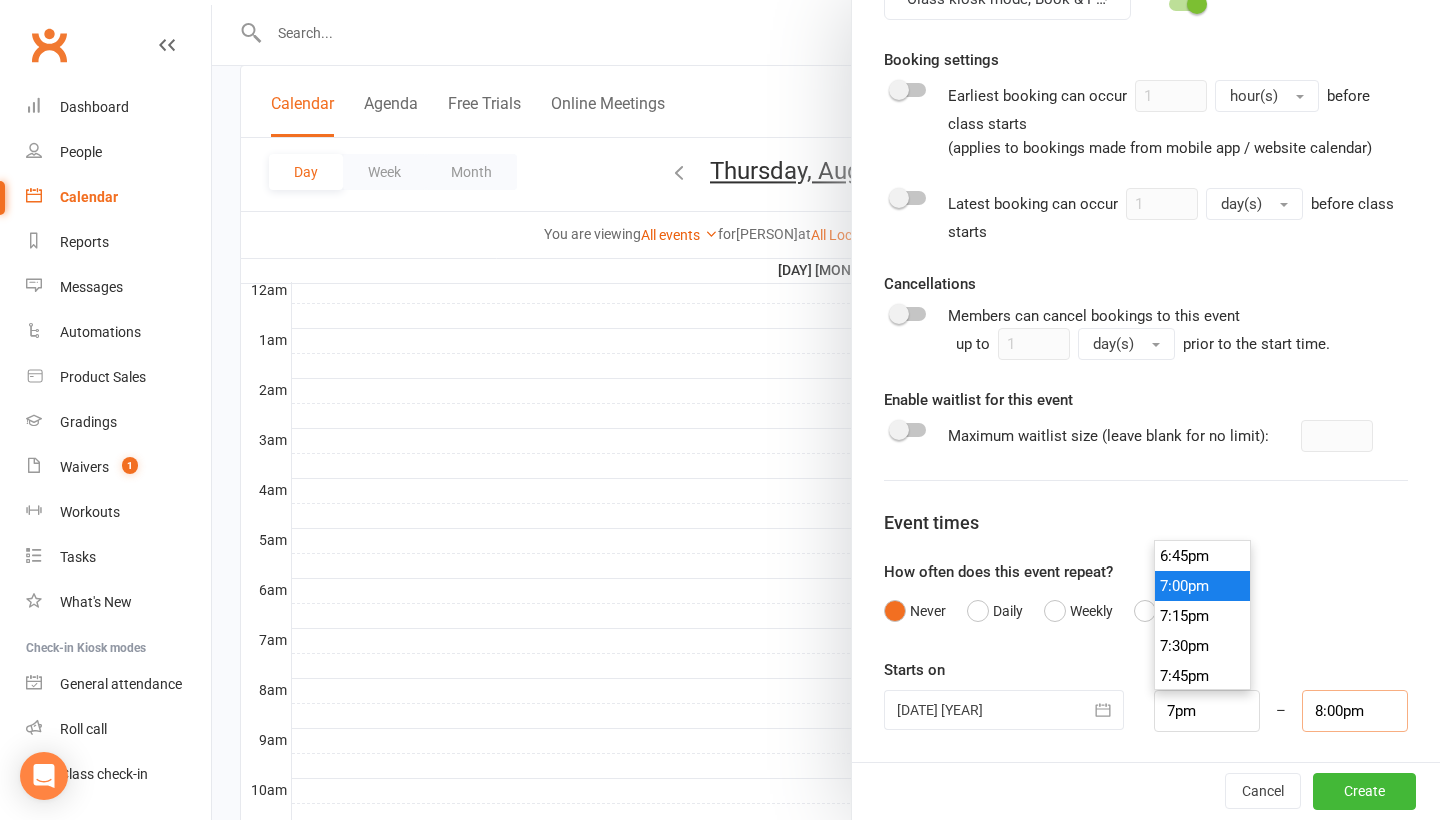 type on "7:00pm" 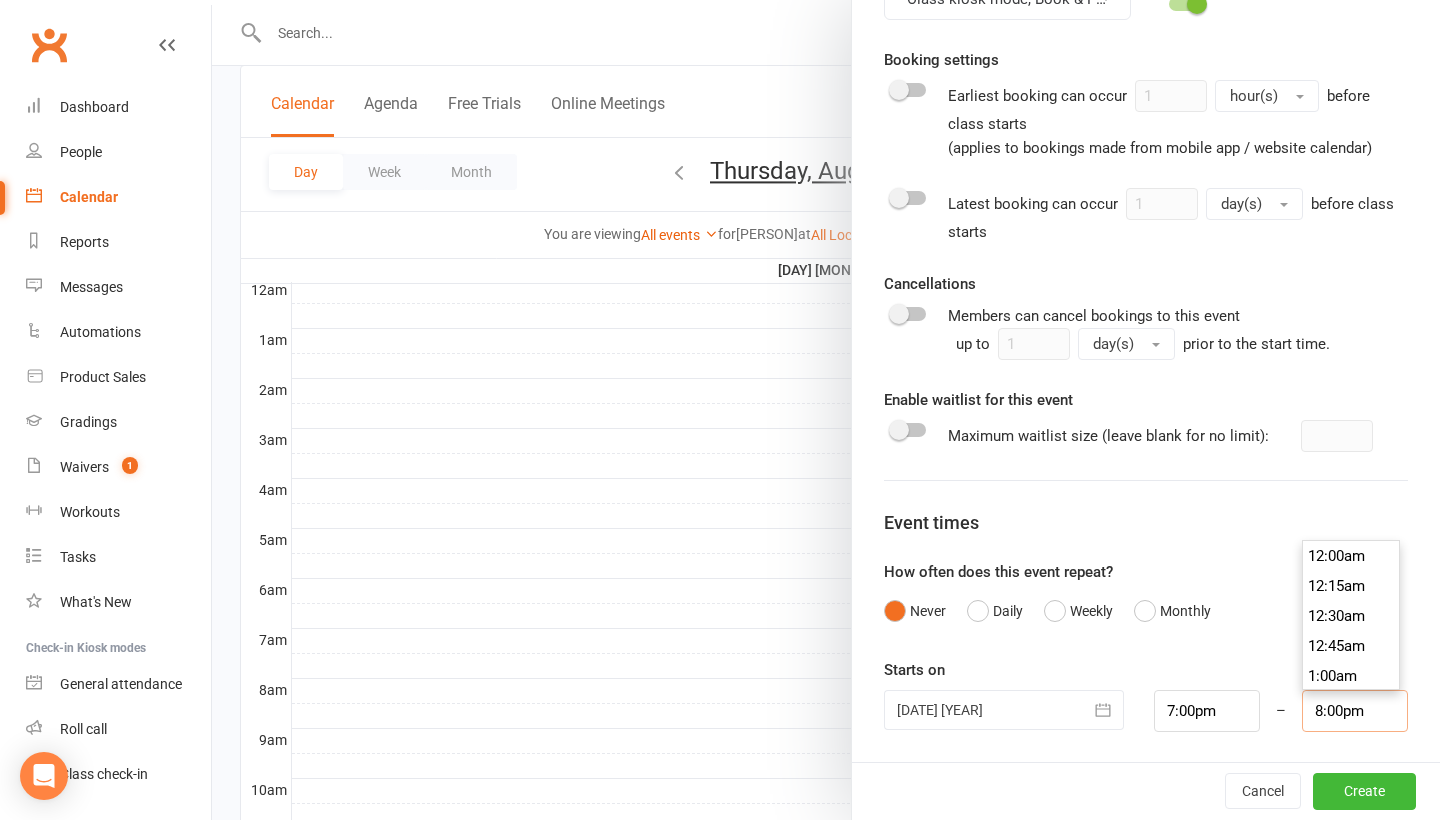 click on "8:00pm" at bounding box center (1355, 711) 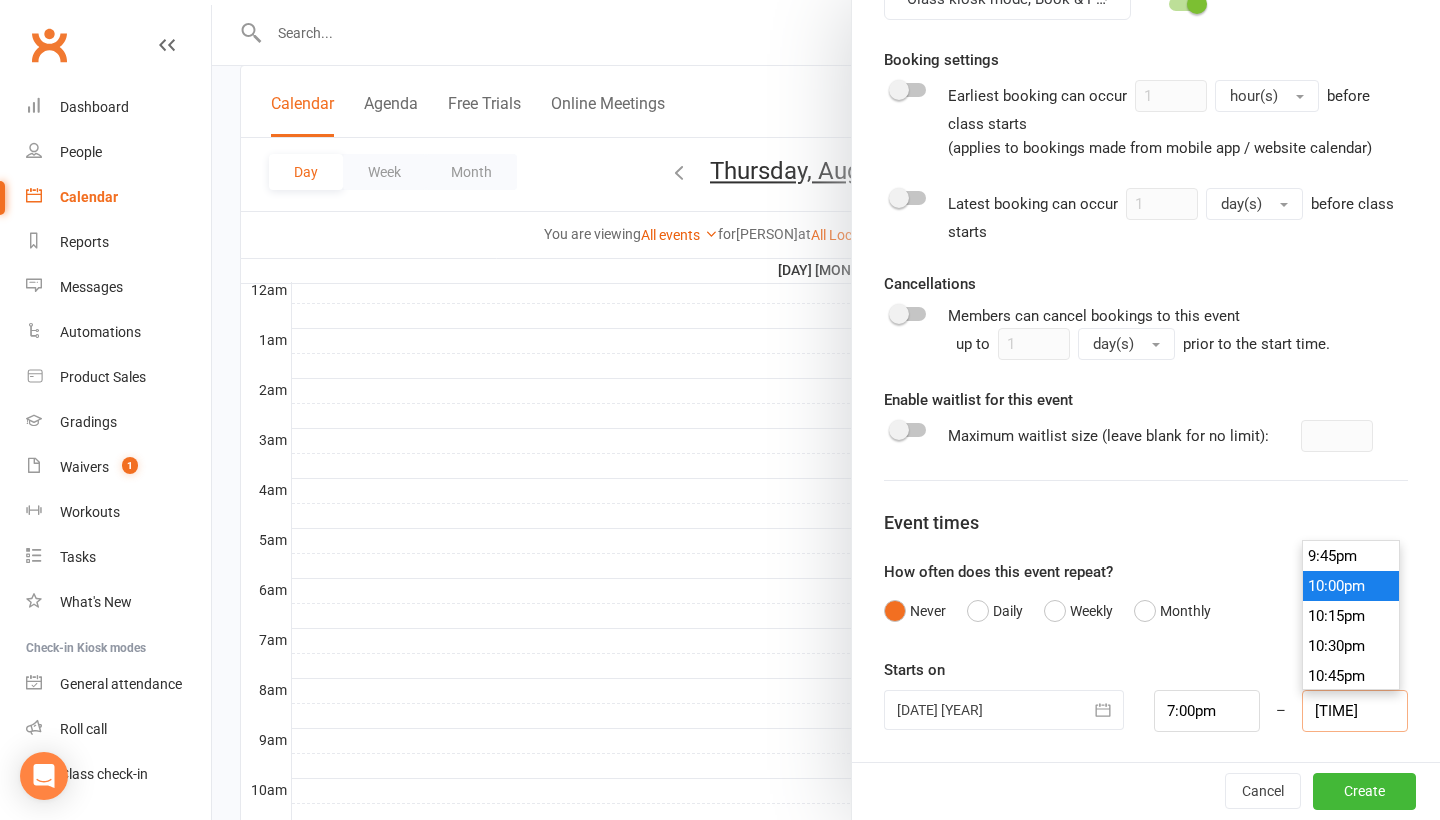 scroll, scrollTop: 2280, scrollLeft: 0, axis: vertical 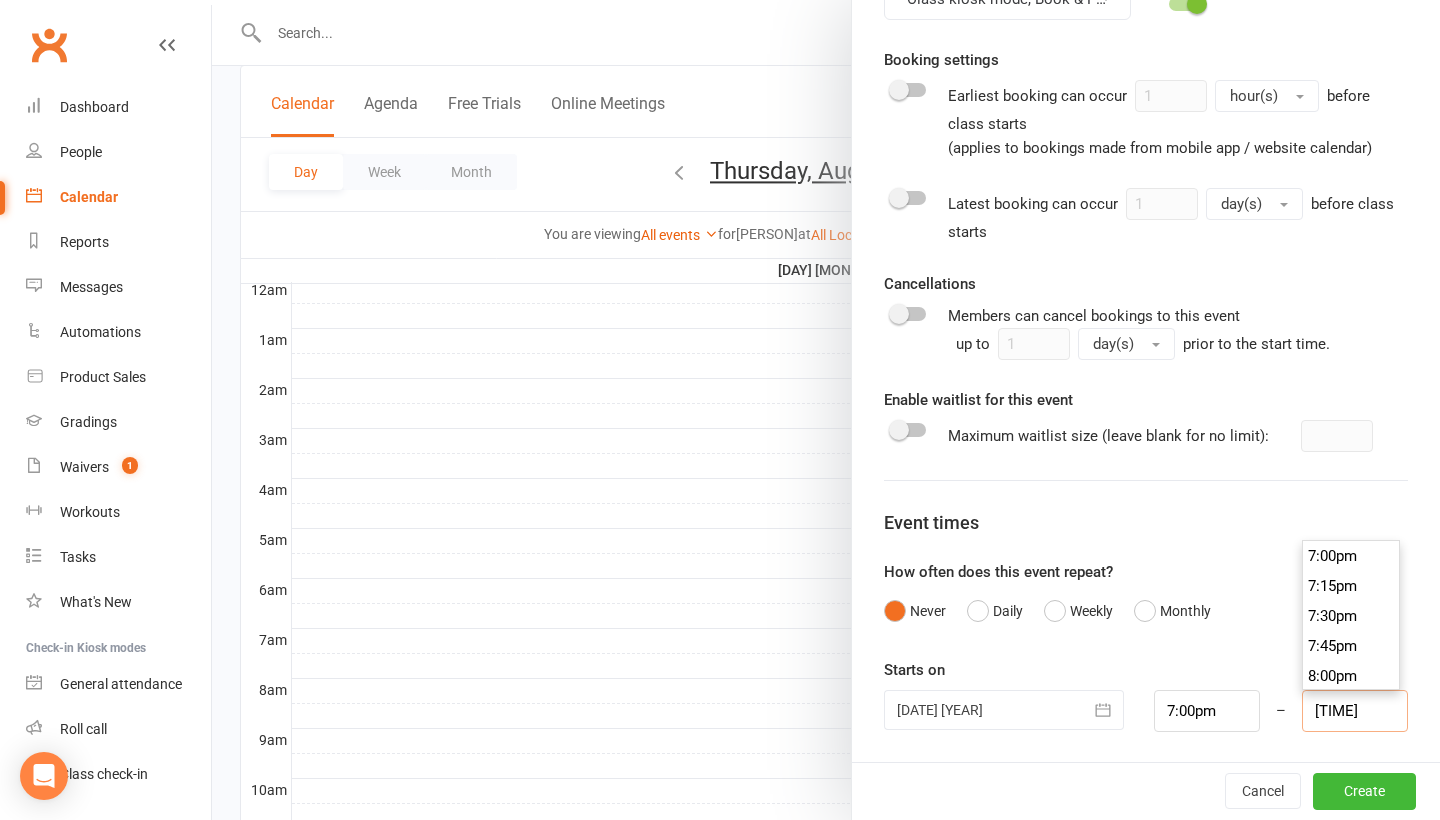 type on "7:20pm" 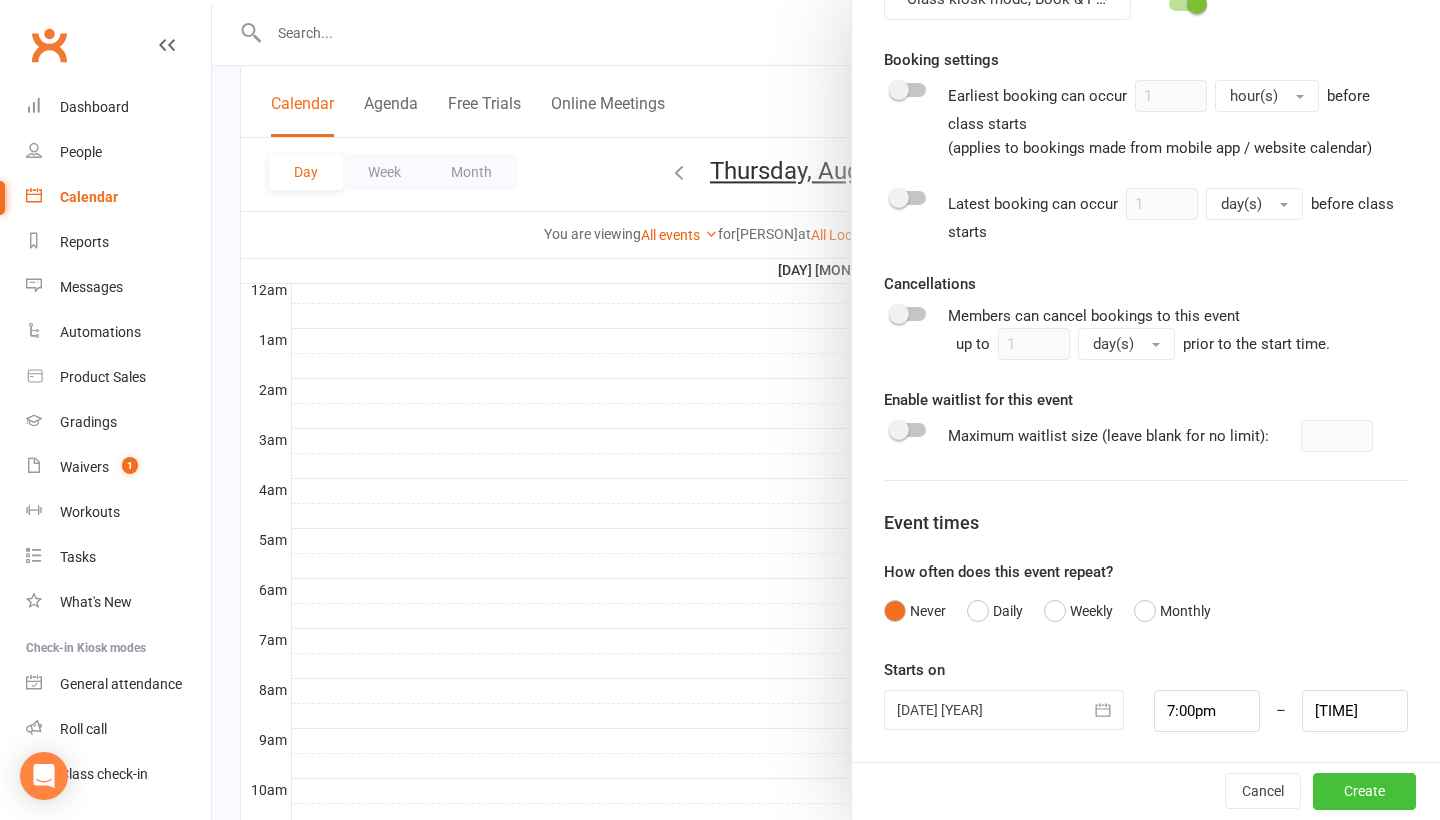 click on "Create" at bounding box center [1364, 792] 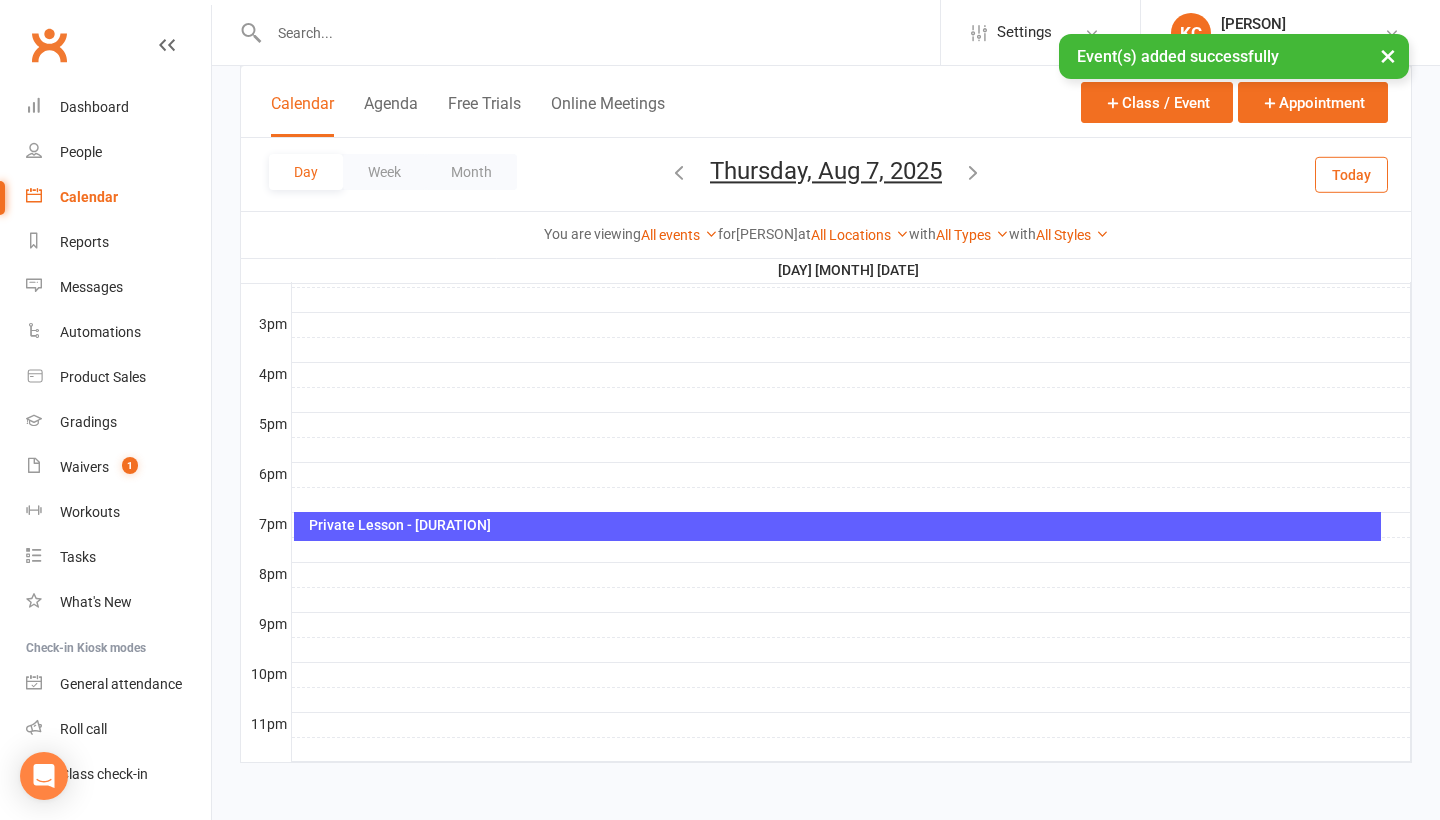 scroll, scrollTop: 861, scrollLeft: 0, axis: vertical 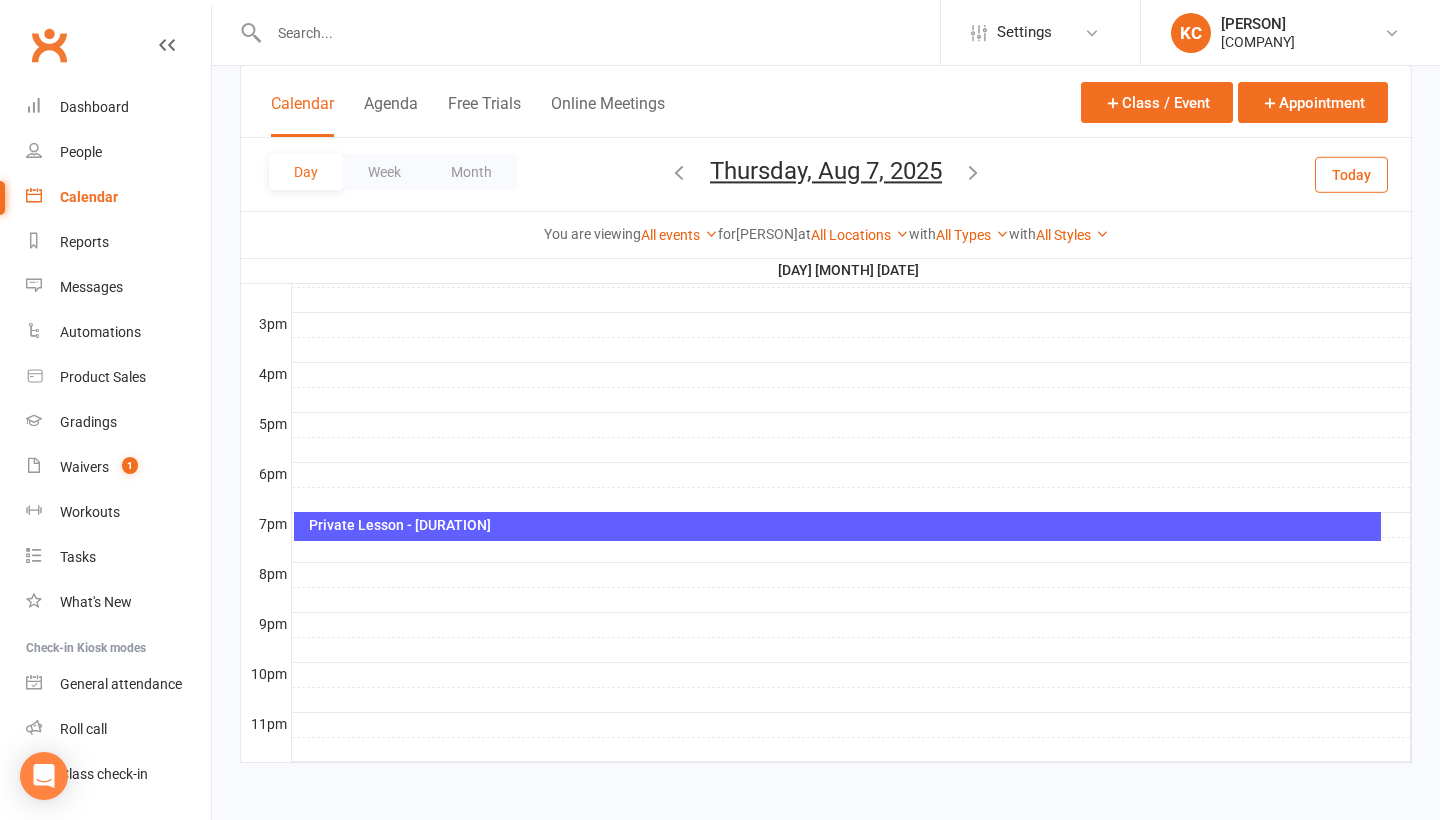 click at bounding box center (167, 64) 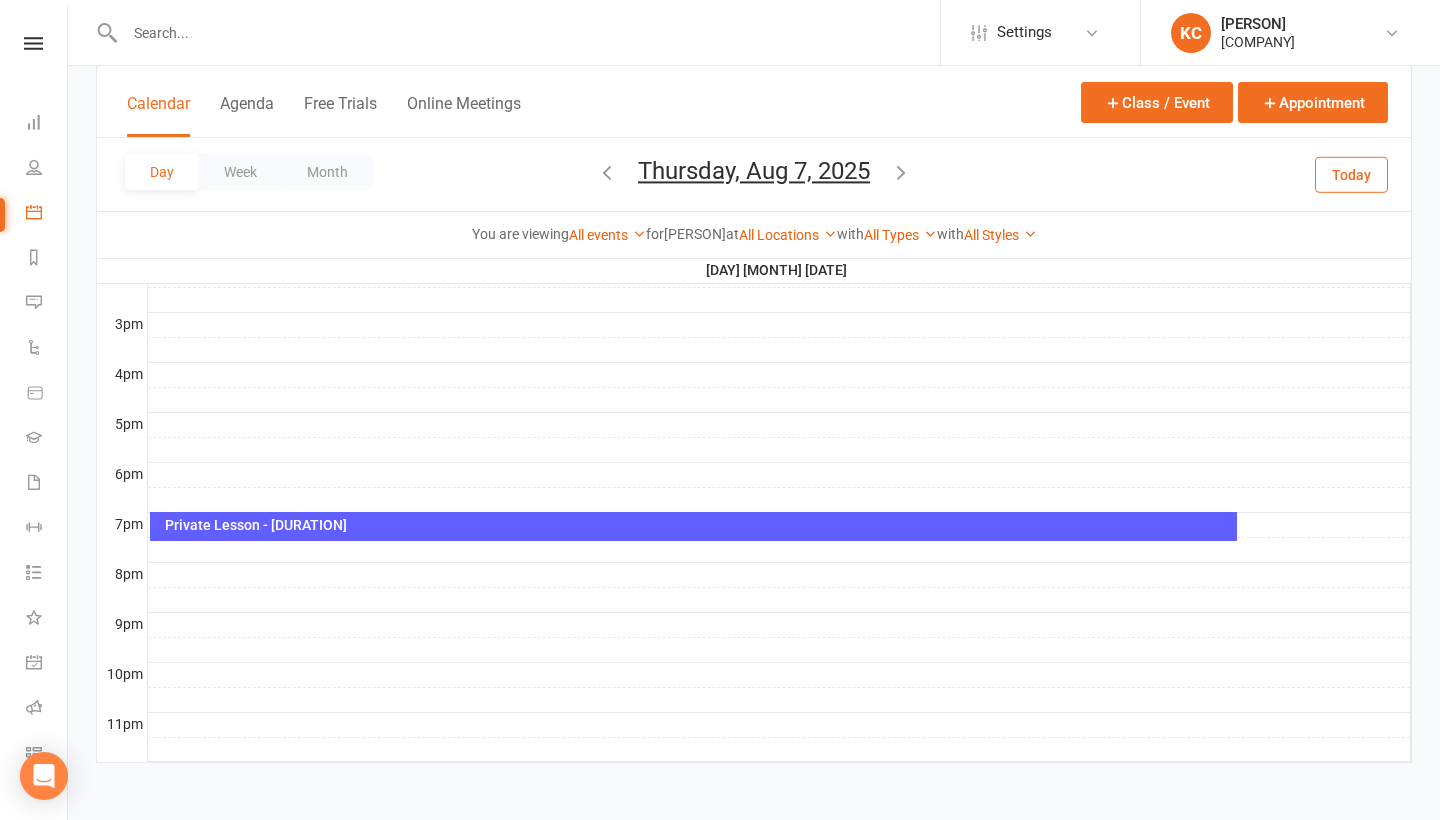 click on "Calendar" at bounding box center (158, 115) 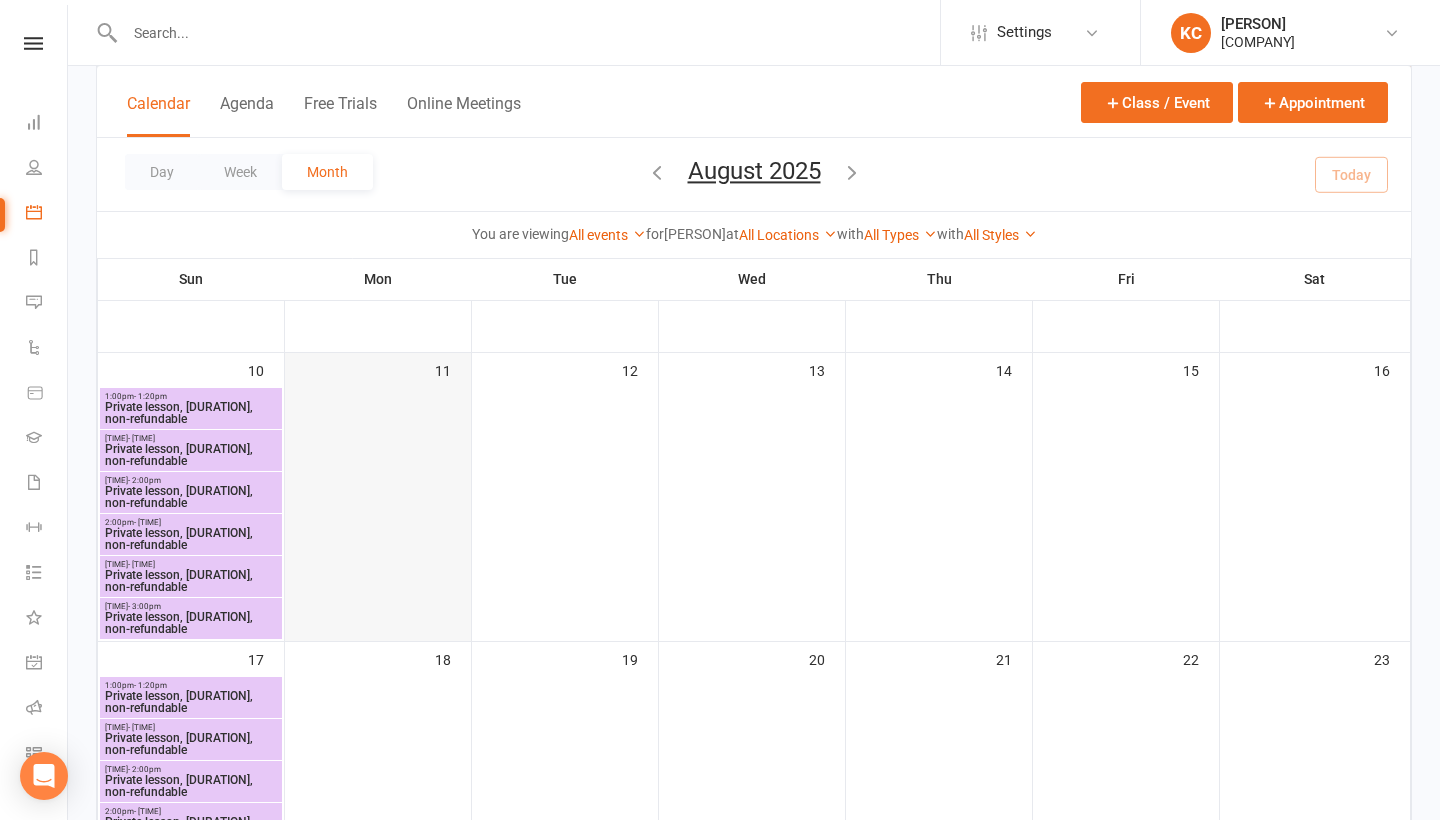 scroll, scrollTop: 379, scrollLeft: 0, axis: vertical 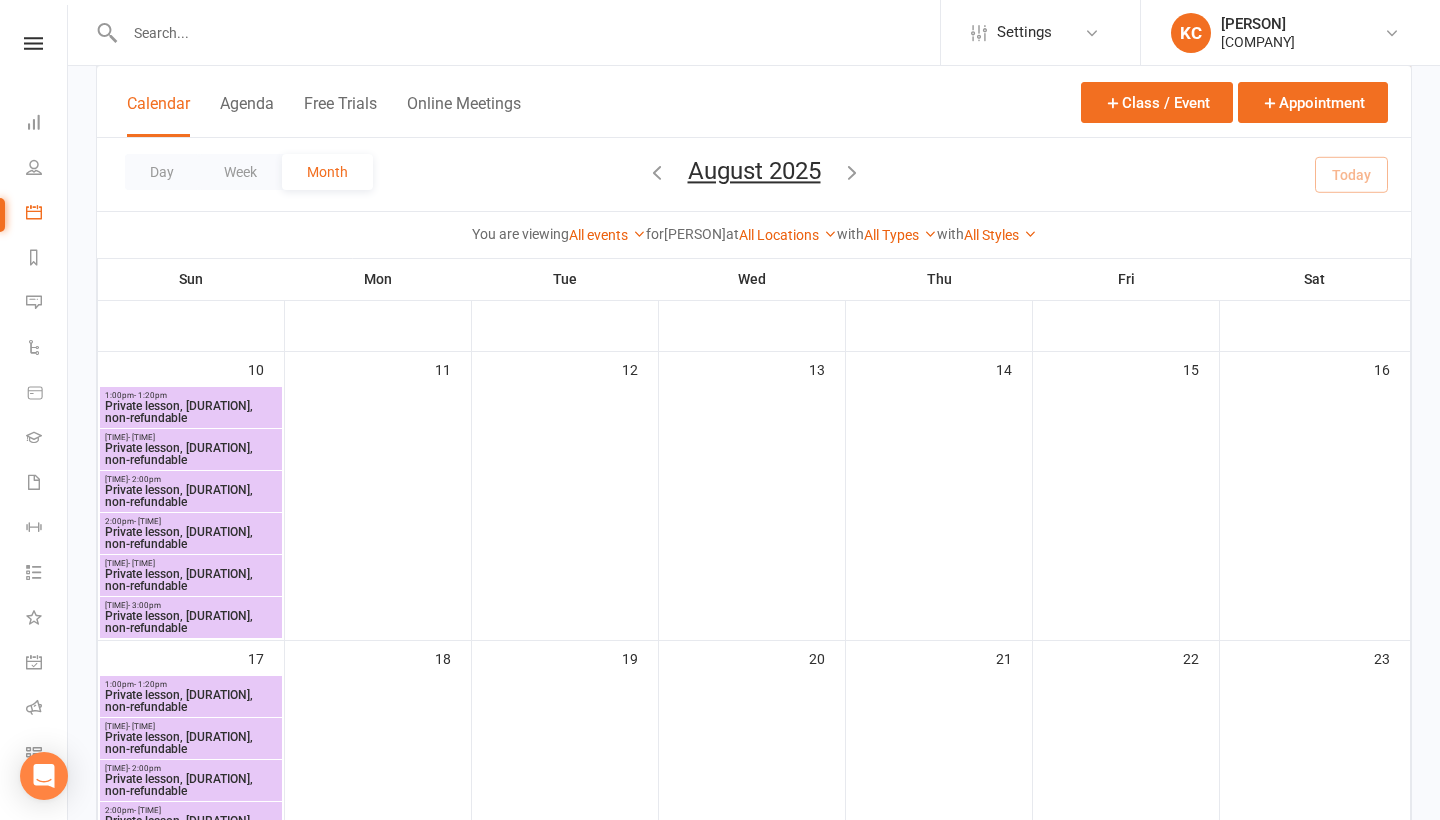 click on "1:00pm  - 1:20pm" at bounding box center [191, 395] 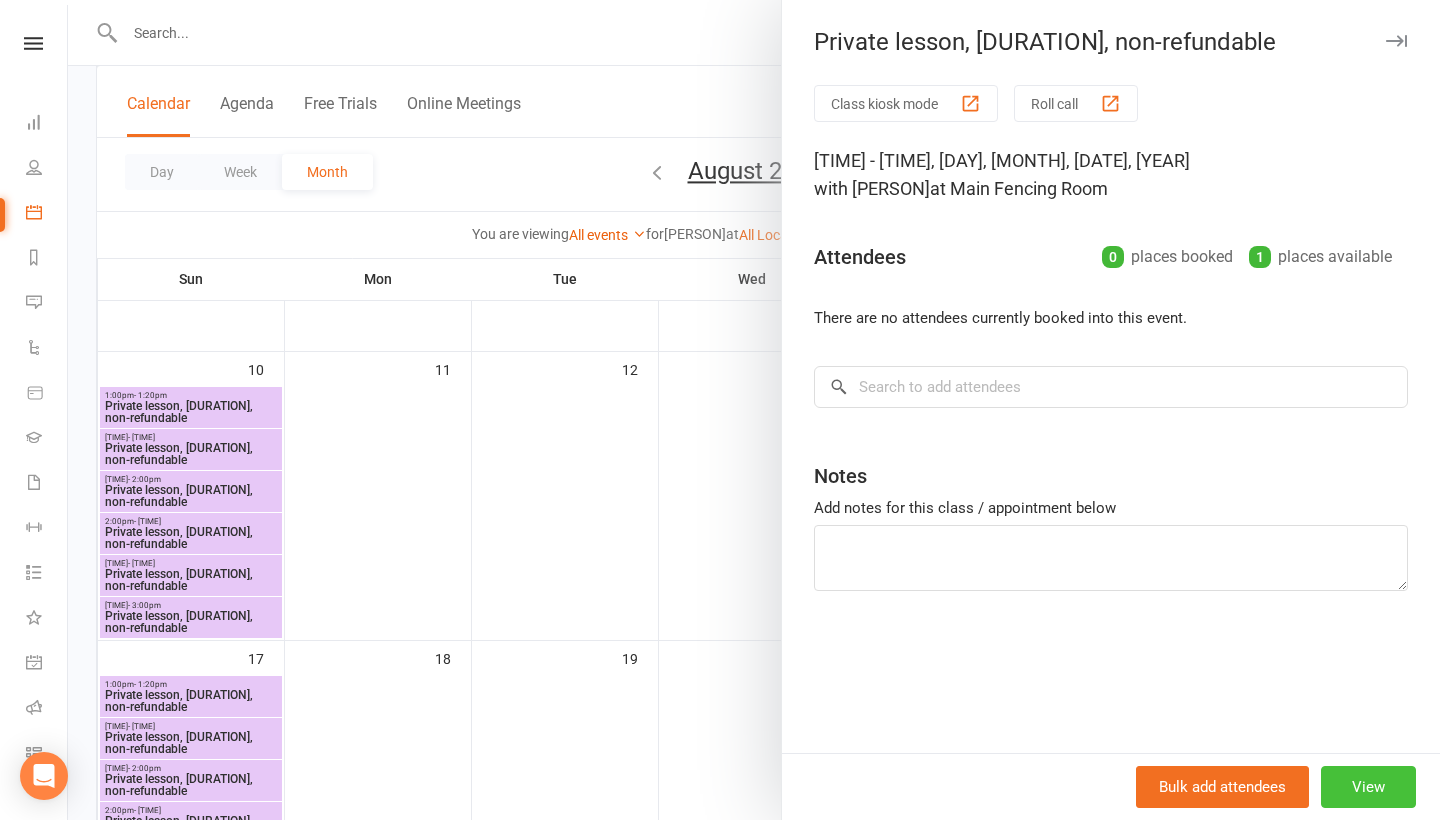 click on "View" at bounding box center (1368, 787) 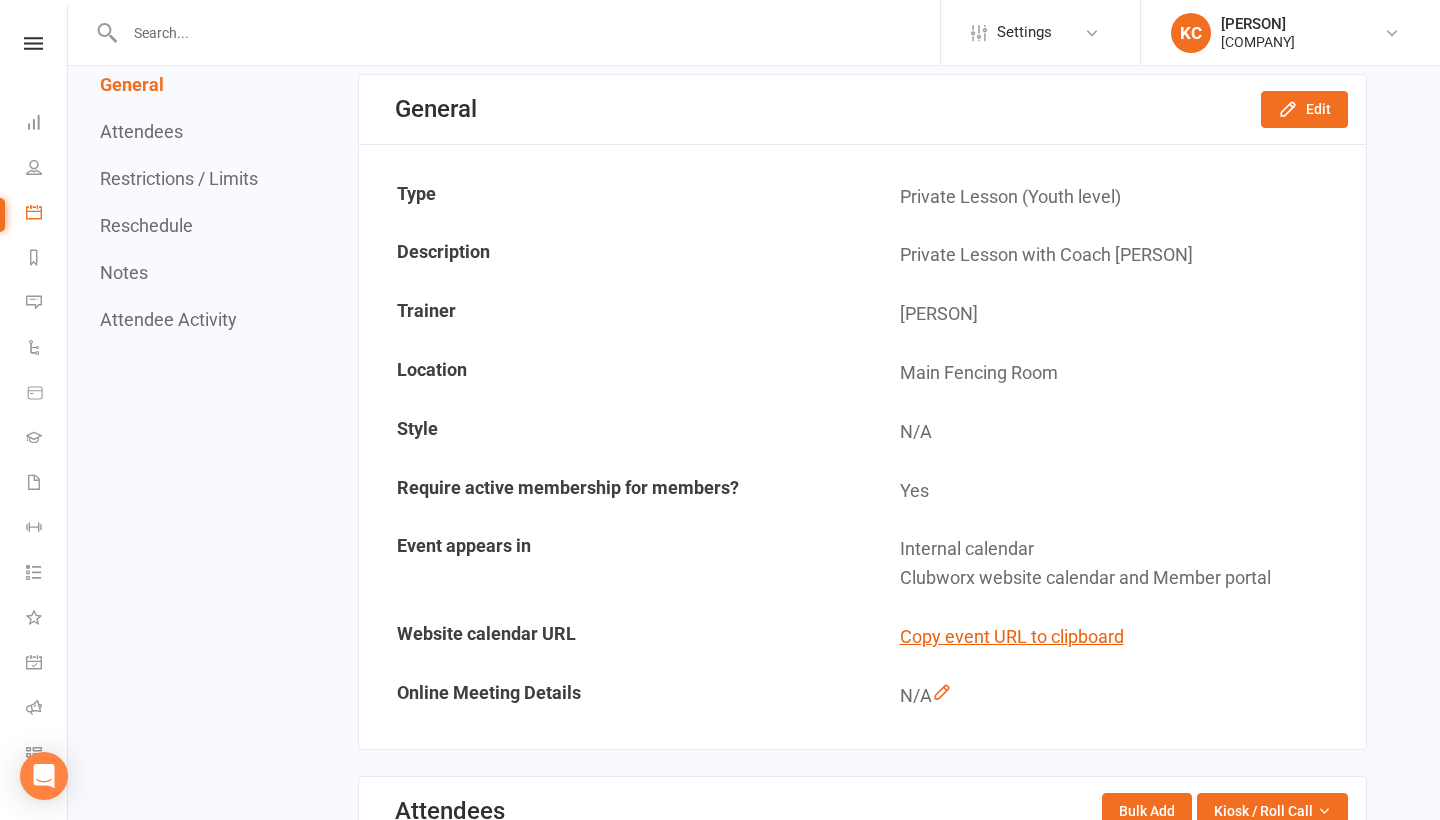 scroll, scrollTop: 203, scrollLeft: 0, axis: vertical 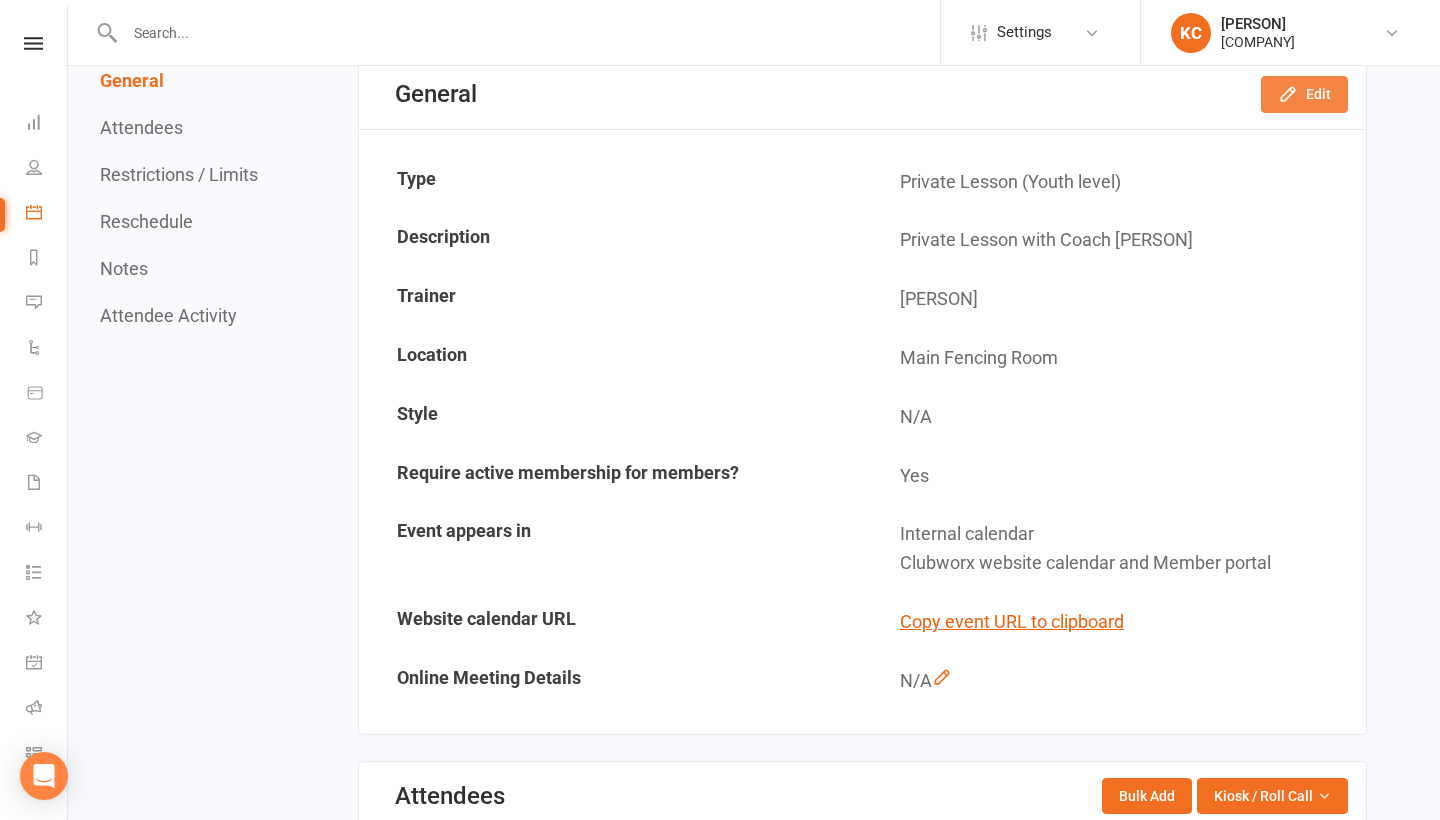 click 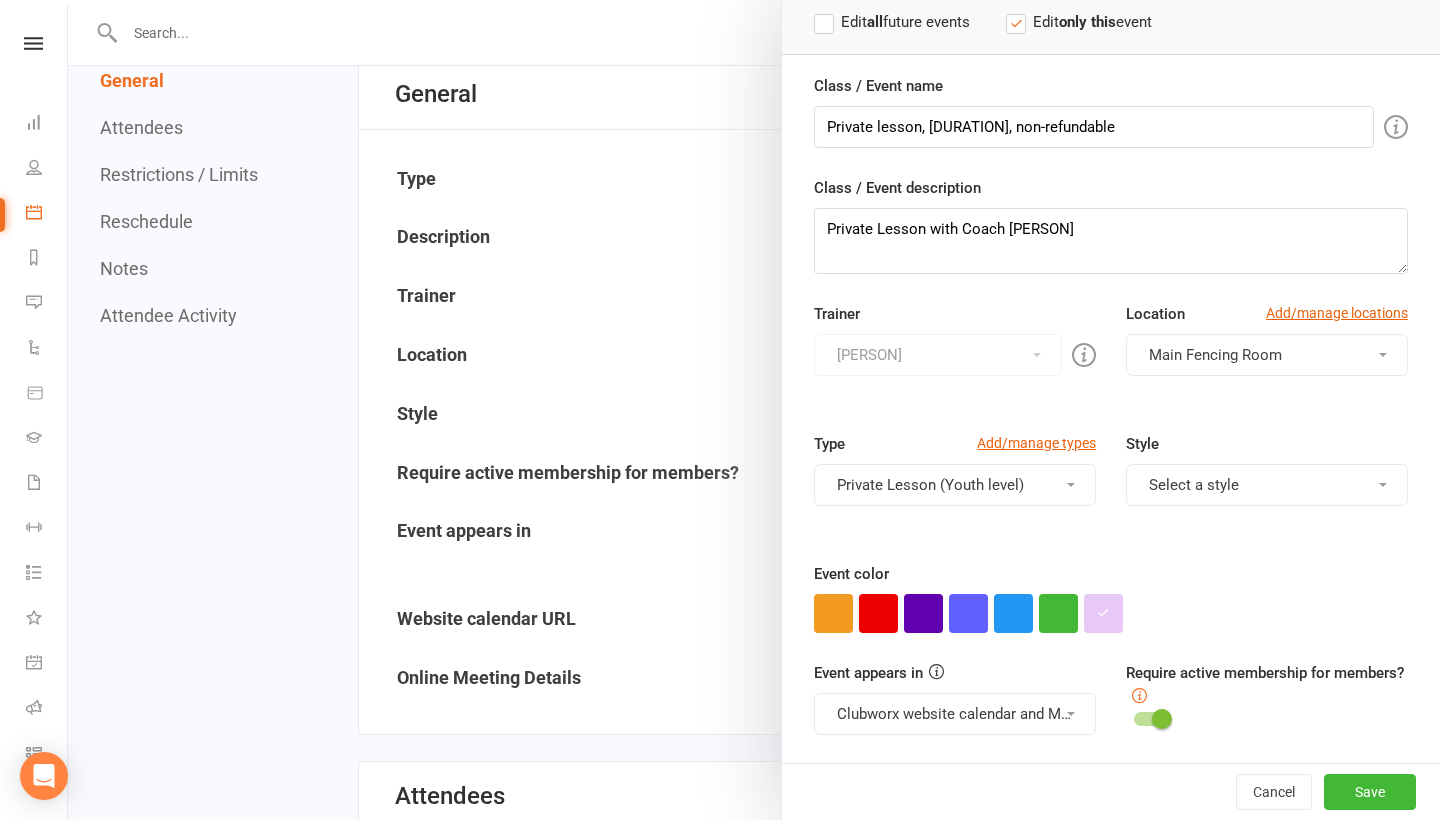 scroll, scrollTop: 136, scrollLeft: 0, axis: vertical 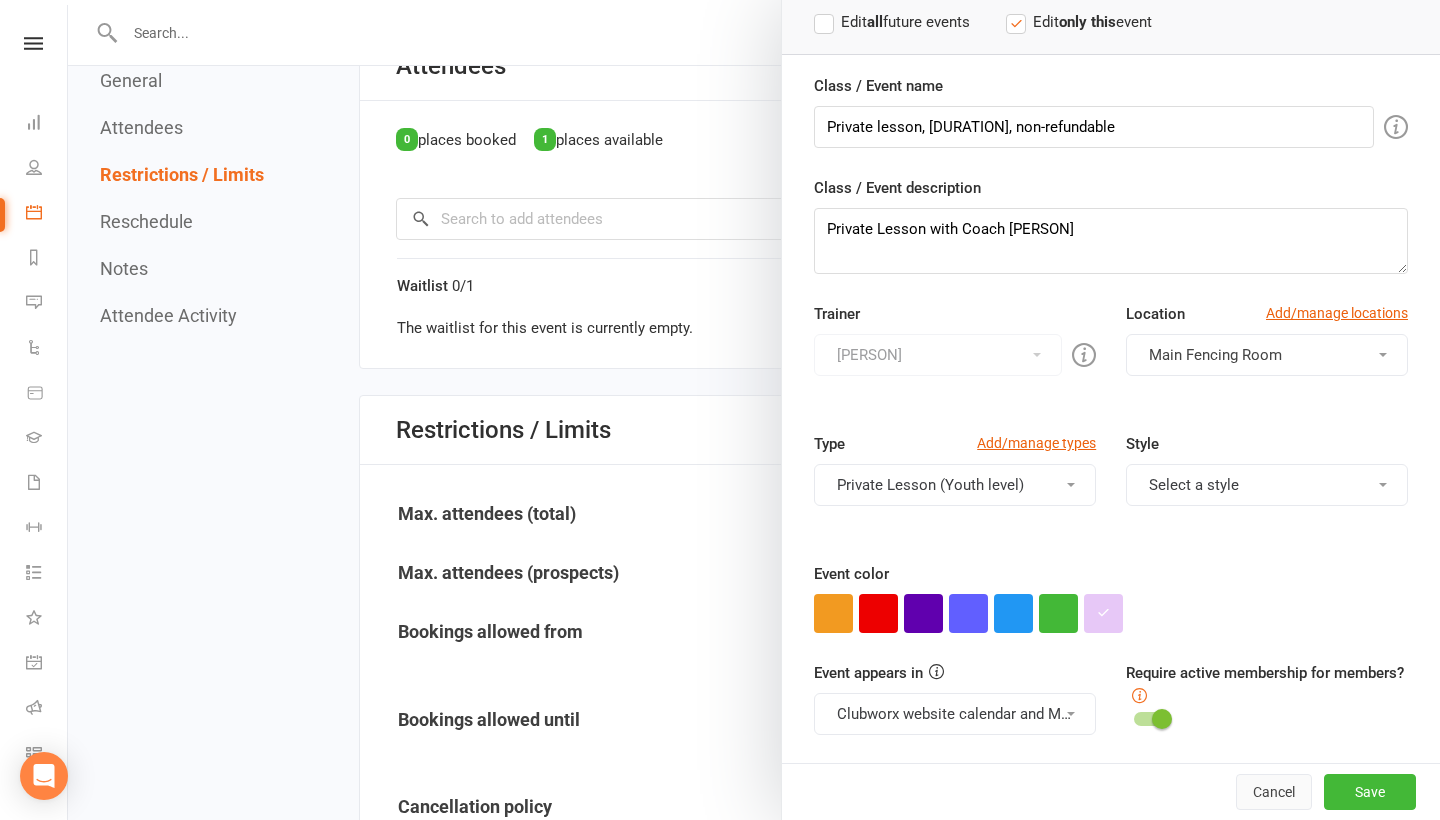 click on "Cancel" at bounding box center [1274, 792] 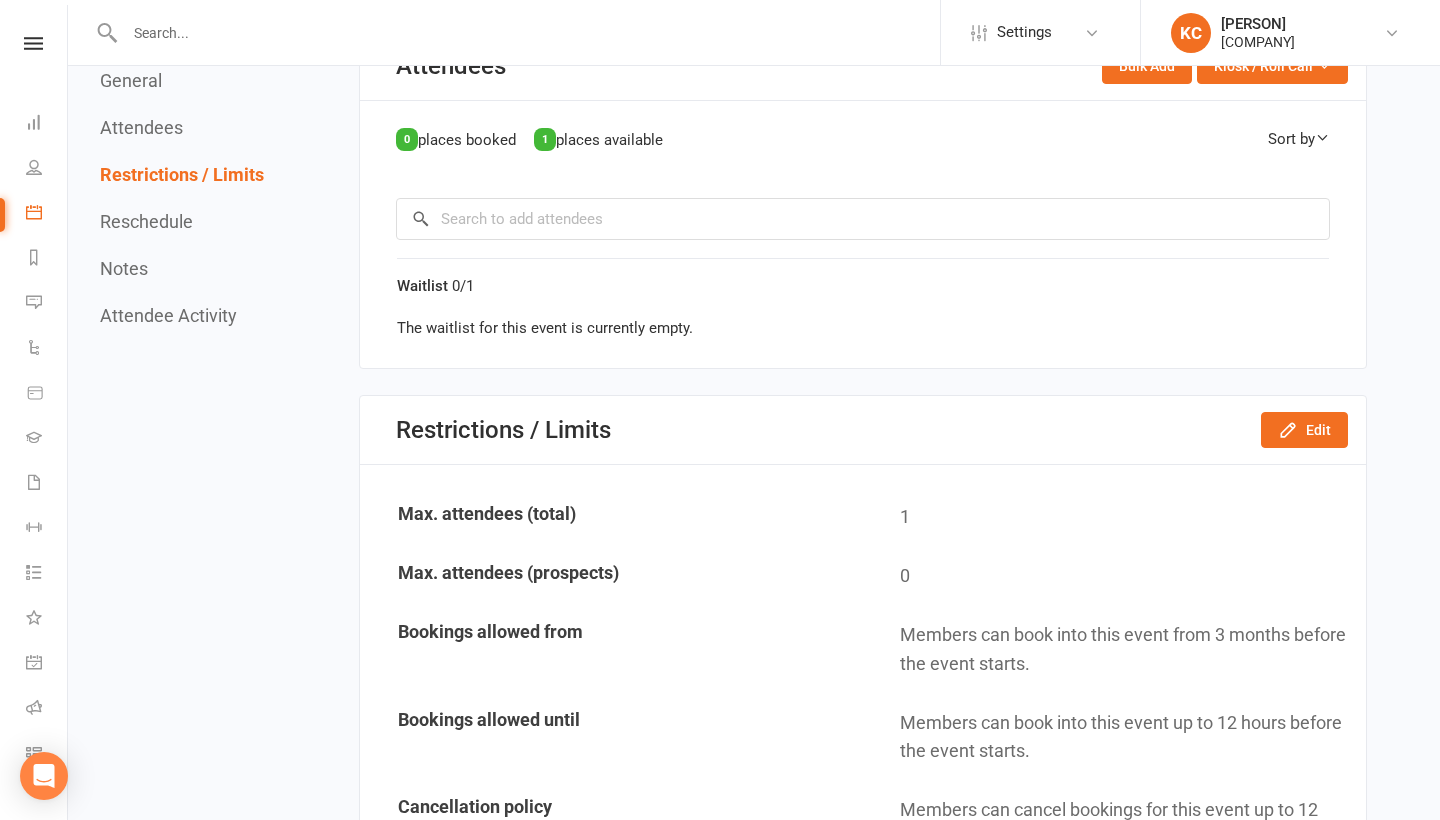 scroll, scrollTop: 0, scrollLeft: 0, axis: both 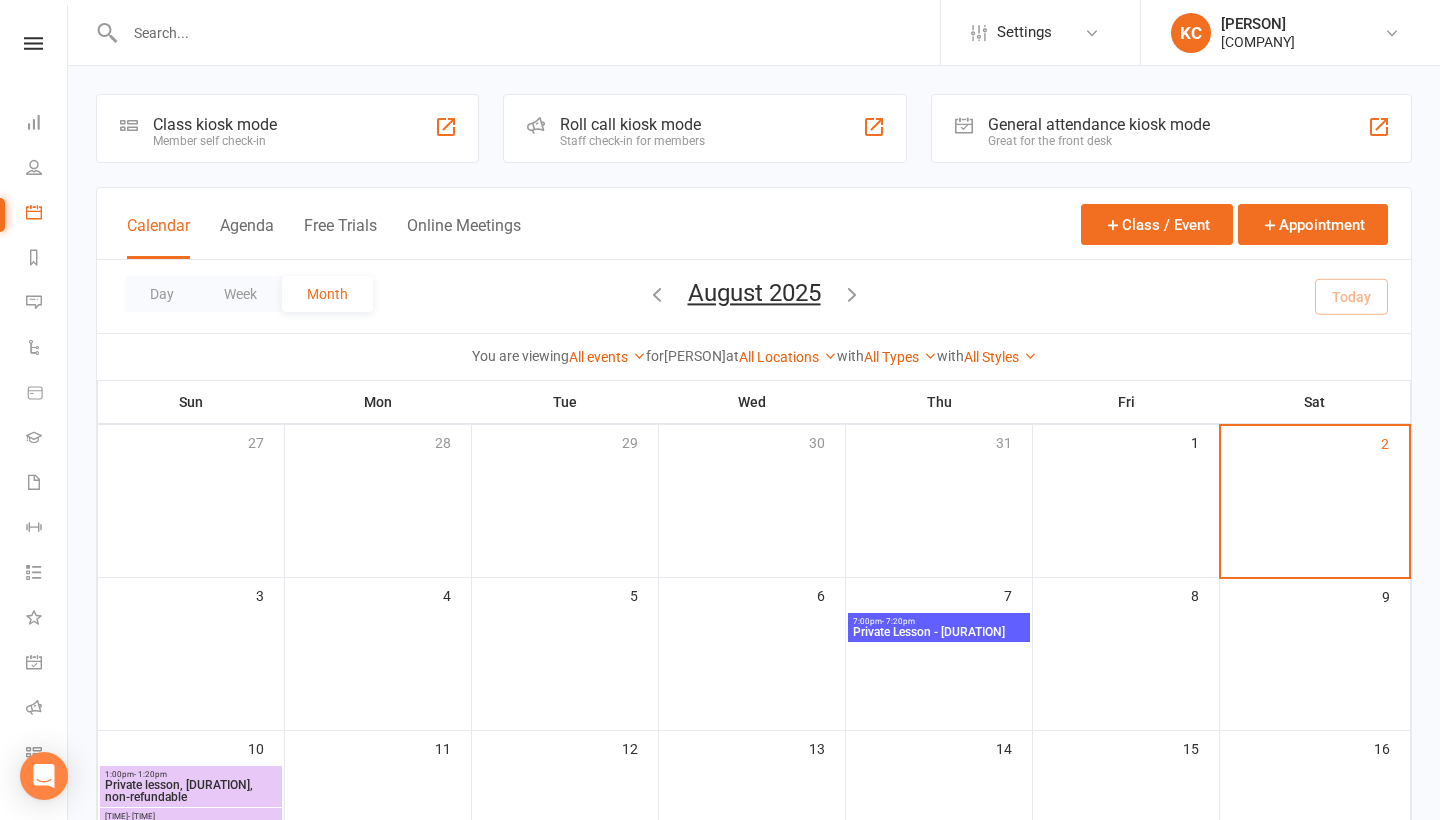 click on "- 7:20pm" at bounding box center [898, 621] 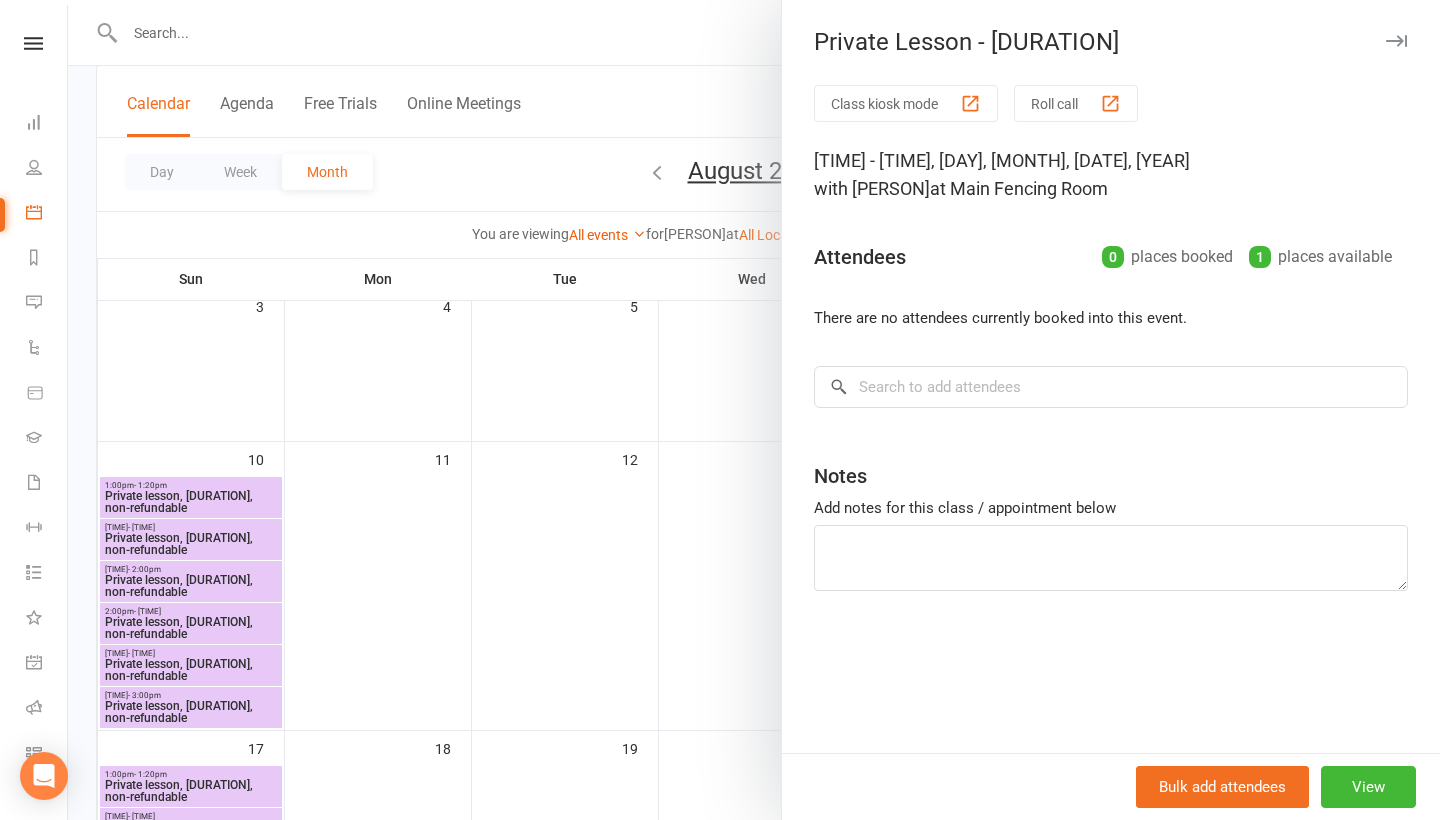 scroll, scrollTop: 295, scrollLeft: 0, axis: vertical 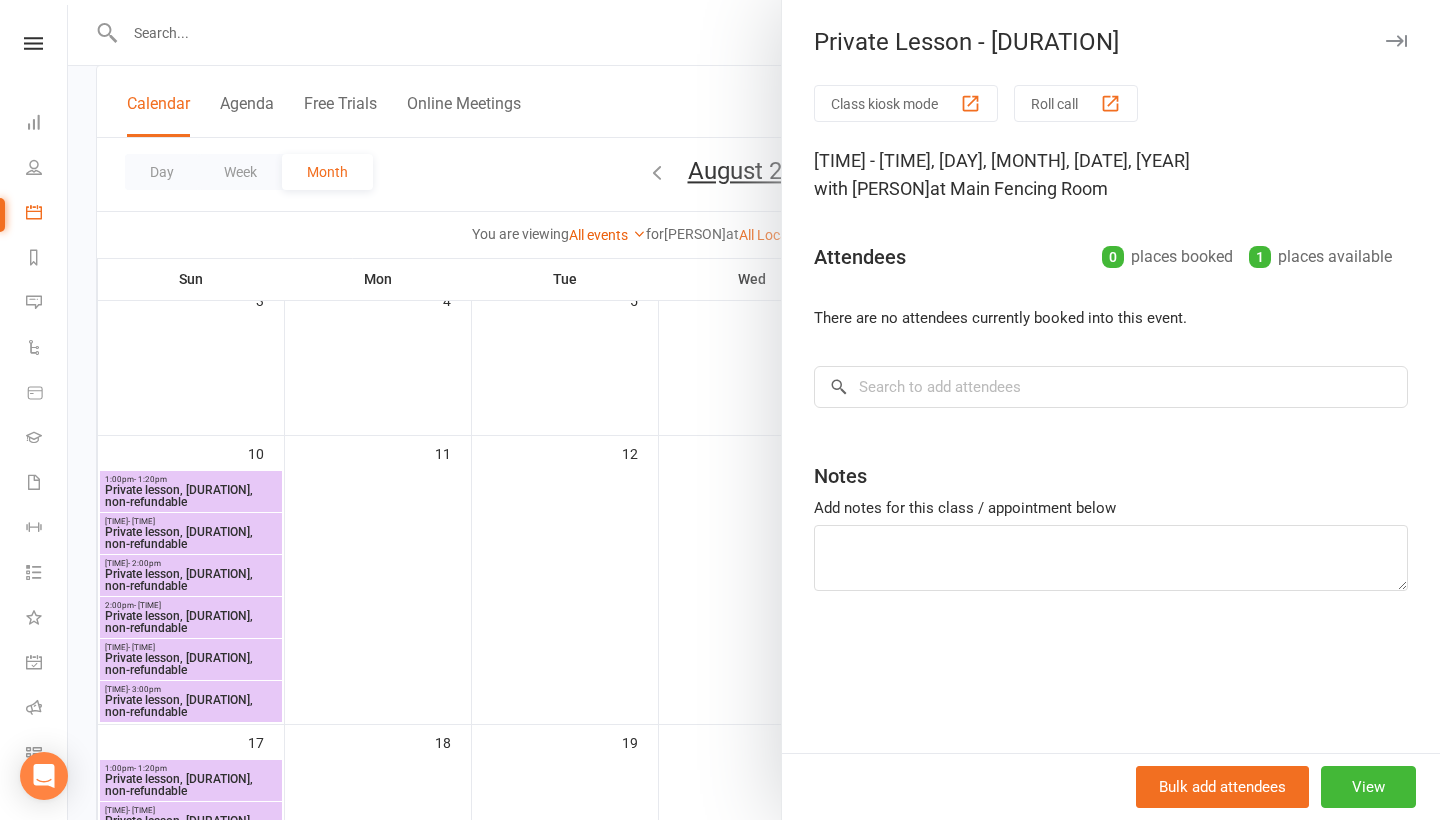 click at bounding box center (754, 410) 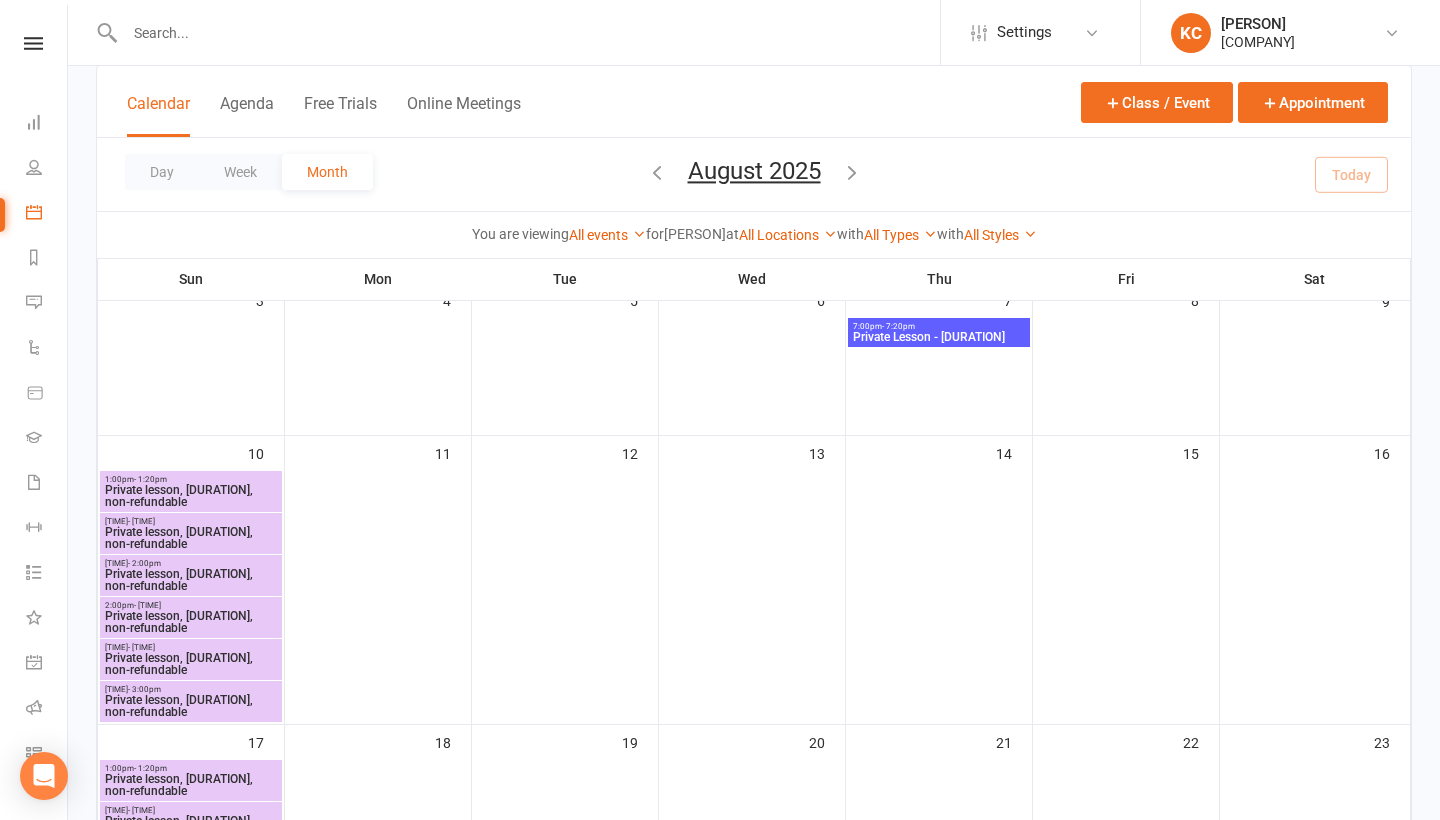 click on "Private lesson, 20 min, non-refundable" at bounding box center (191, 538) 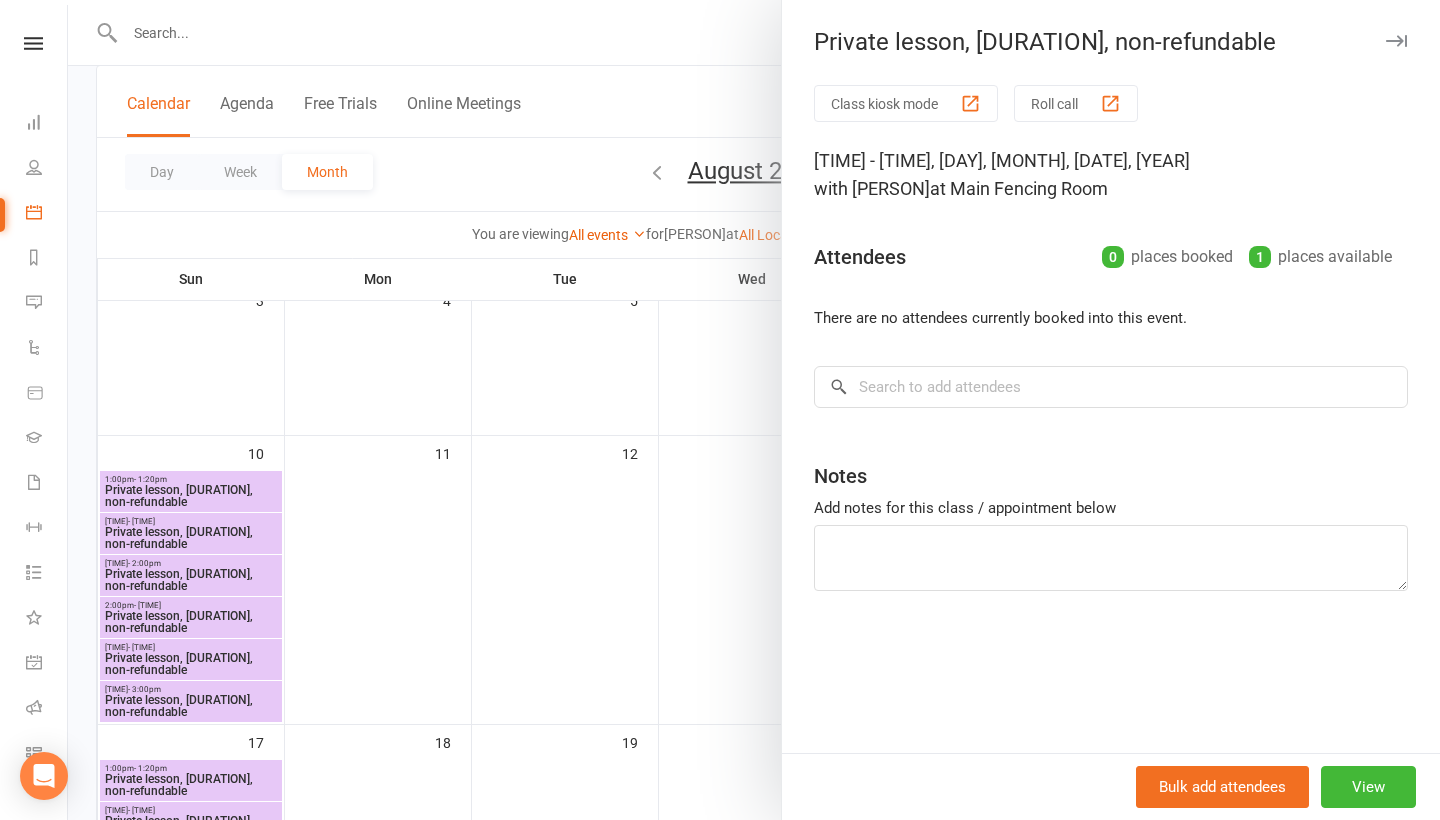 click at bounding box center (754, 410) 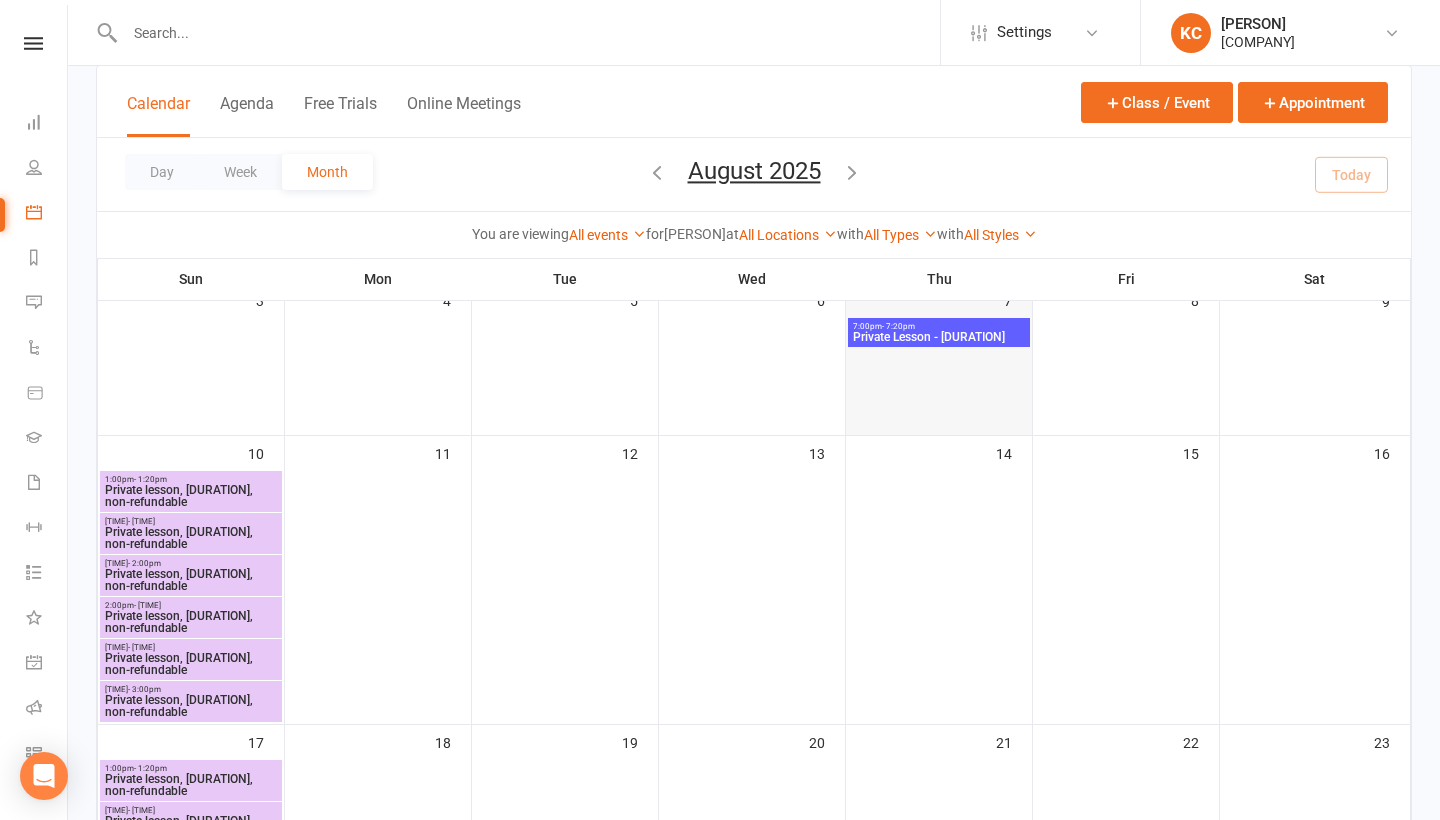 click at bounding box center (939, 332) 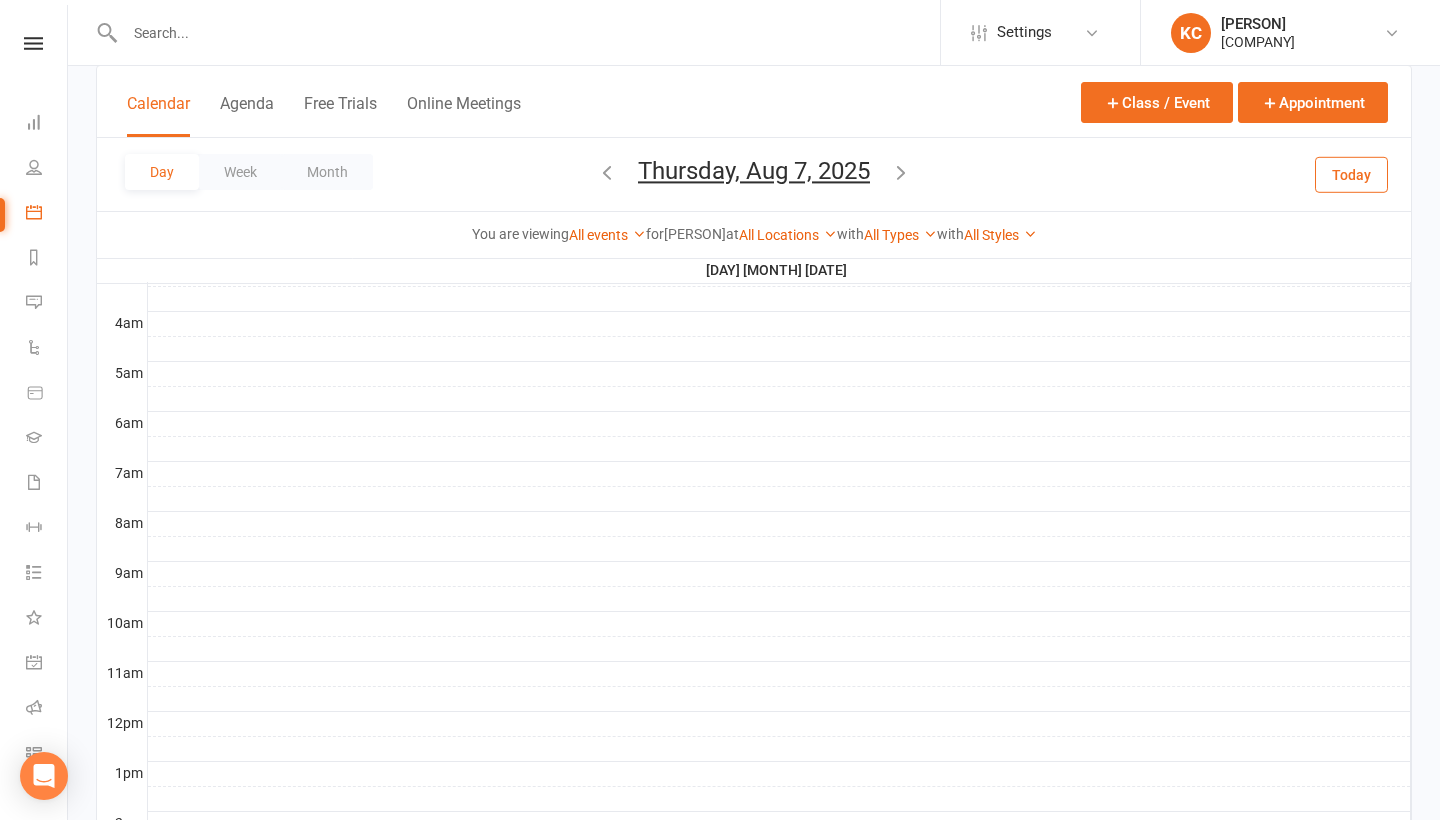 scroll, scrollTop: 0, scrollLeft: 0, axis: both 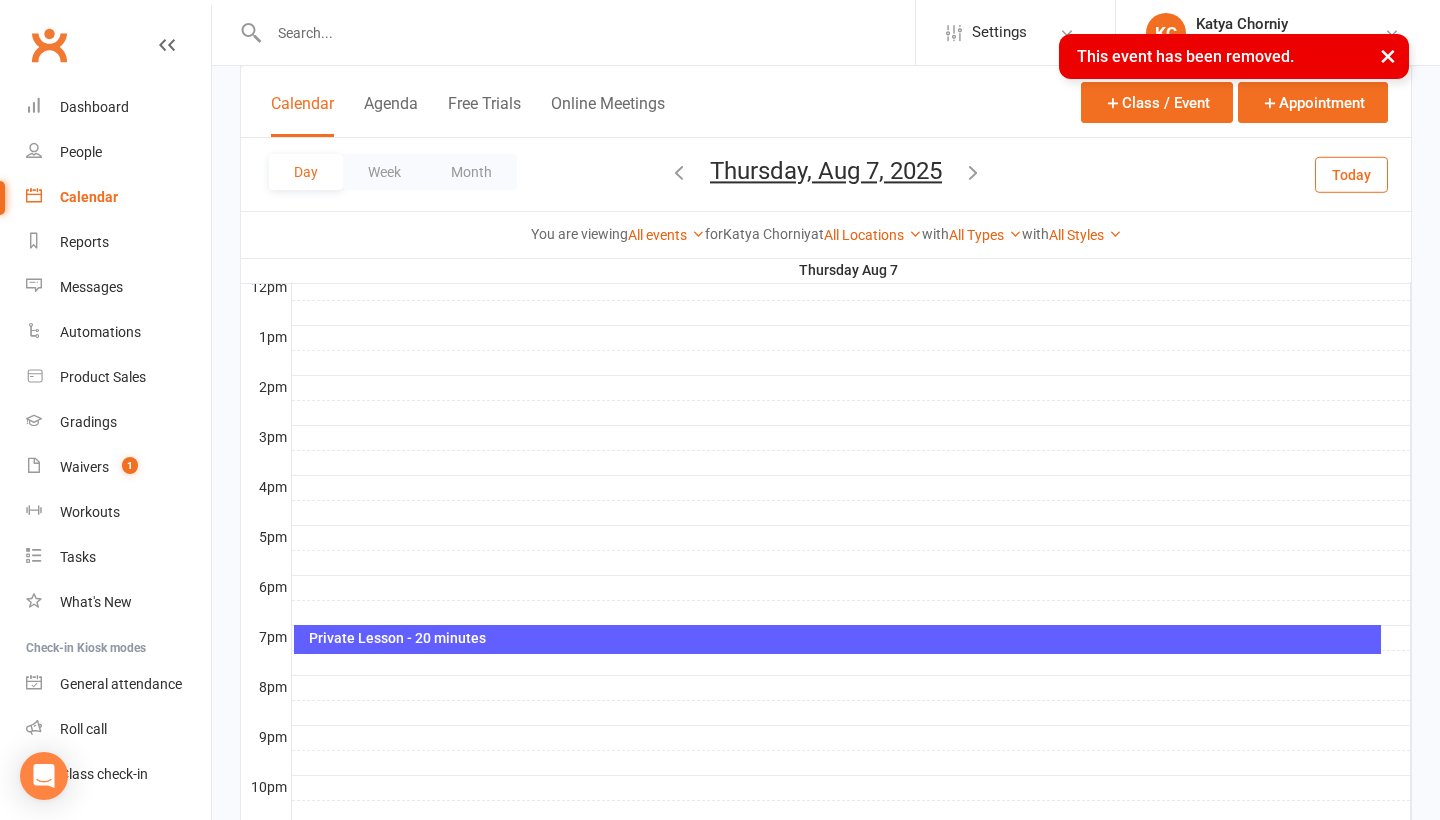click on "Private Lesson - 20 minutes" at bounding box center (842, 638) 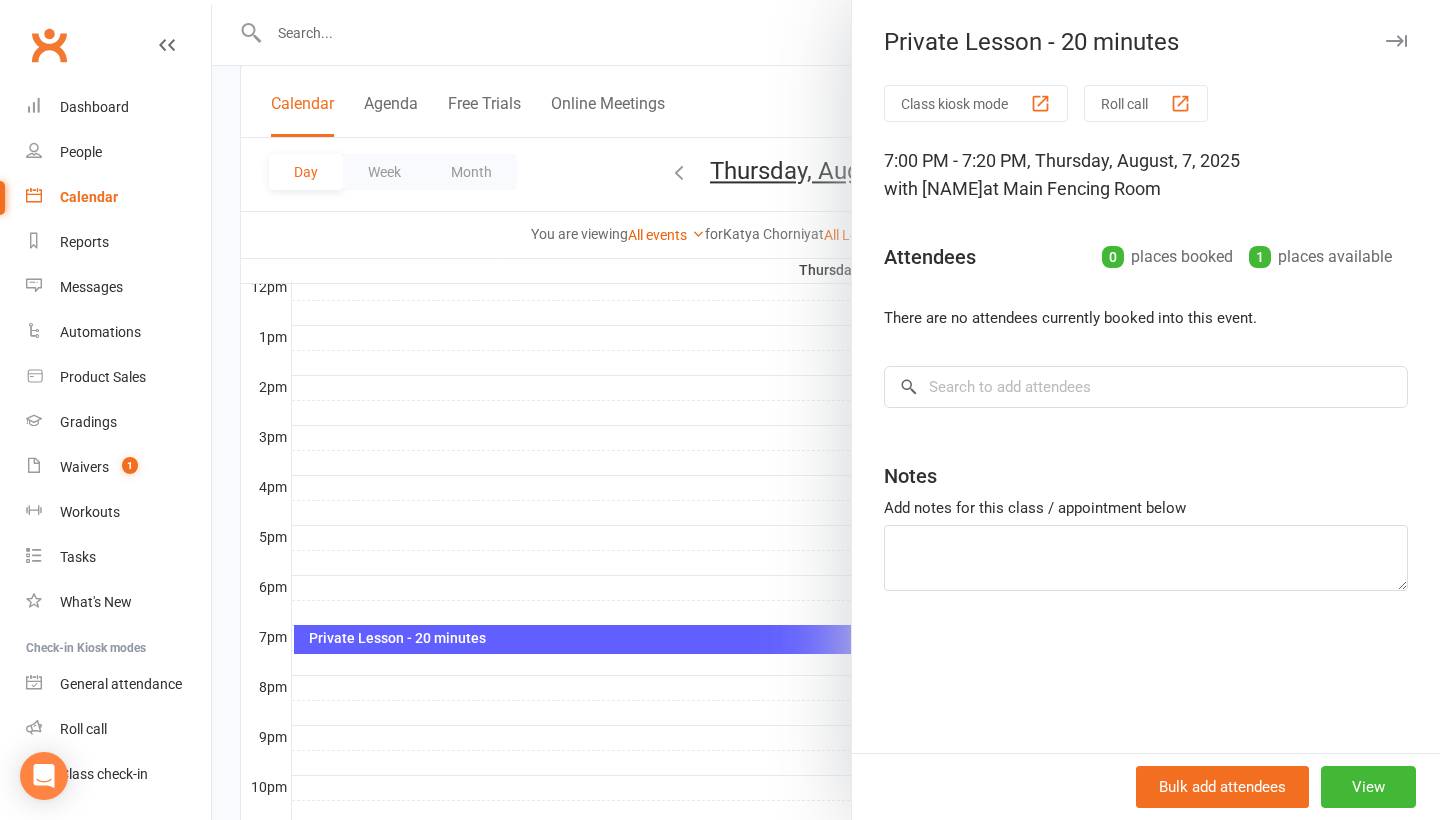click at bounding box center (826, 410) 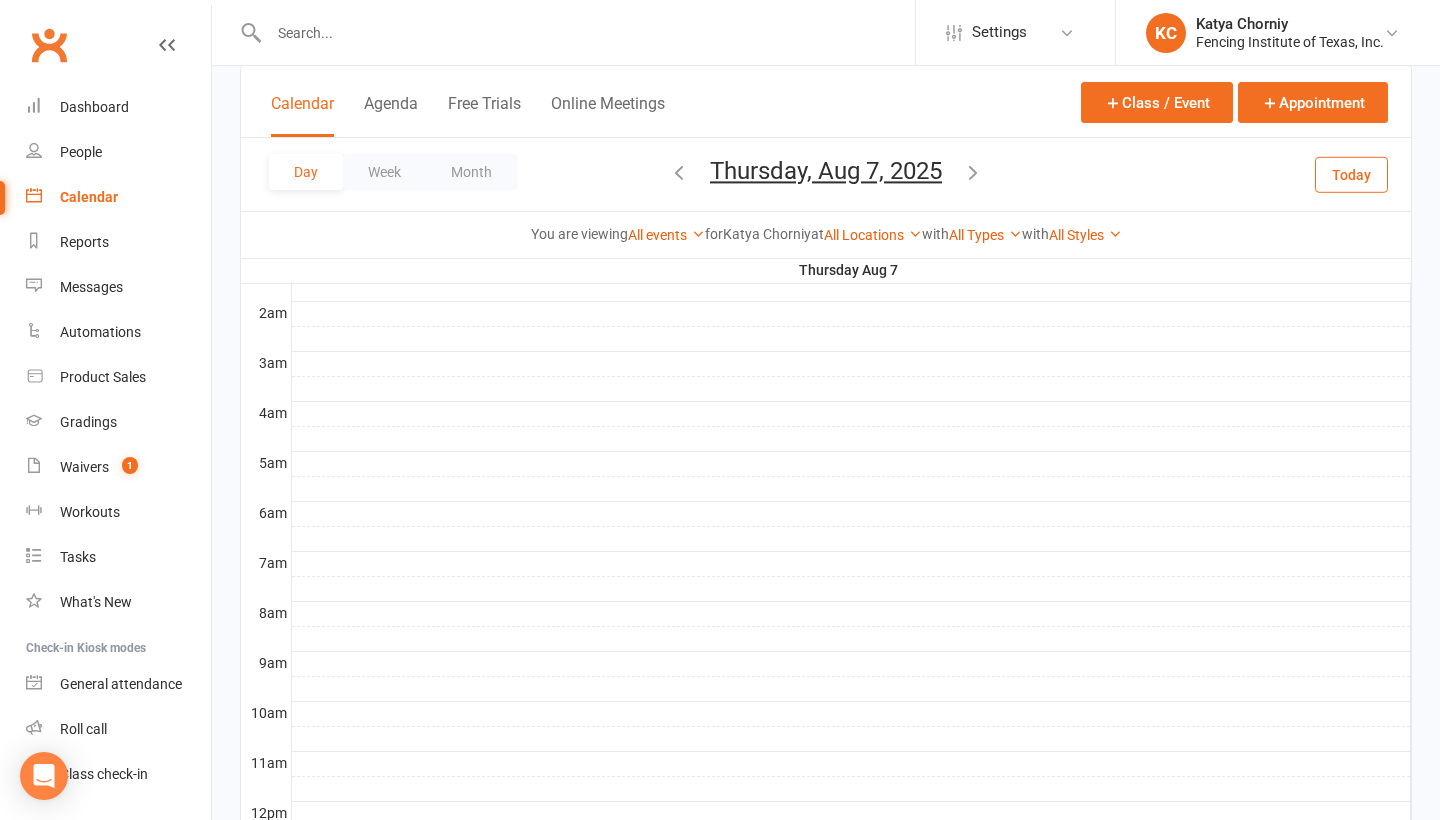 scroll, scrollTop: 206, scrollLeft: 0, axis: vertical 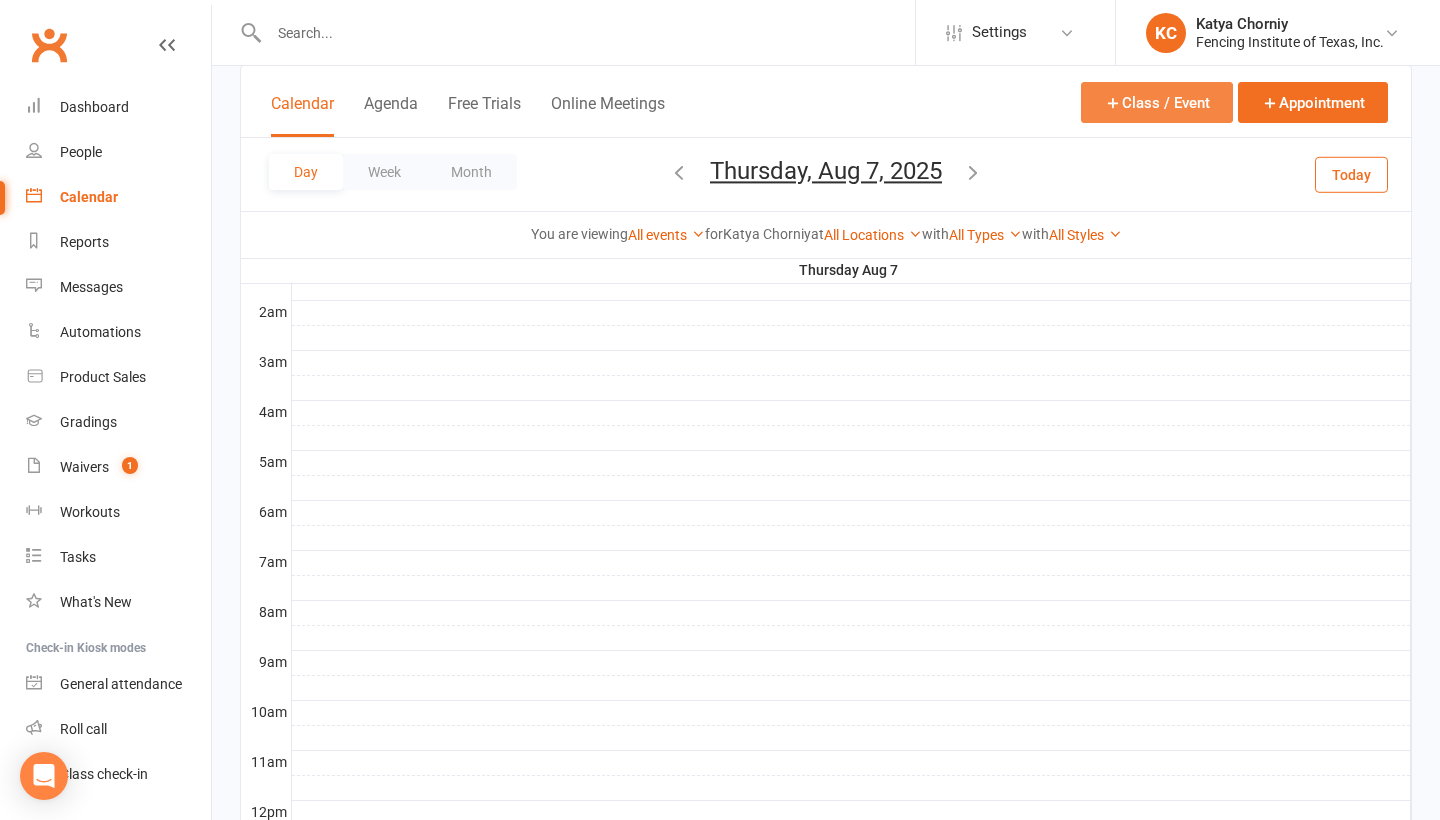 click on "Class / Event" at bounding box center (1157, 102) 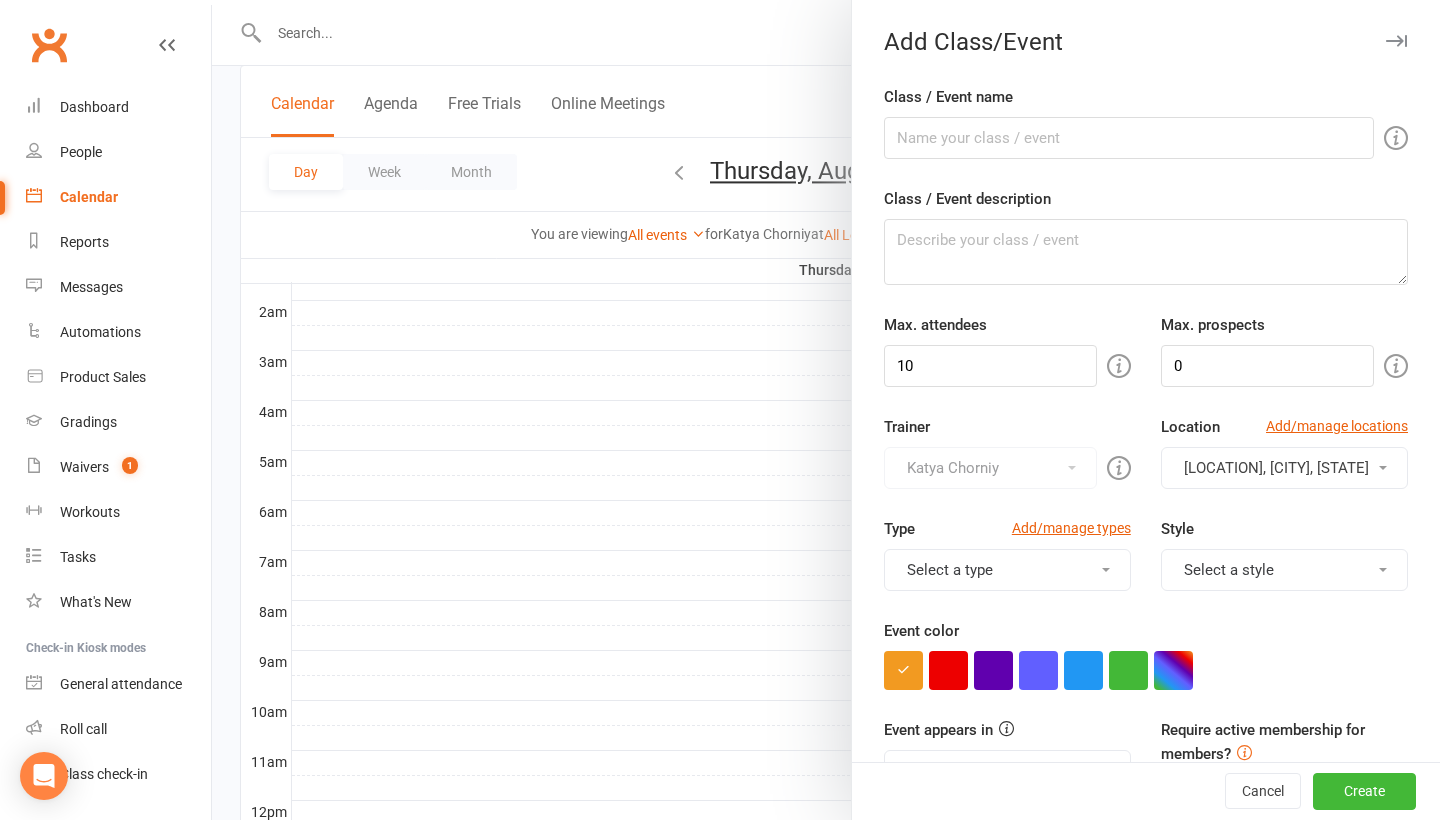 click at bounding box center [826, 410] 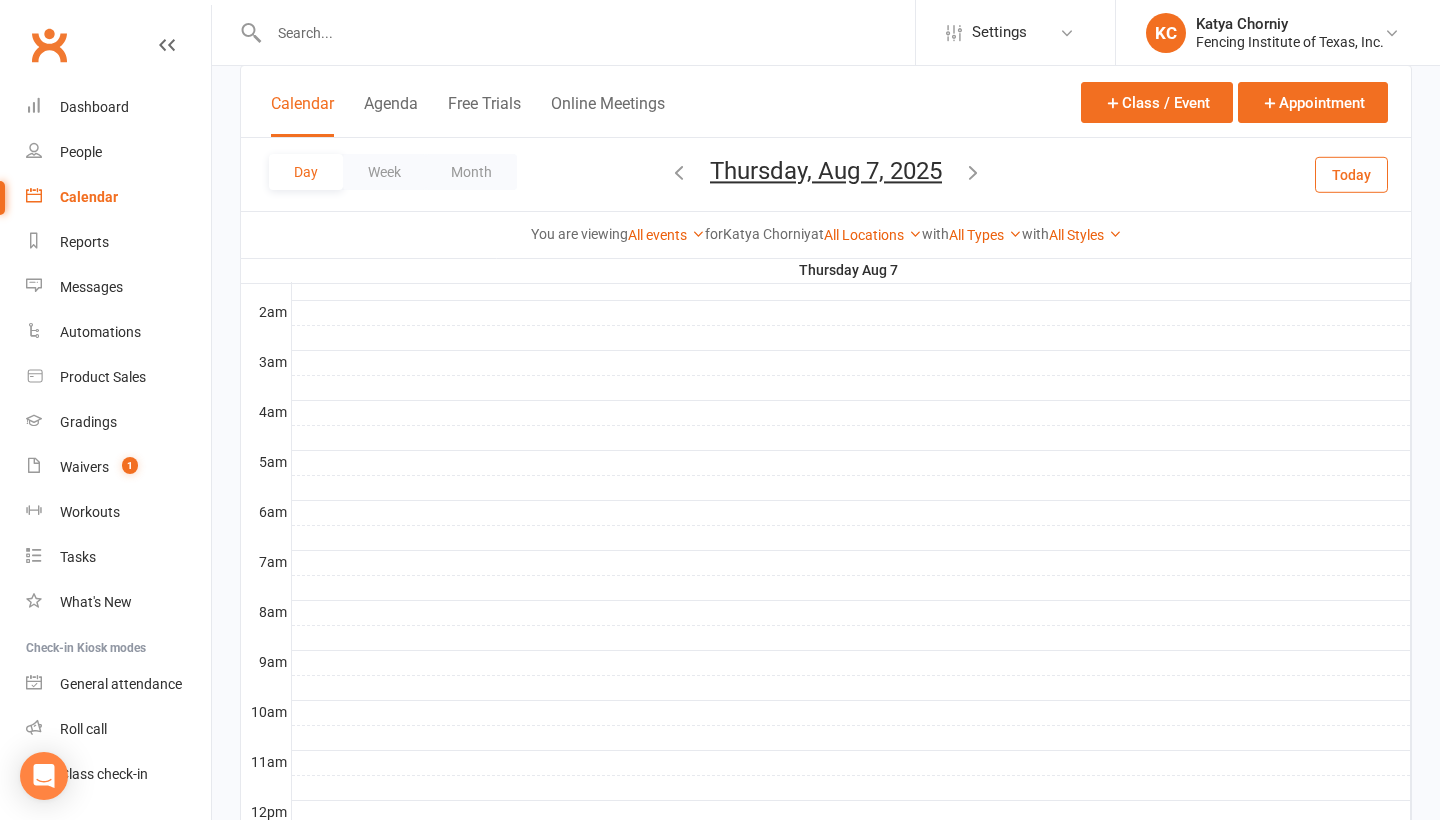 click on "Calendar" at bounding box center [302, 115] 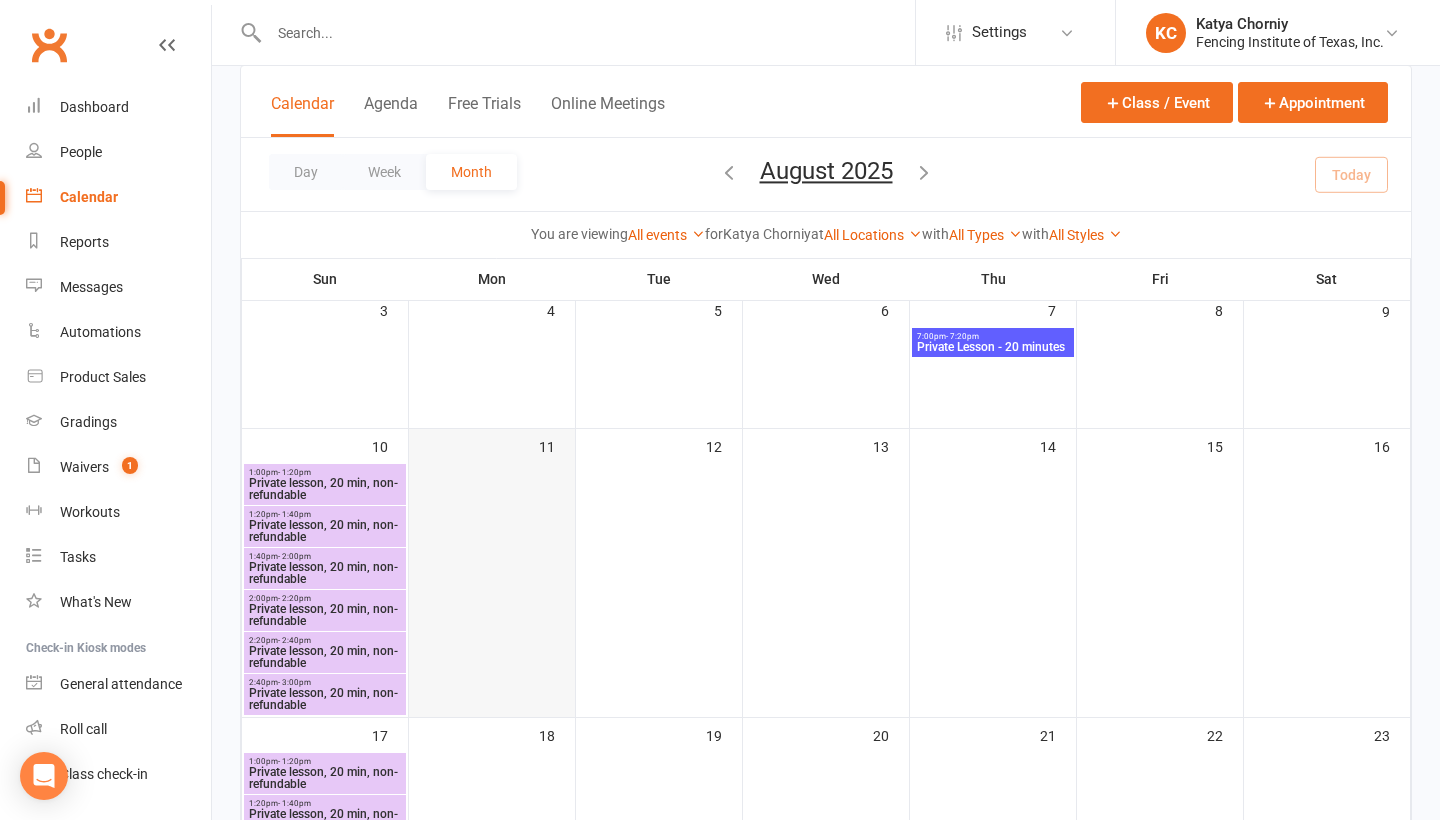 scroll, scrollTop: 241, scrollLeft: 0, axis: vertical 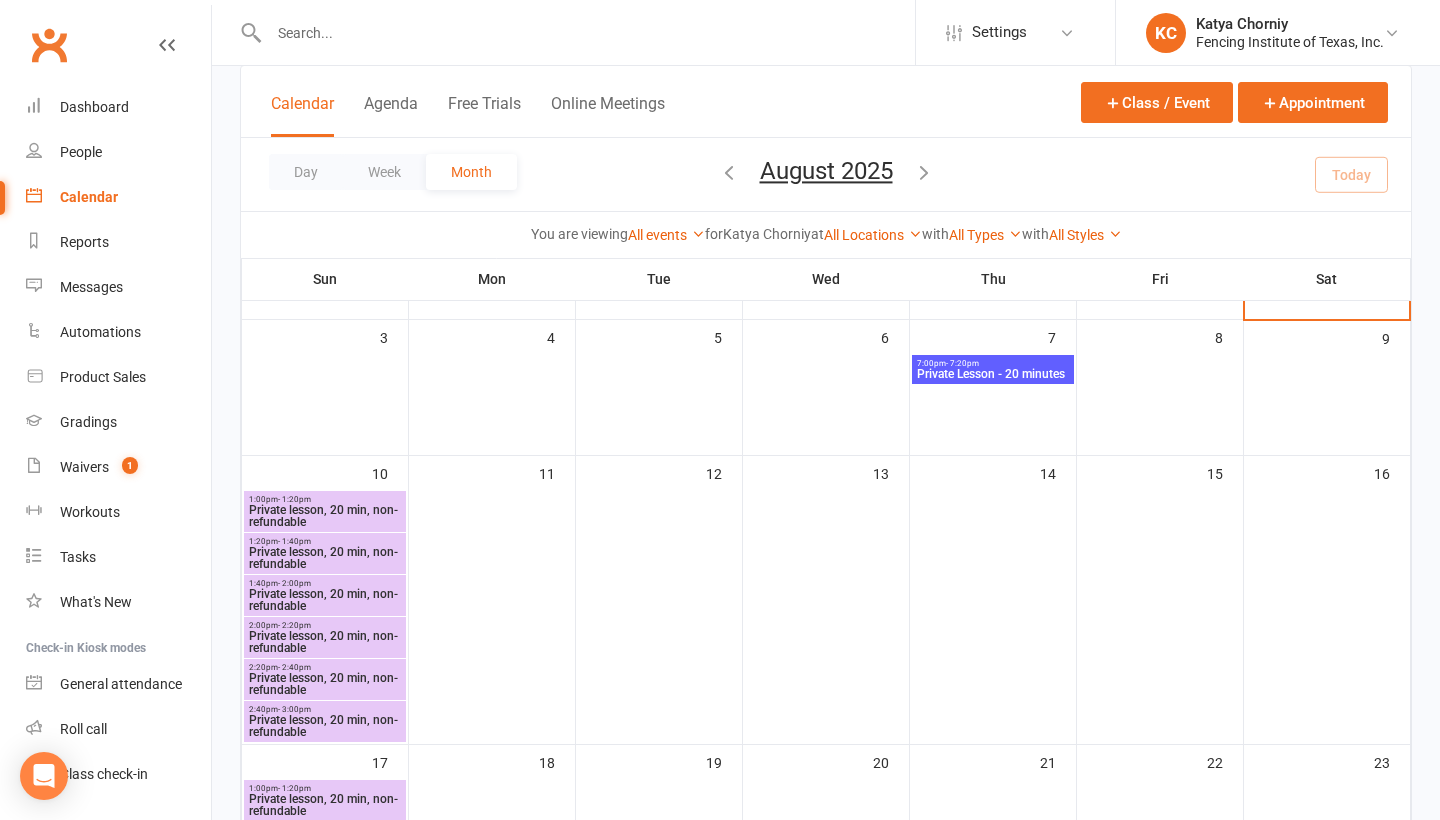 click on "Private lesson, 20 min, non-refundable" at bounding box center [325, 516] 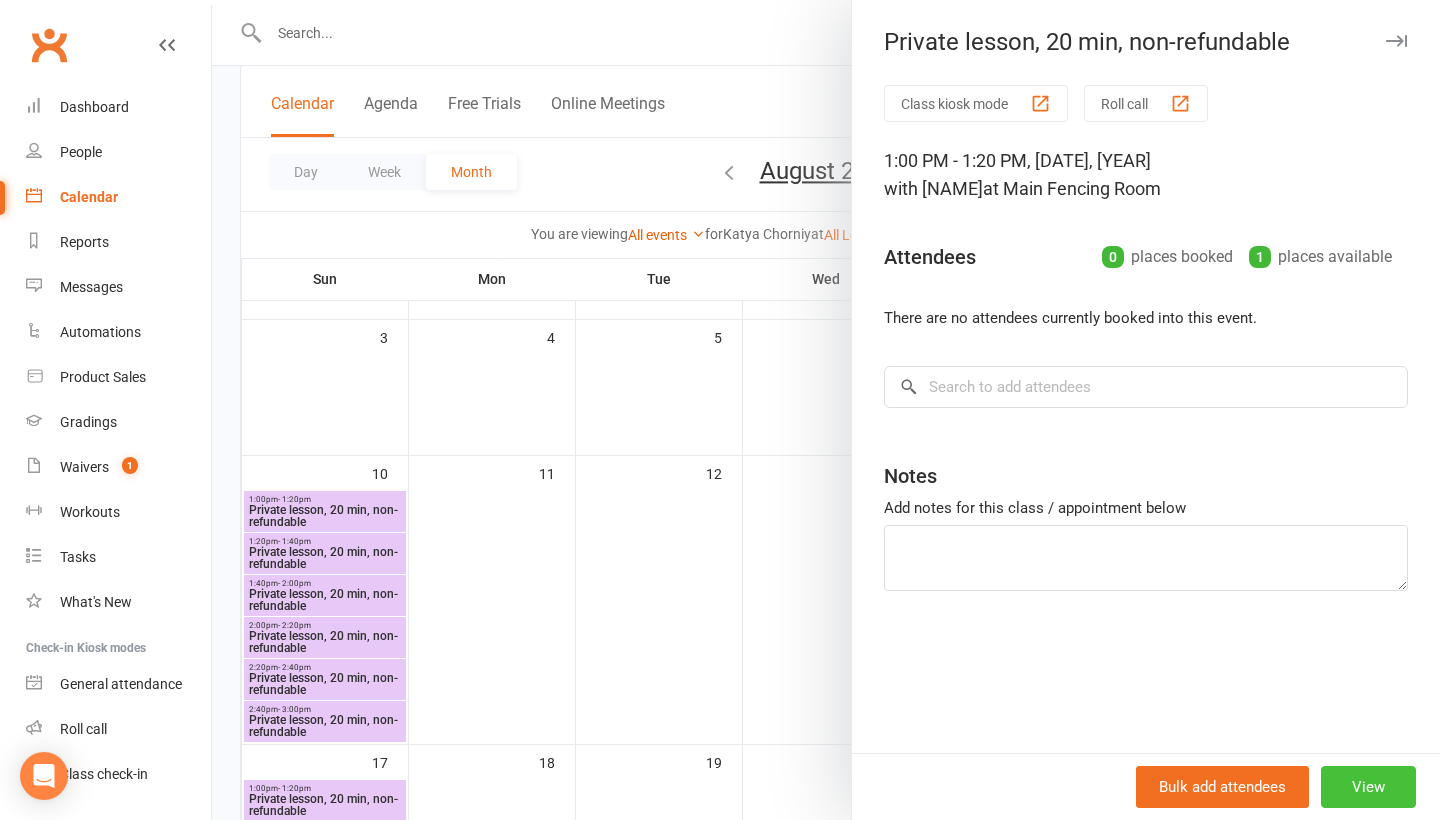 click on "View" at bounding box center (1368, 787) 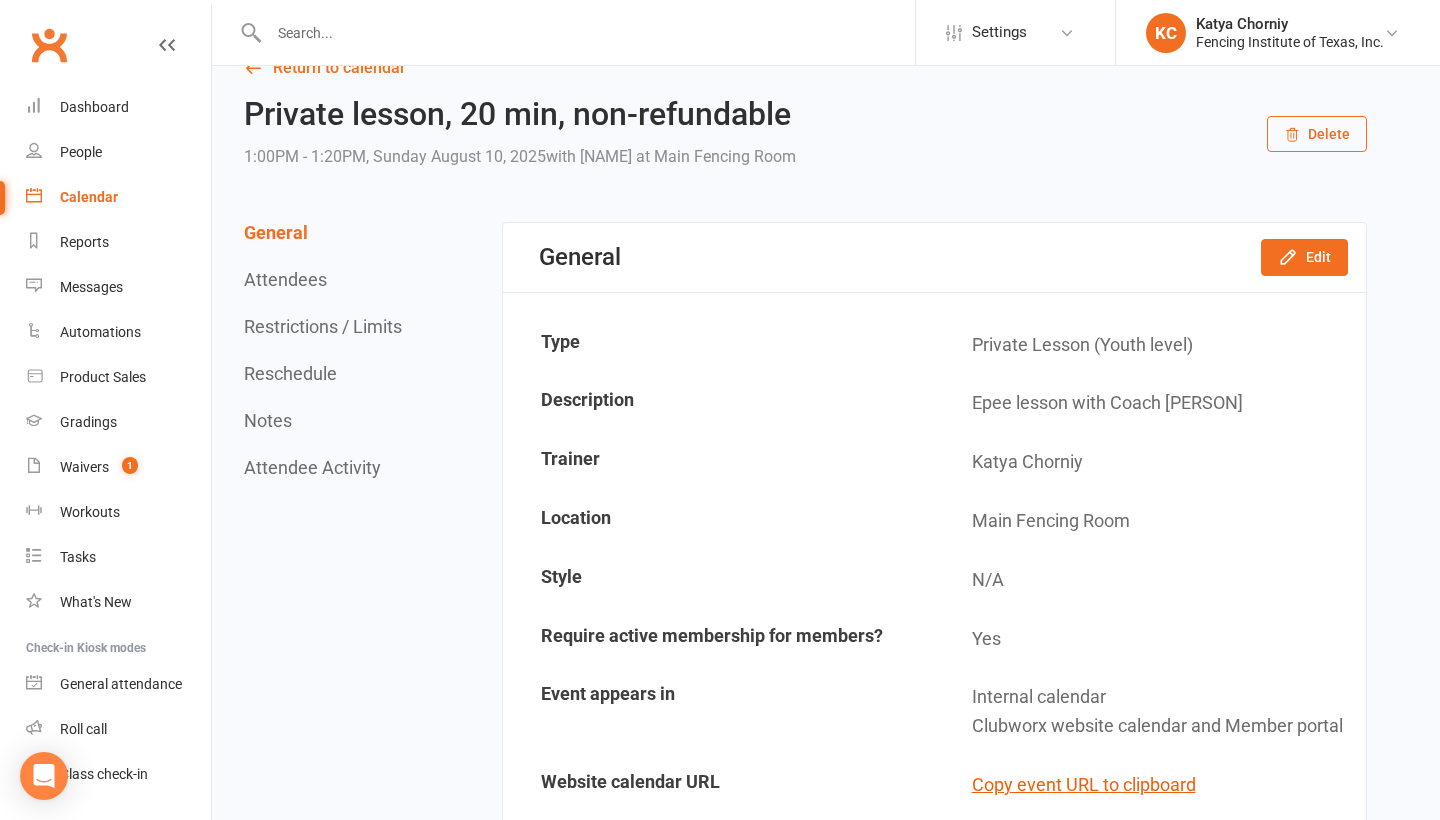 scroll, scrollTop: 40, scrollLeft: 0, axis: vertical 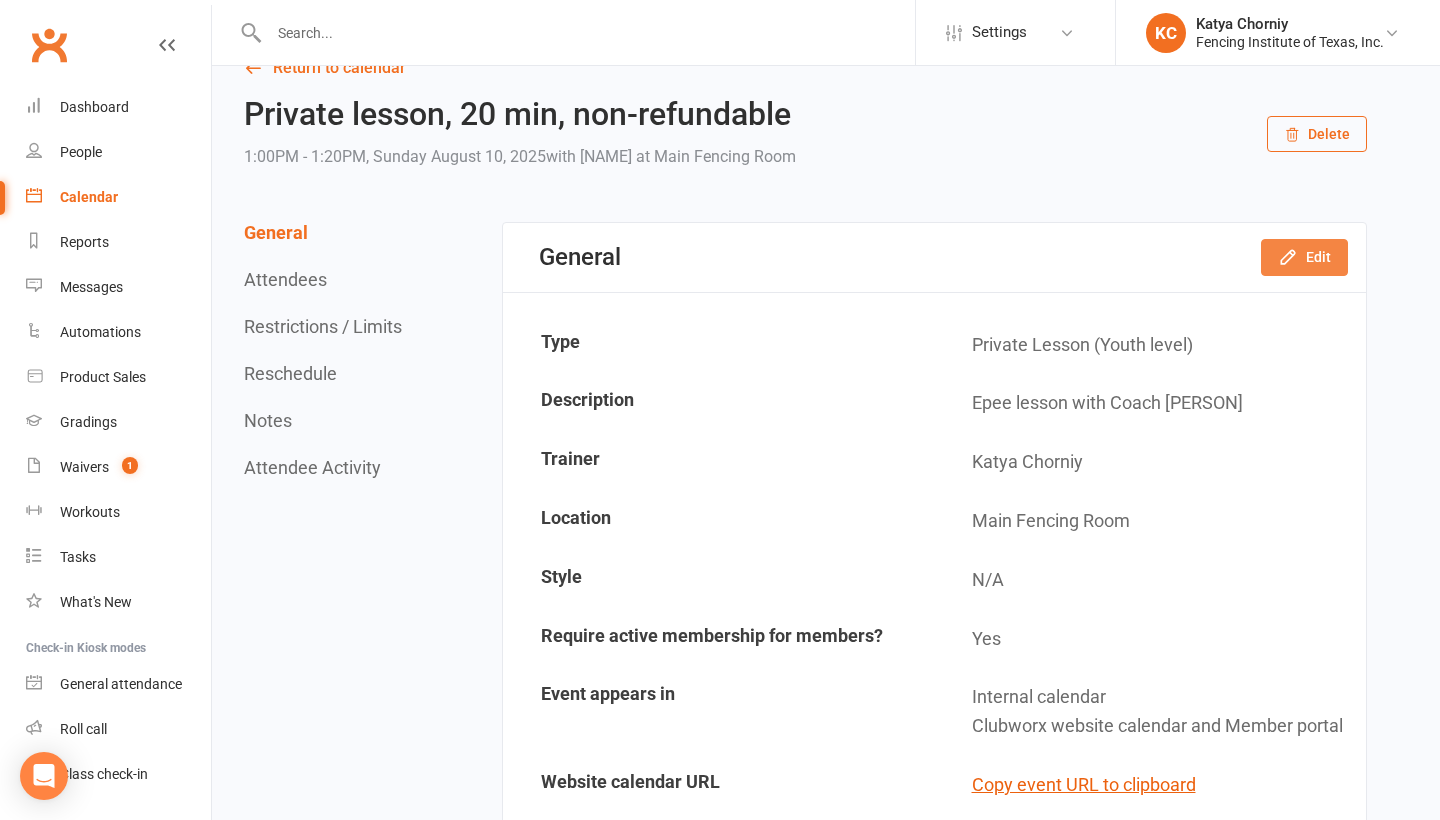 click 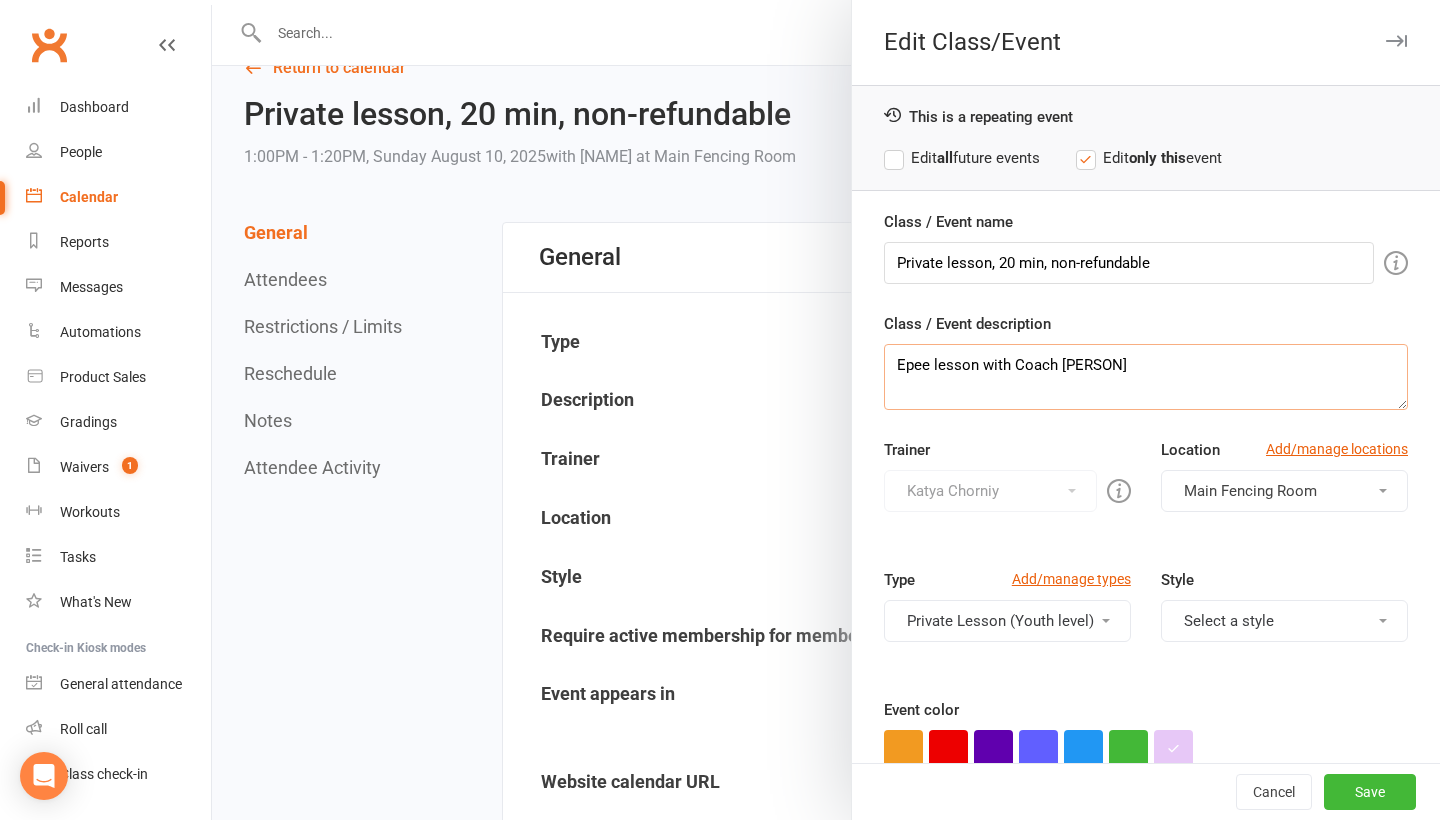 drag, startPoint x: 895, startPoint y: 354, endPoint x: 1118, endPoint y: 358, distance: 223.03587 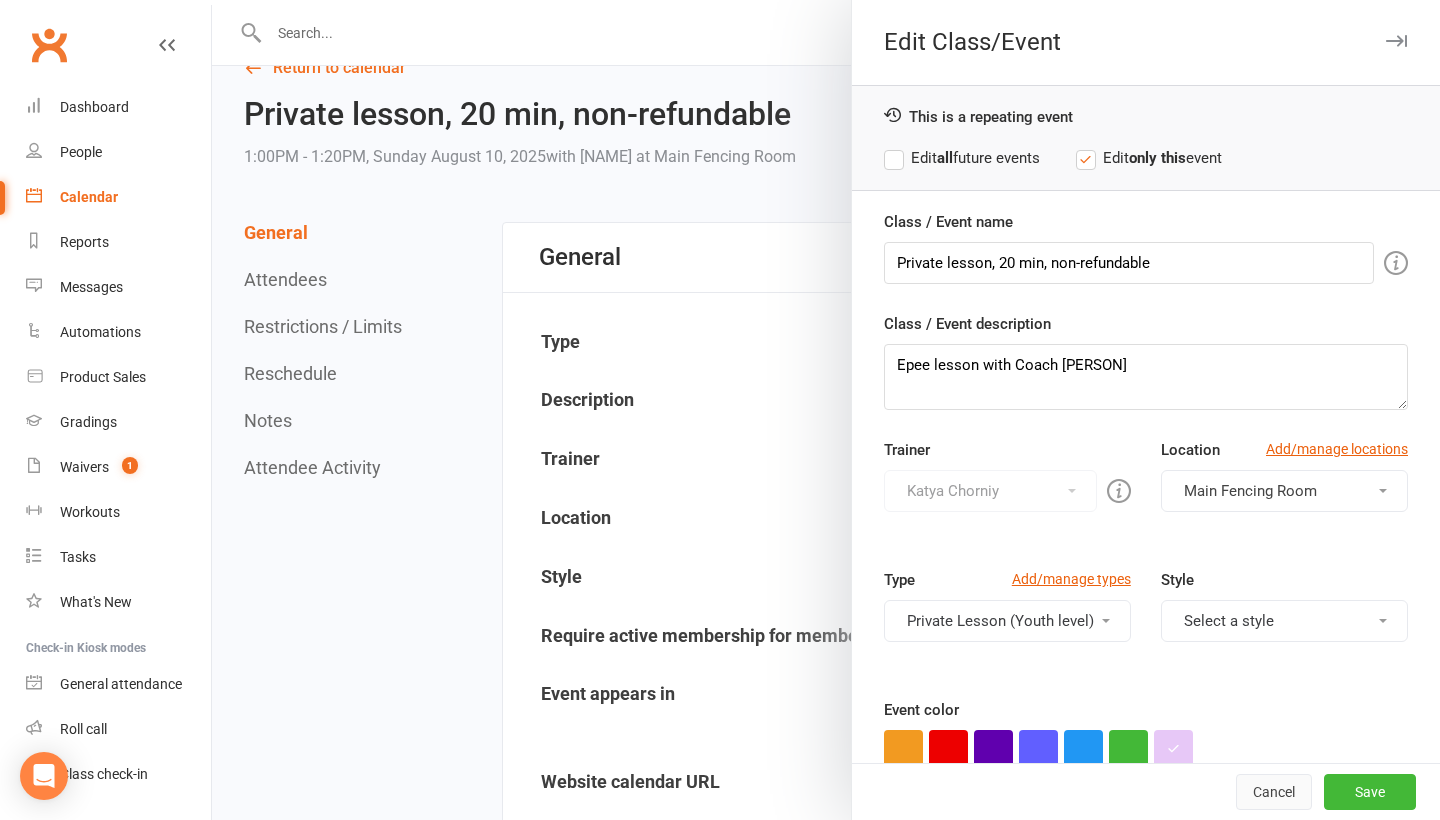 click on "Cancel" at bounding box center [1274, 792] 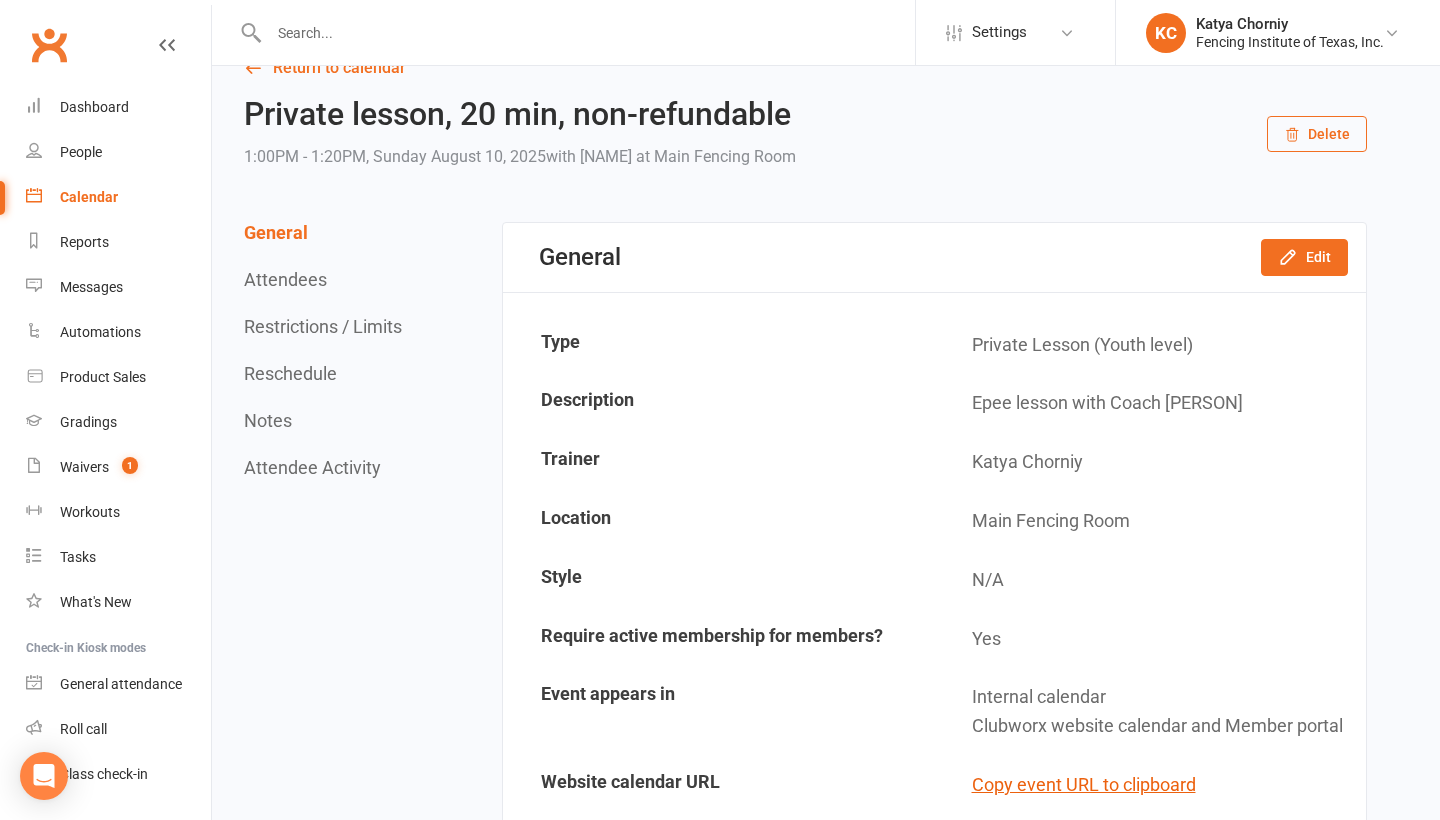 click on "Clubworx" at bounding box center [105, 57] 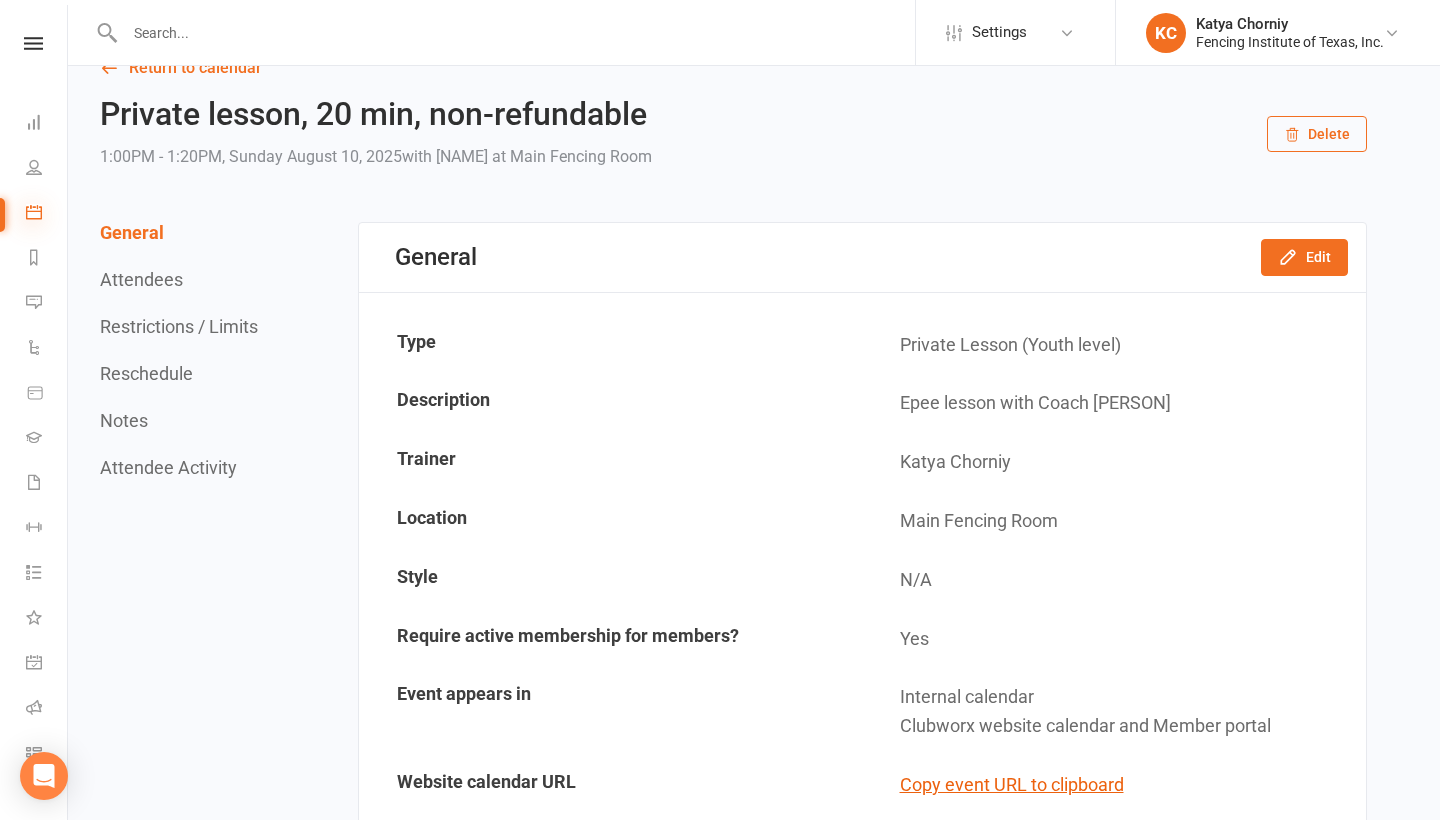 click at bounding box center [34, 212] 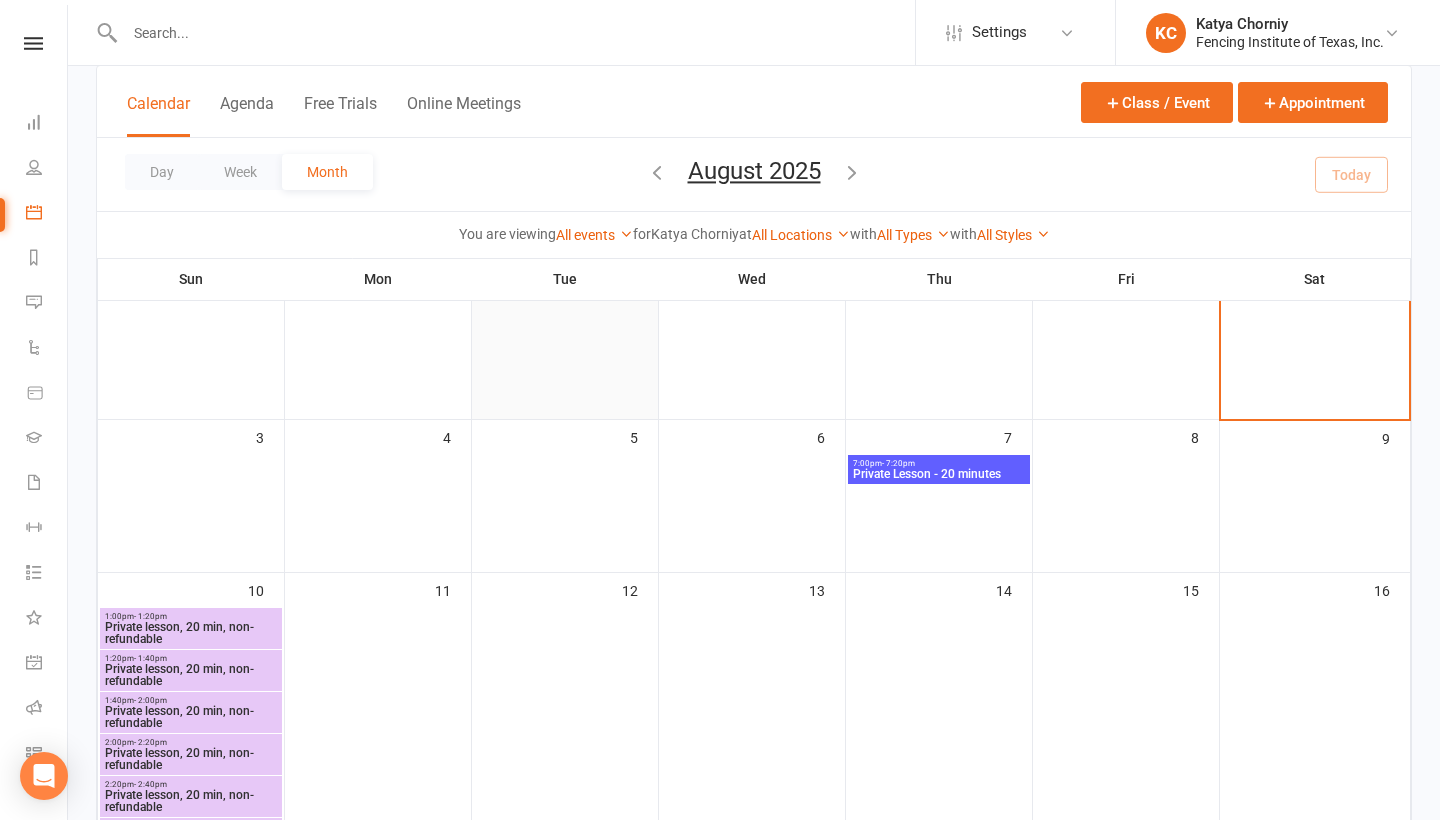 scroll, scrollTop: 160, scrollLeft: 0, axis: vertical 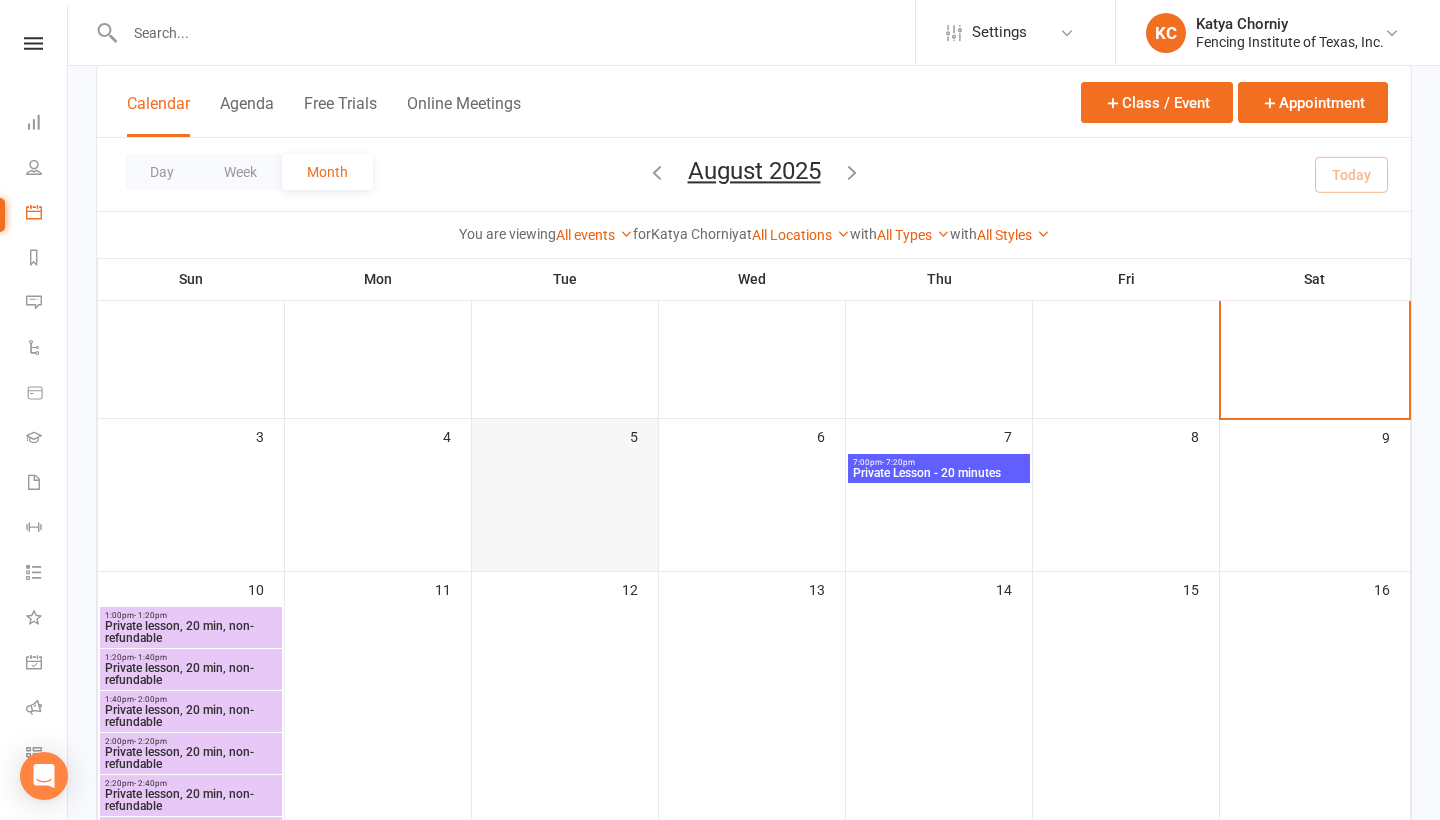 drag, startPoint x: 563, startPoint y: 499, endPoint x: 555, endPoint y: 486, distance: 15.264338 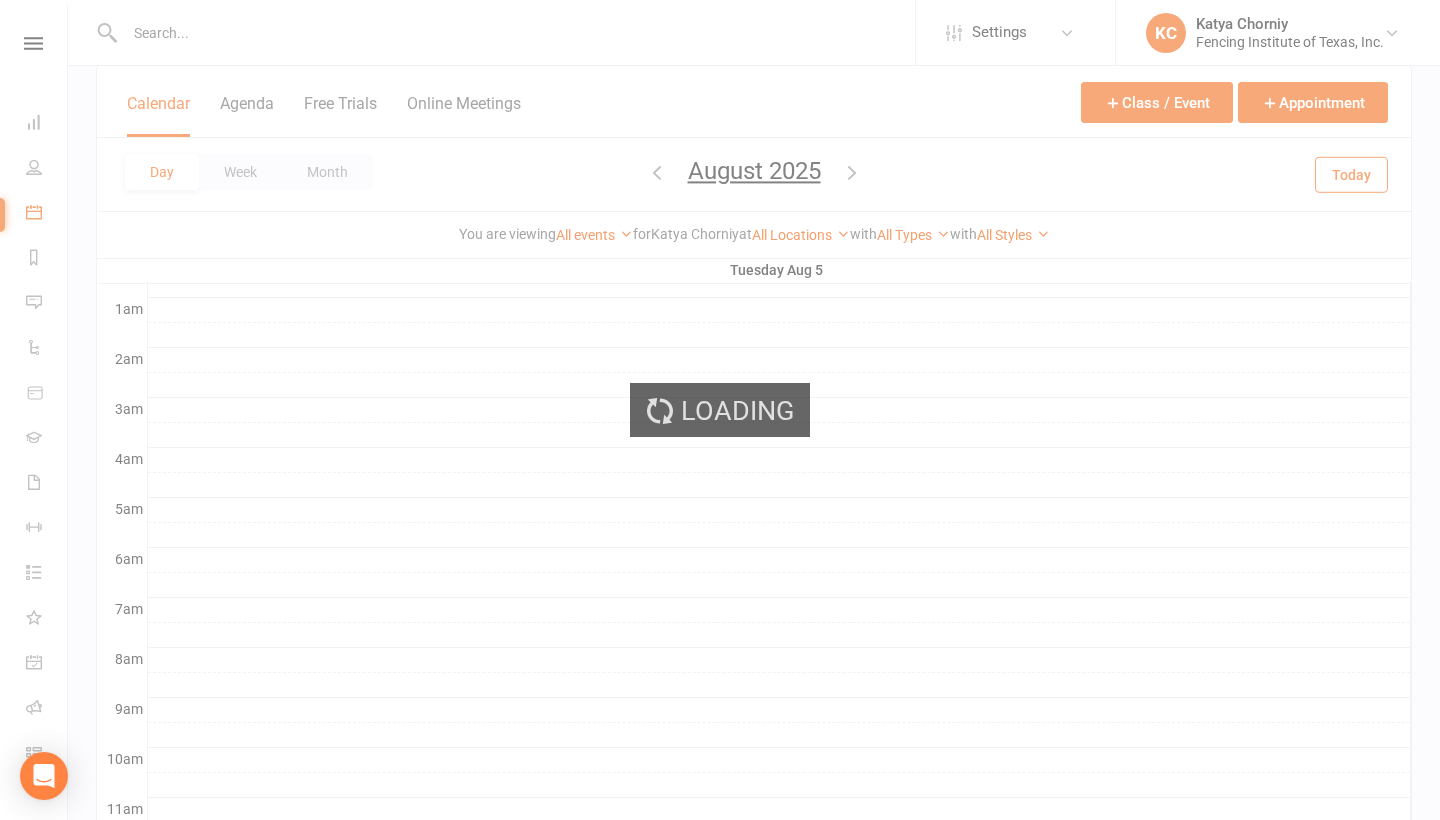 scroll, scrollTop: 0, scrollLeft: 0, axis: both 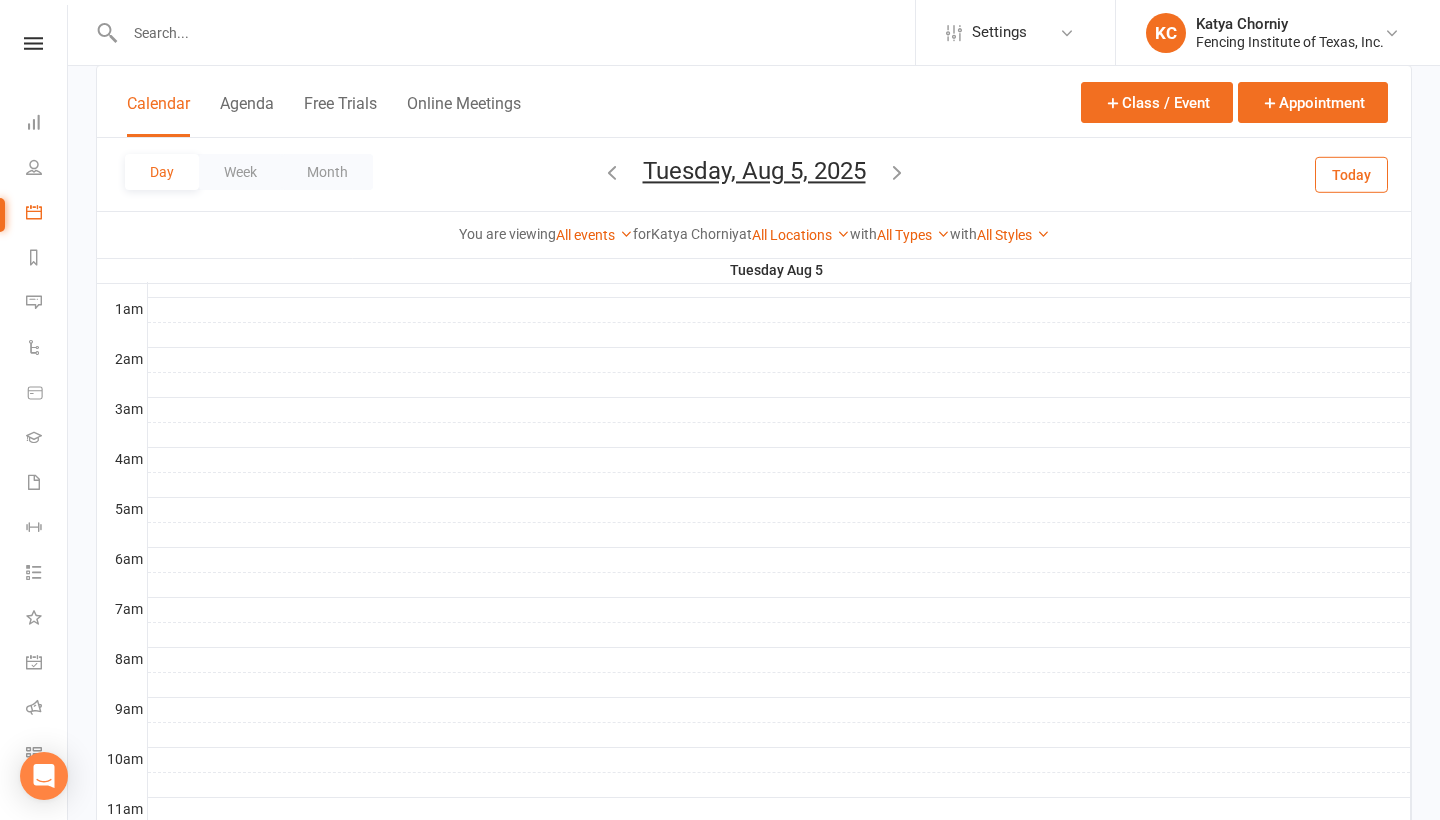 click at bounding box center [779, 485] 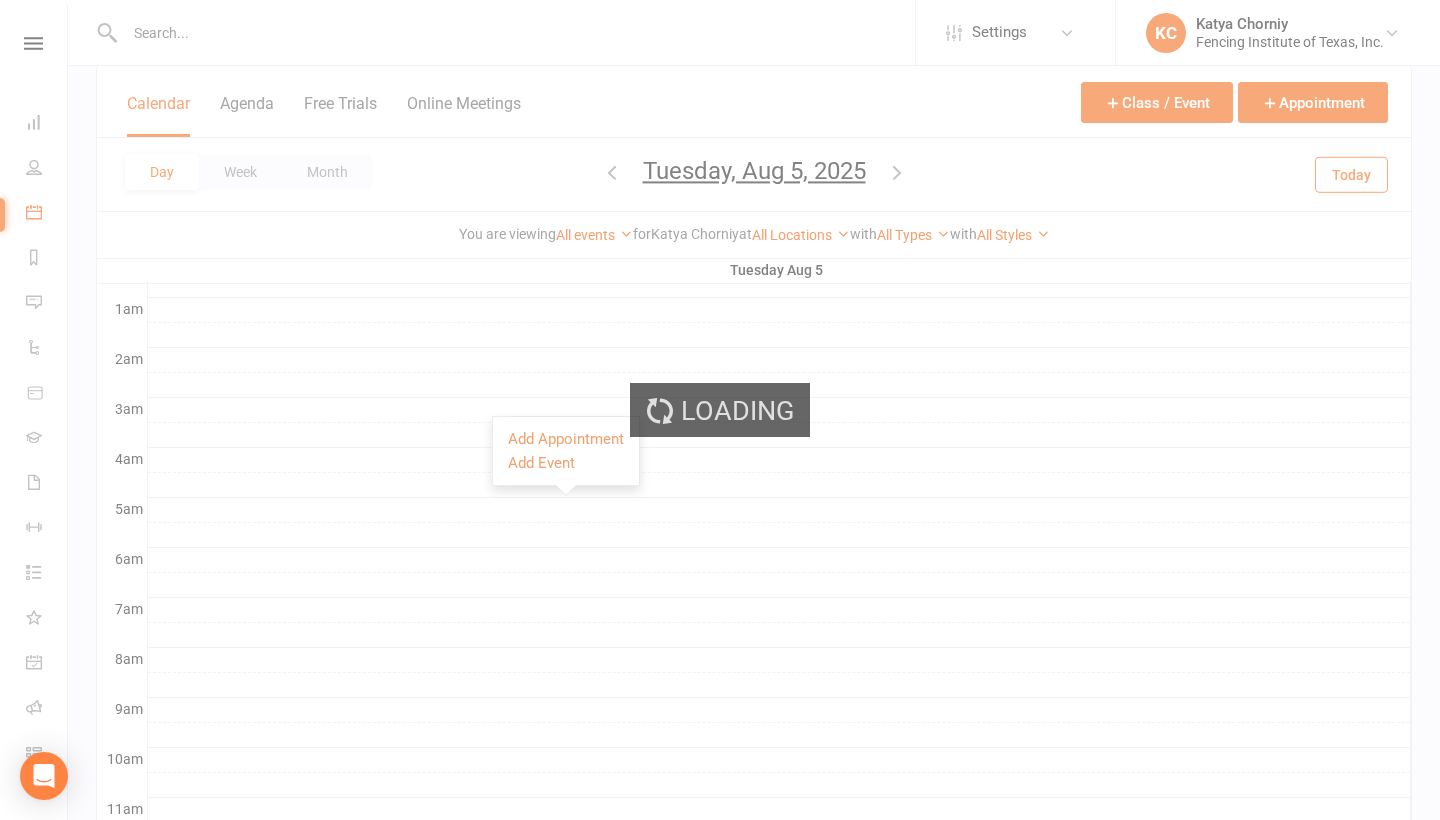 scroll, scrollTop: 0, scrollLeft: 0, axis: both 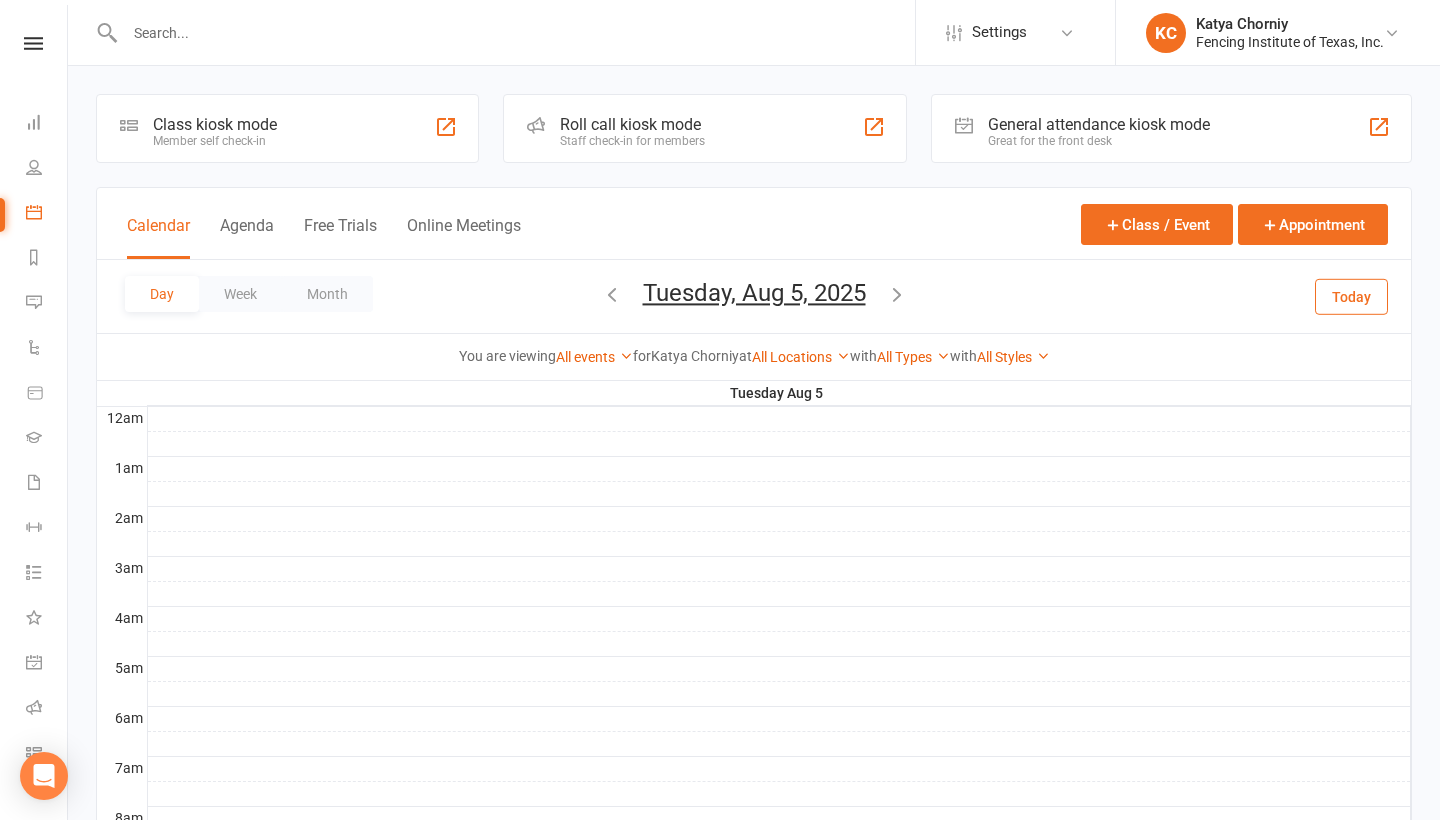click at bounding box center (897, 294) 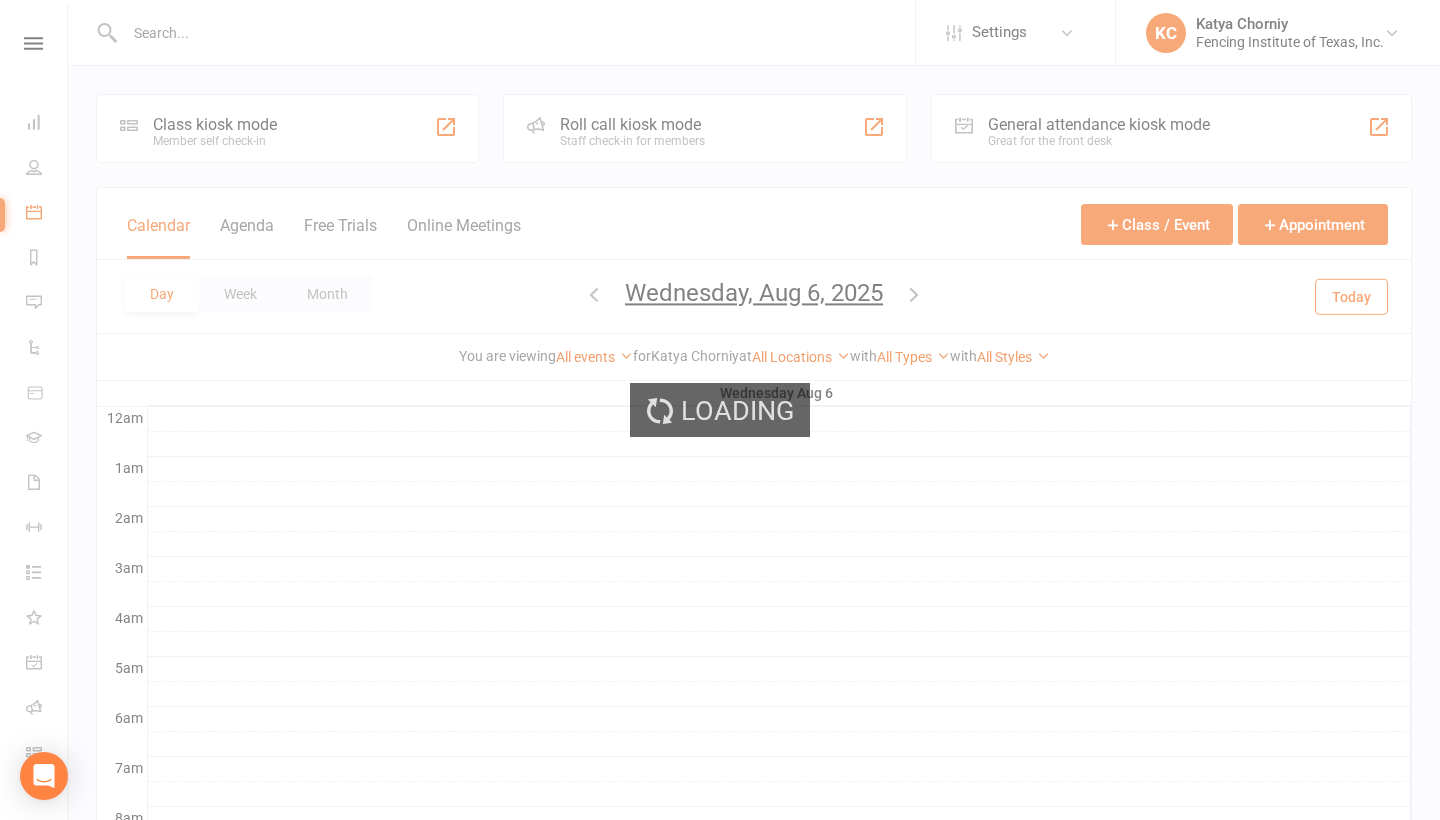 click on "[DAY], [MONTH] [DATE], [YEAR]
[MONTH] [YEAR]
Sun Mon Tue Wed Thu Fri Sat
27
28
29
30
31
01
02
03
04
05
06
07
08
09
10
11
12
13
14
15
16
17
18
19
20
21
22
23
24
25
26
27
28
29
30
31" at bounding box center [754, 296] 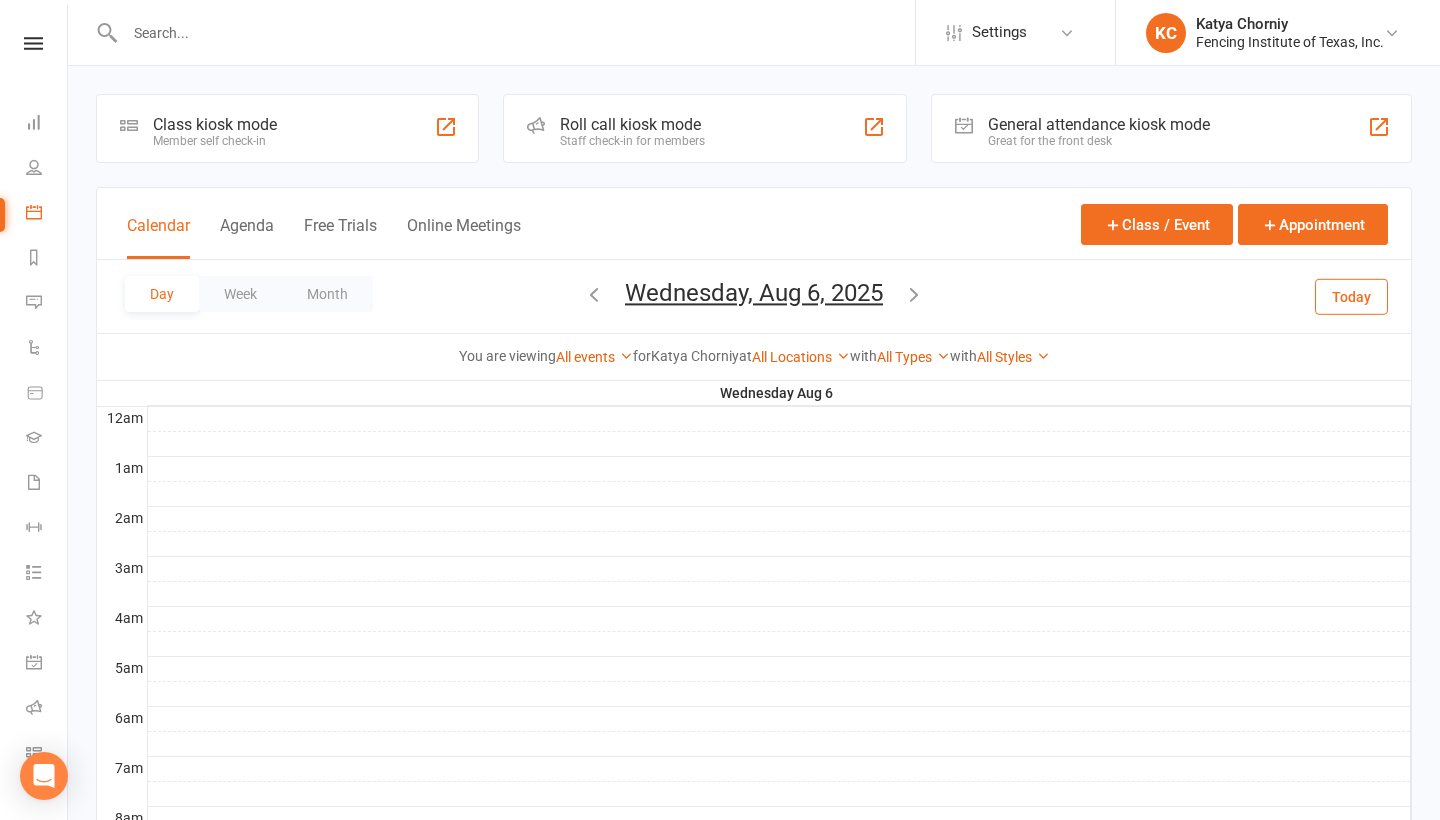 click at bounding box center [914, 294] 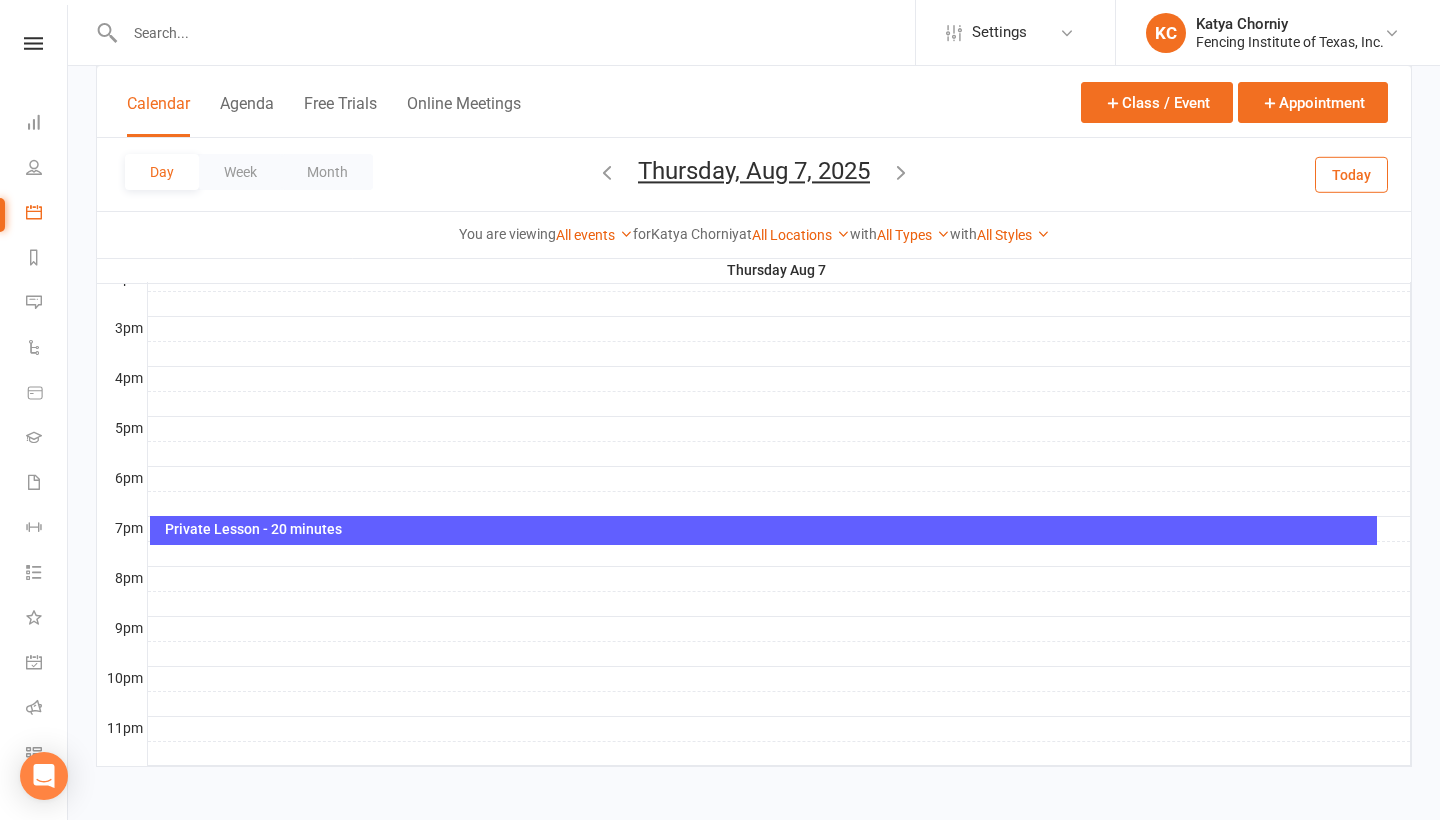 scroll, scrollTop: 851, scrollLeft: 0, axis: vertical 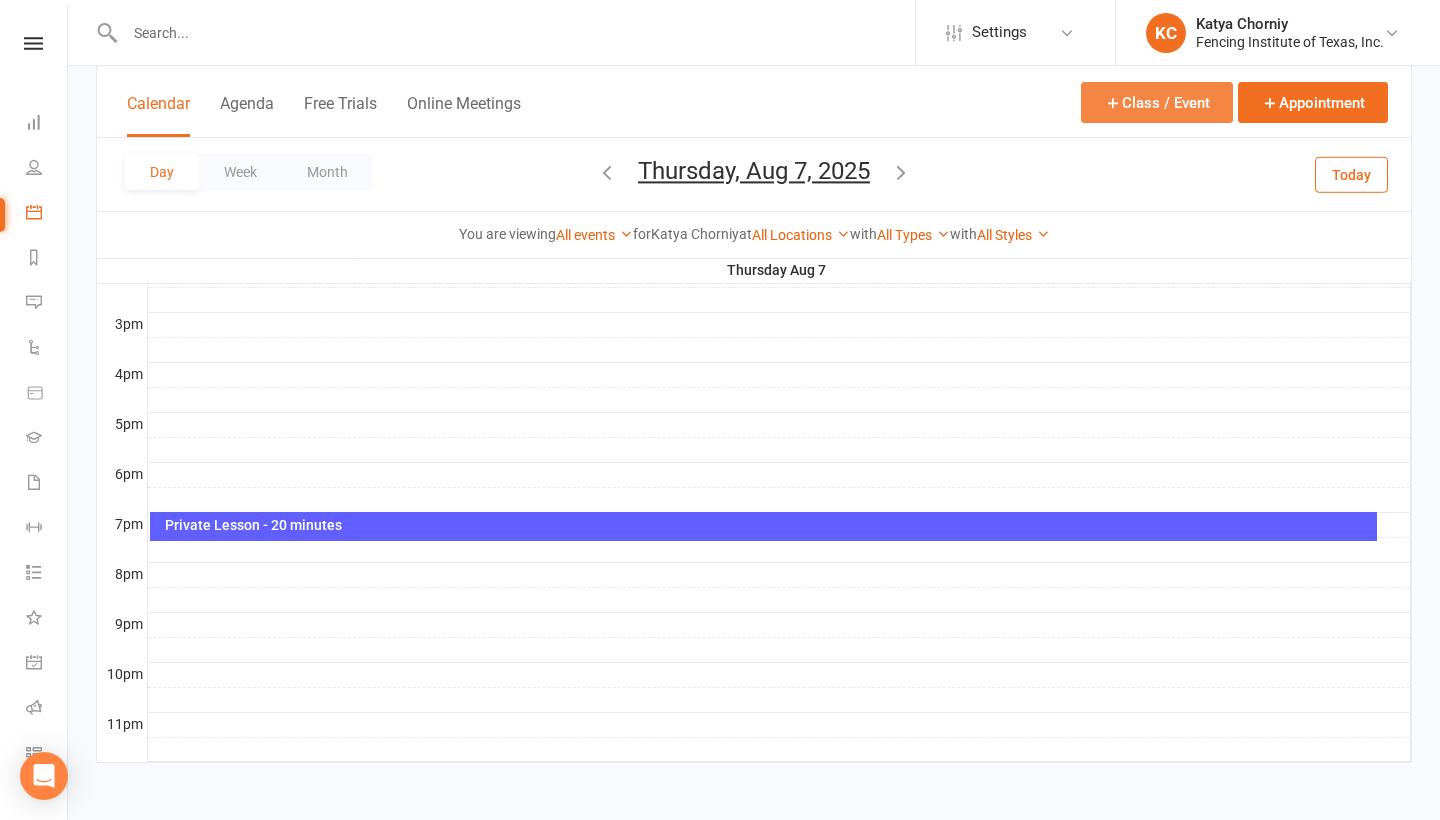 click on "Class / Event" at bounding box center (1157, 102) 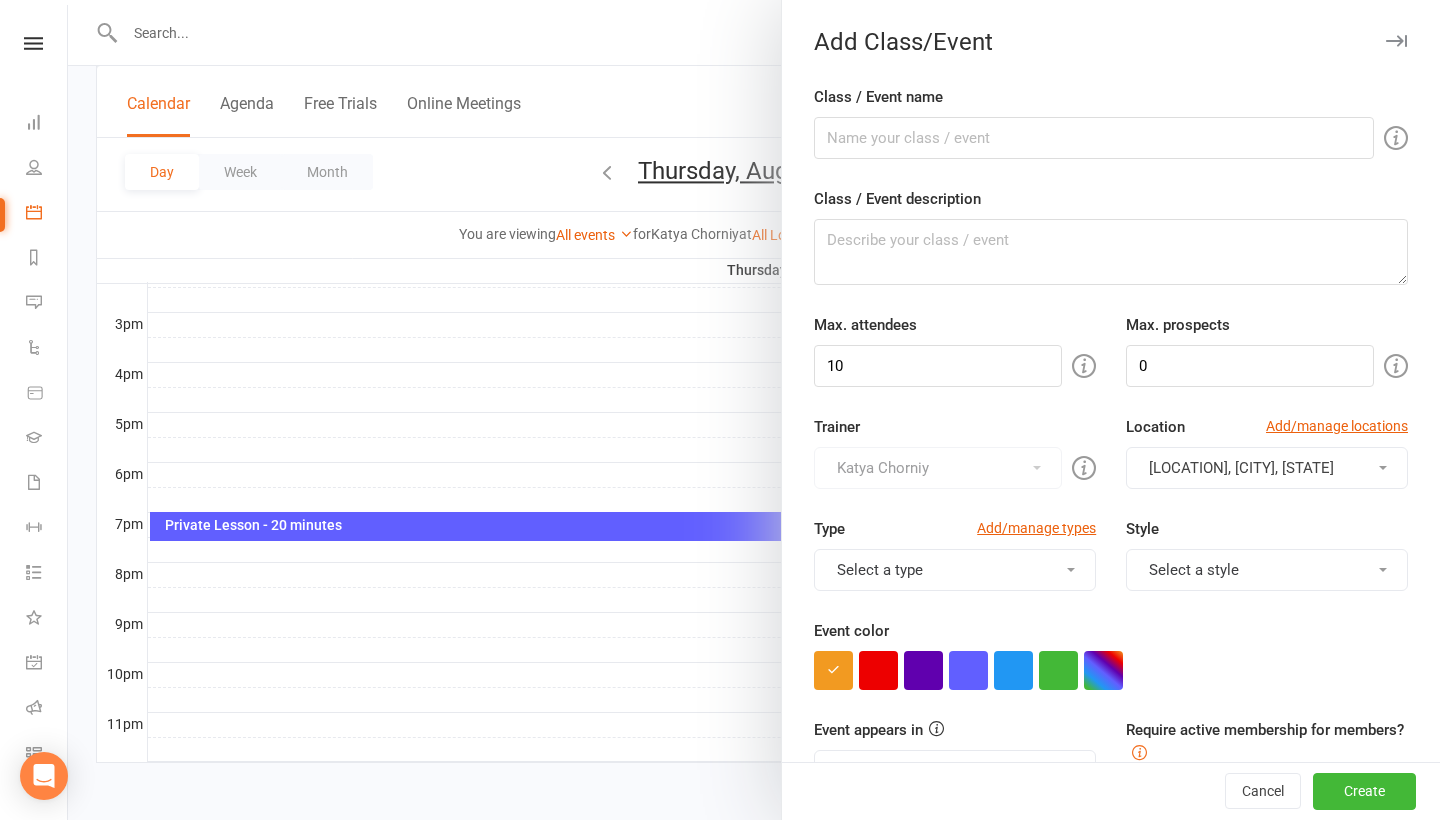 click on "Class / Event name" at bounding box center (1111, 122) 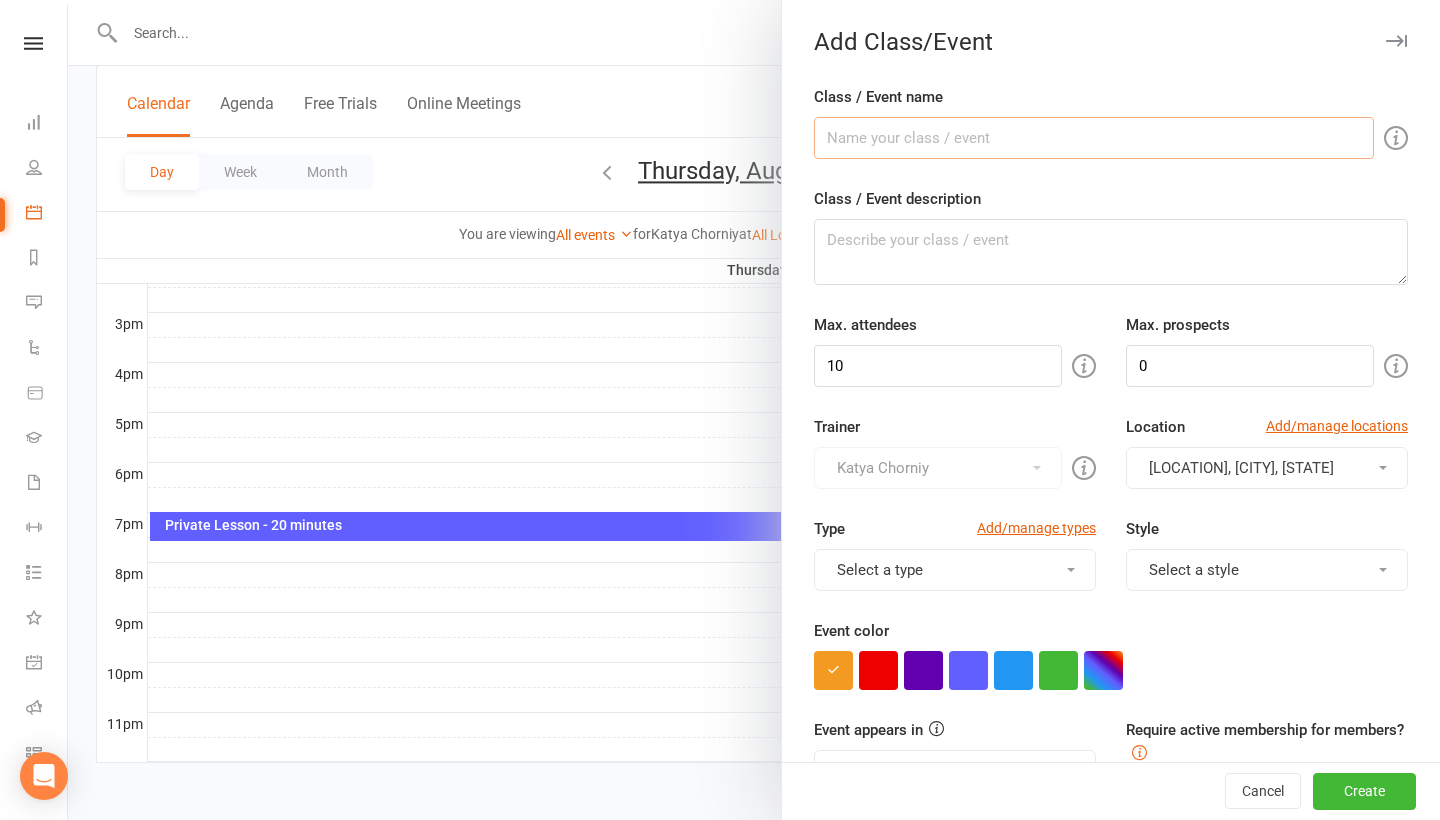 click on "Class / Event name" at bounding box center (1094, 138) 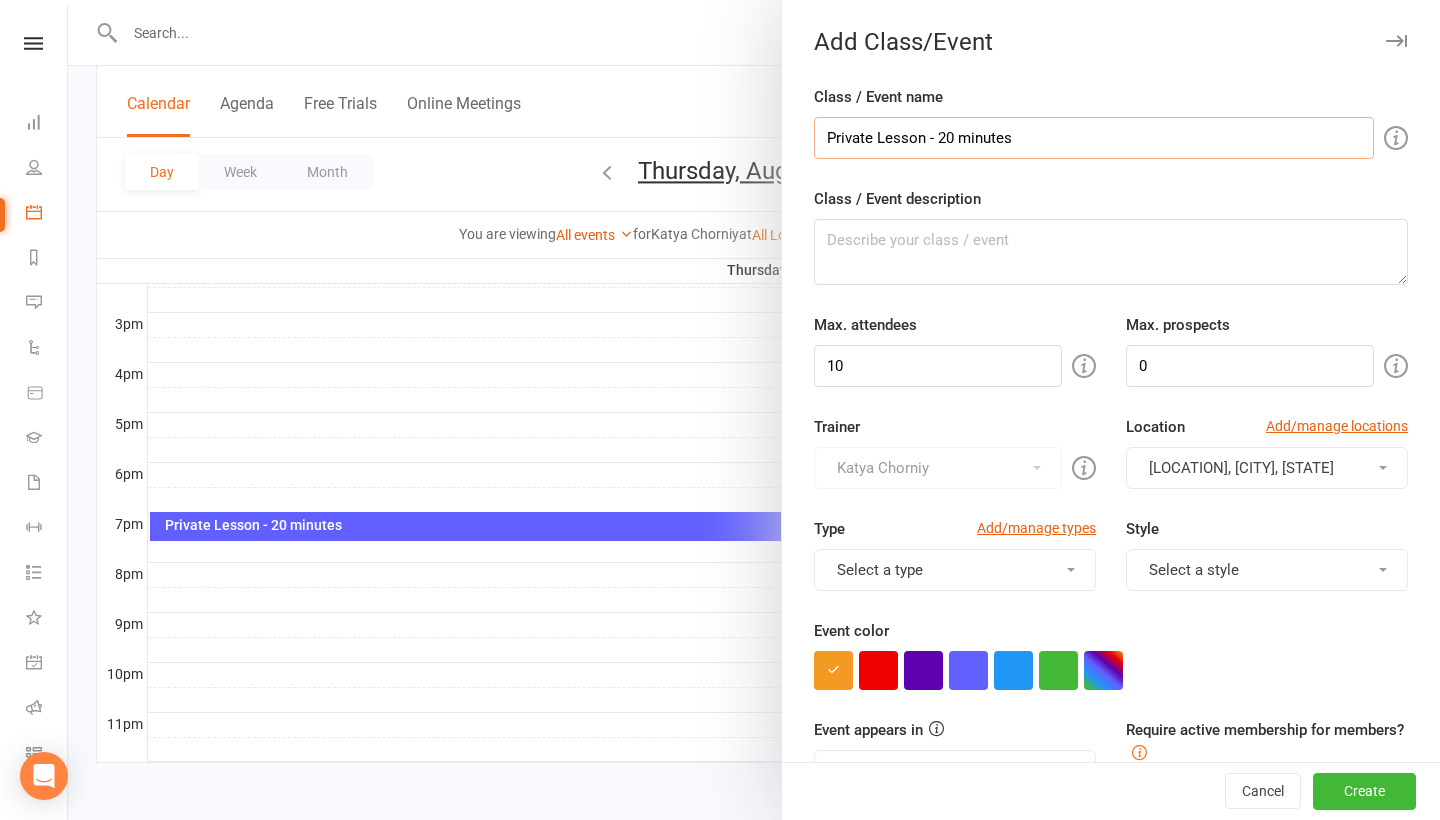 type on "Private Lesson - 20 minutes" 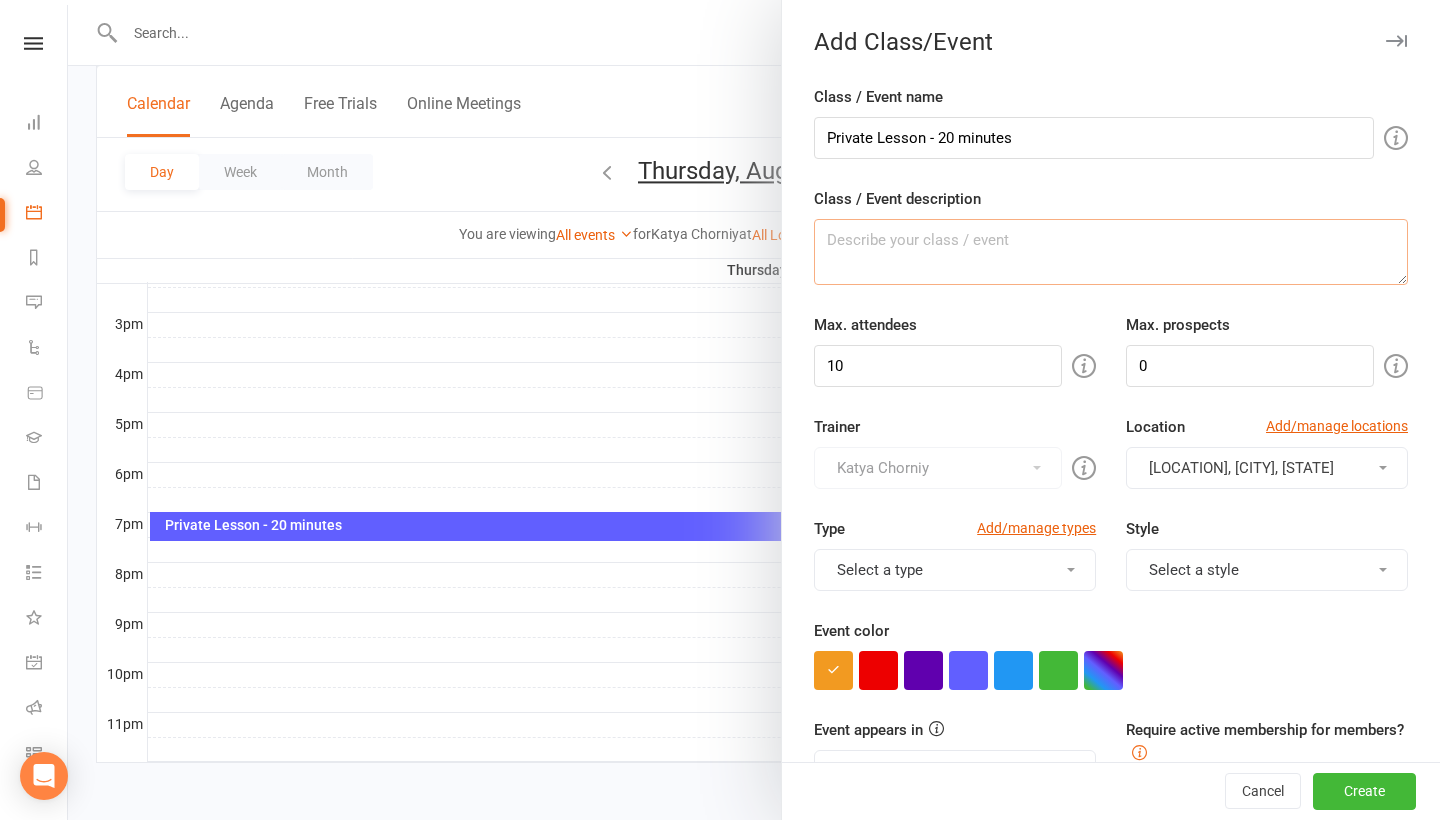 click on "Class / Event description" at bounding box center [1111, 252] 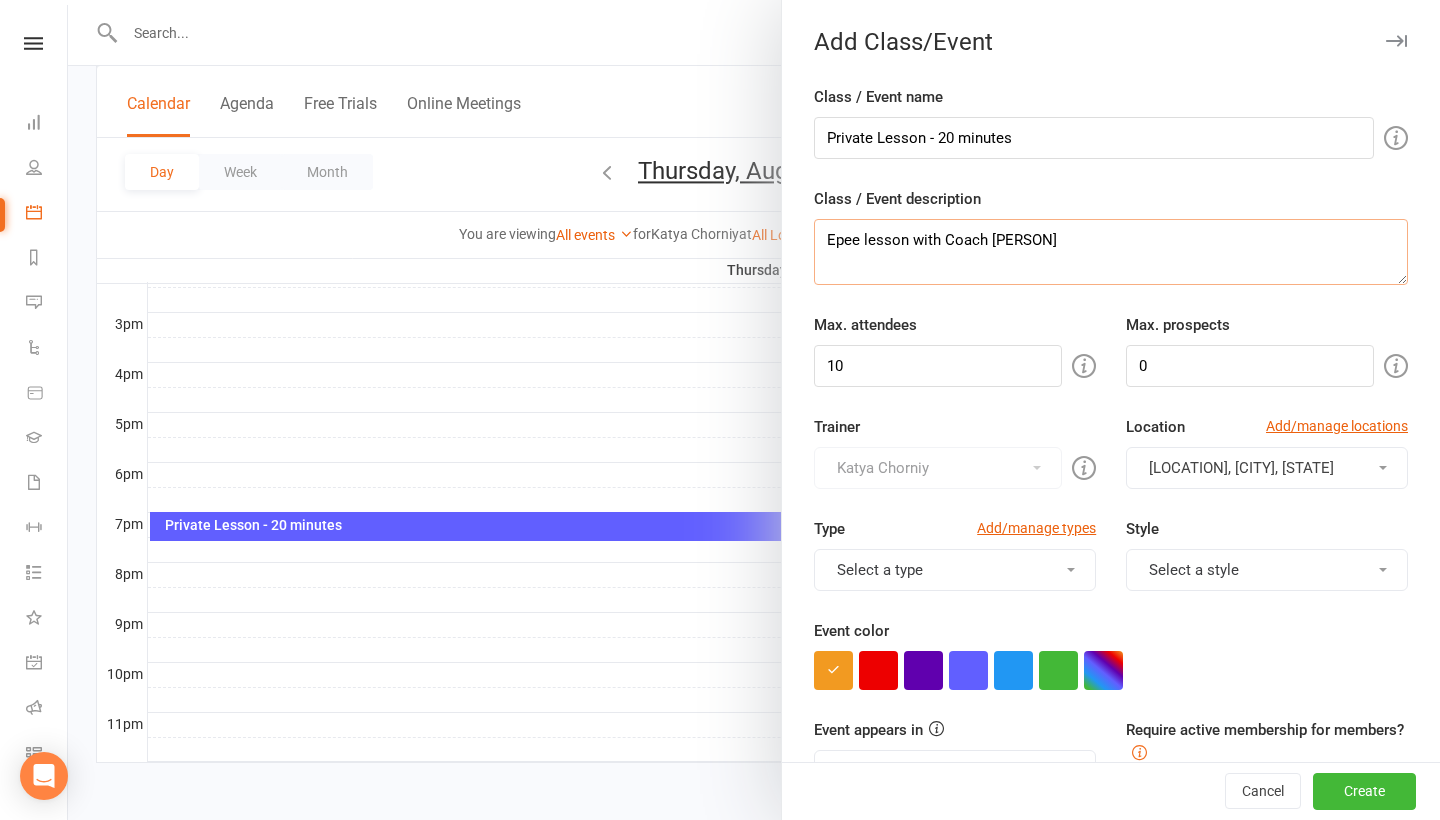 type on "Epee lesson with Coach [PERSON]" 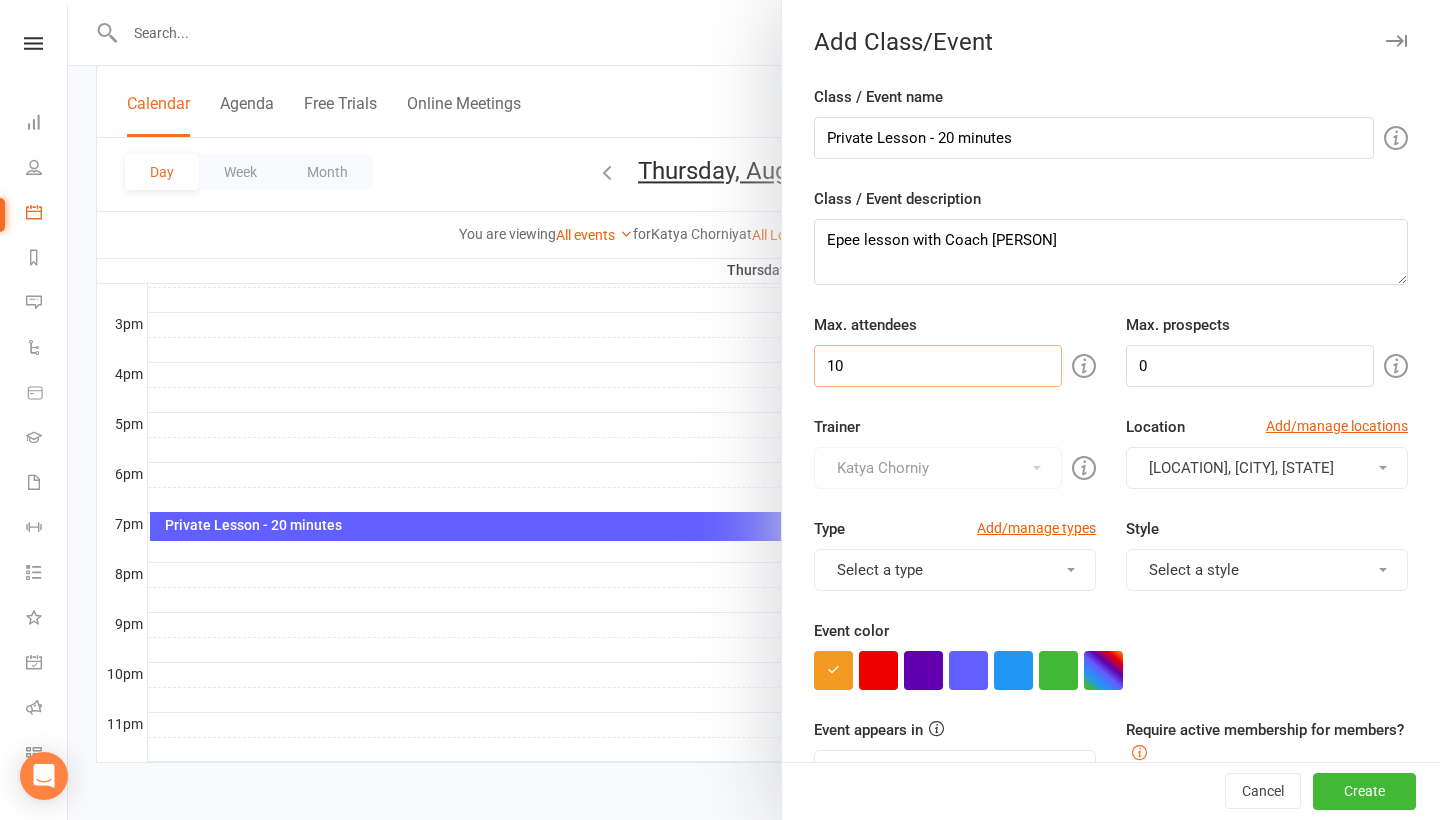 click on "10" at bounding box center [938, 366] 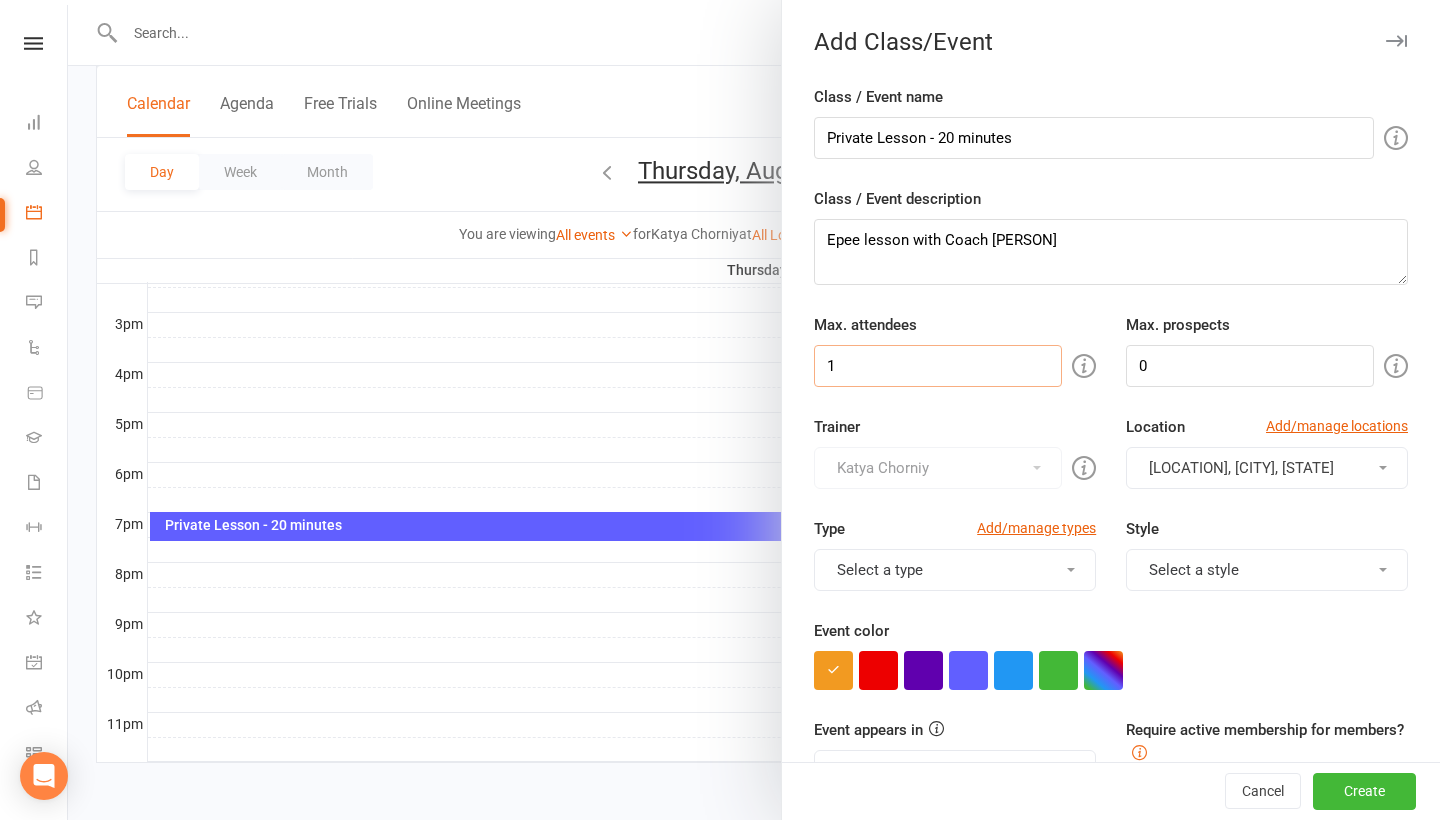 scroll, scrollTop: 165, scrollLeft: 0, axis: vertical 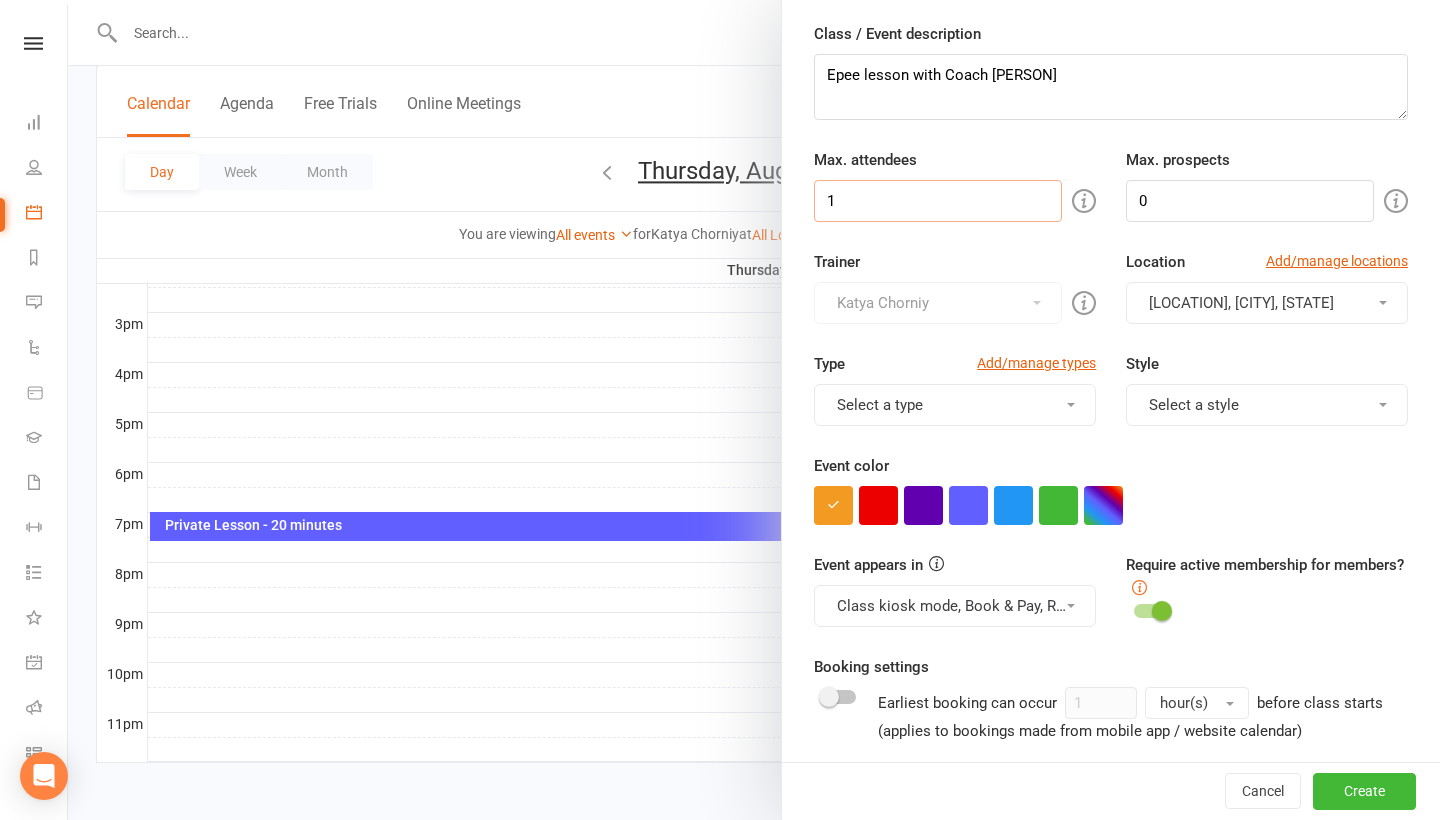 type on "1" 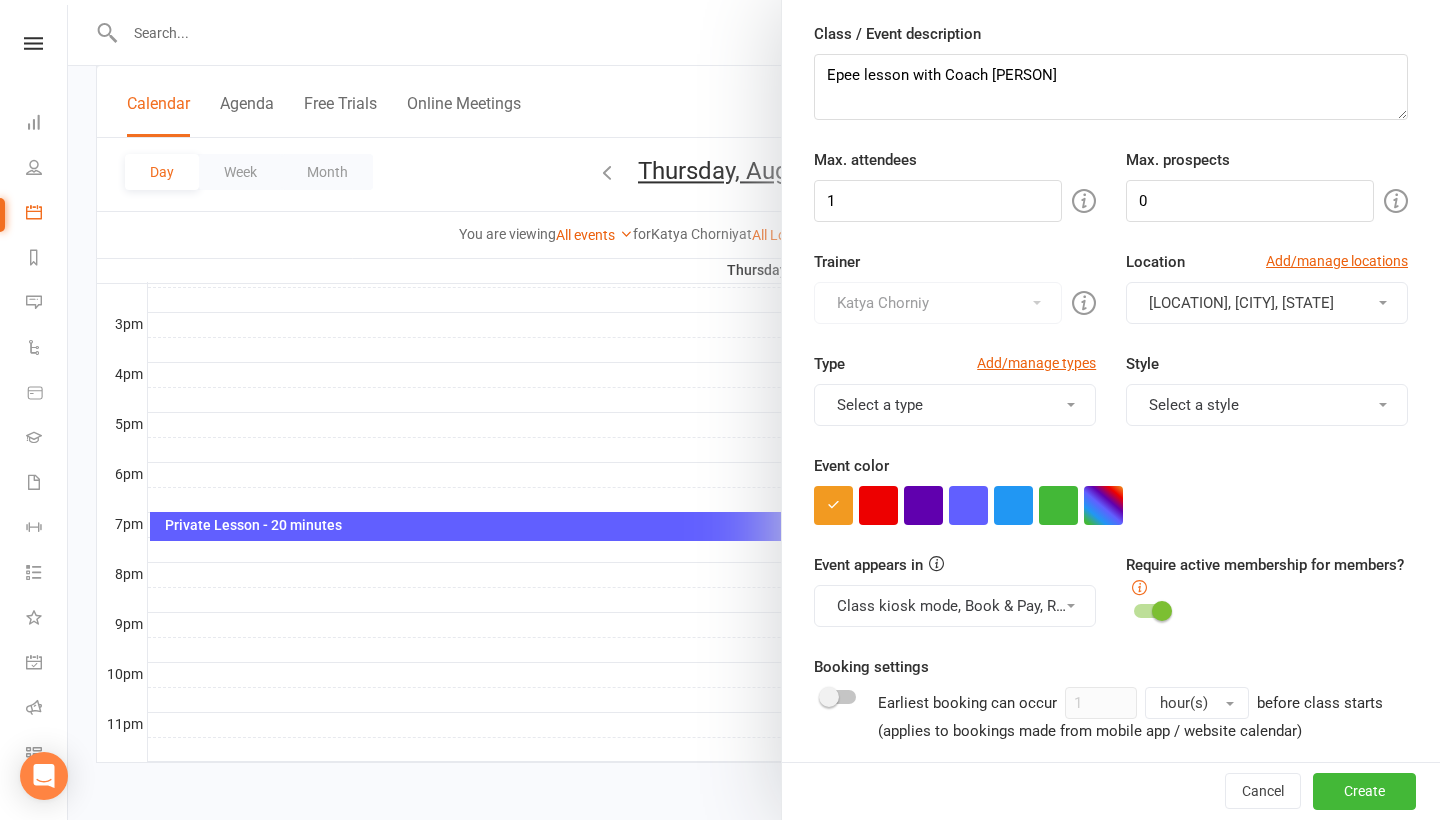 click on "[LOCATION], [CITY], [STATE]" at bounding box center [1267, 303] 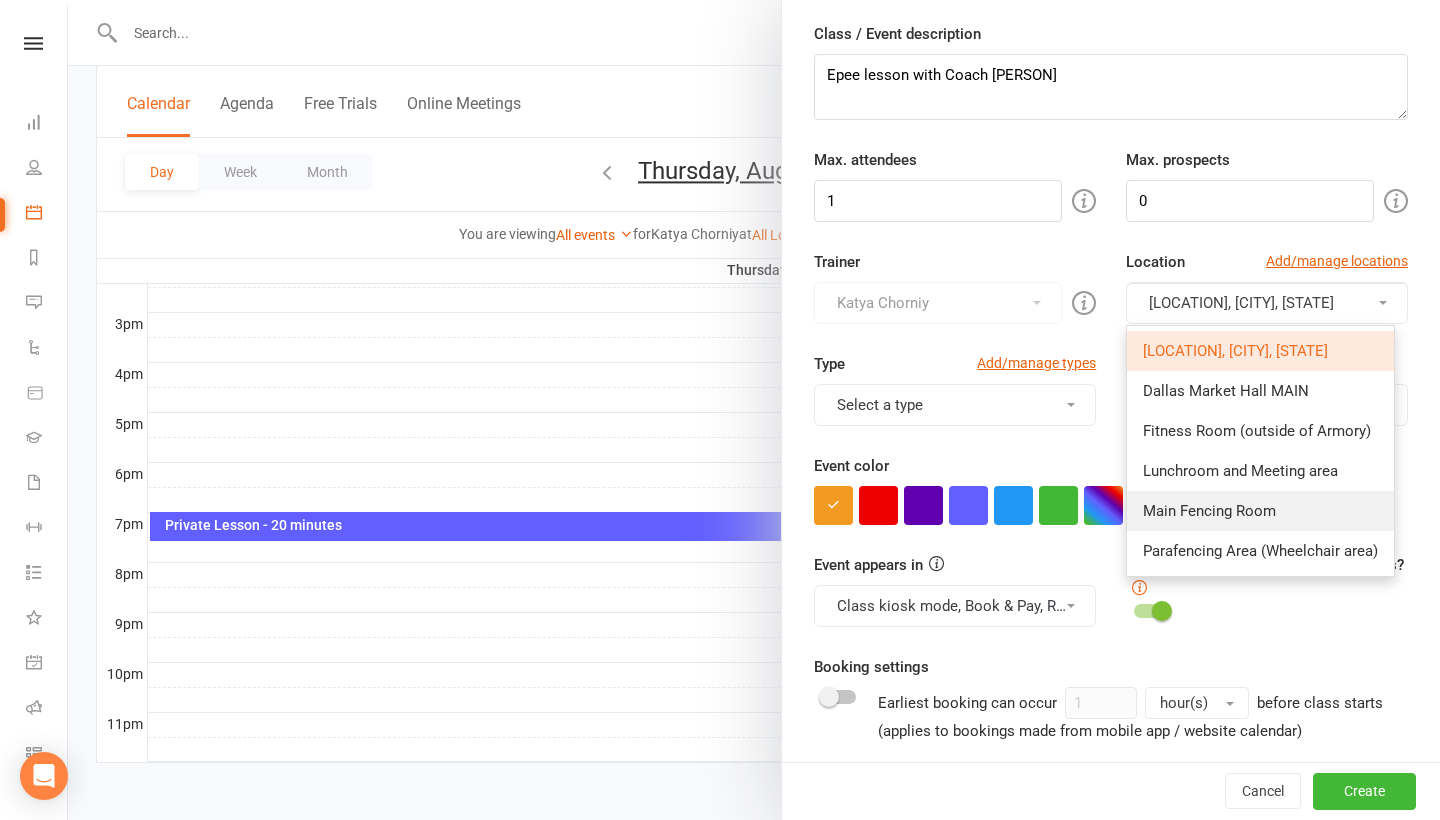 click on "Main Fencing Room" at bounding box center [1209, 511] 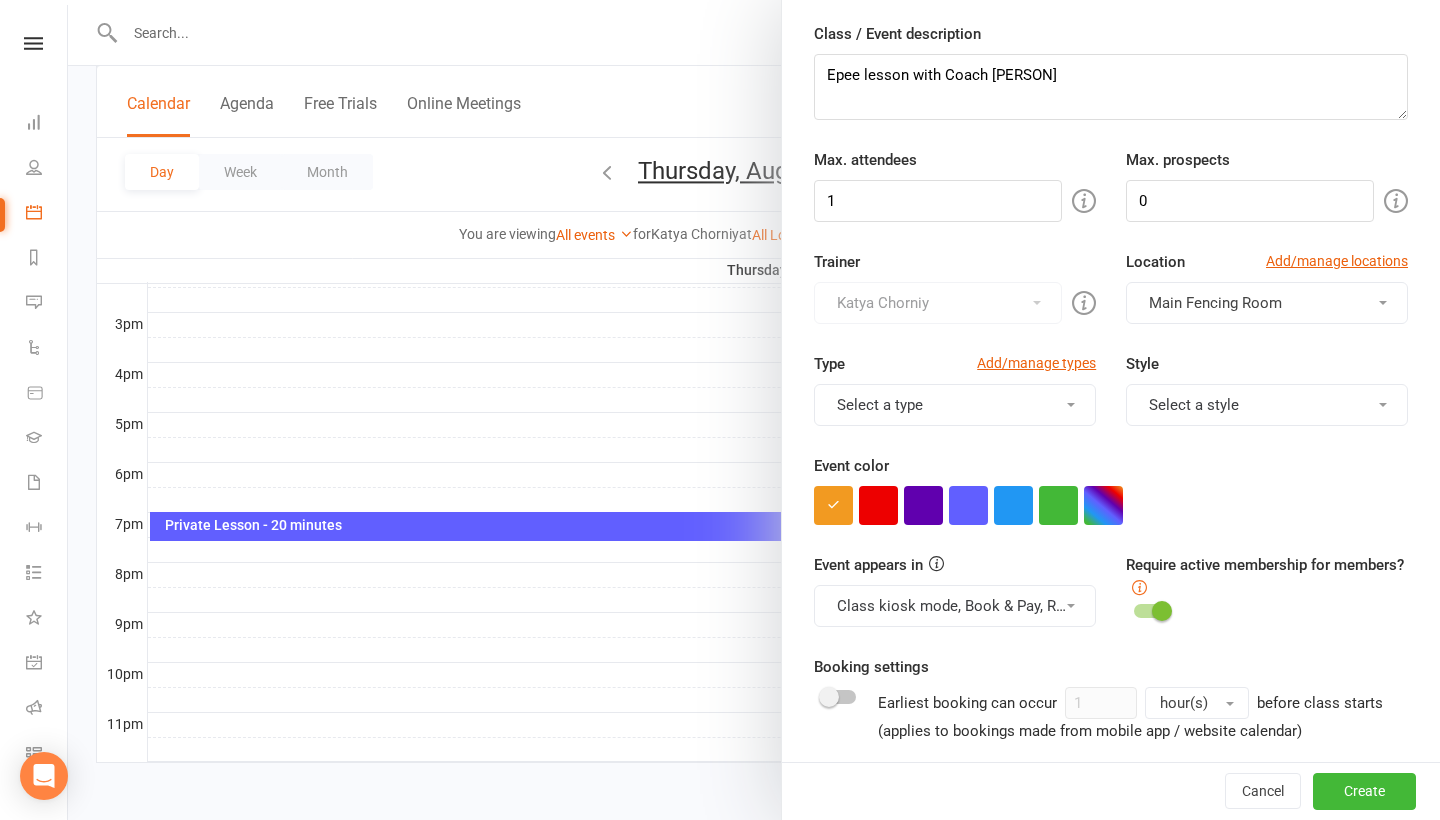 click on "Select a type" at bounding box center (955, 405) 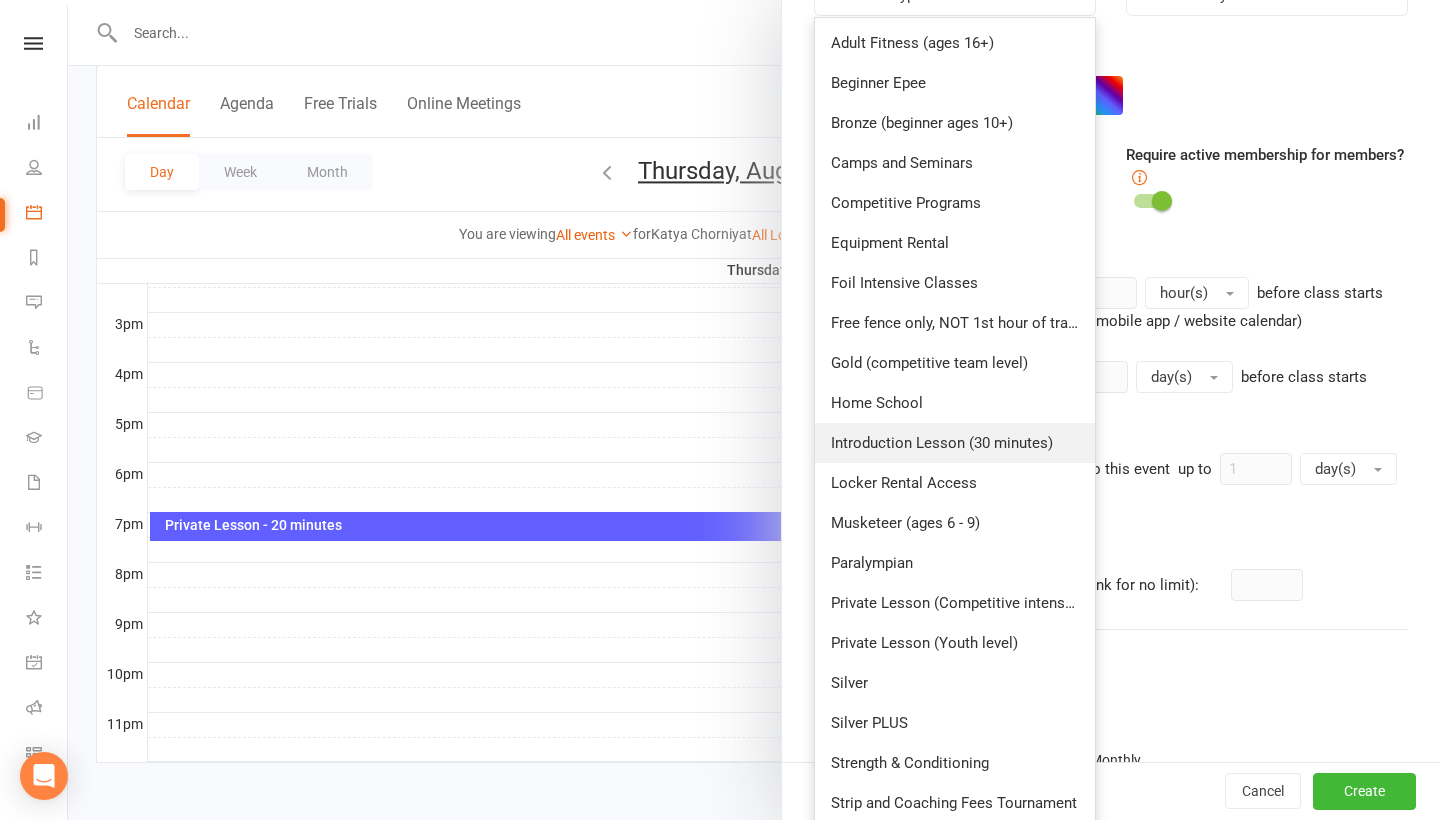 scroll, scrollTop: 576, scrollLeft: 0, axis: vertical 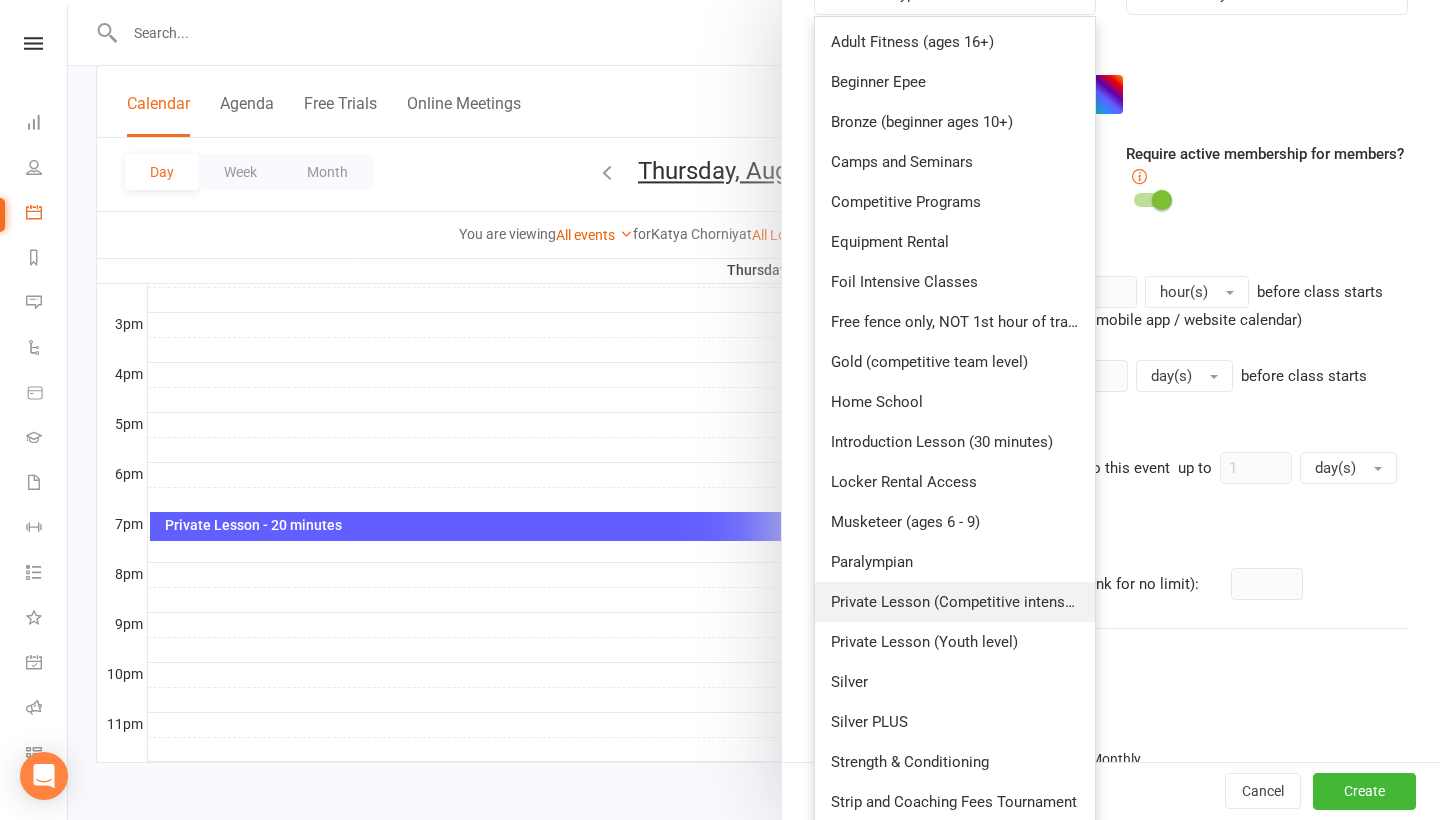 click on "Private Lesson (Competitive intensive)" at bounding box center (955, 602) 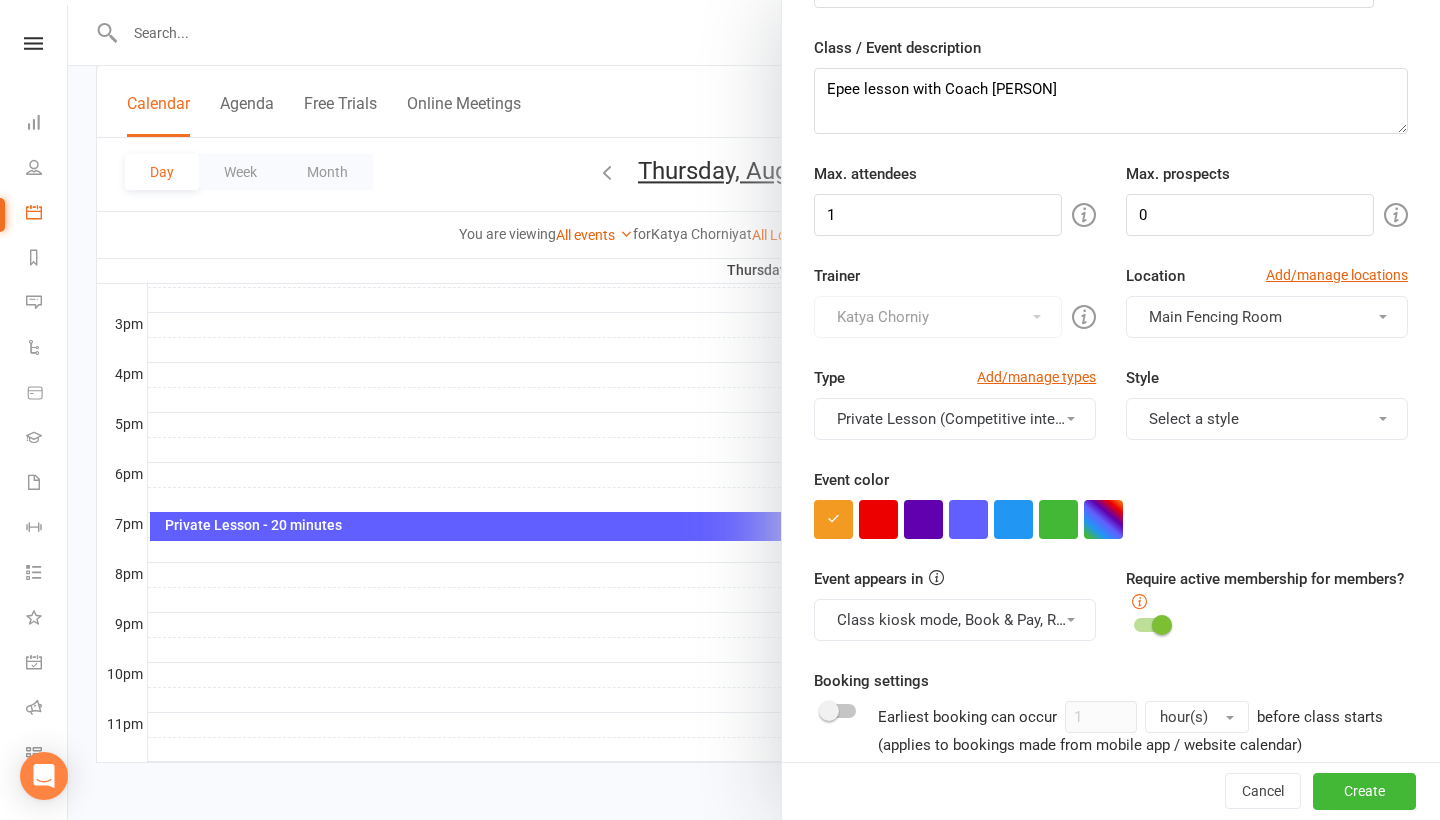 scroll, scrollTop: 113, scrollLeft: 0, axis: vertical 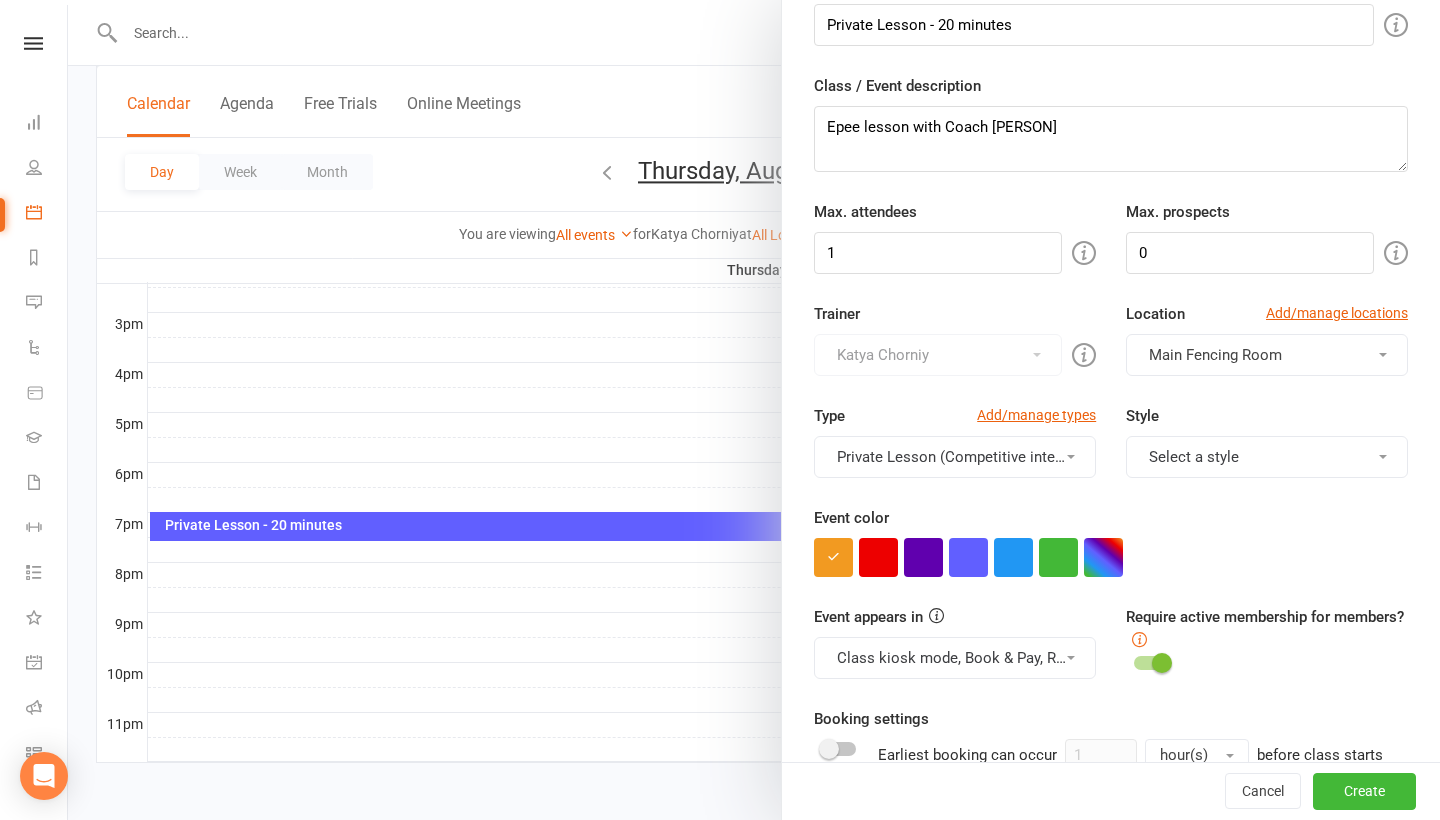 click at bounding box center [1383, 457] 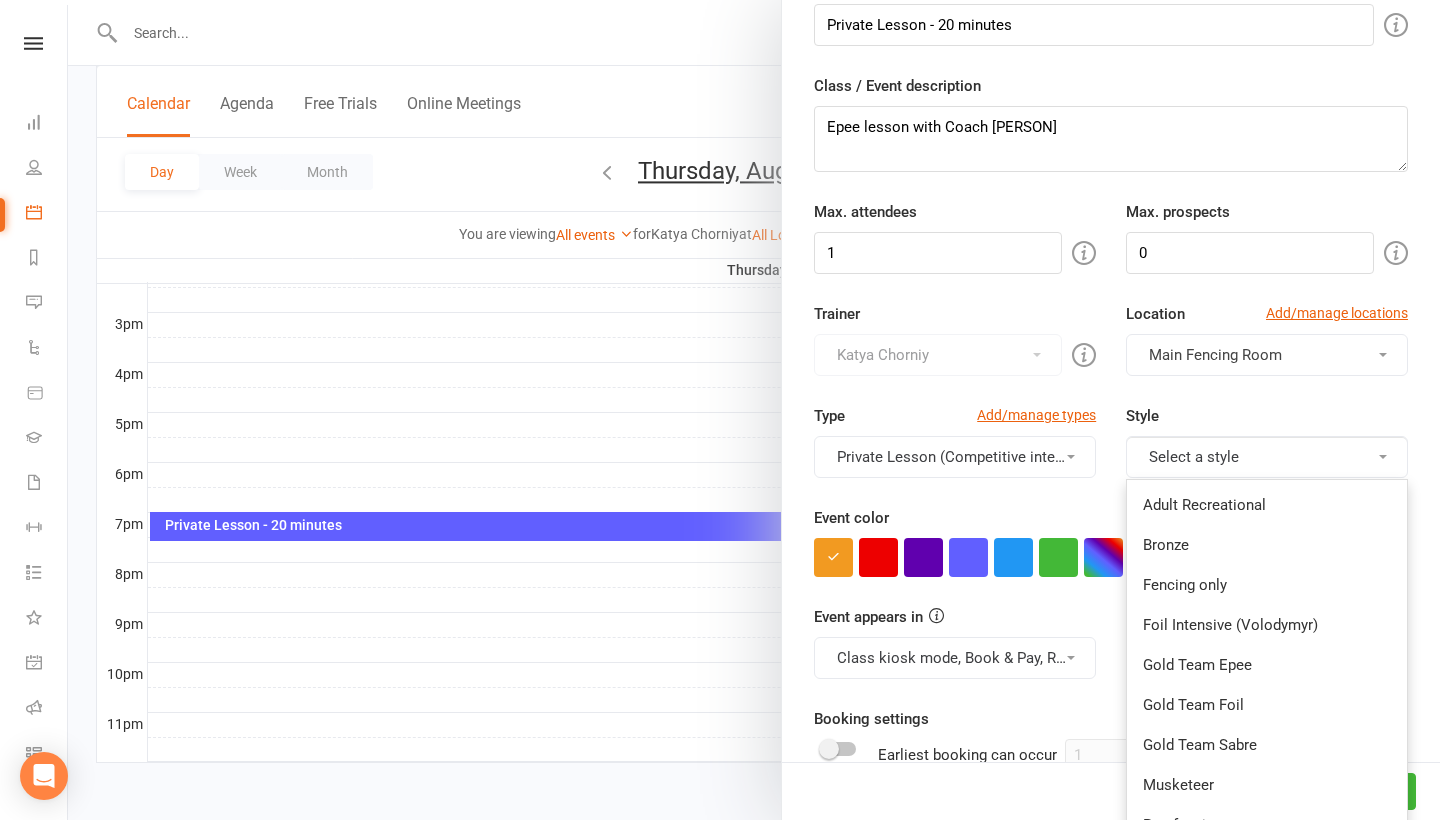 click on "Select a style" at bounding box center (1267, 457) 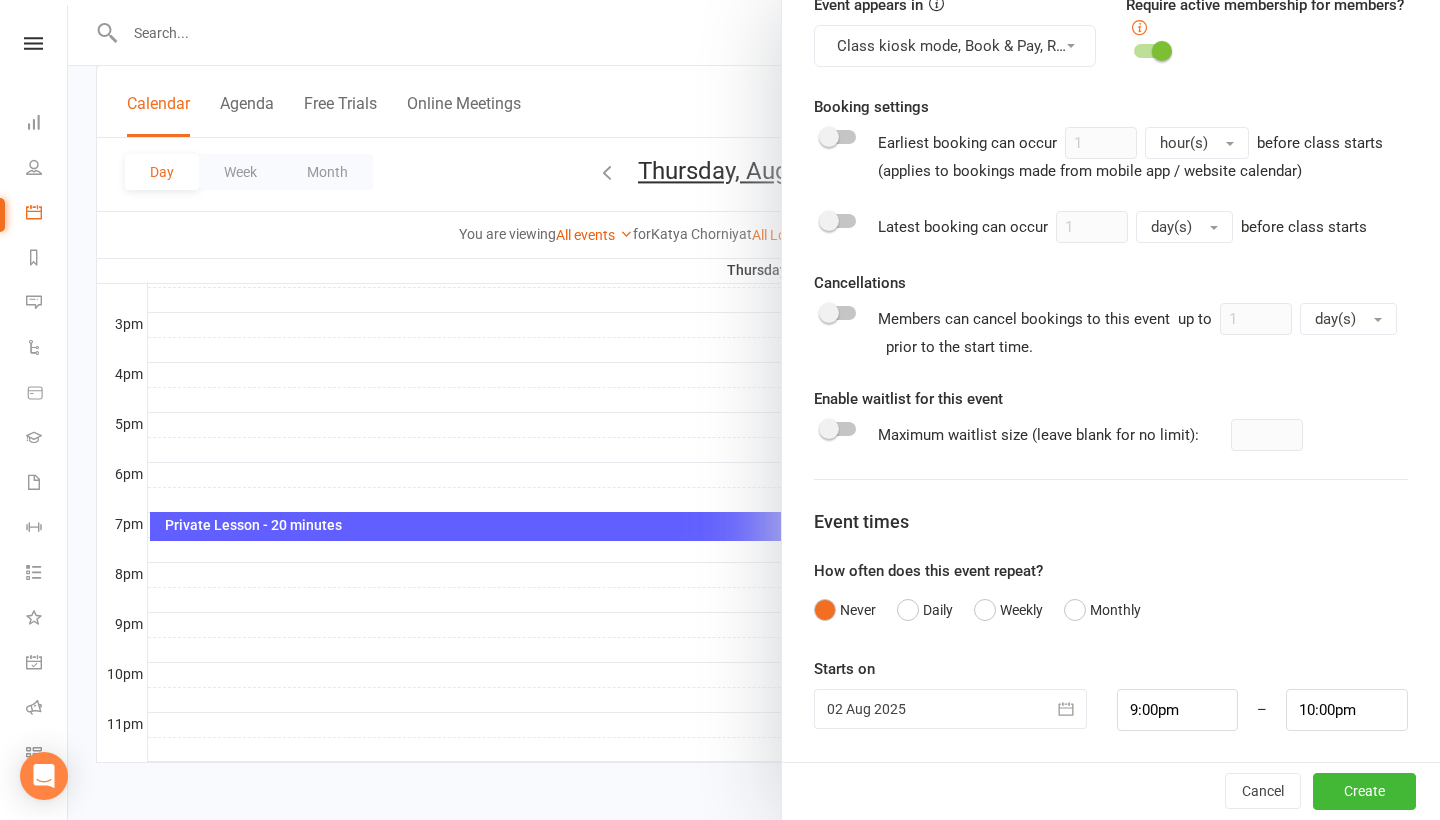scroll, scrollTop: 724, scrollLeft: 0, axis: vertical 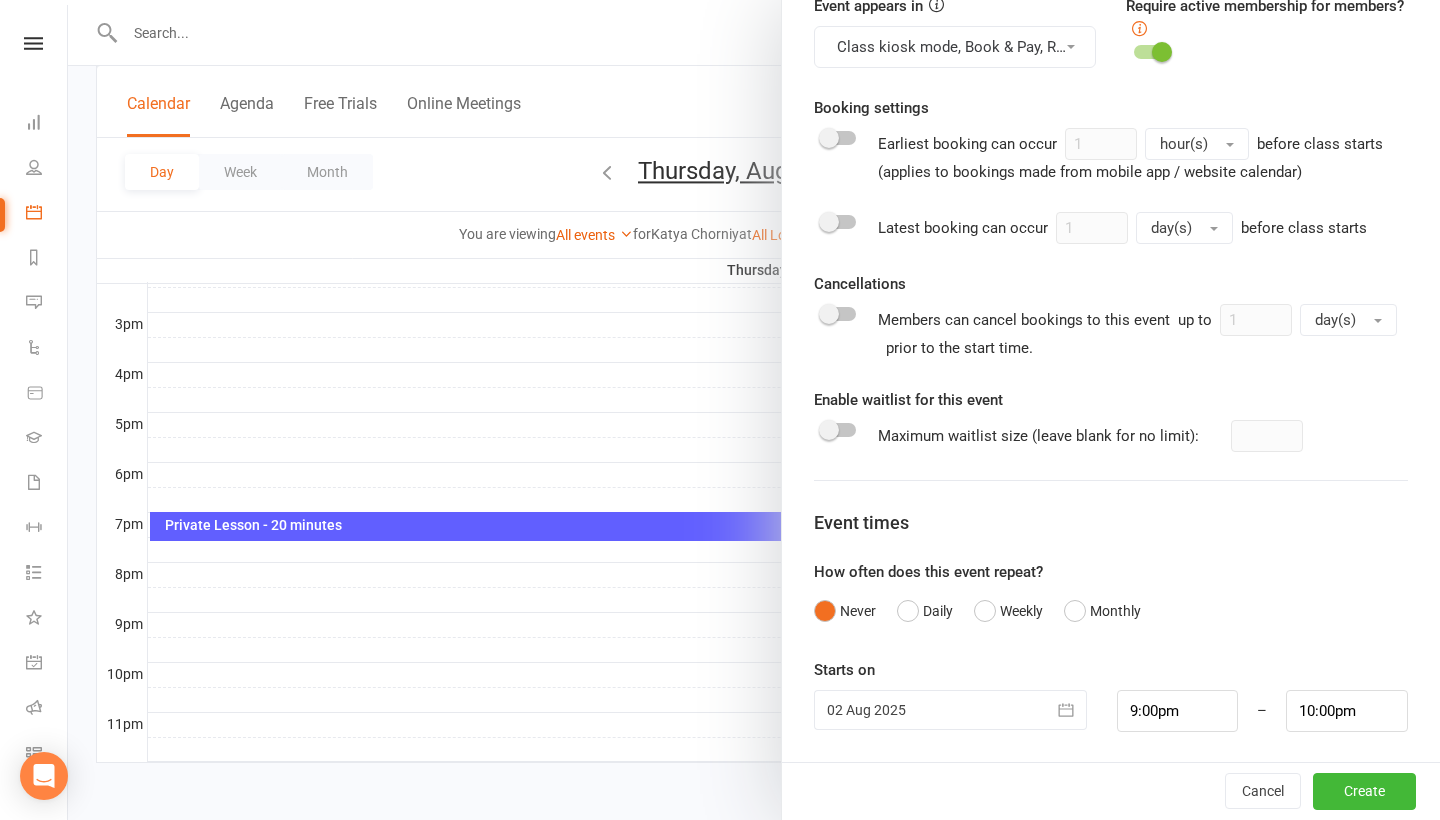 click 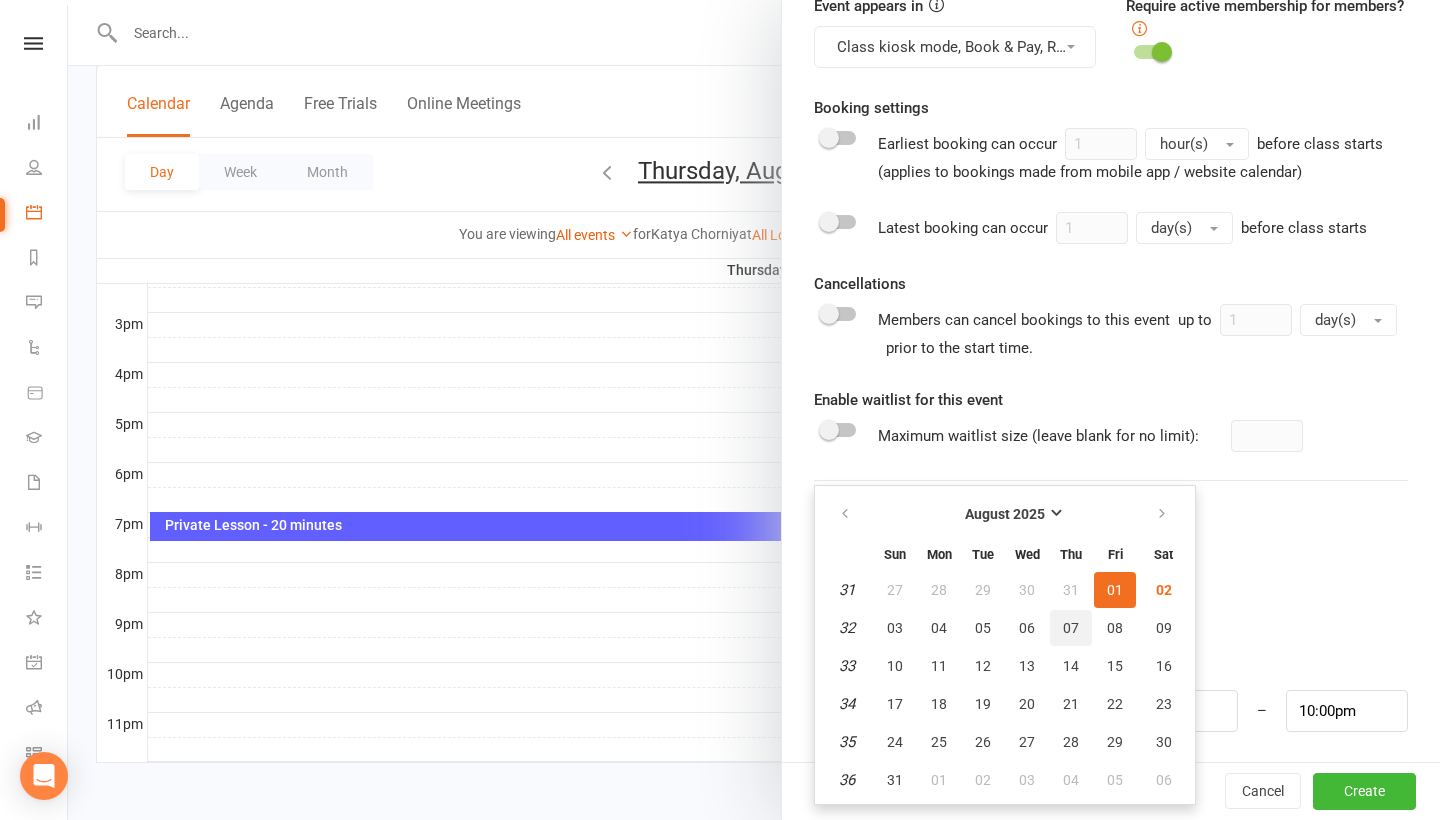 click on "07" at bounding box center (1071, 628) 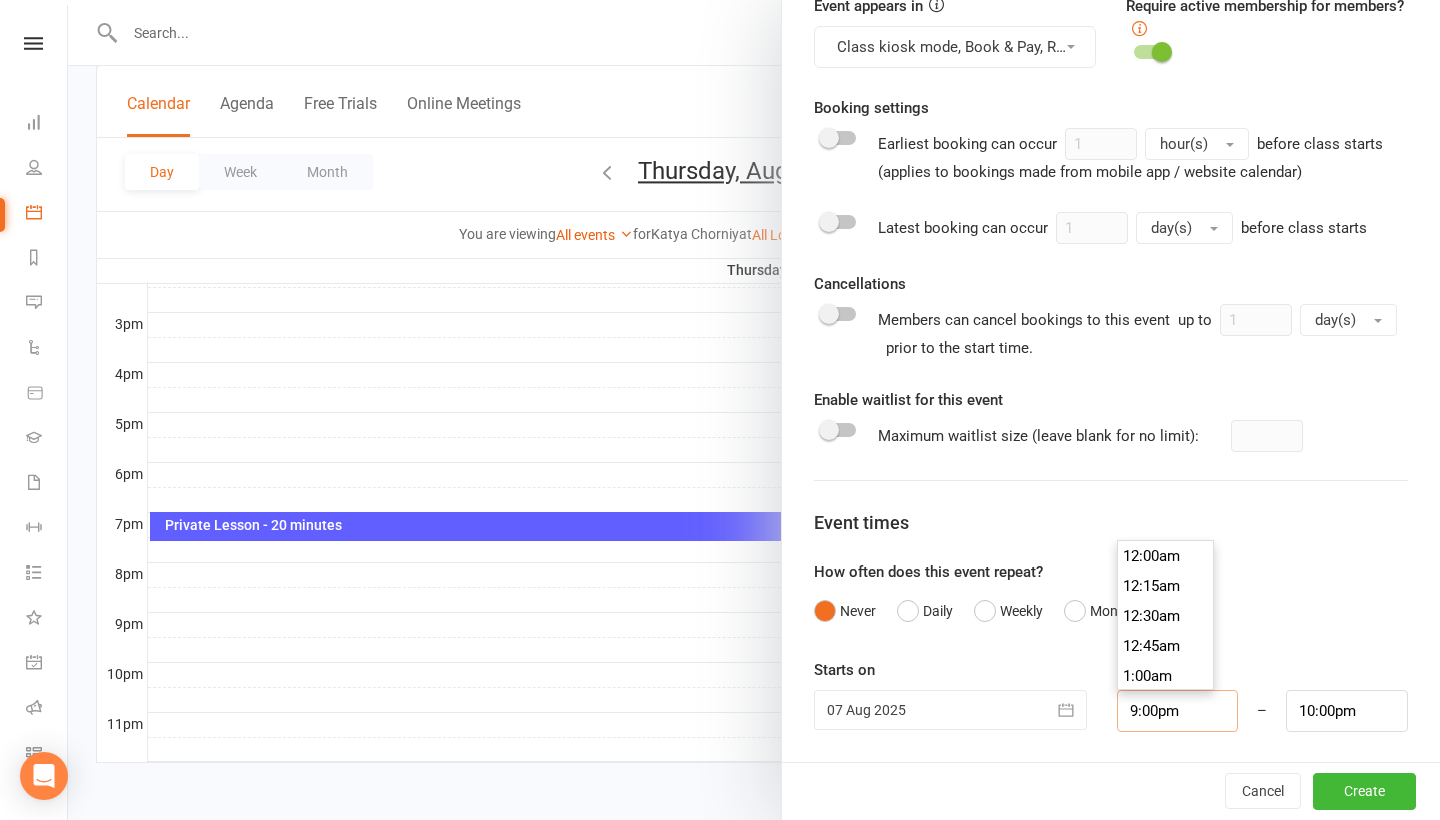 click on "9:00pm" at bounding box center [1178, 711] 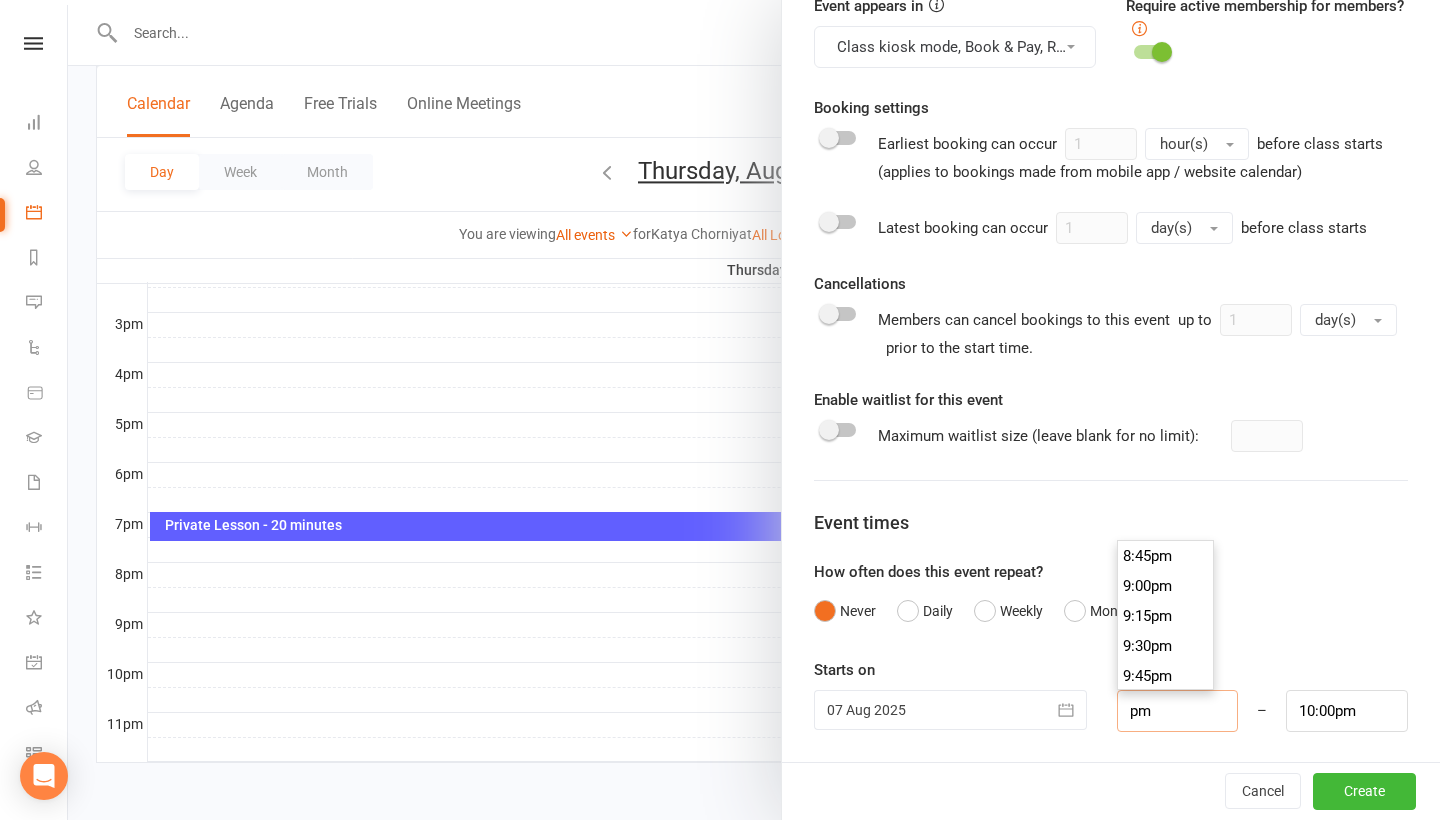 type on "7pm" 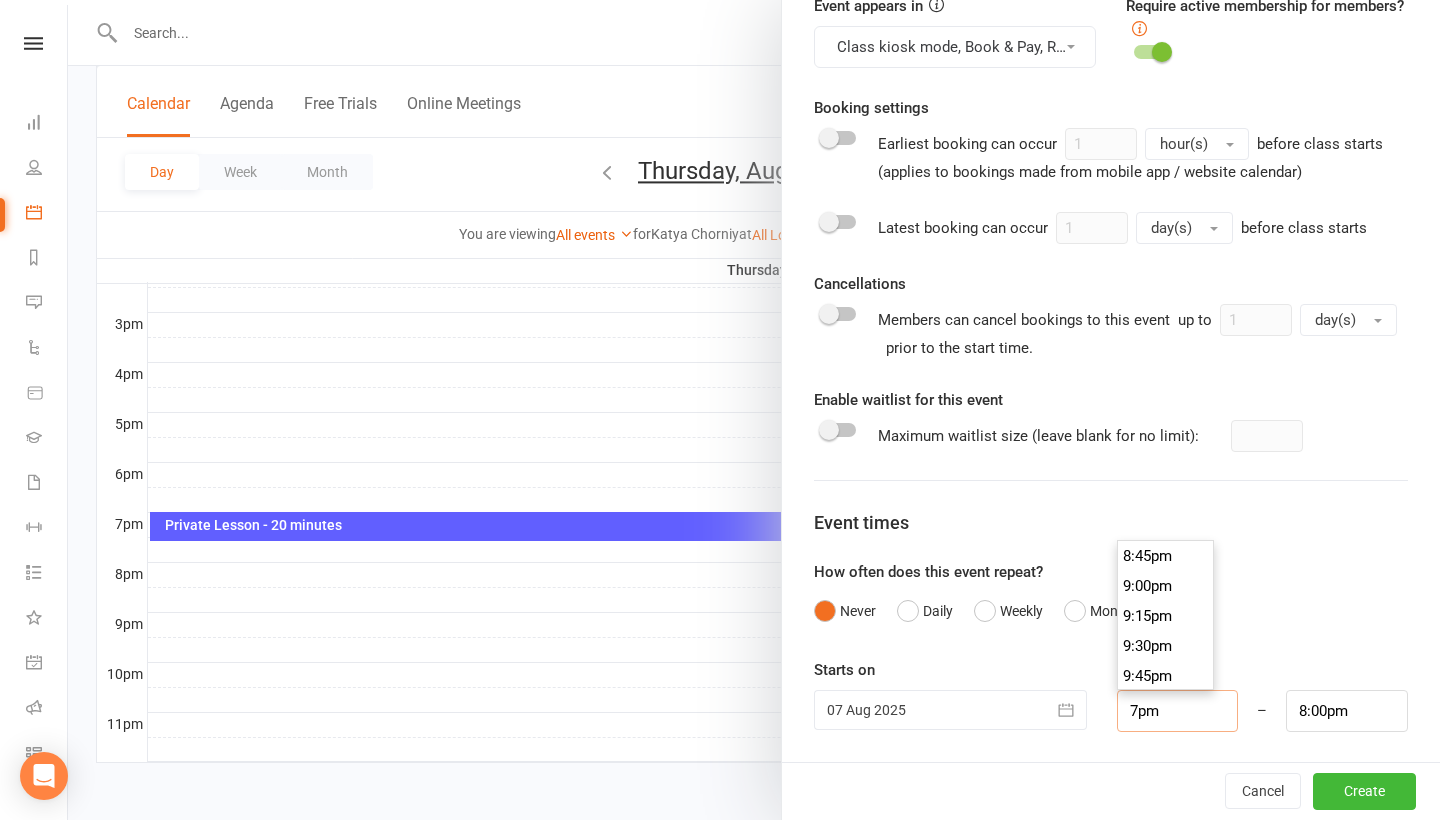 scroll, scrollTop: 2250, scrollLeft: 0, axis: vertical 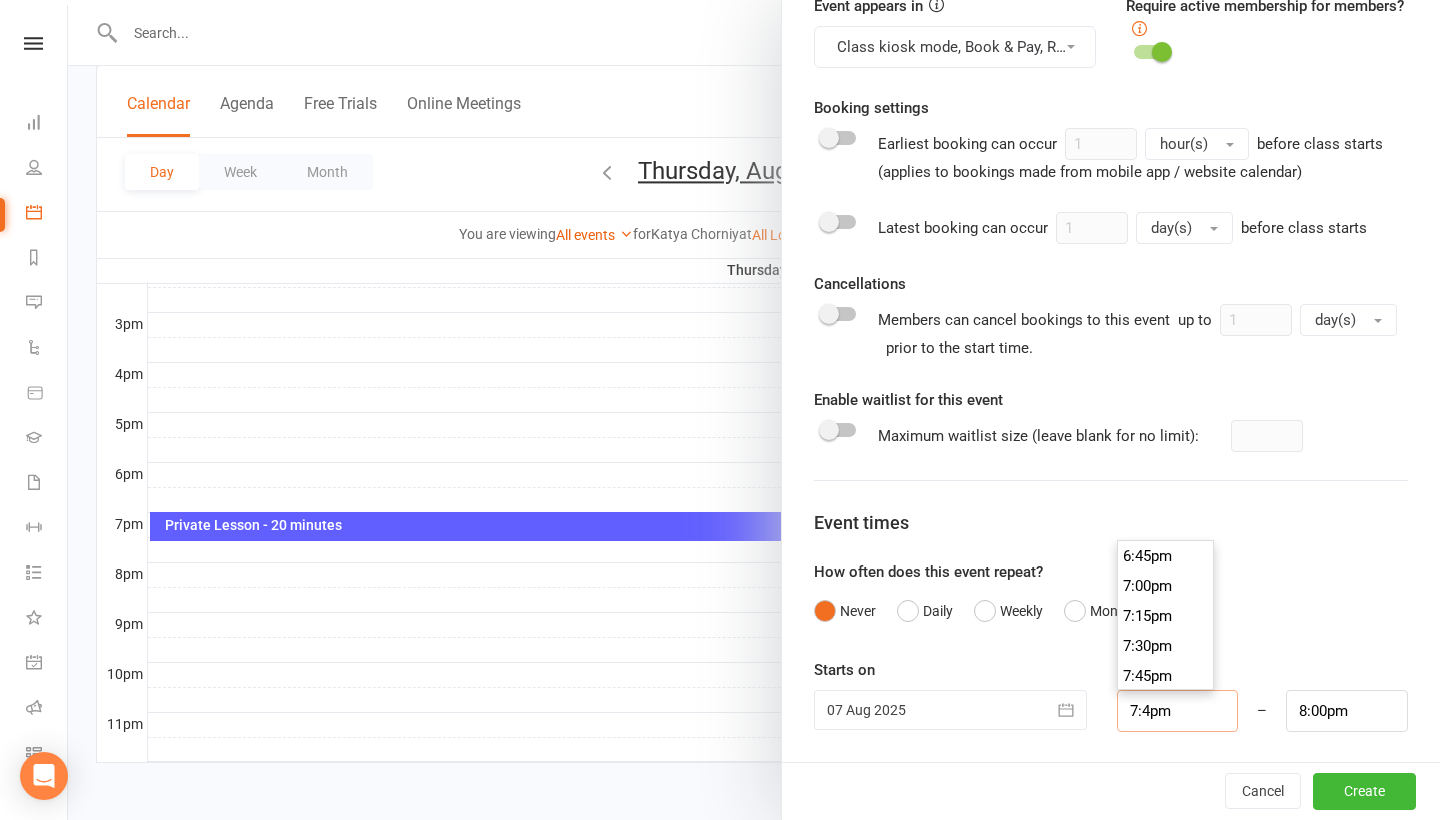 type on "7:40pm" 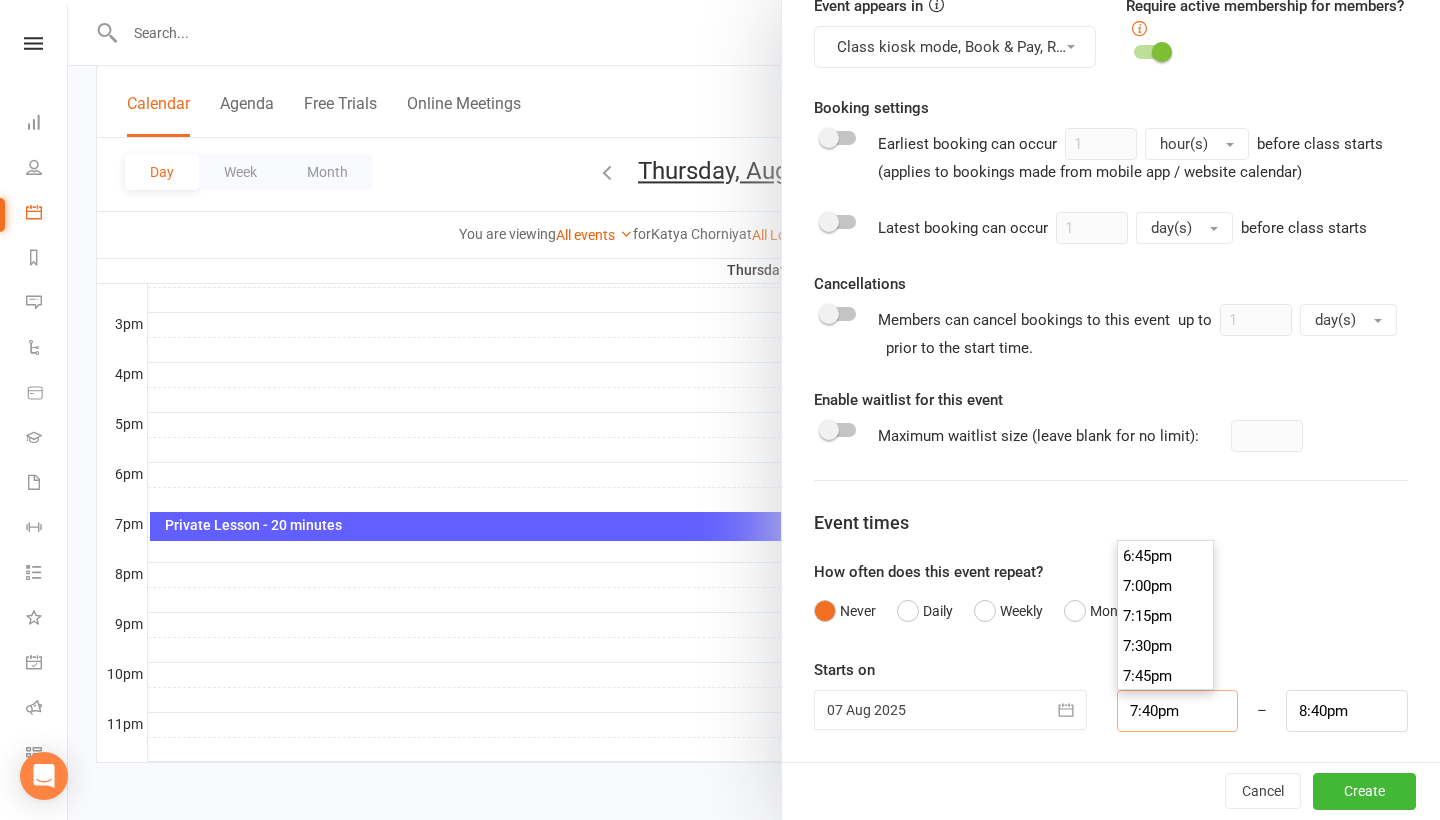 scroll, scrollTop: 2340, scrollLeft: 0, axis: vertical 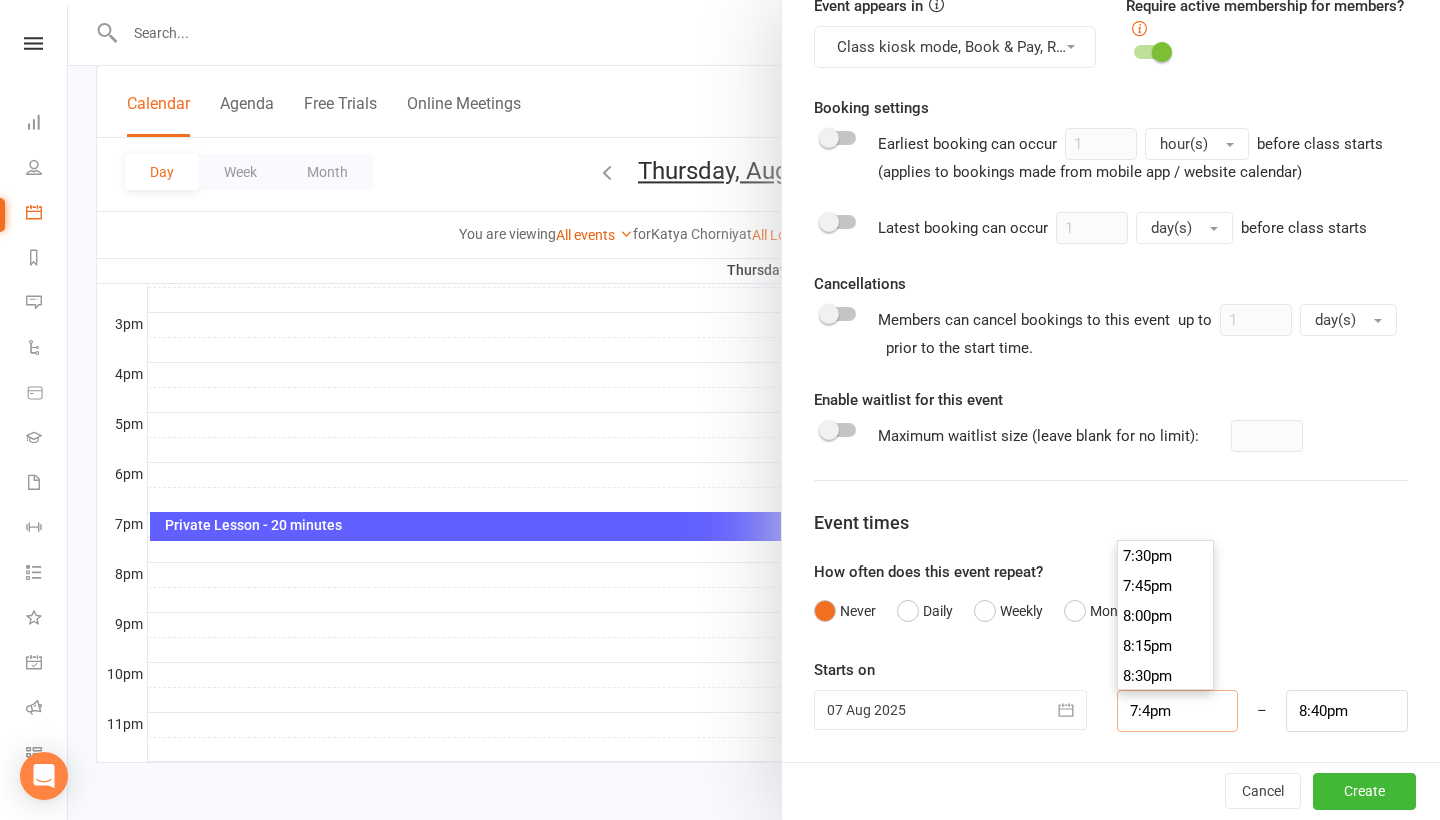 type on "7:pm" 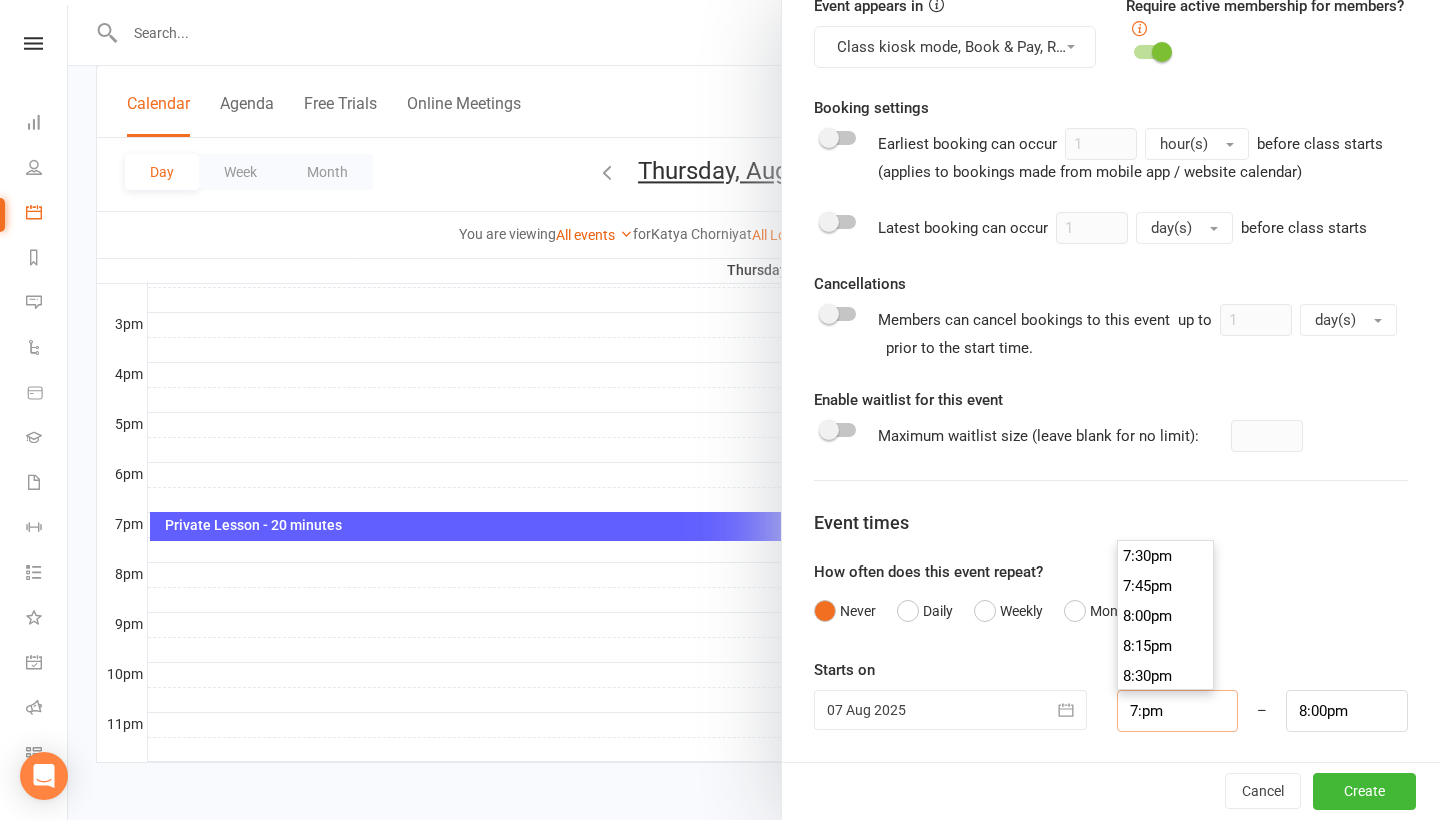 scroll, scrollTop: 2250, scrollLeft: 0, axis: vertical 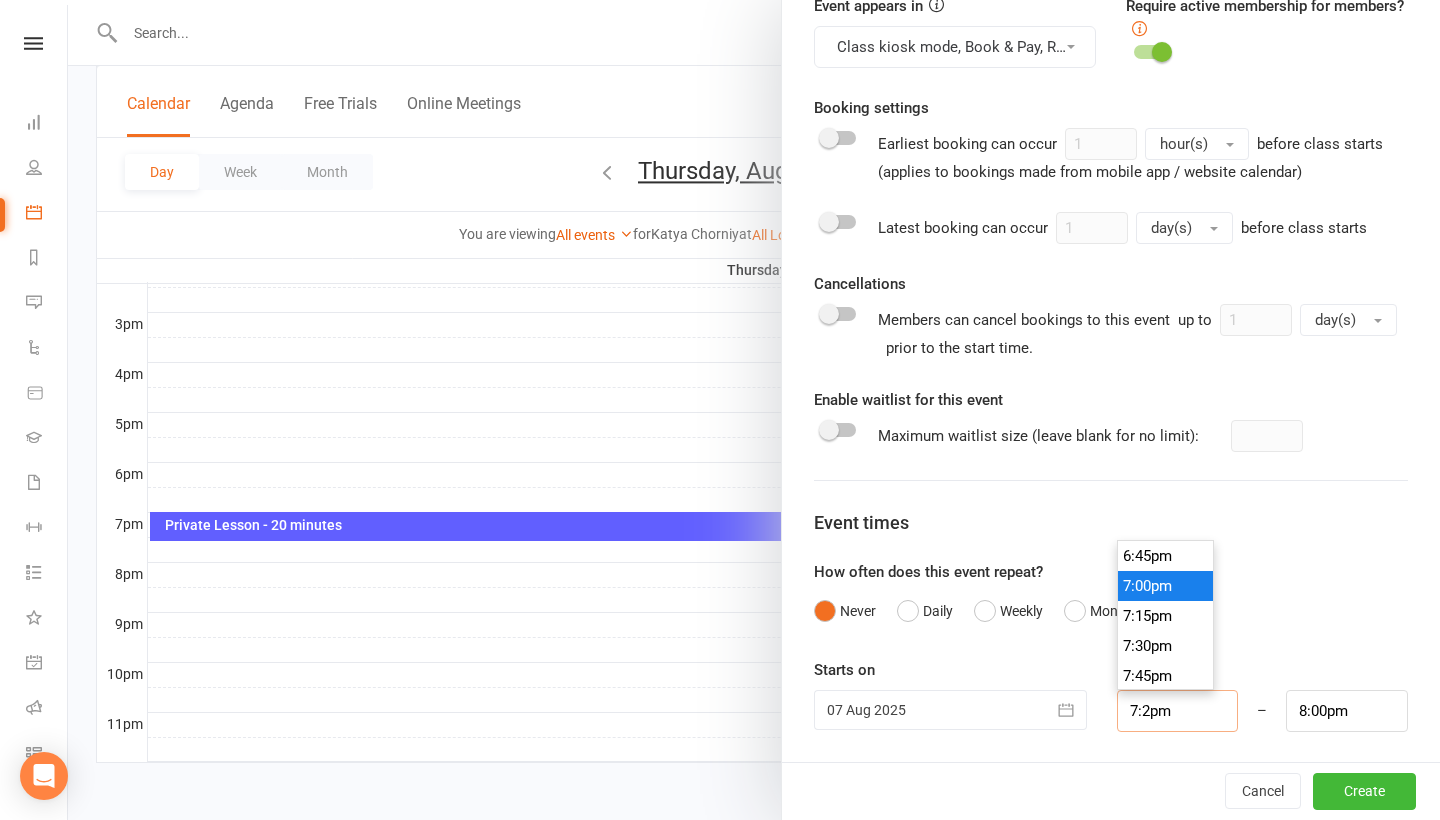 type on "7:20pm" 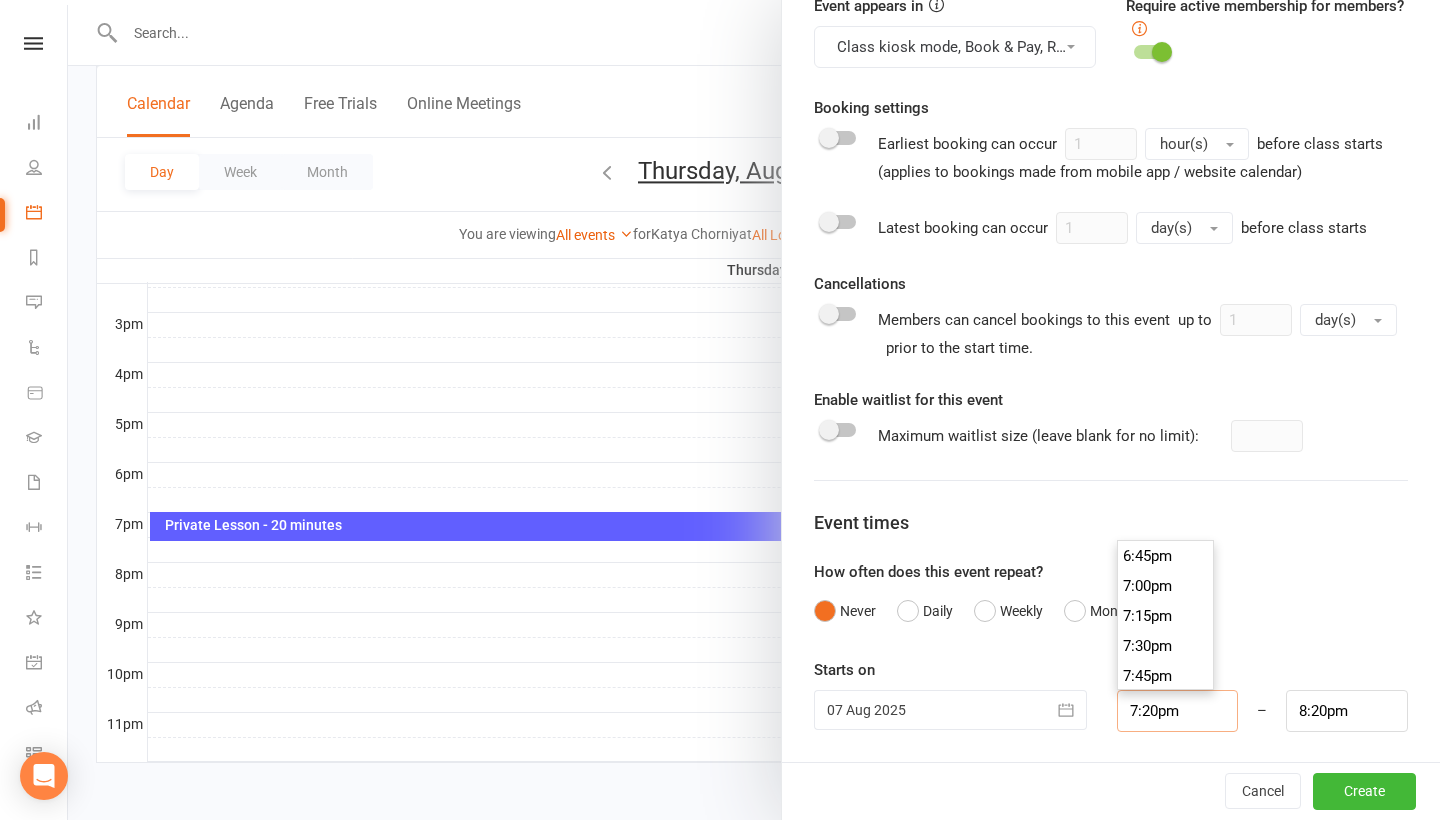 type on "7:20pm" 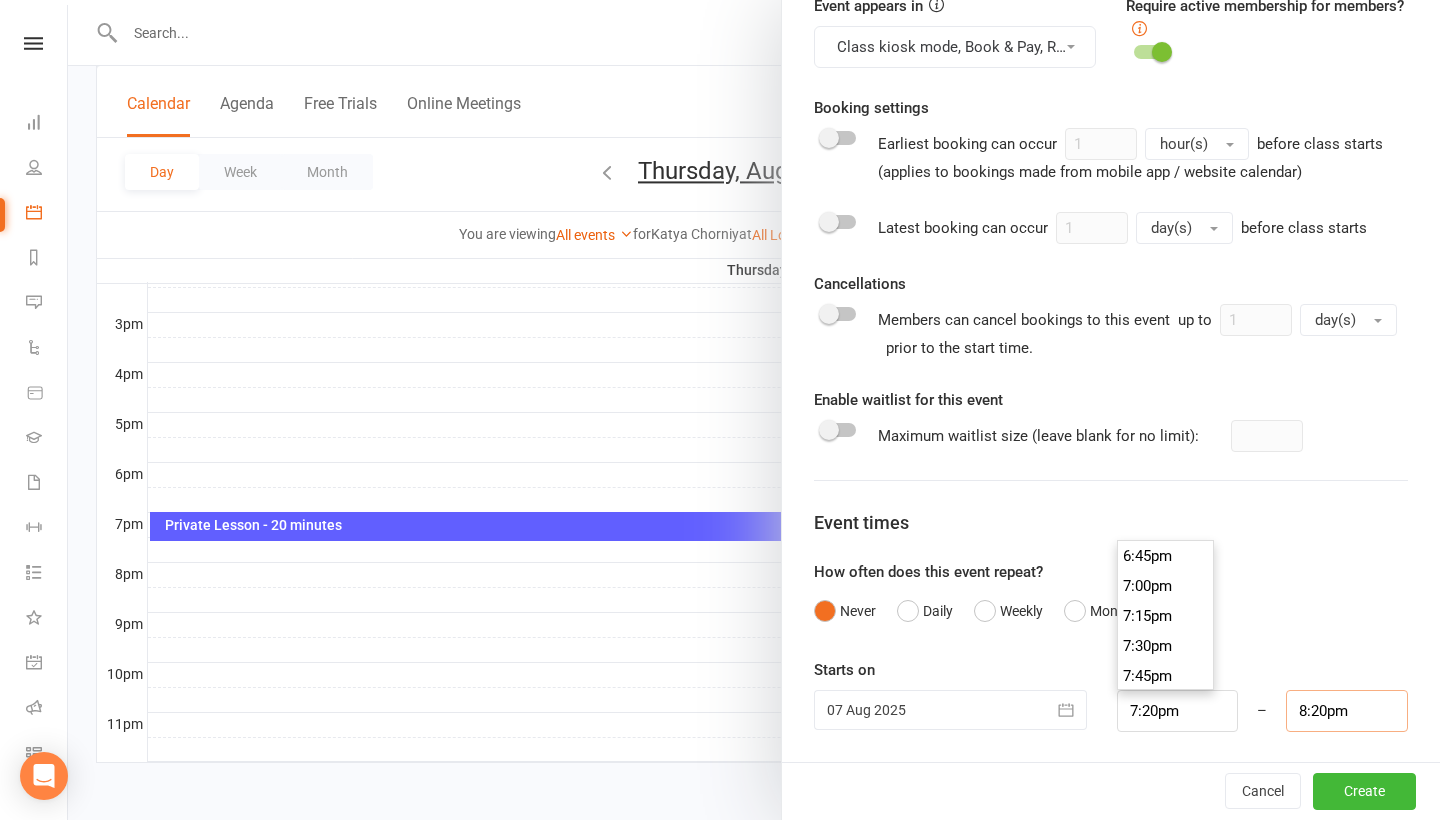 click on "8:20pm" at bounding box center [1347, 711] 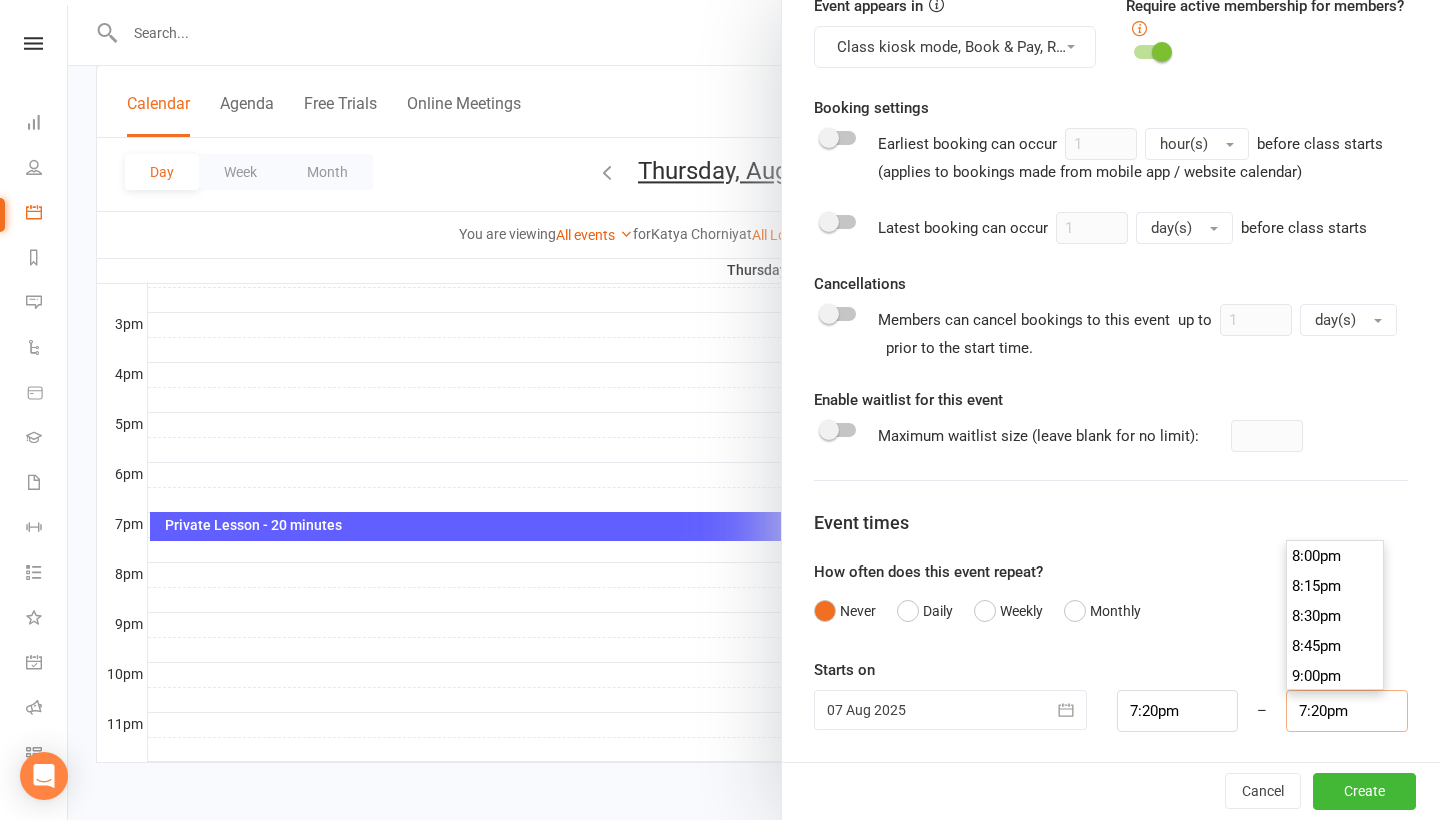scroll, scrollTop: 2280, scrollLeft: 0, axis: vertical 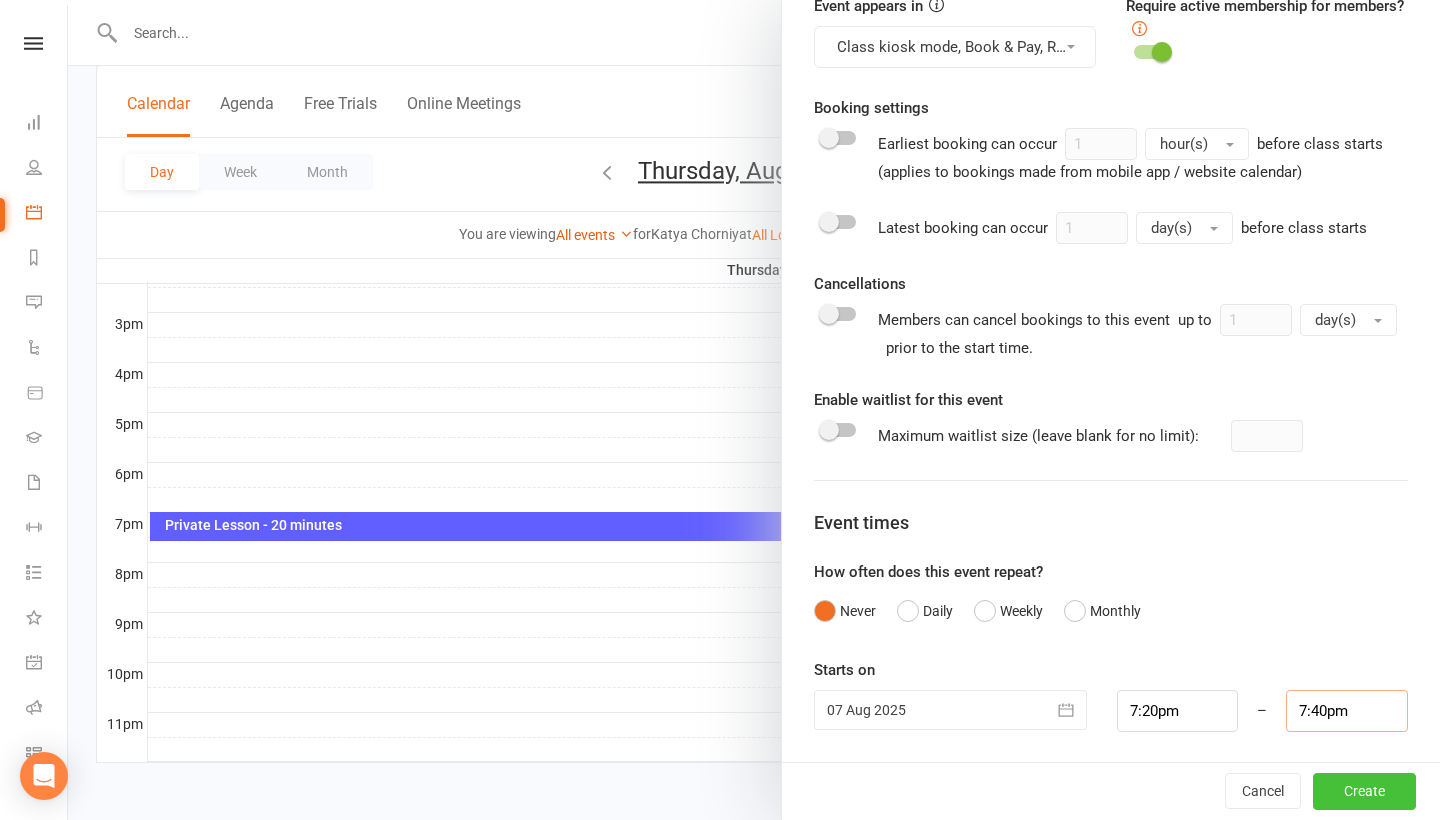 type on "7:40pm" 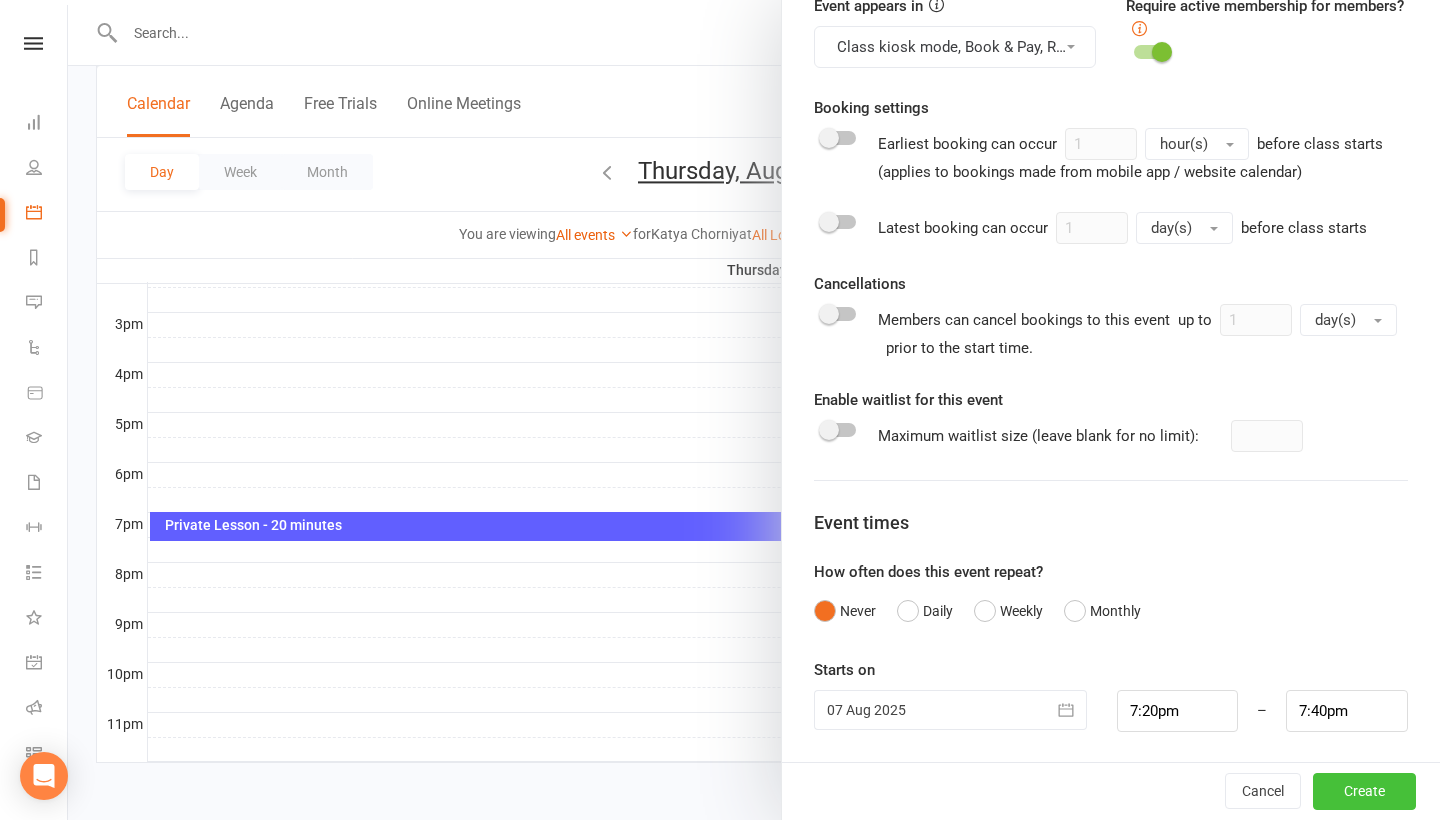 click on "Create" at bounding box center [1364, 792] 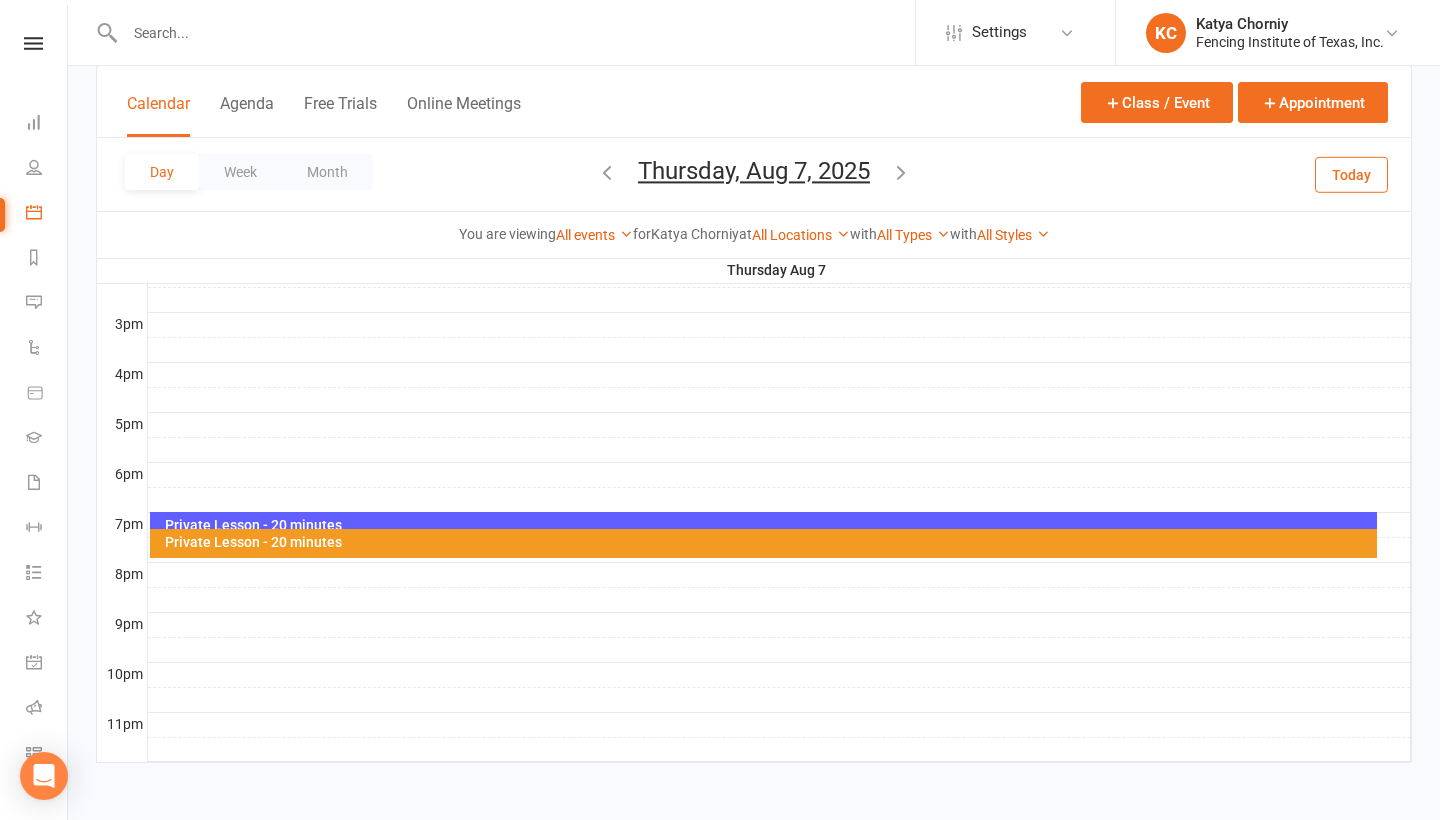 click on "Calendar" at bounding box center (158, 115) 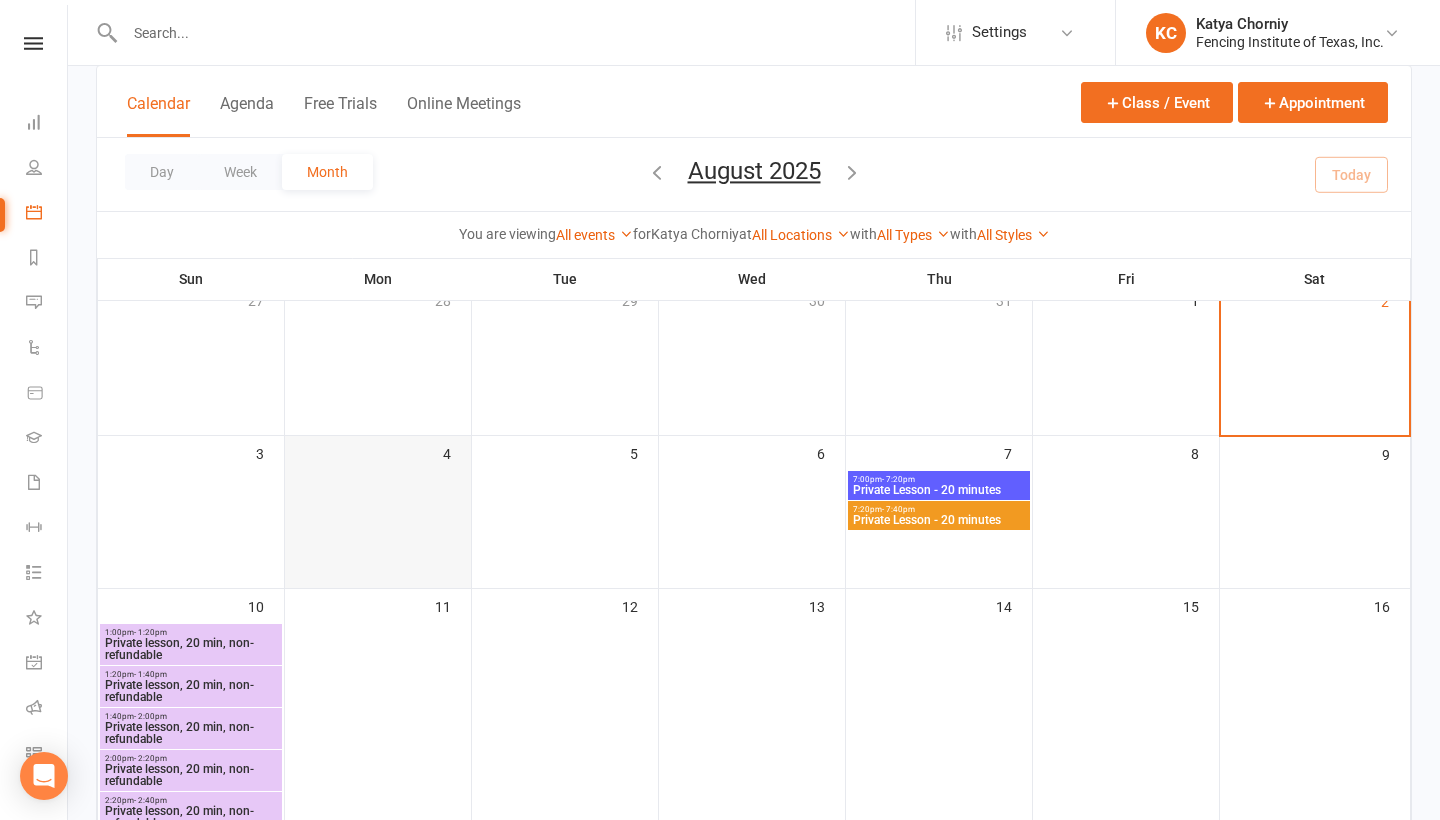 scroll, scrollTop: 140, scrollLeft: 0, axis: vertical 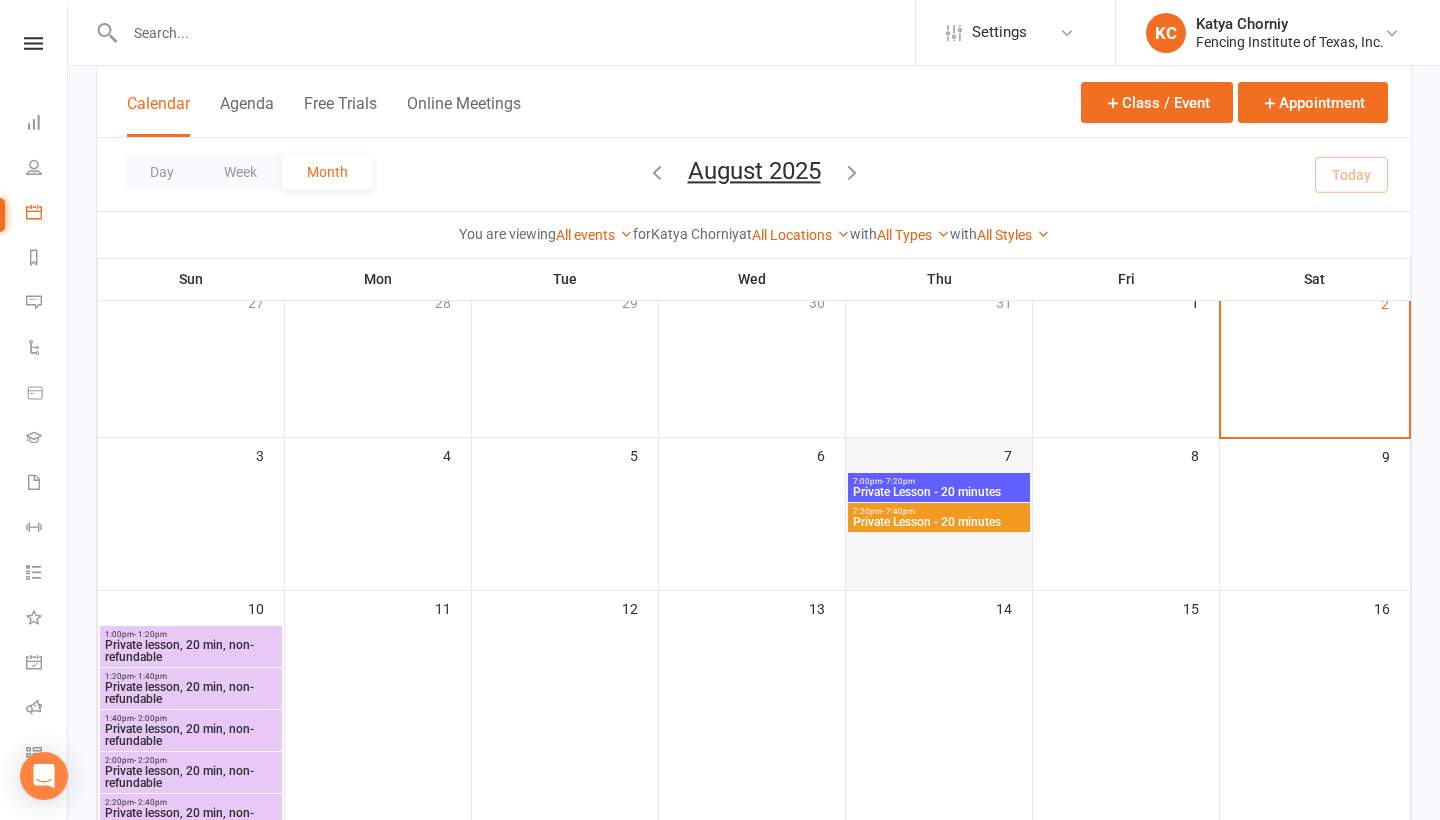 click on "7" at bounding box center [939, 514] 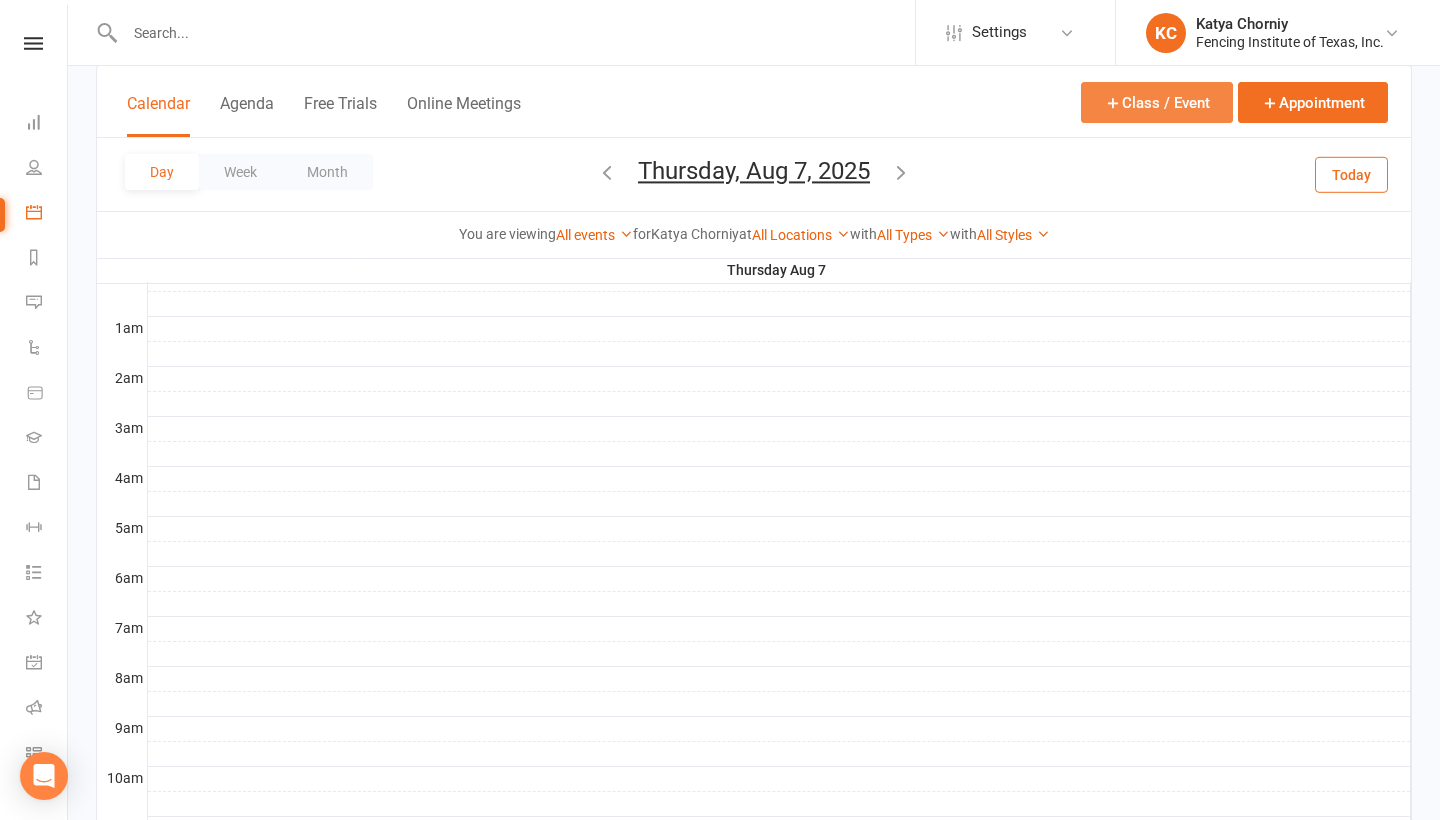 click on "Class / Event" at bounding box center (1157, 102) 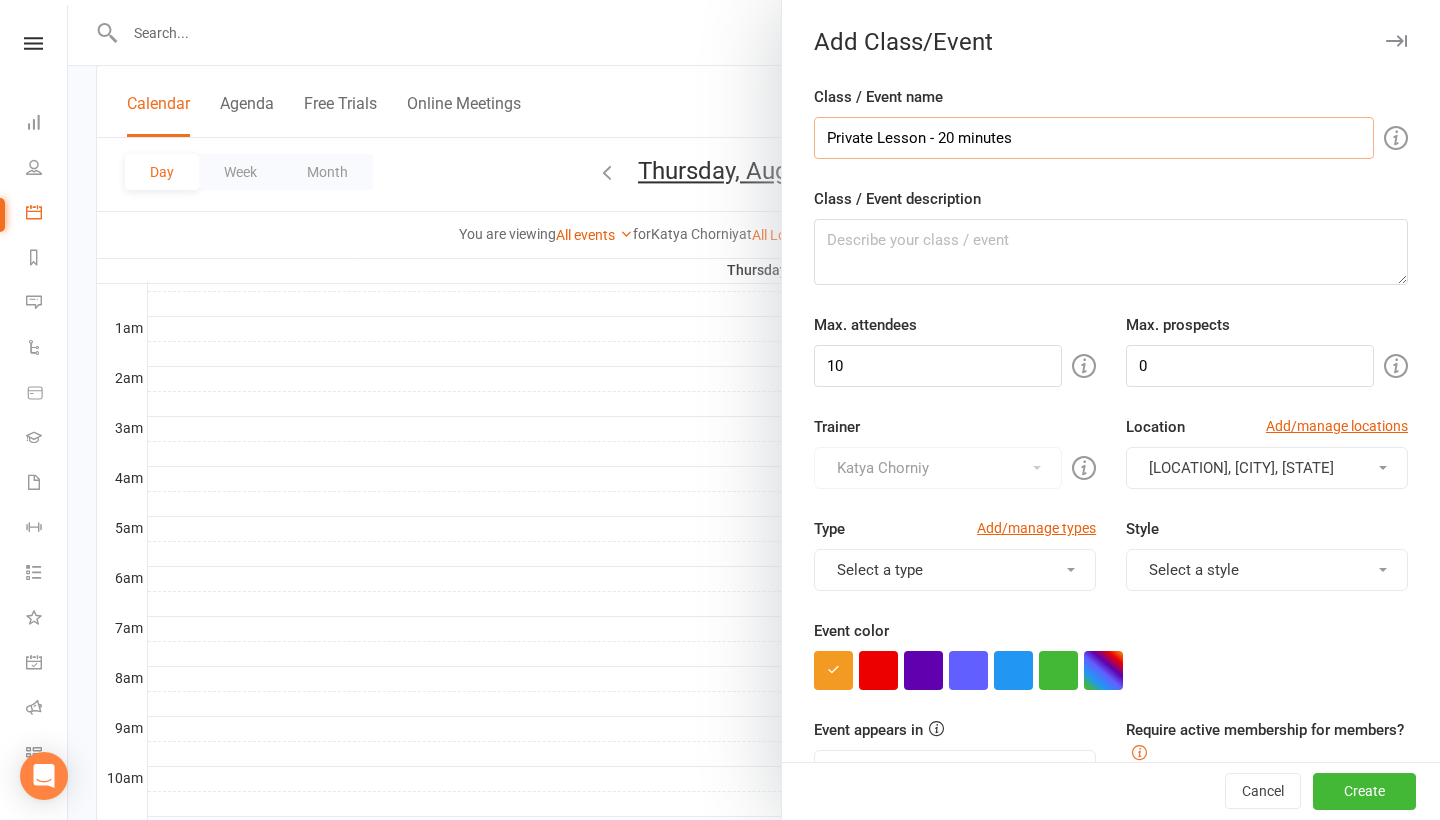 type on "Private Lesson - 20 minutes" 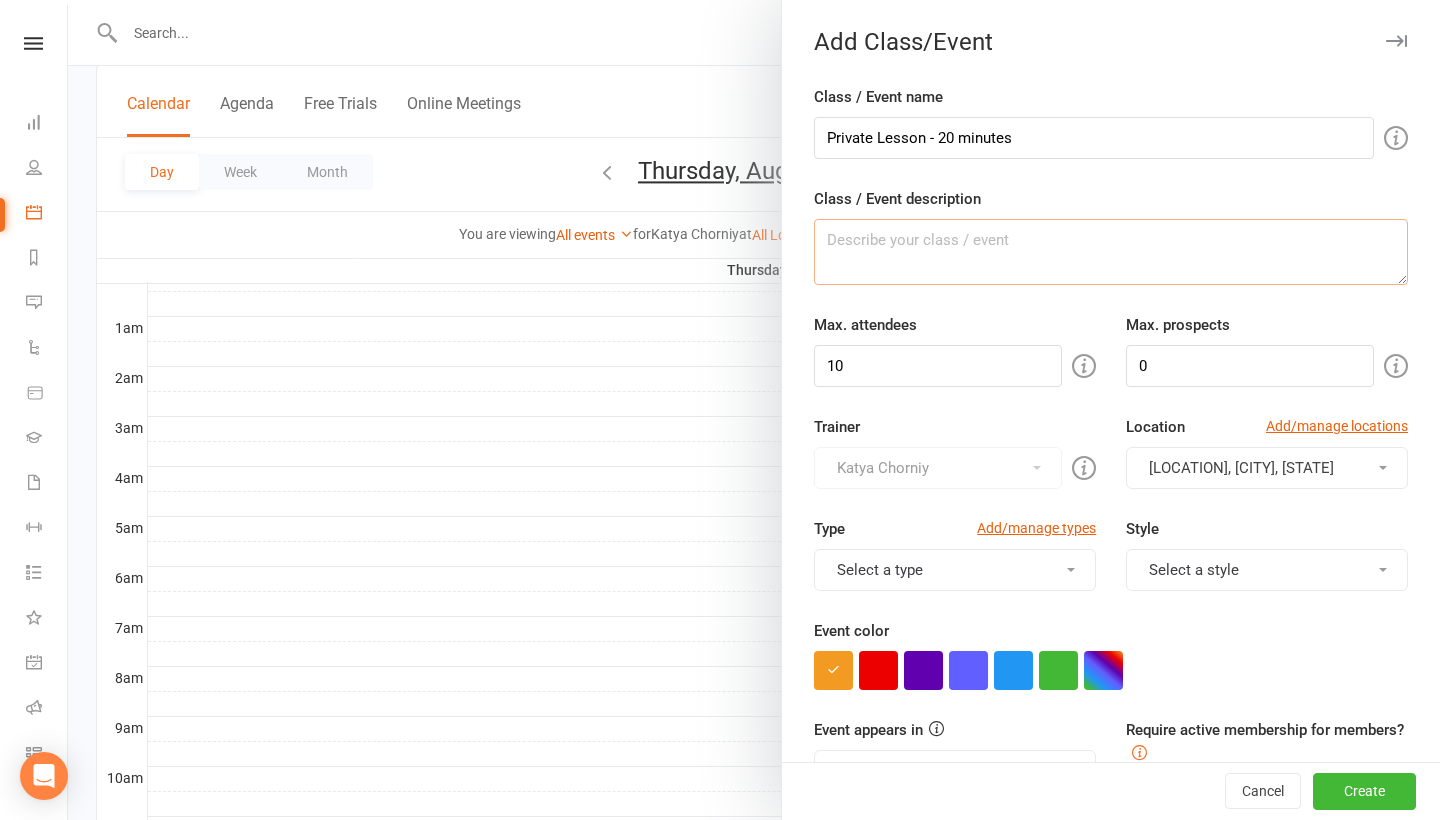 click on "Class / Event description" at bounding box center [1111, 252] 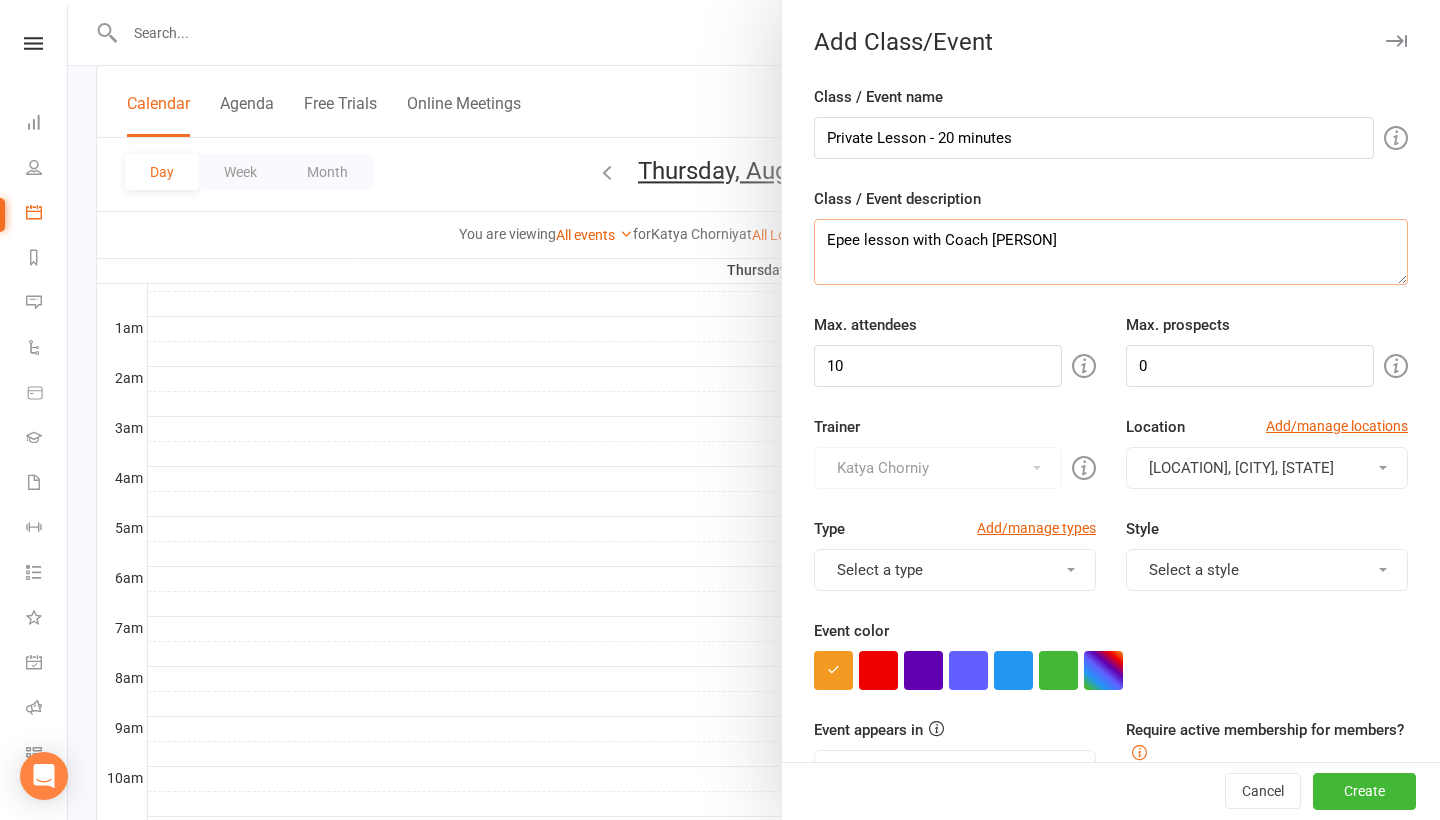 scroll, scrollTop: 30, scrollLeft: 0, axis: vertical 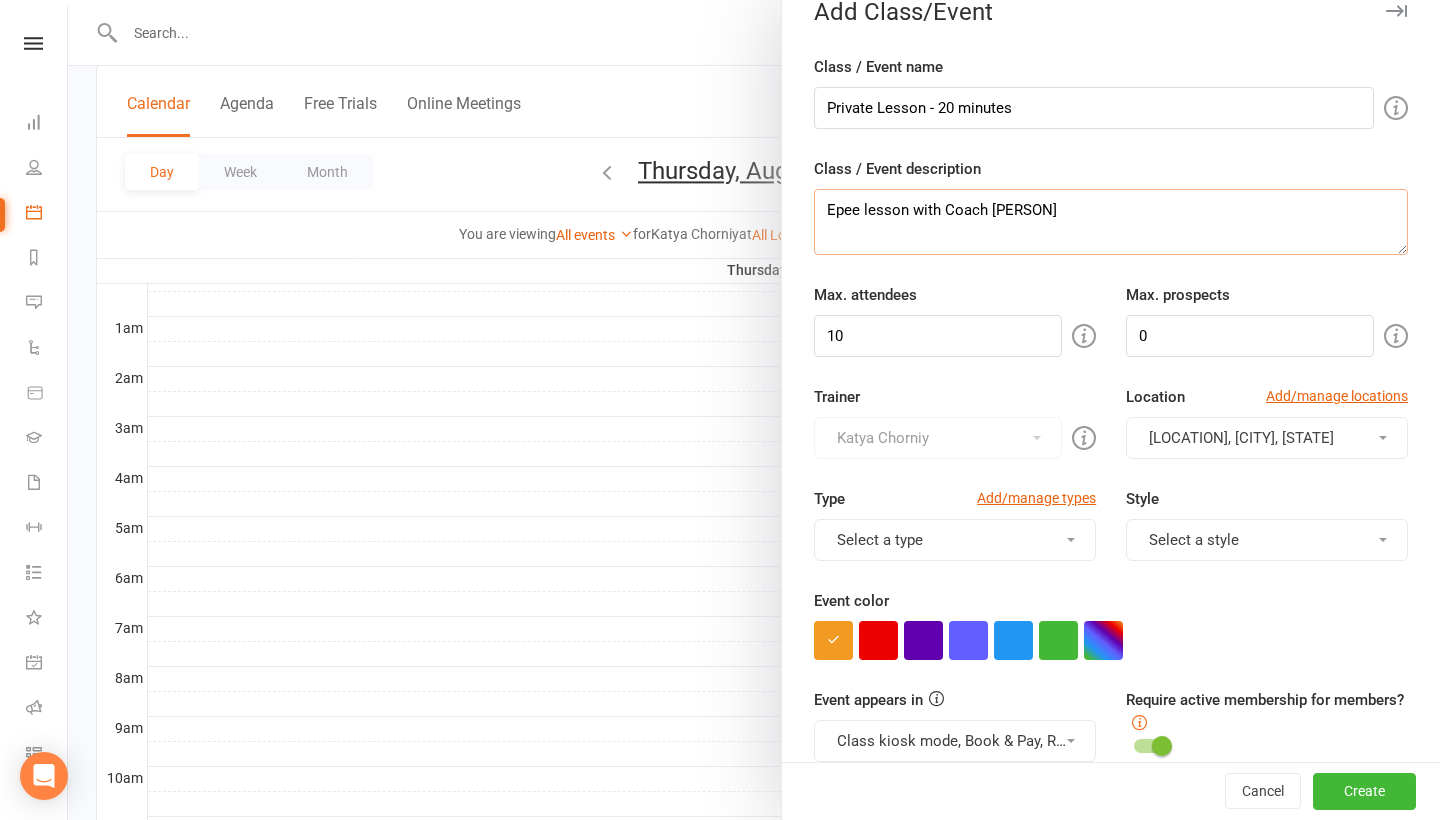 type on "Epee lesson with Coach [PERSON]" 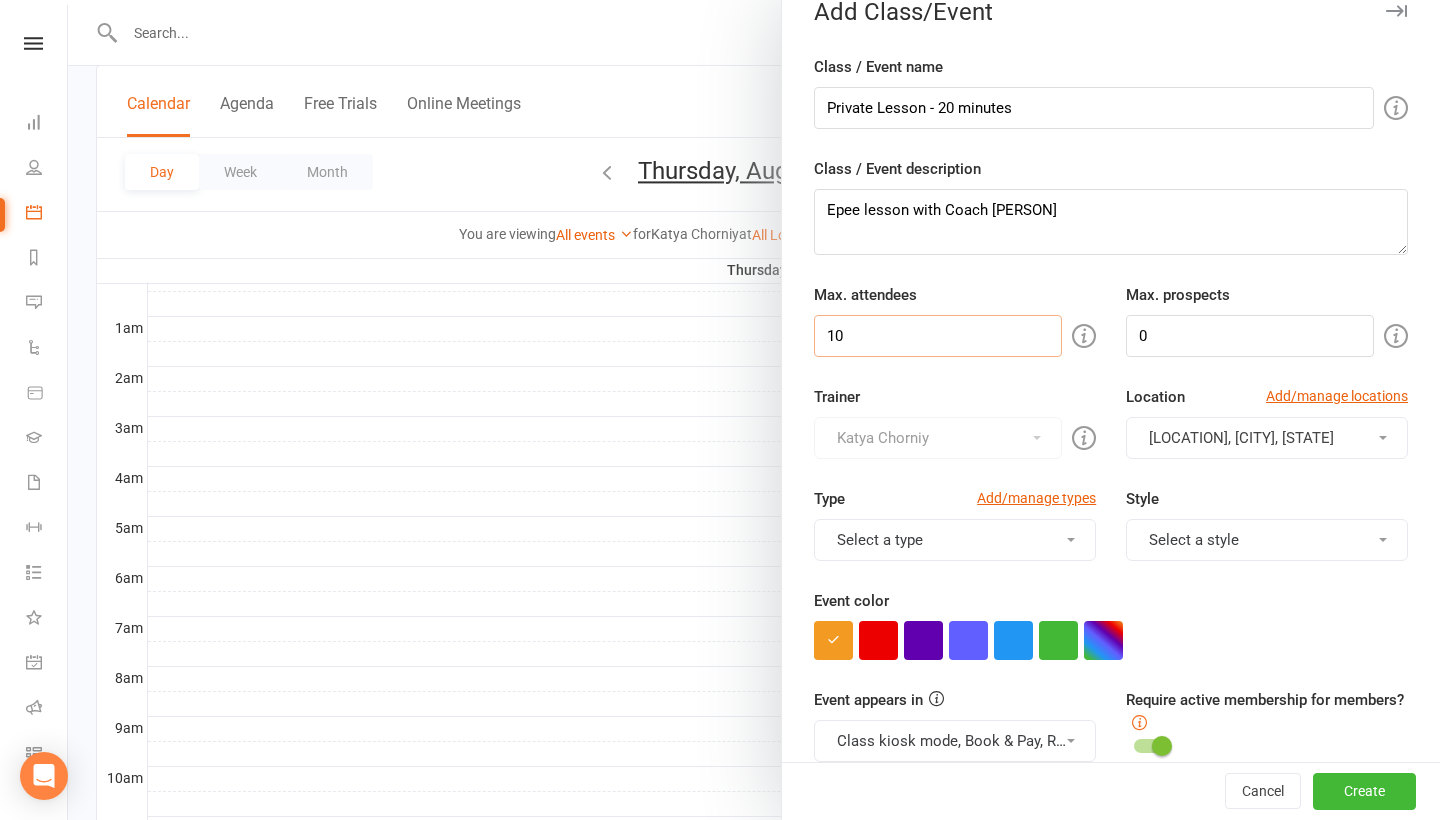 click on "10" at bounding box center [938, 336] 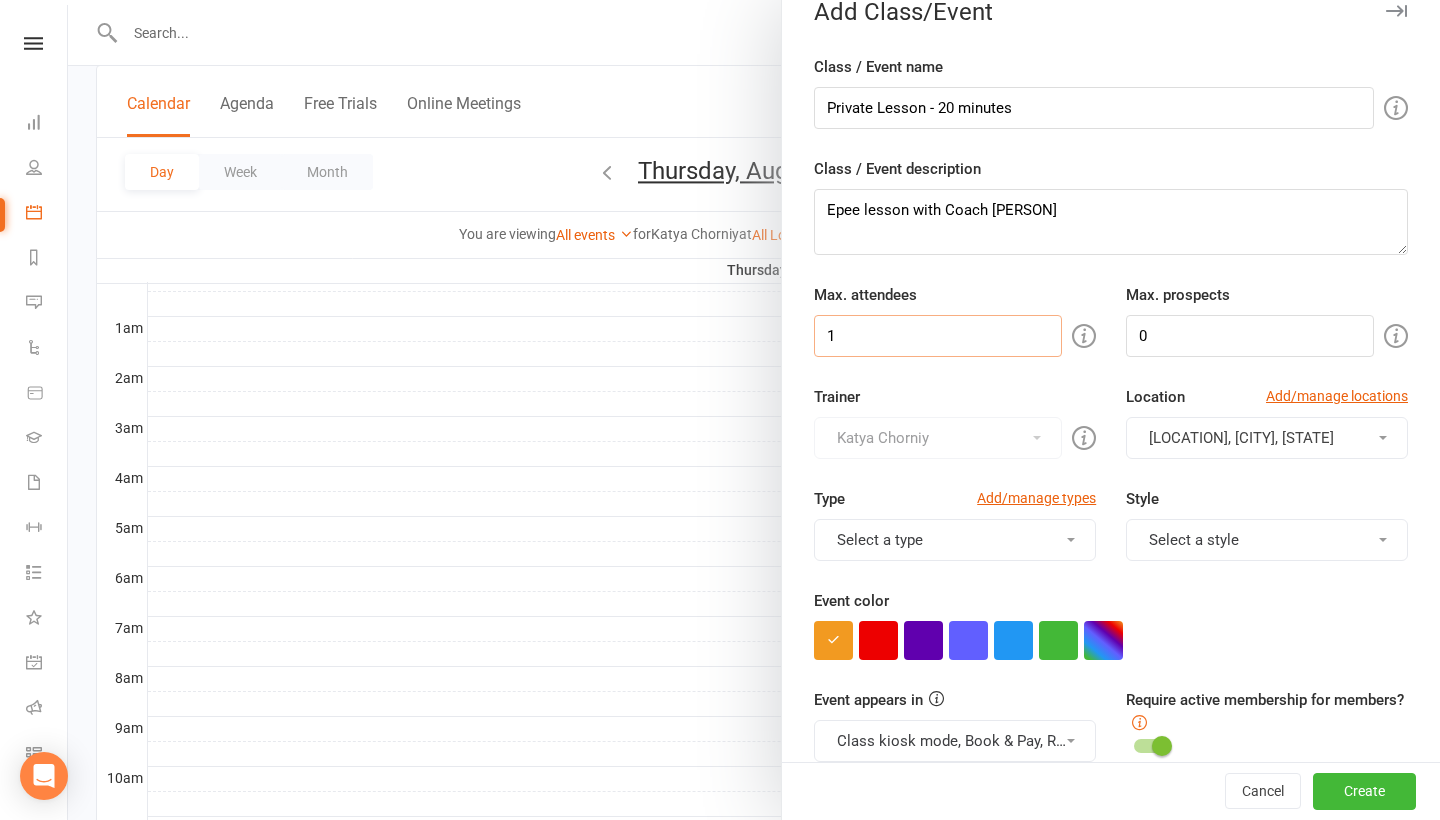 type on "1" 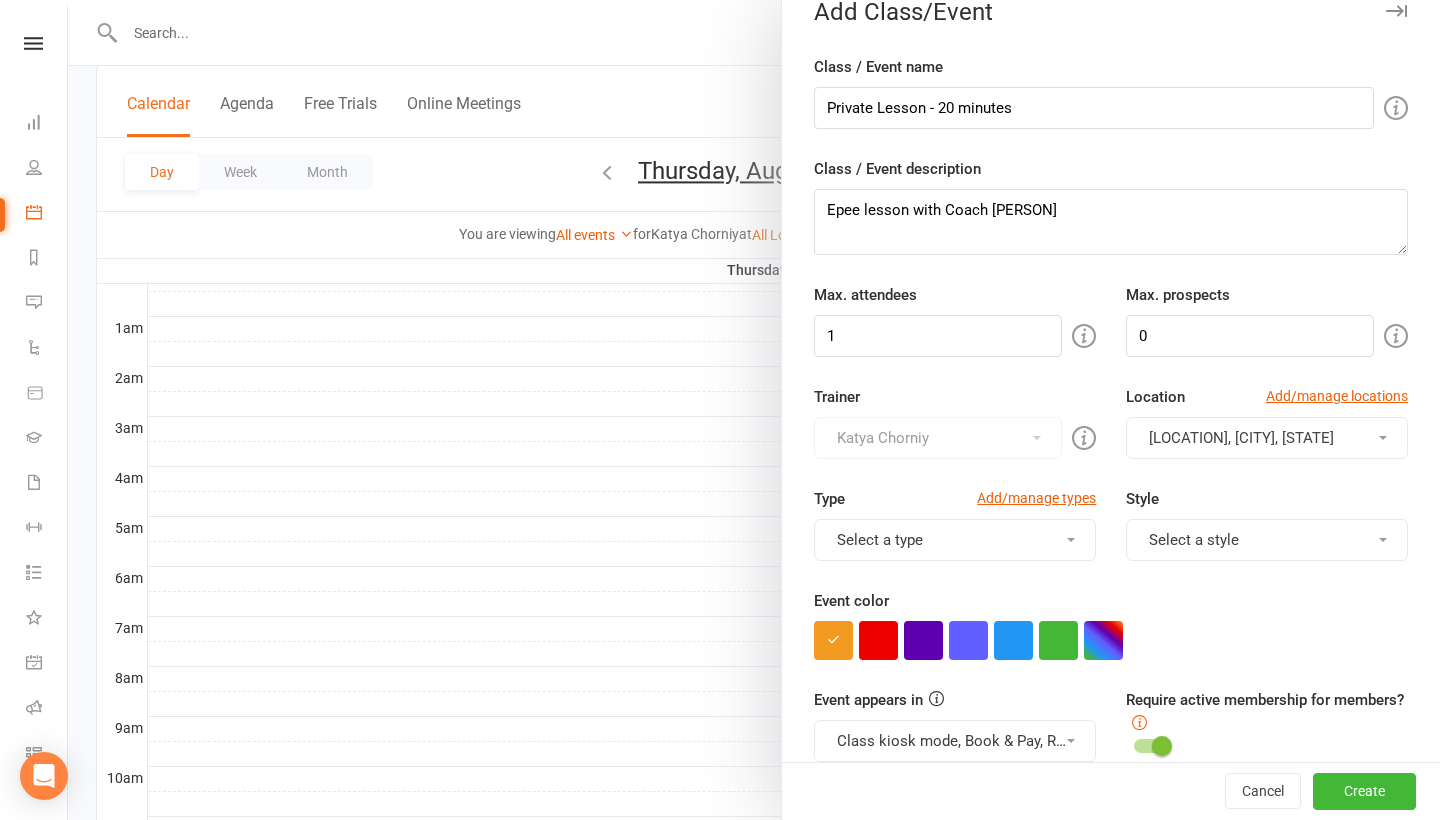 click on "Select a type" at bounding box center (955, 540) 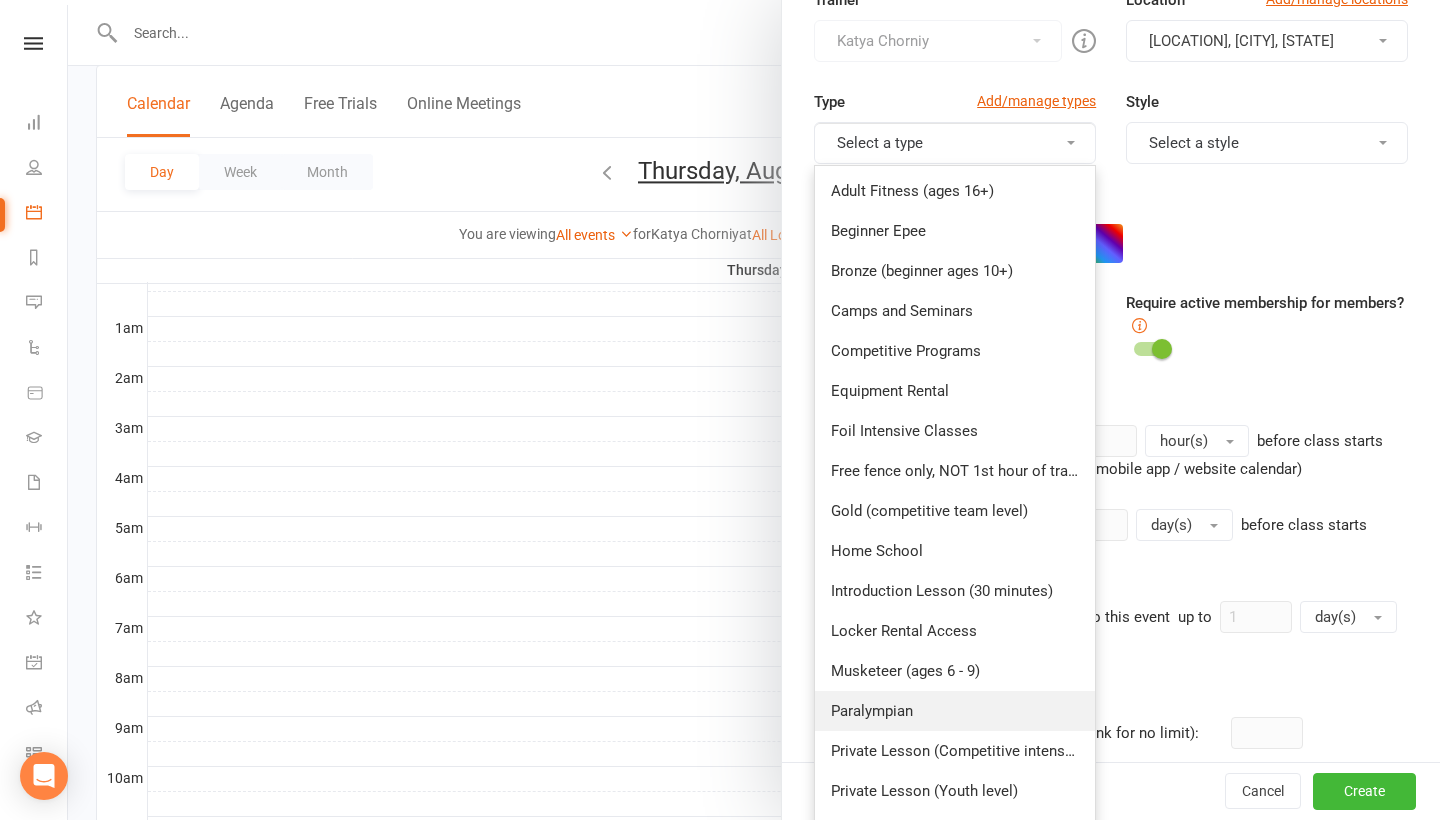 scroll, scrollTop: 504, scrollLeft: 0, axis: vertical 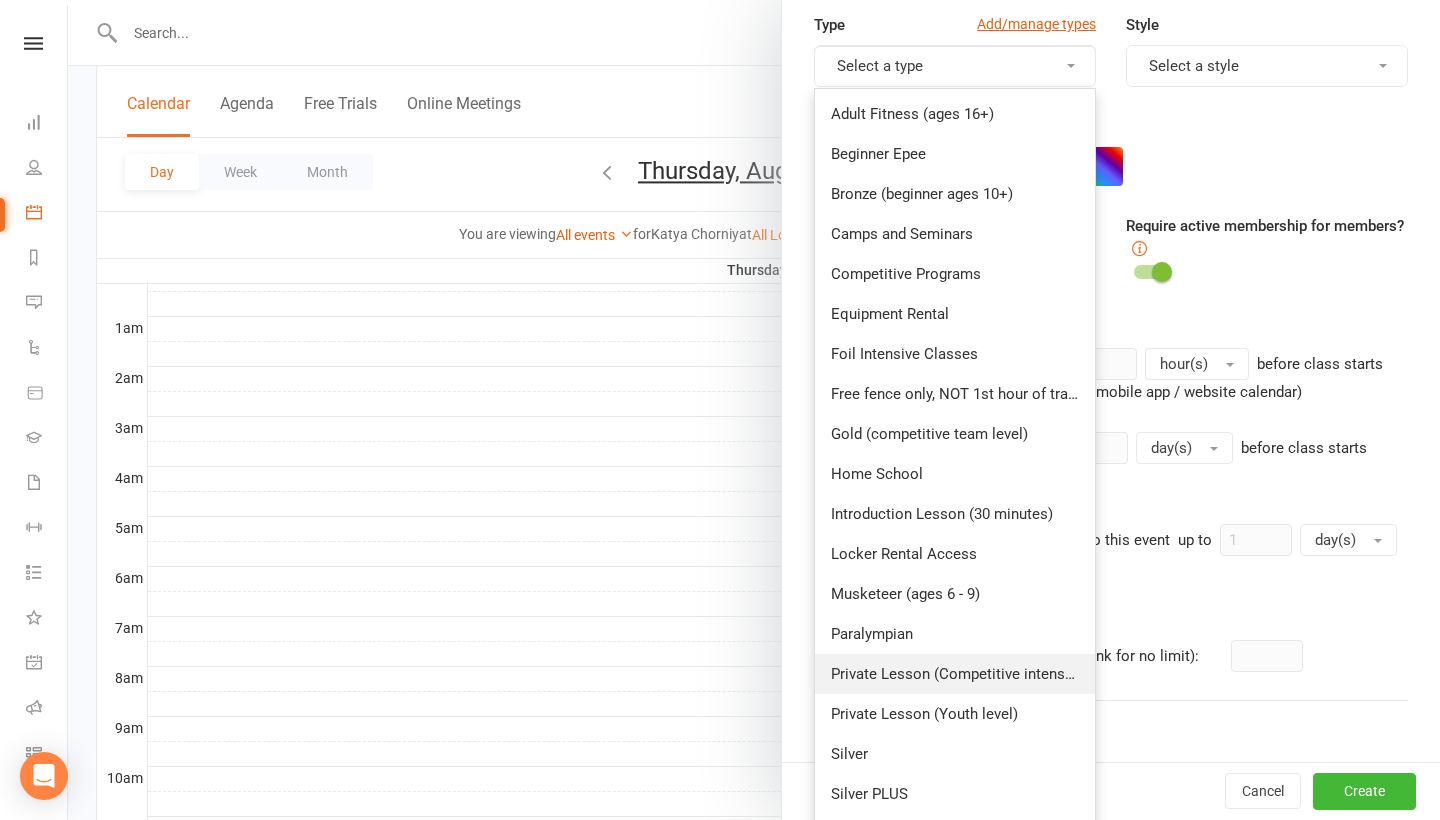click on "Private Lesson (Competitive intensive)" at bounding box center [955, 674] 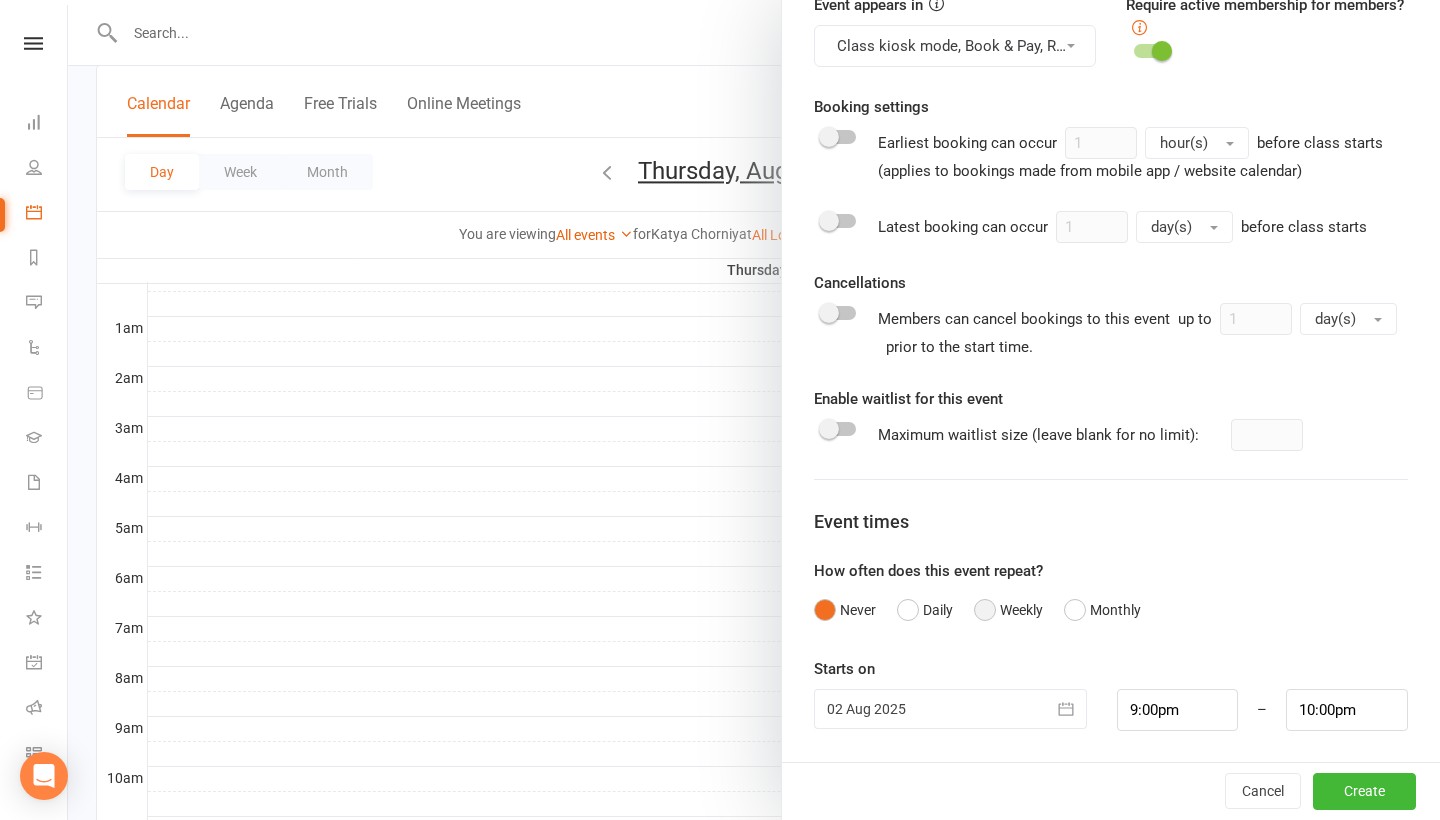 scroll, scrollTop: 724, scrollLeft: 0, axis: vertical 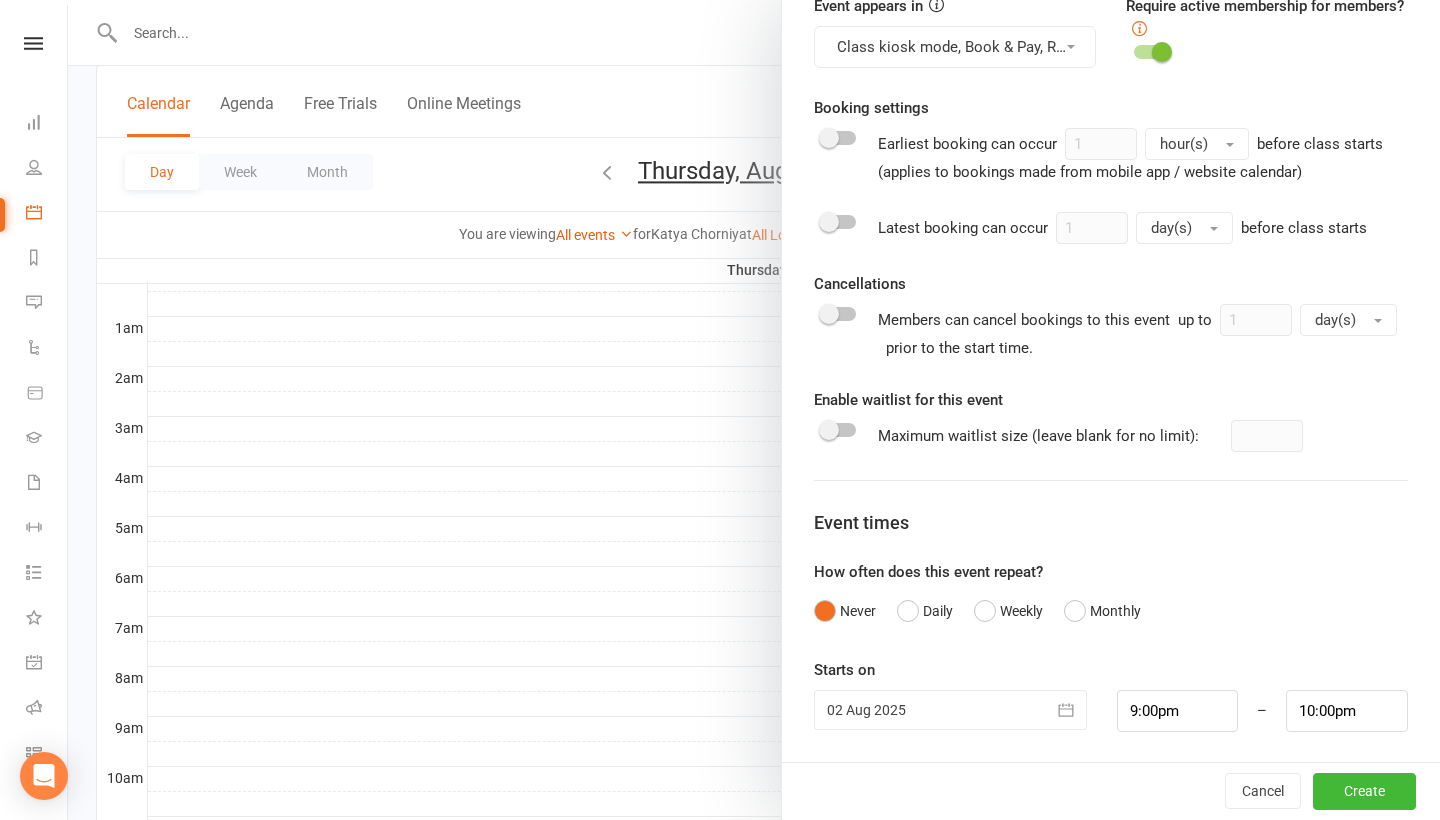 click 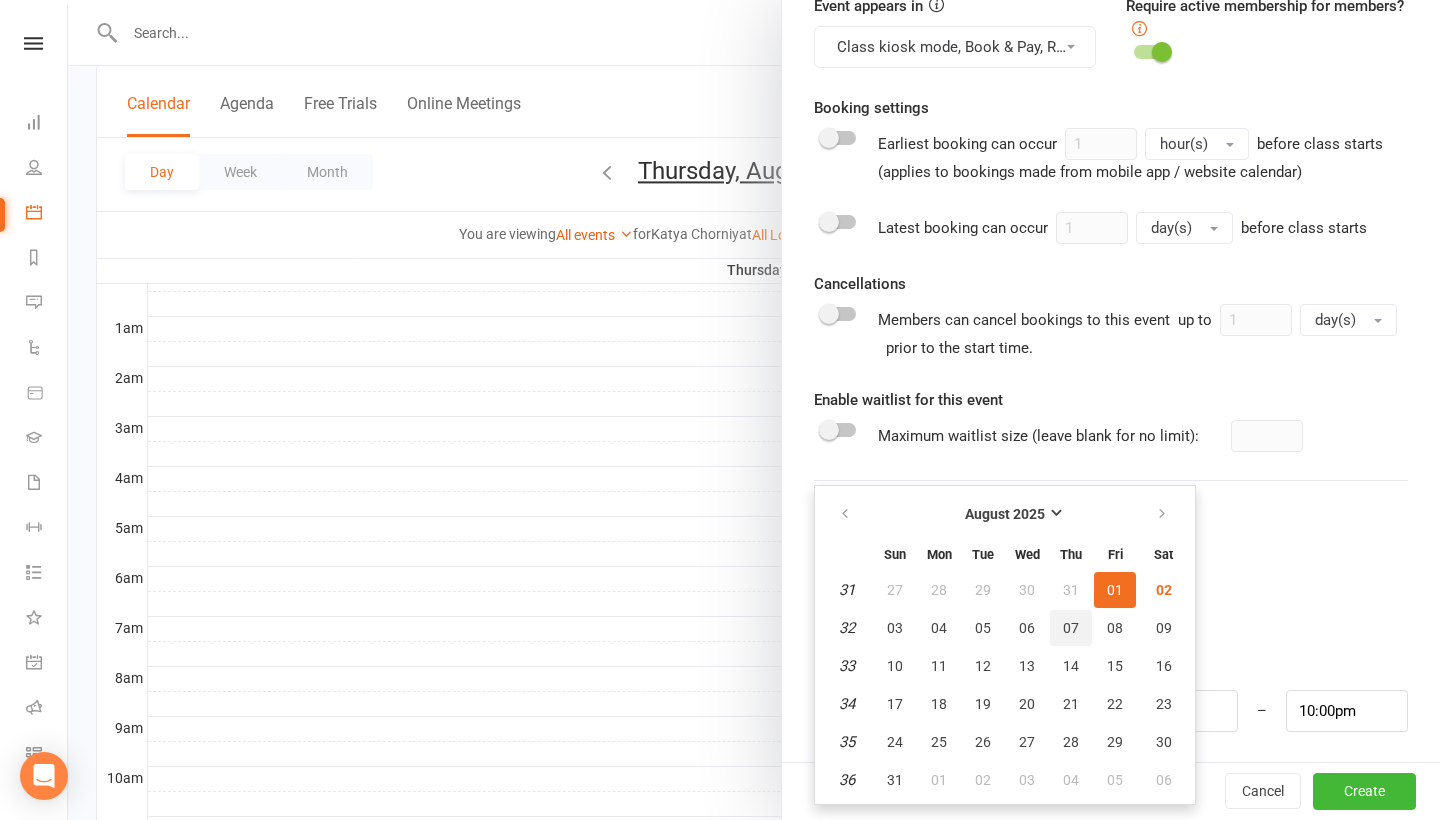 click on "07" at bounding box center [1071, 628] 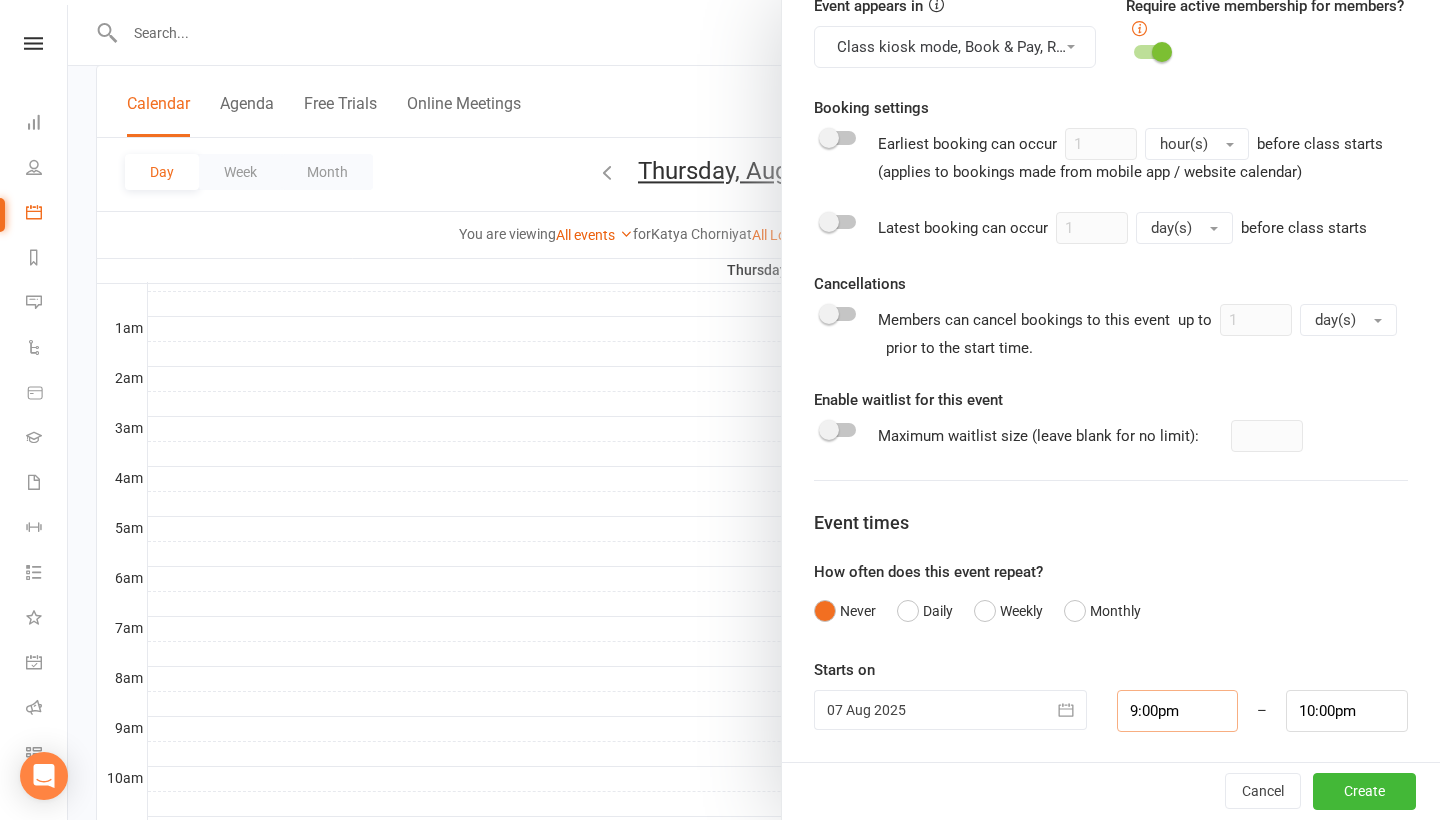 click on "9:00pm" at bounding box center [1178, 711] 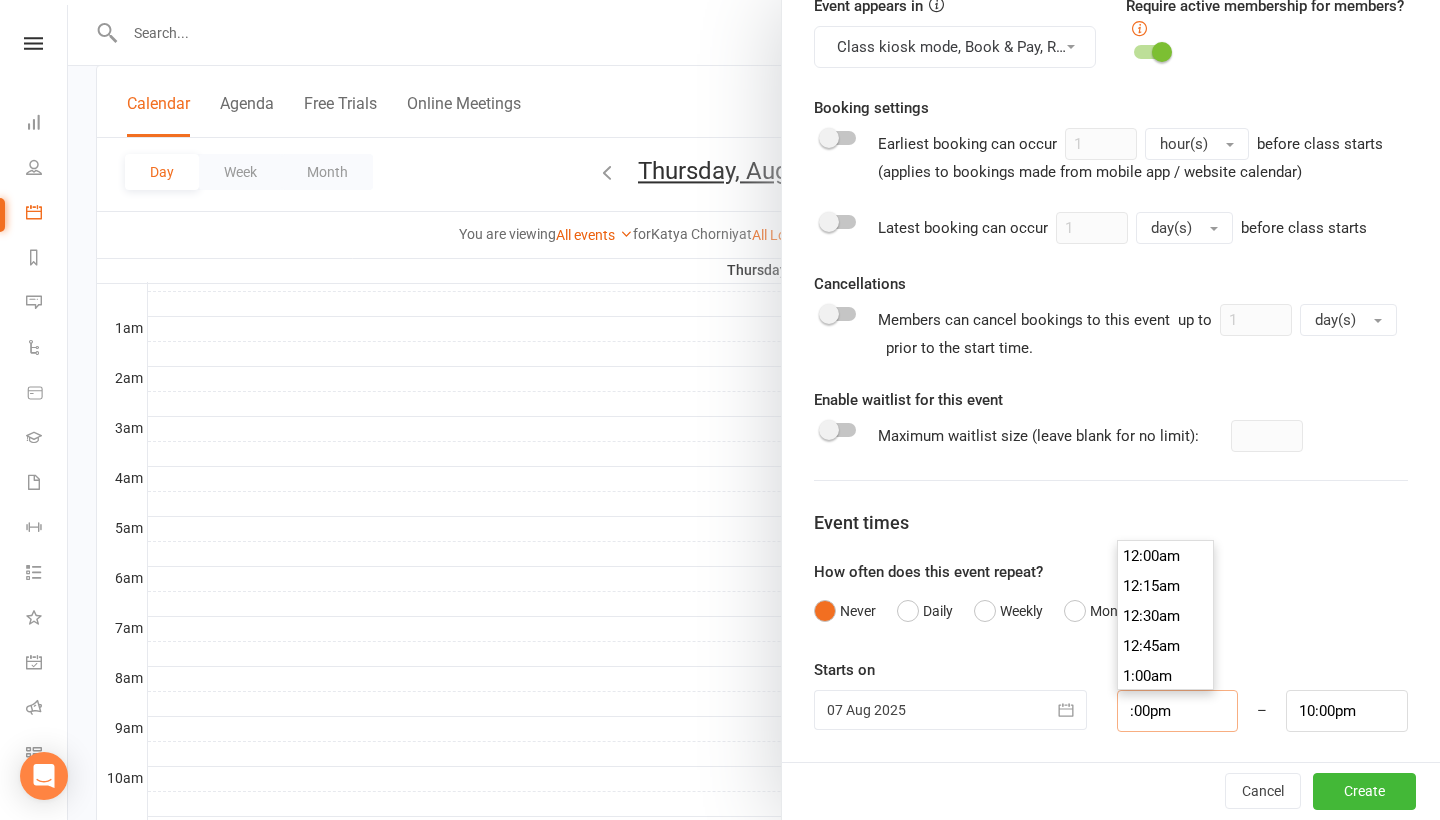 scroll, scrollTop: 2490, scrollLeft: 0, axis: vertical 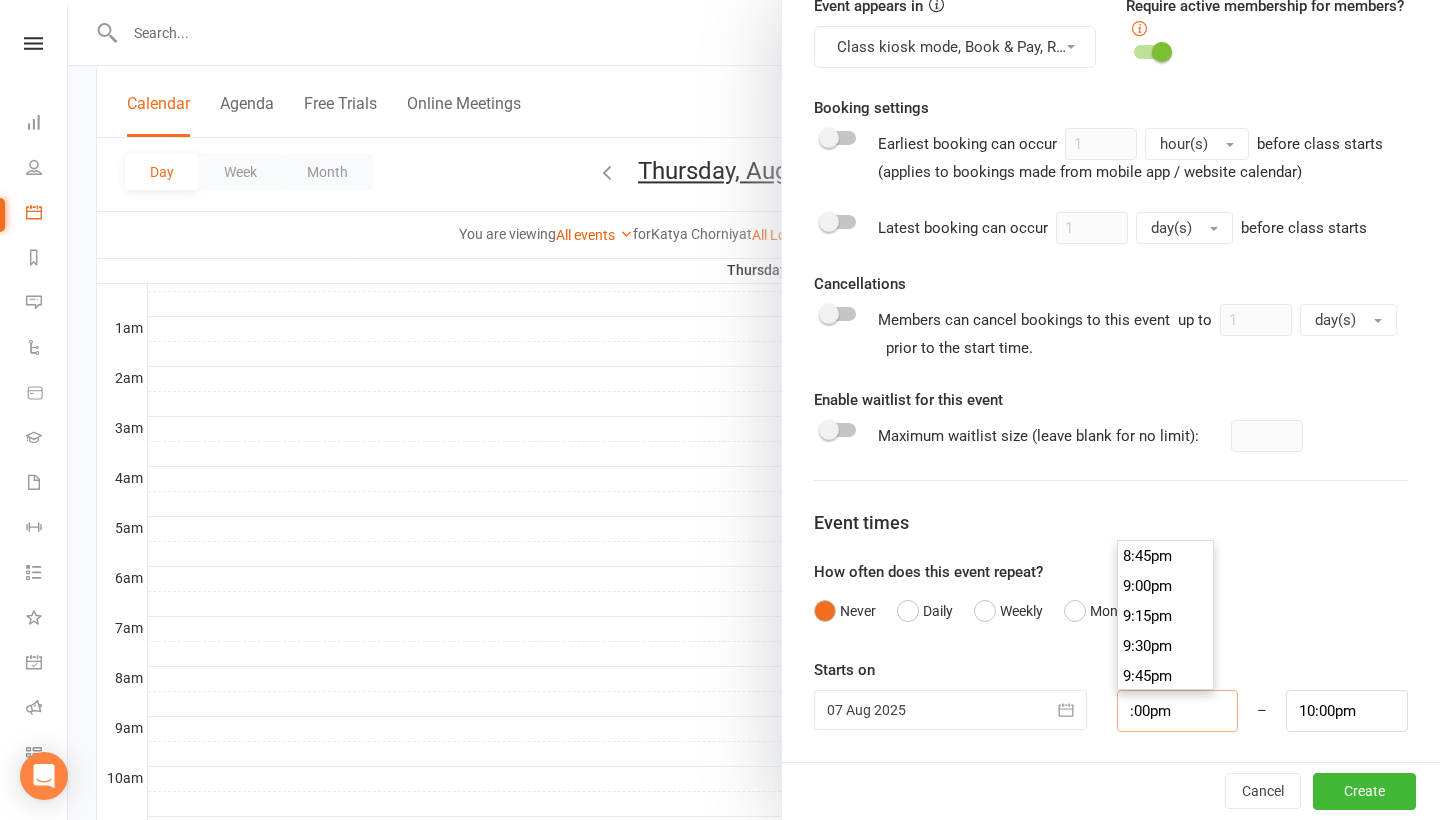 type on "7:00pm" 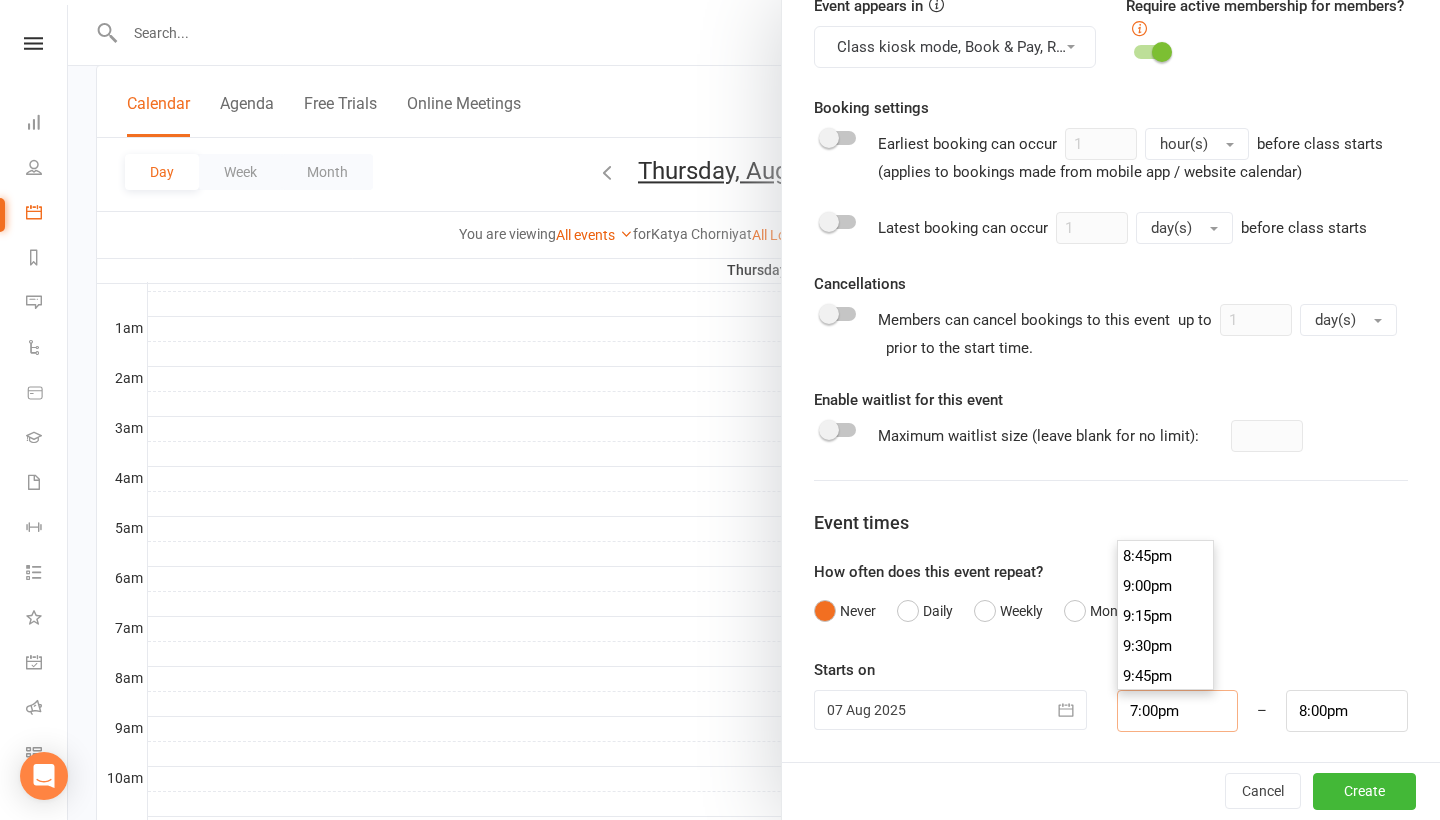 scroll, scrollTop: 2250, scrollLeft: 0, axis: vertical 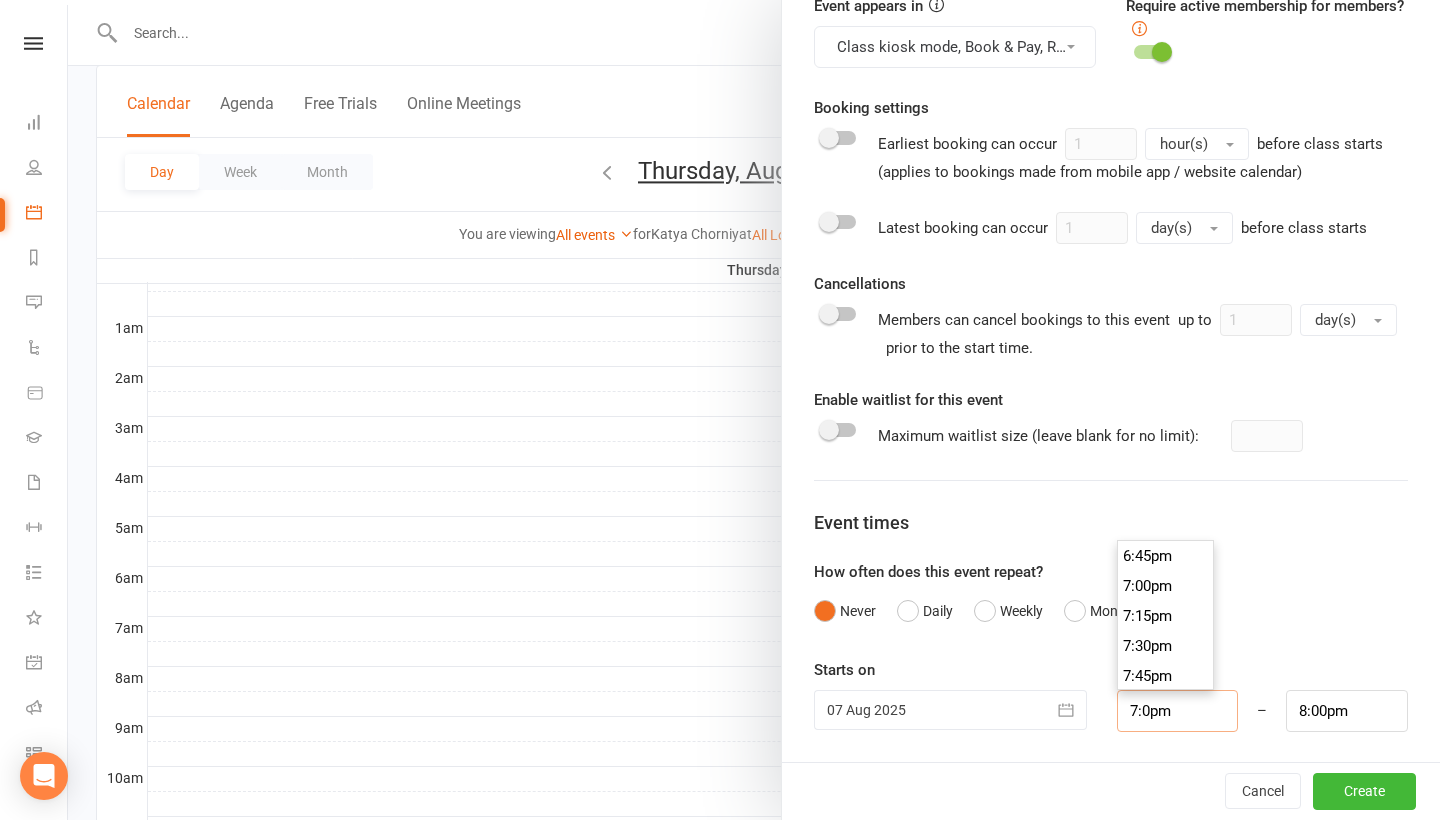 type on "7:20pm" 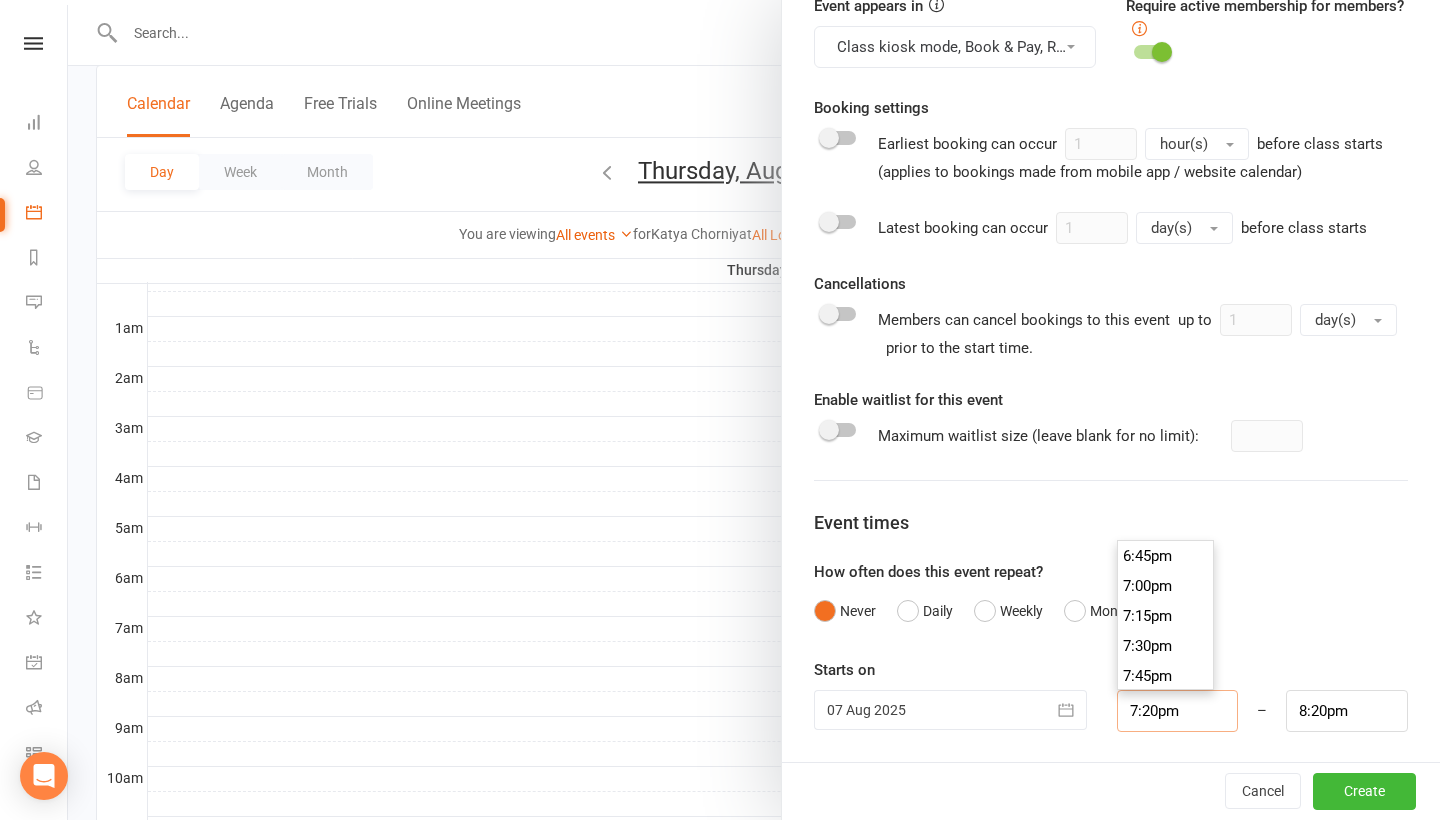 type on "7:20pm" 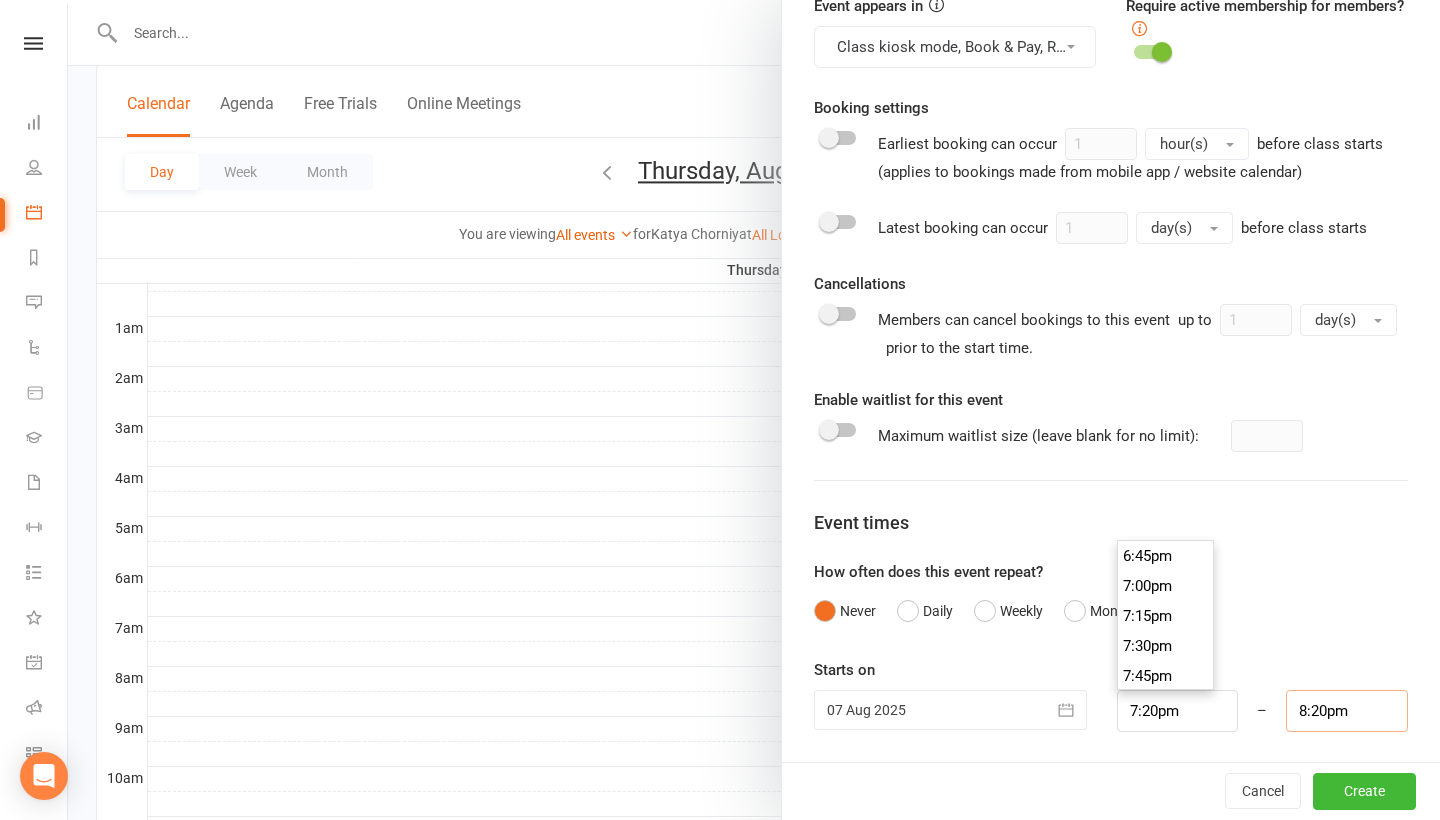 click on "8:20pm" at bounding box center [1347, 711] 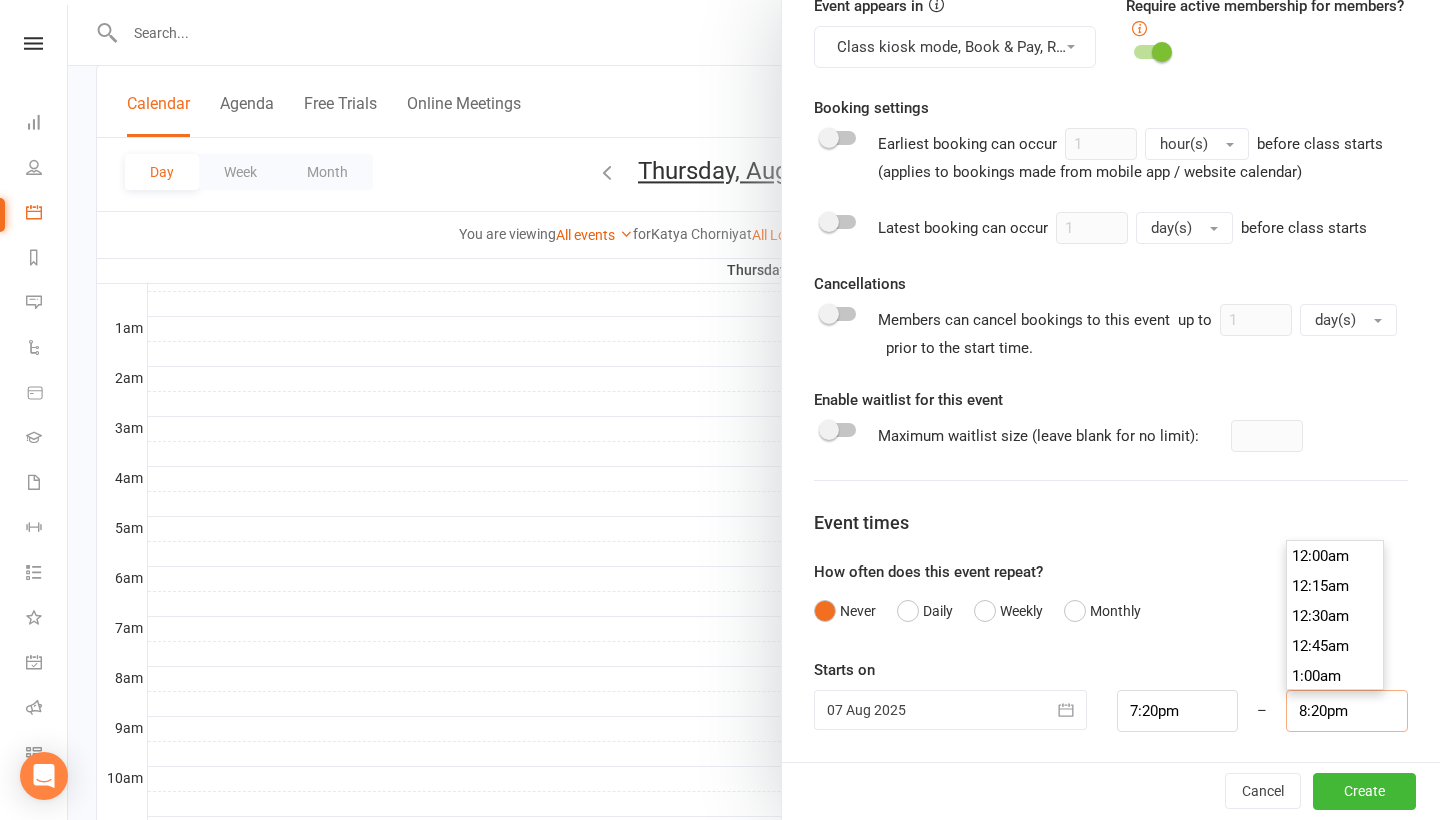 scroll, scrollTop: 2400, scrollLeft: 0, axis: vertical 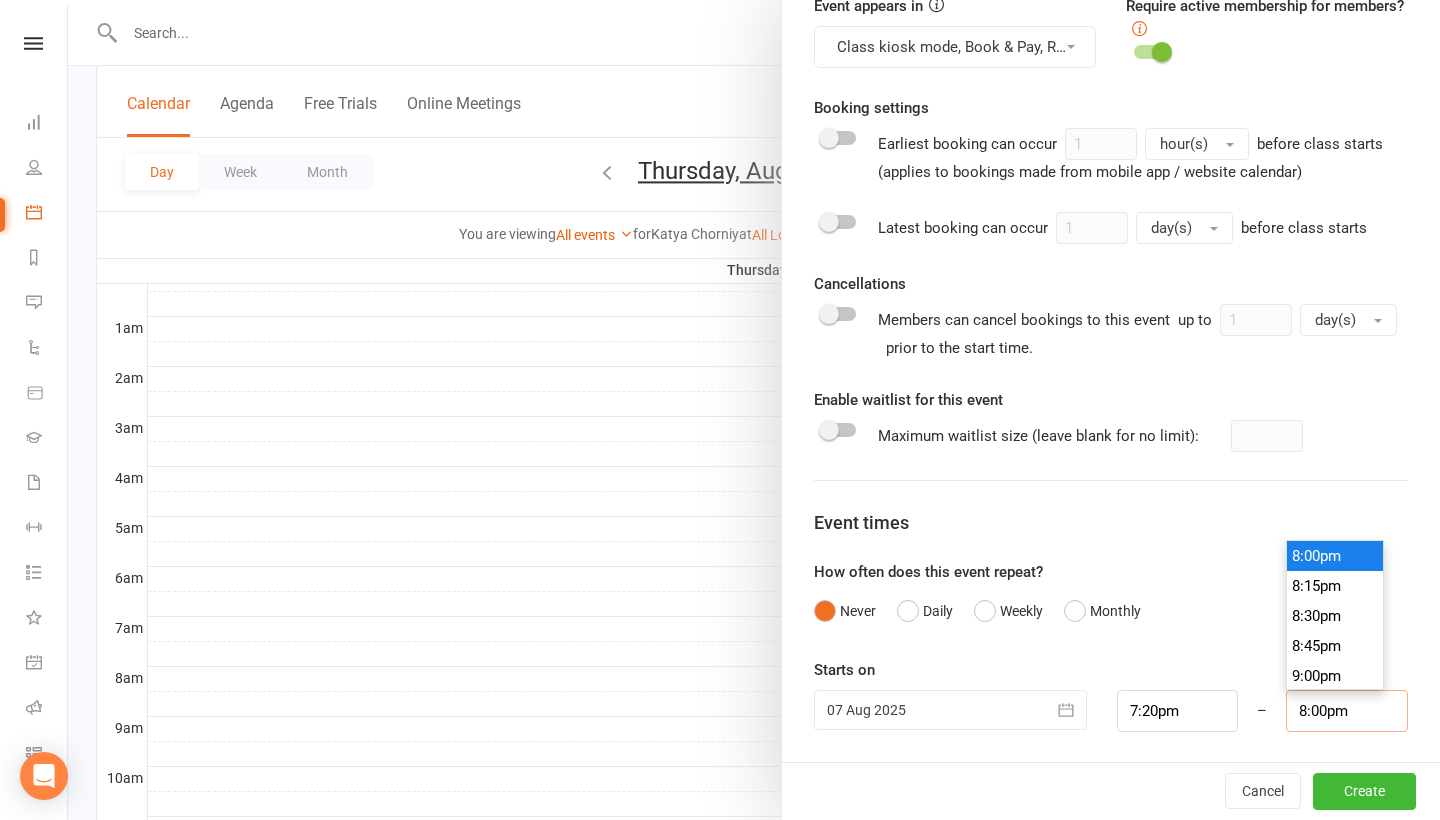 type on "8:00pm" 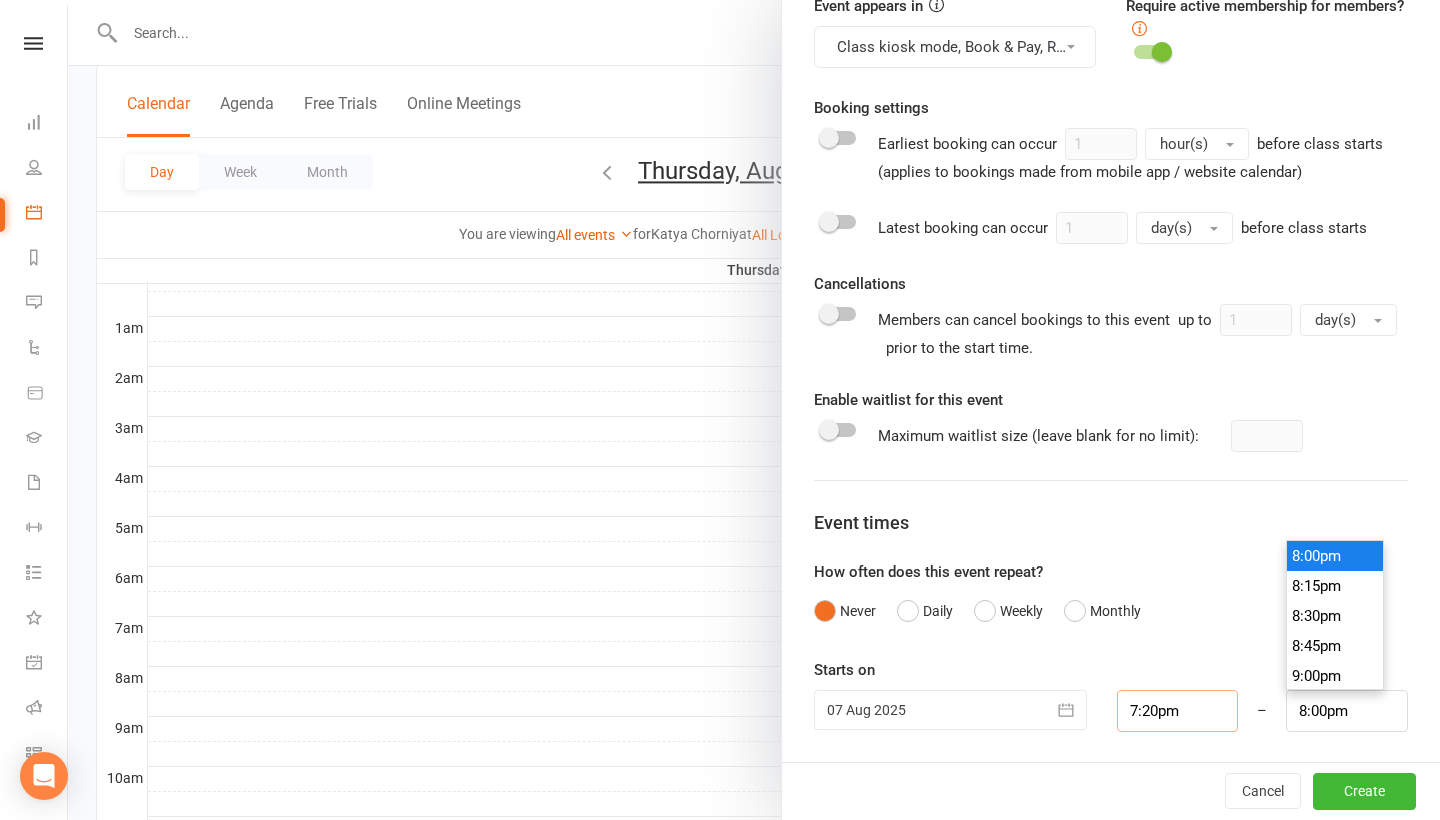 click on "7:20pm" at bounding box center [1178, 711] 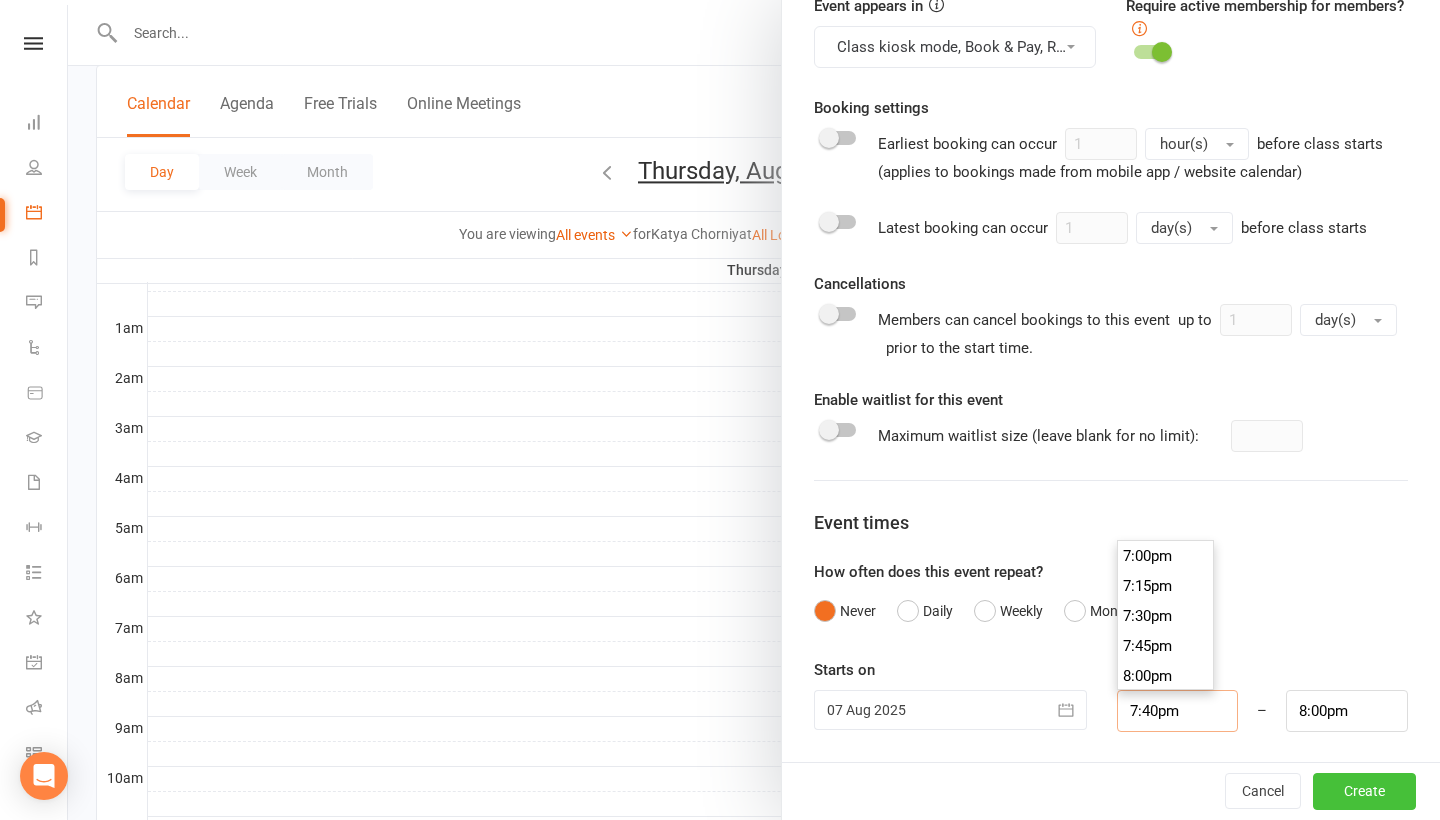 type on "7:40pm" 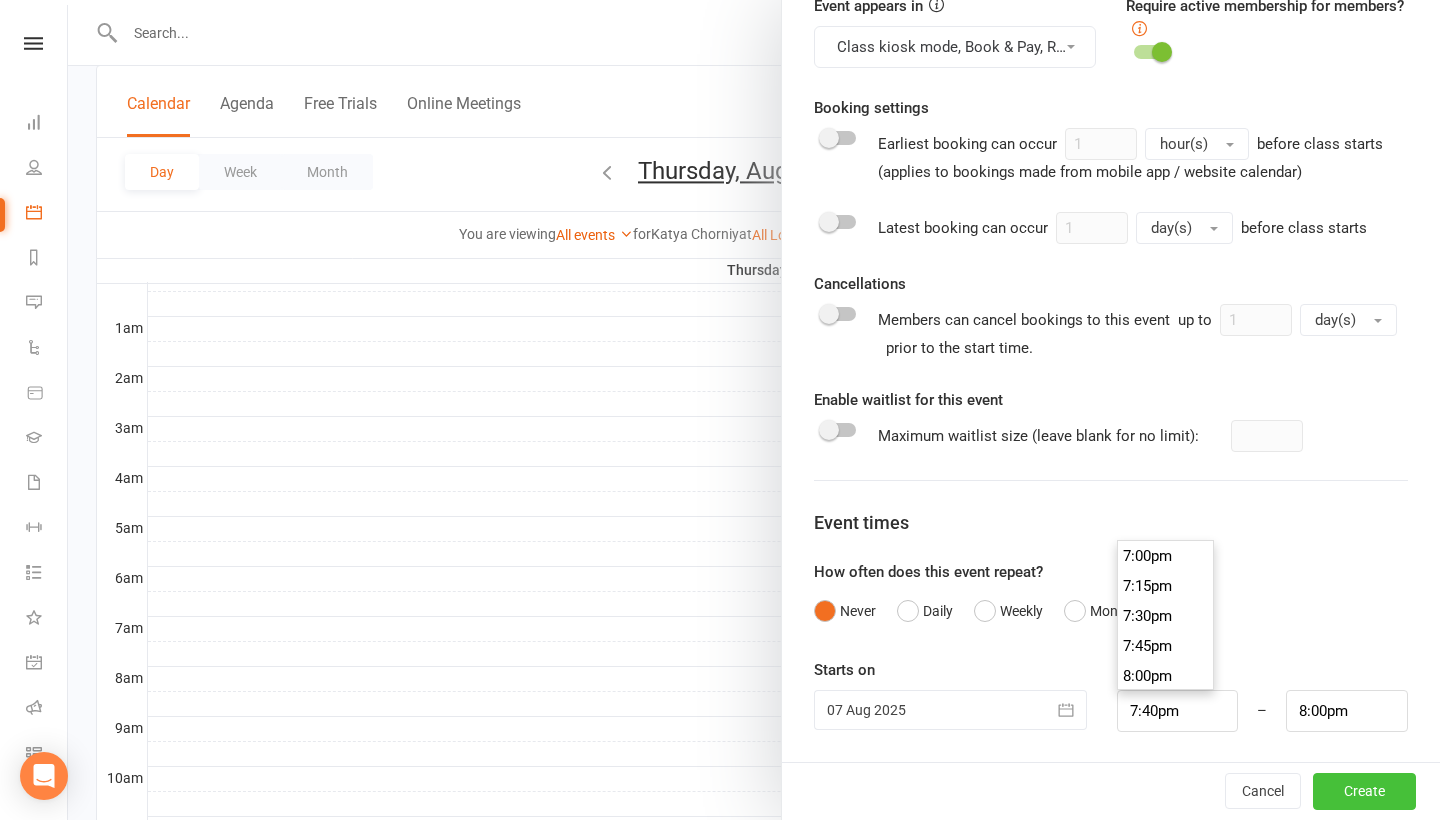 click on "Create" at bounding box center (1364, 792) 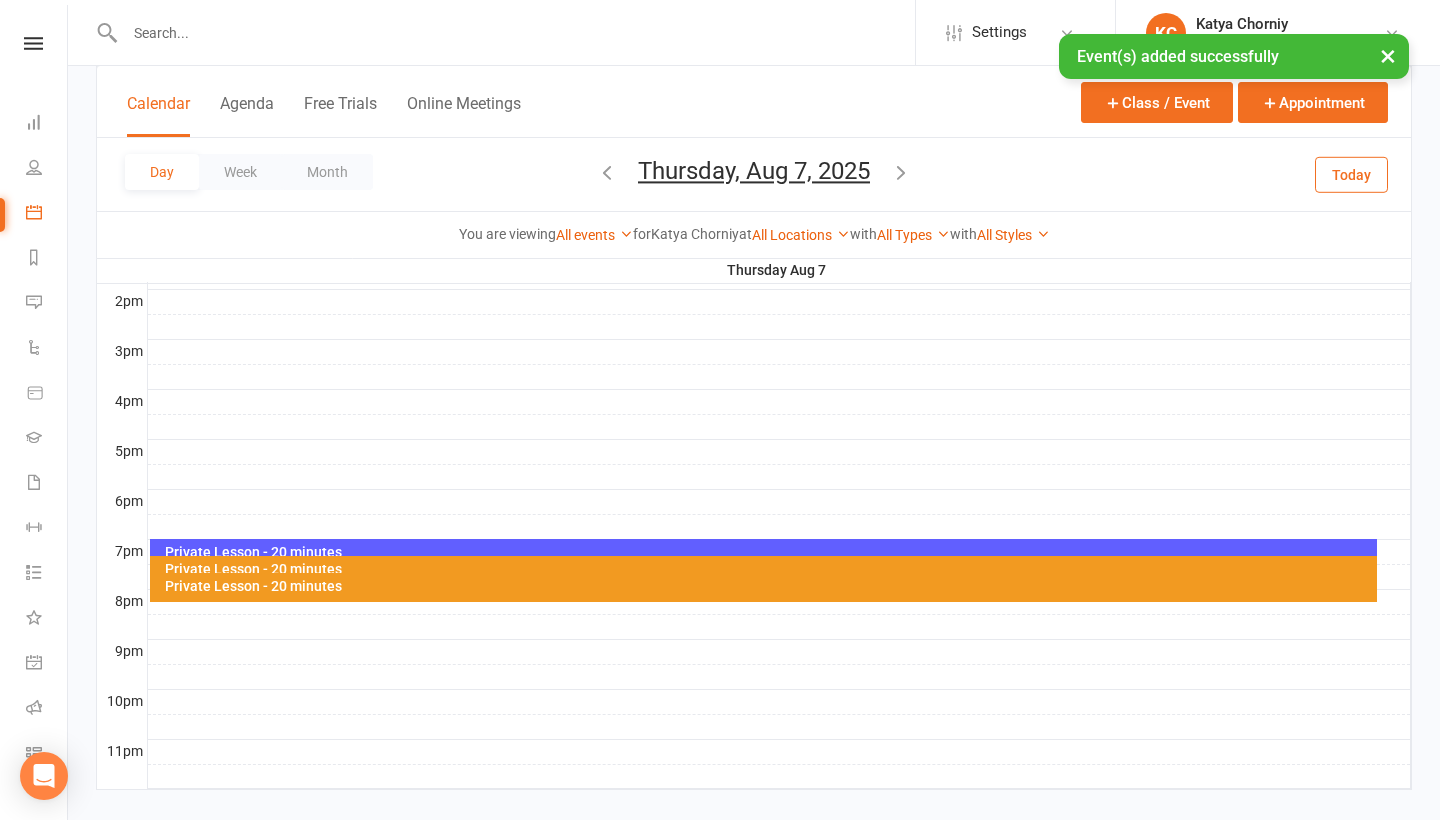 scroll, scrollTop: 820, scrollLeft: 0, axis: vertical 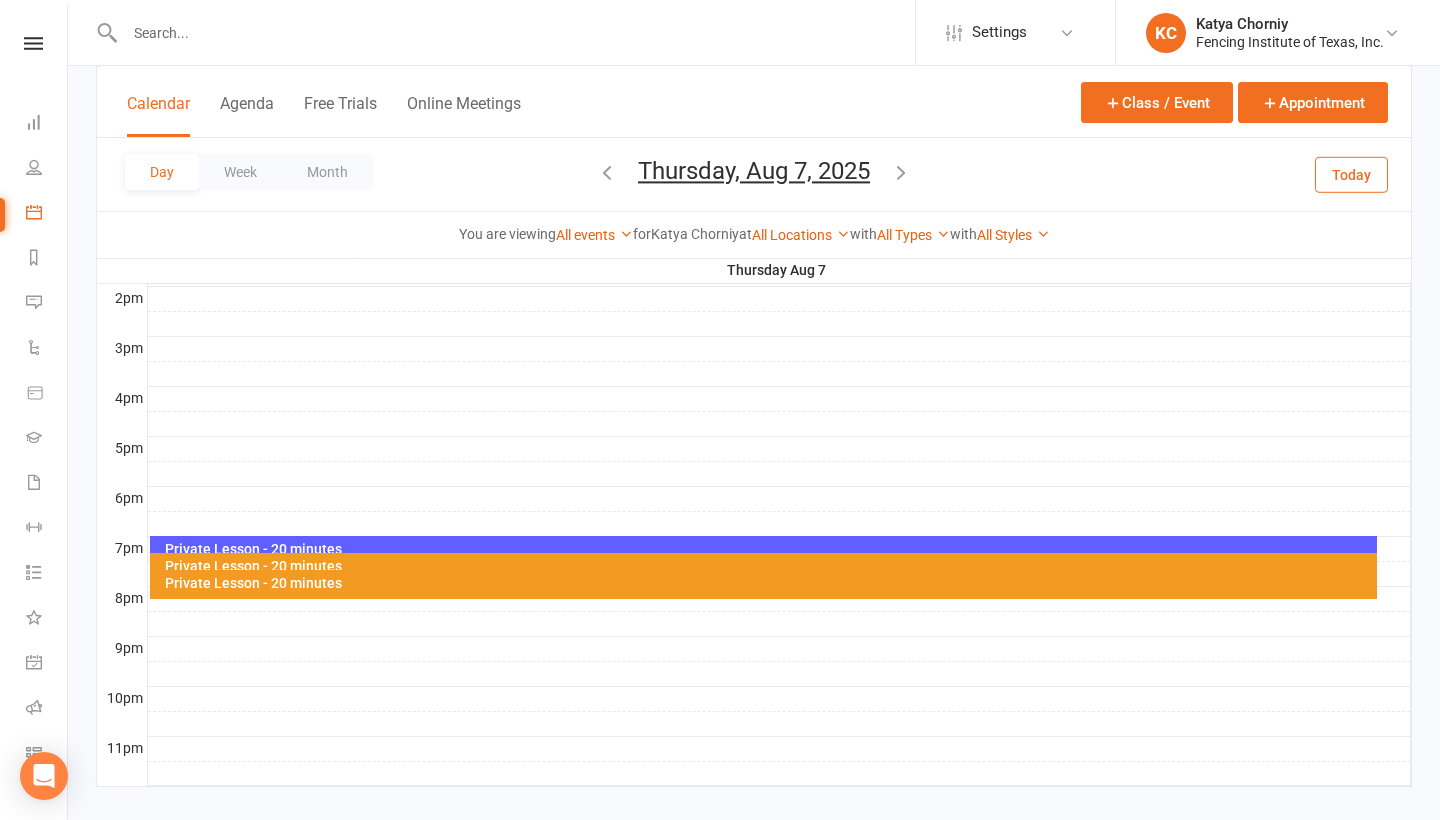 click on "Calendar" at bounding box center (158, 115) 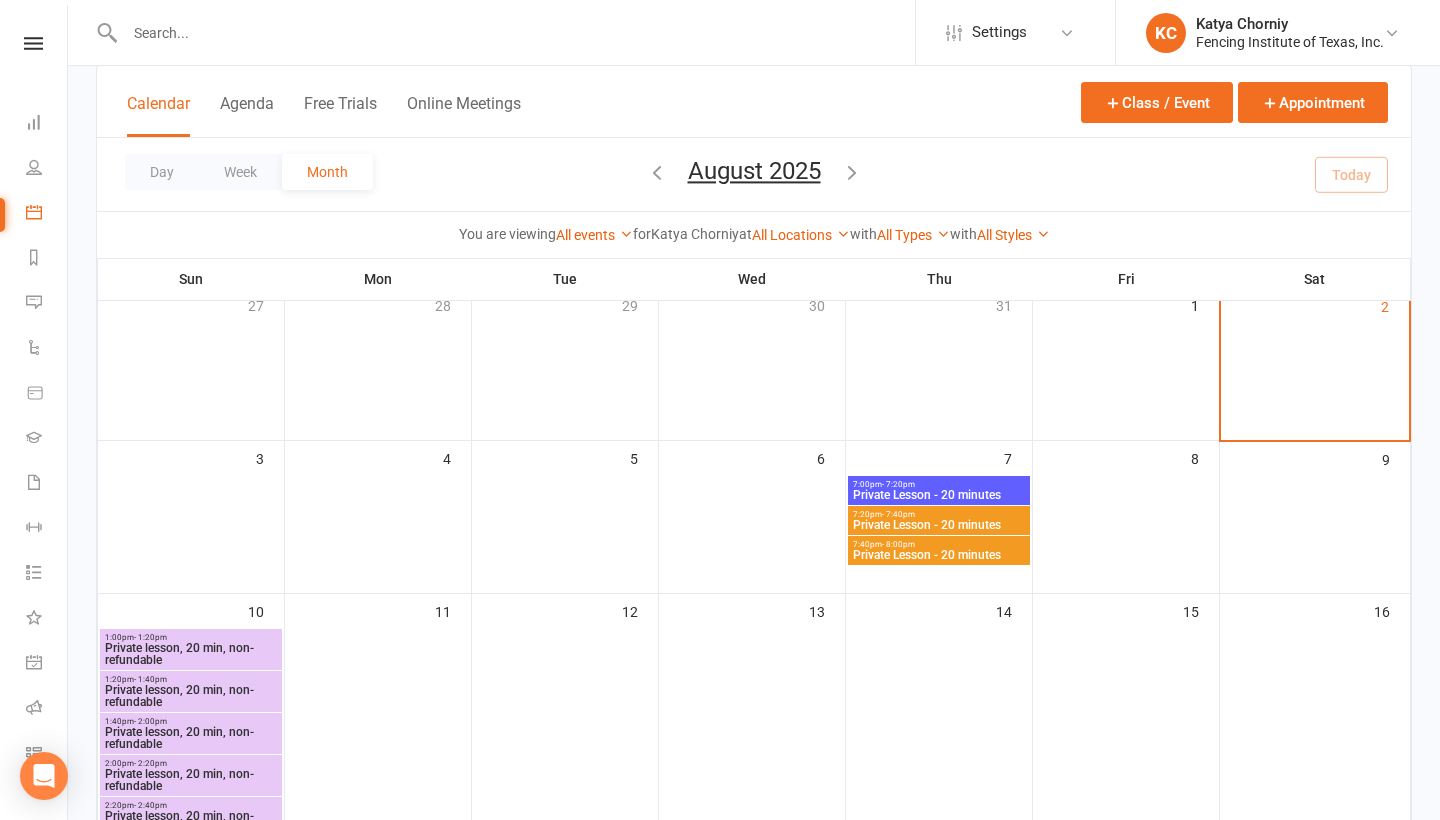 scroll, scrollTop: 135, scrollLeft: 0, axis: vertical 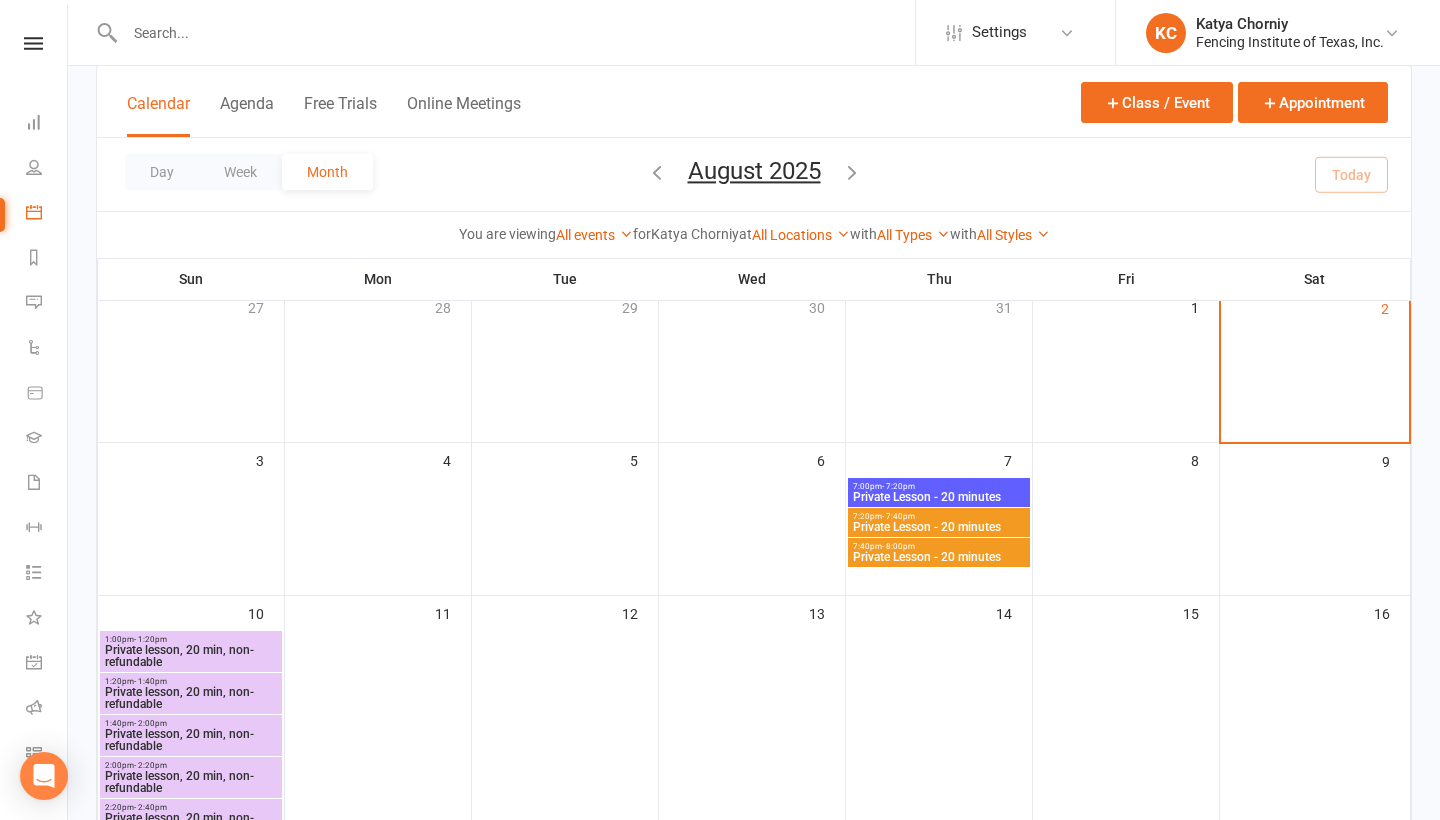 click on "Private Lesson - 20 minutes" at bounding box center [939, 557] 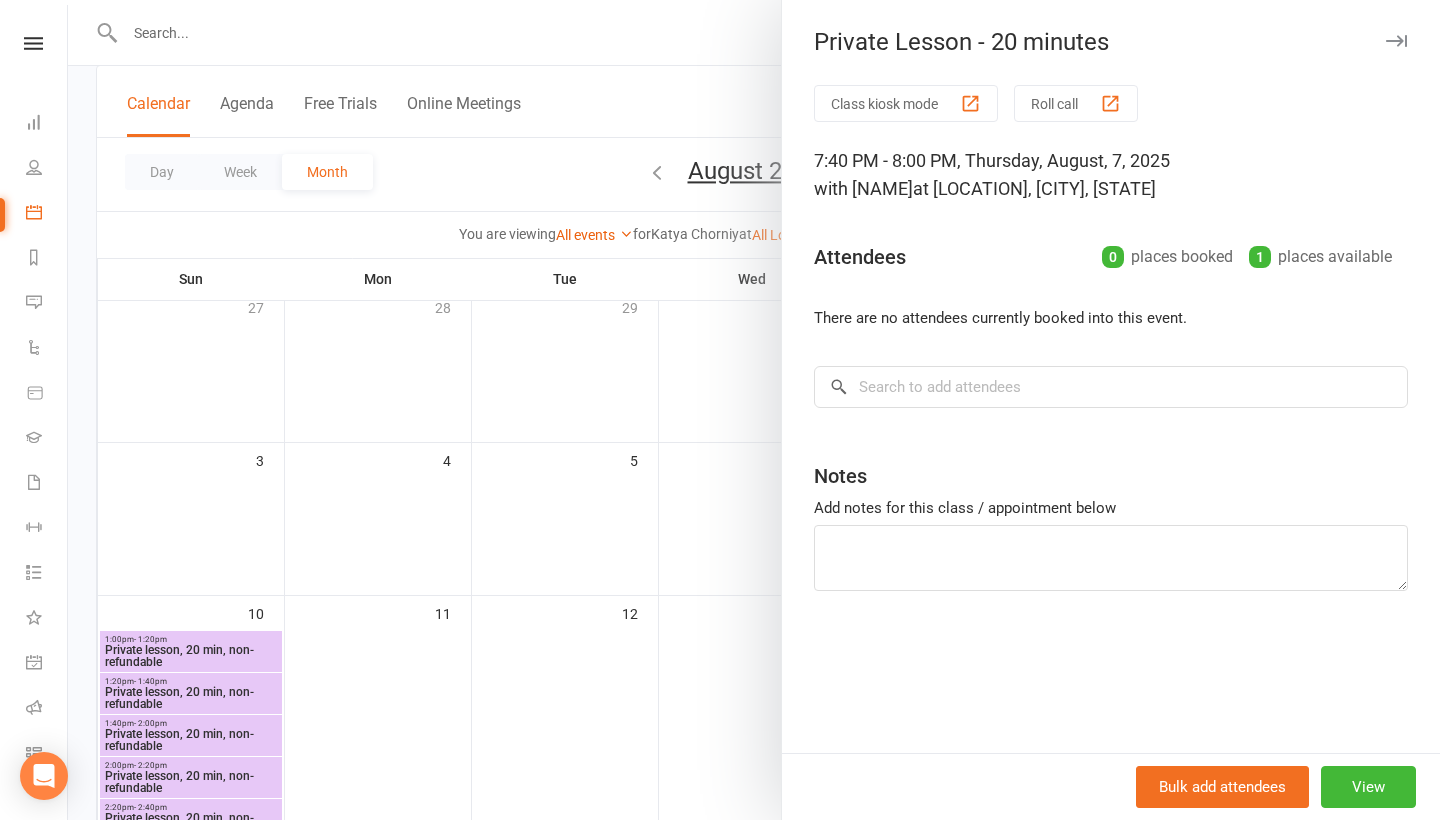 click at bounding box center (754, 410) 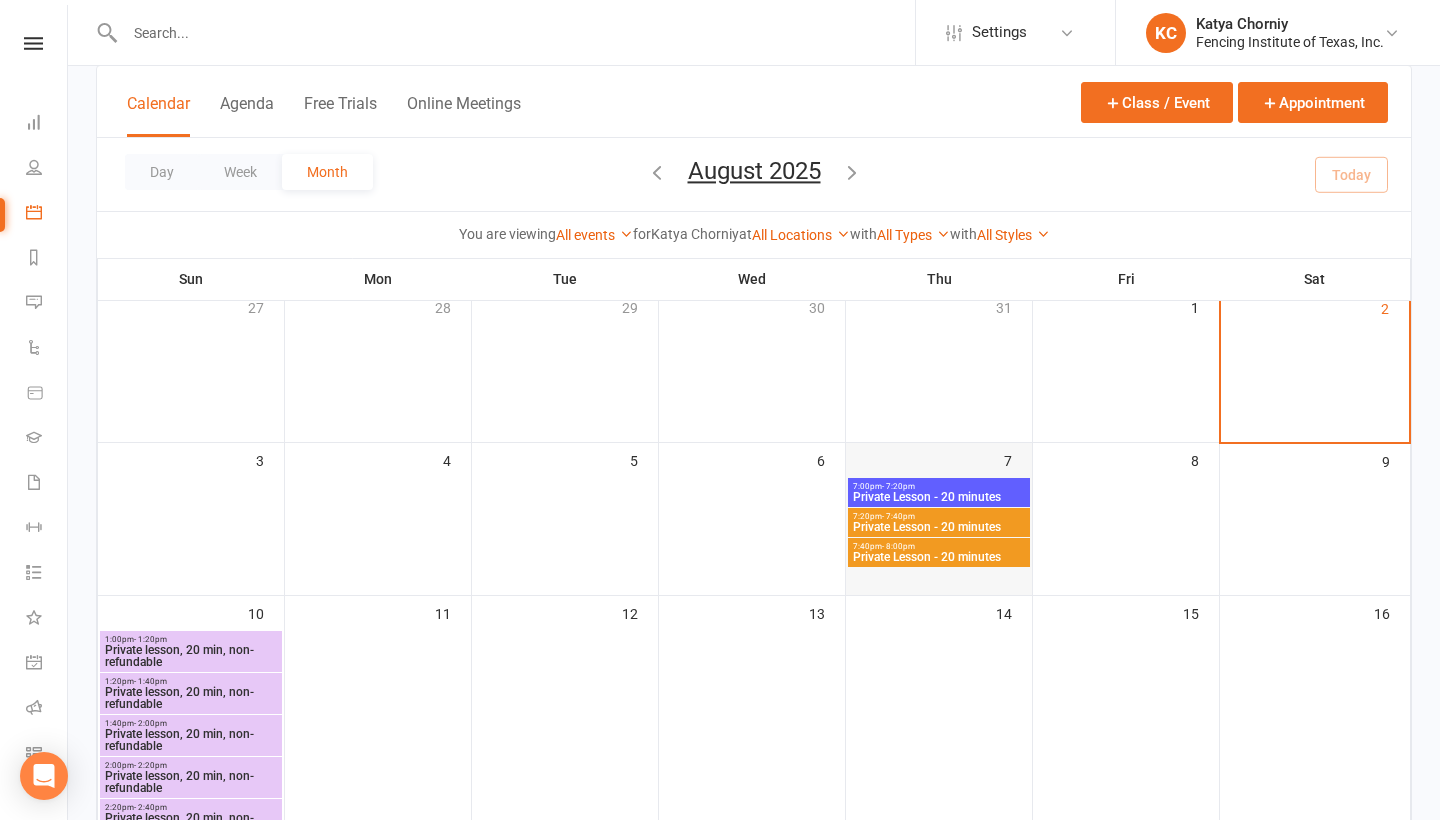 click on "7" at bounding box center (939, 506) 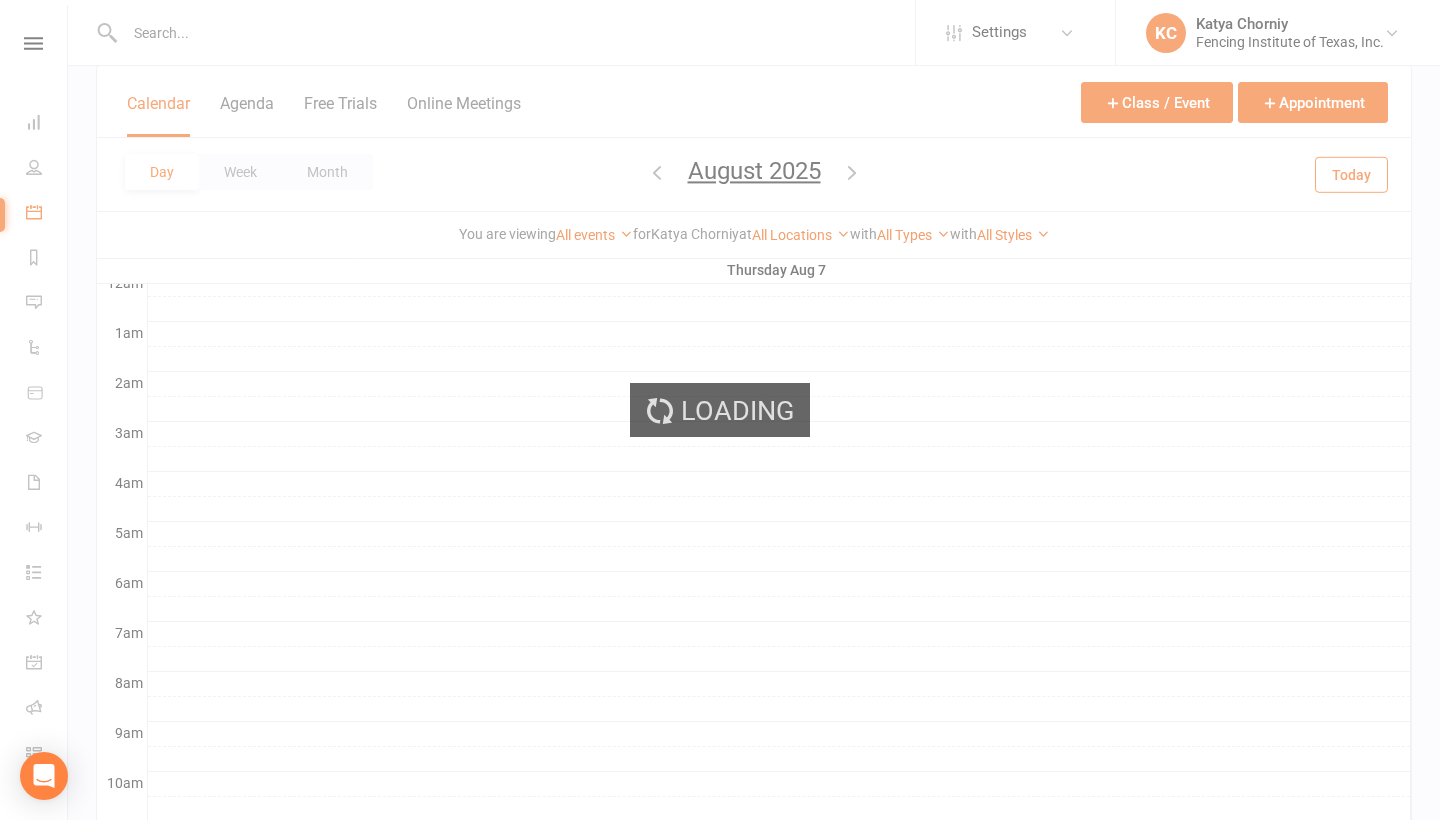 scroll, scrollTop: 0, scrollLeft: 0, axis: both 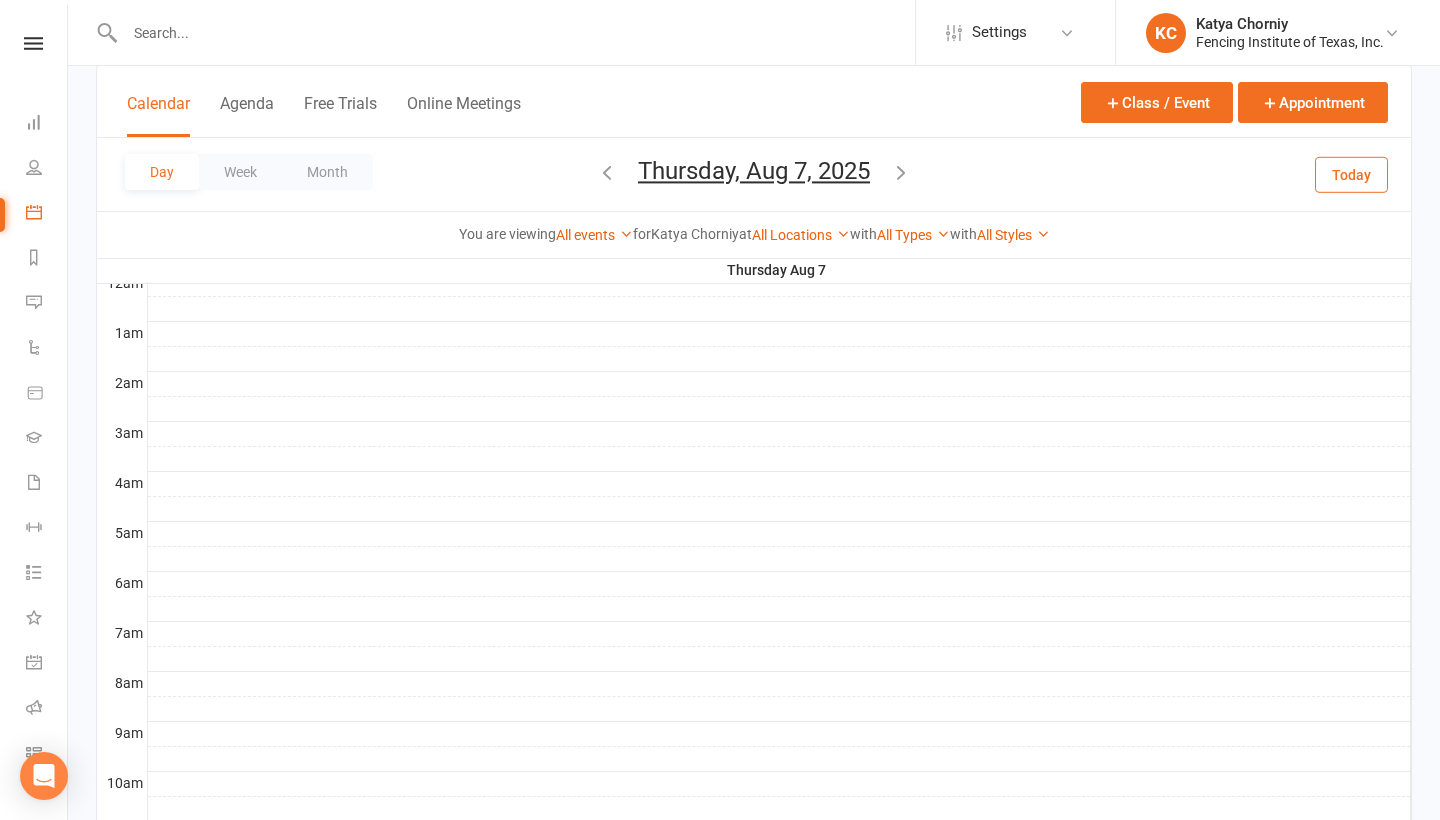 click on "Class / Event  Appointment" at bounding box center [1234, 109] 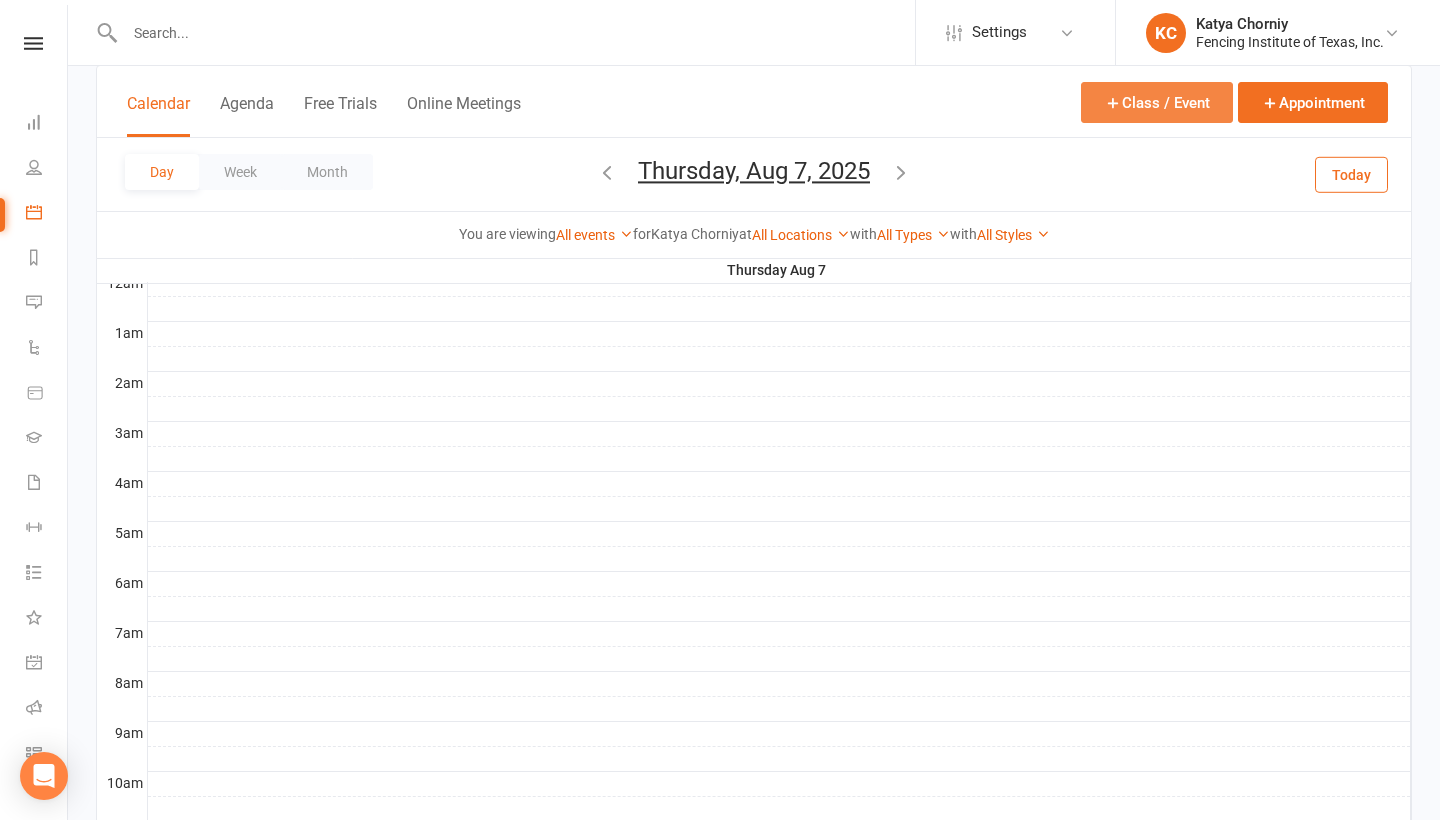 click at bounding box center [1113, 103] 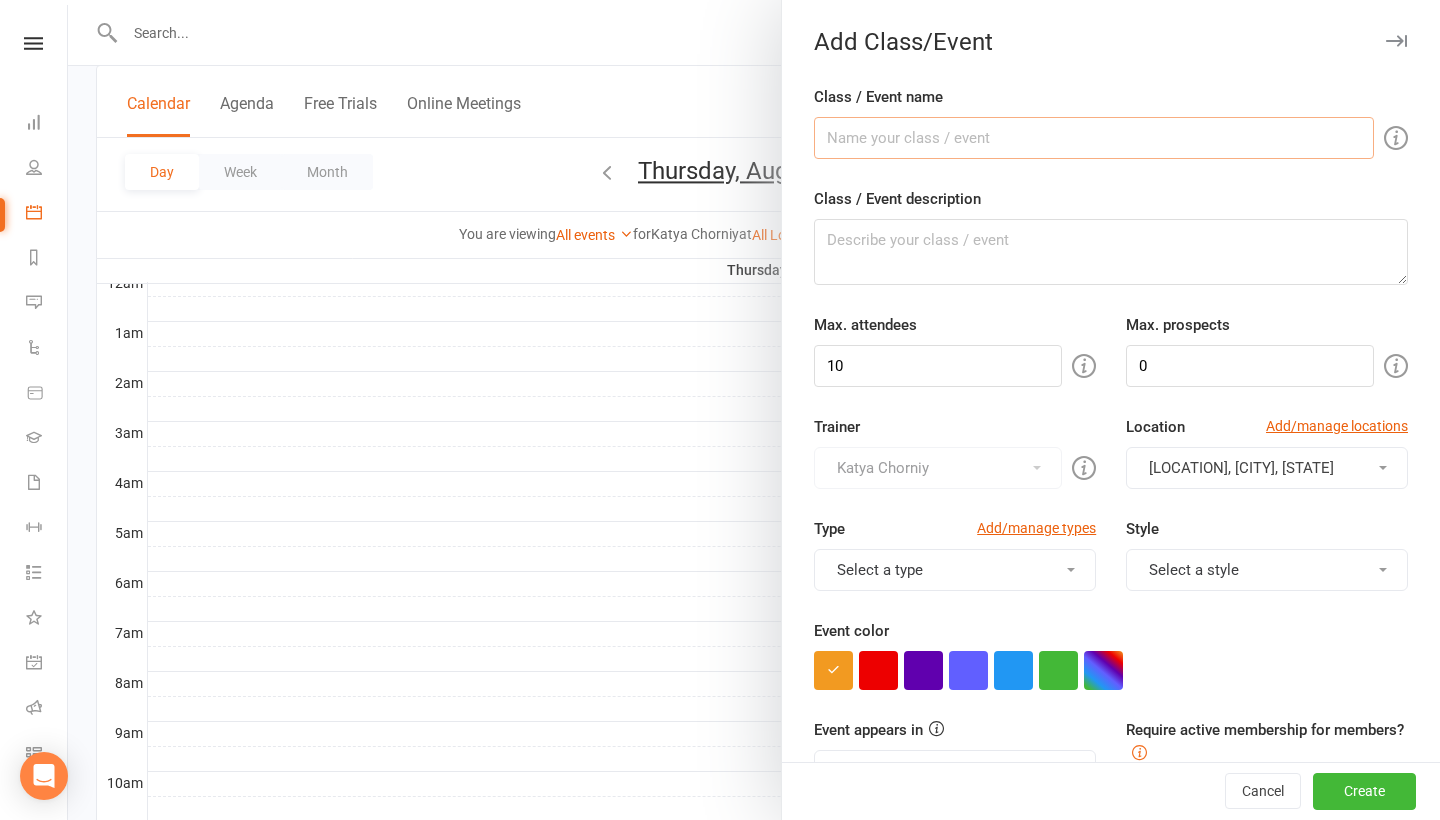 click on "Class / Event name" at bounding box center [1094, 138] 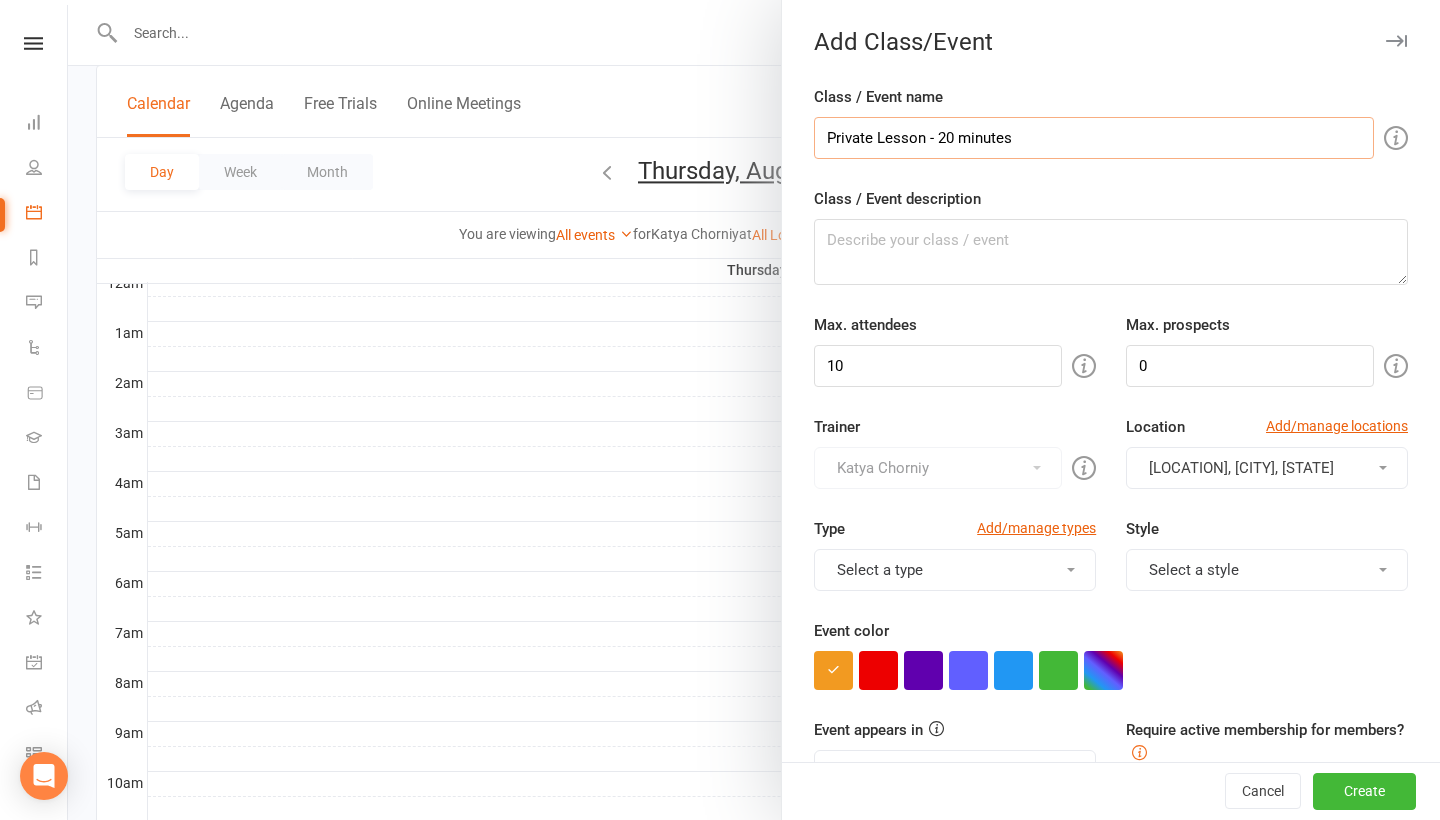type on "Private Lesson - 20 minutes" 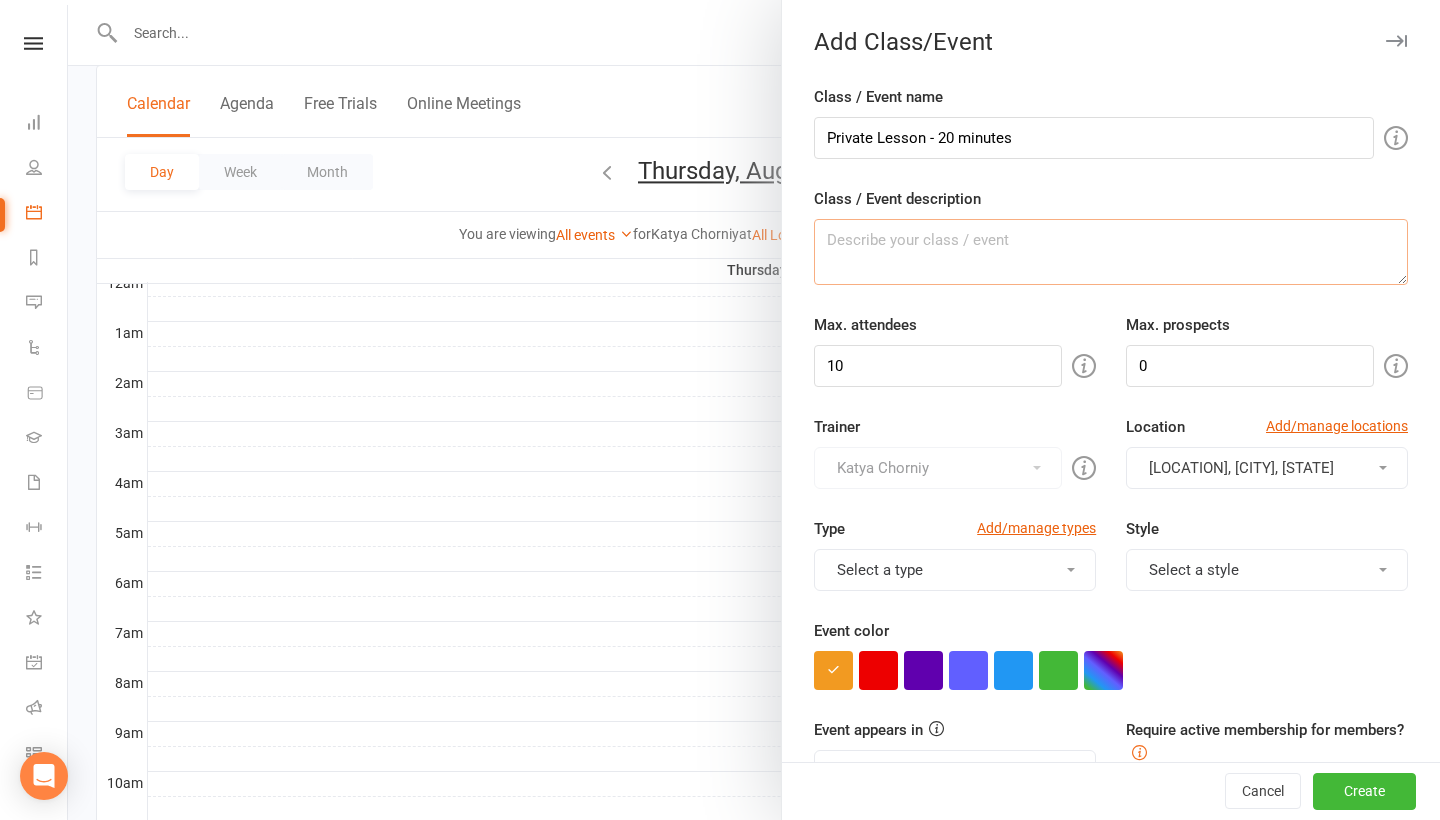 click on "Class / Event description" at bounding box center (1111, 252) 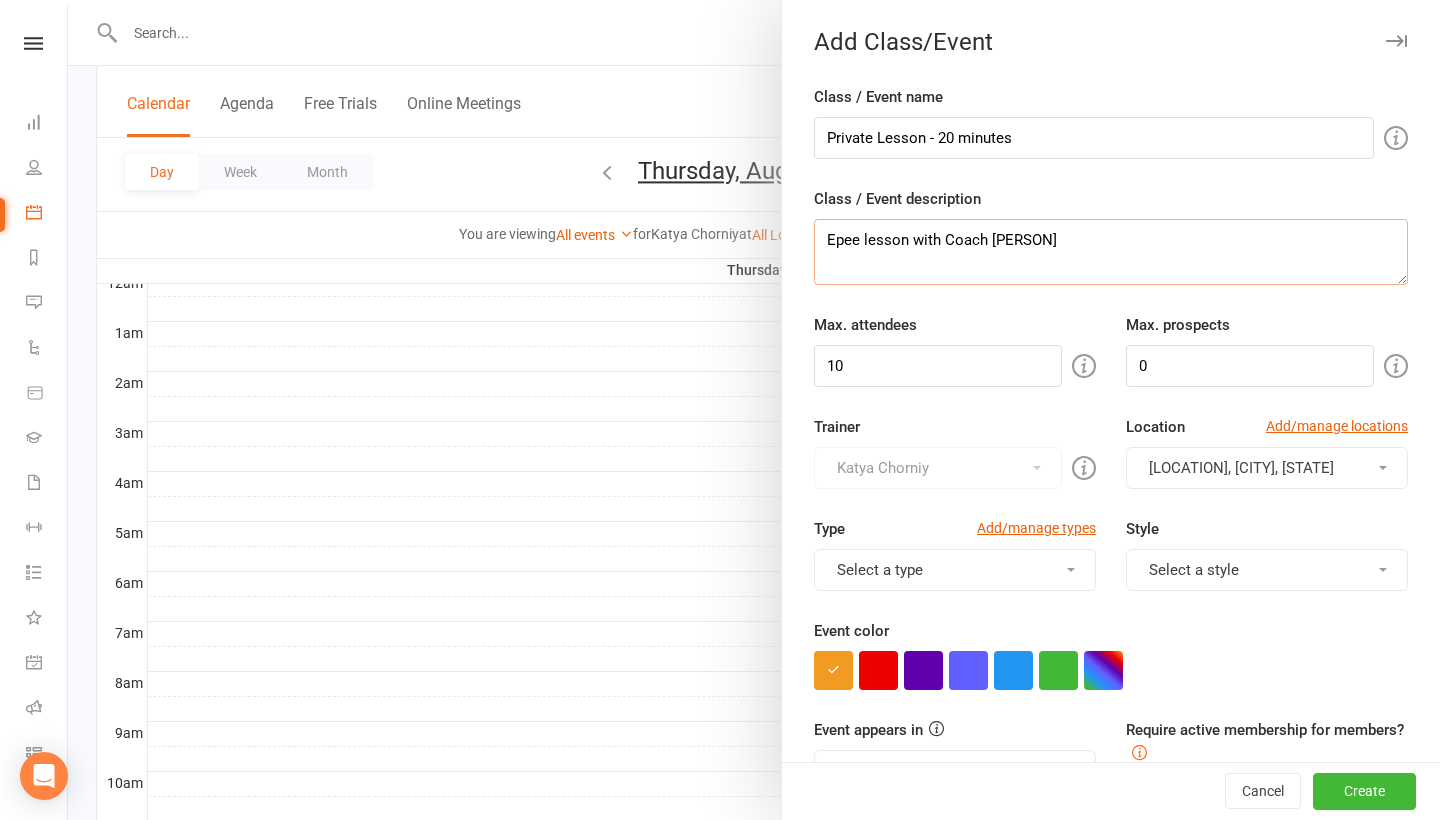 scroll, scrollTop: 68, scrollLeft: 0, axis: vertical 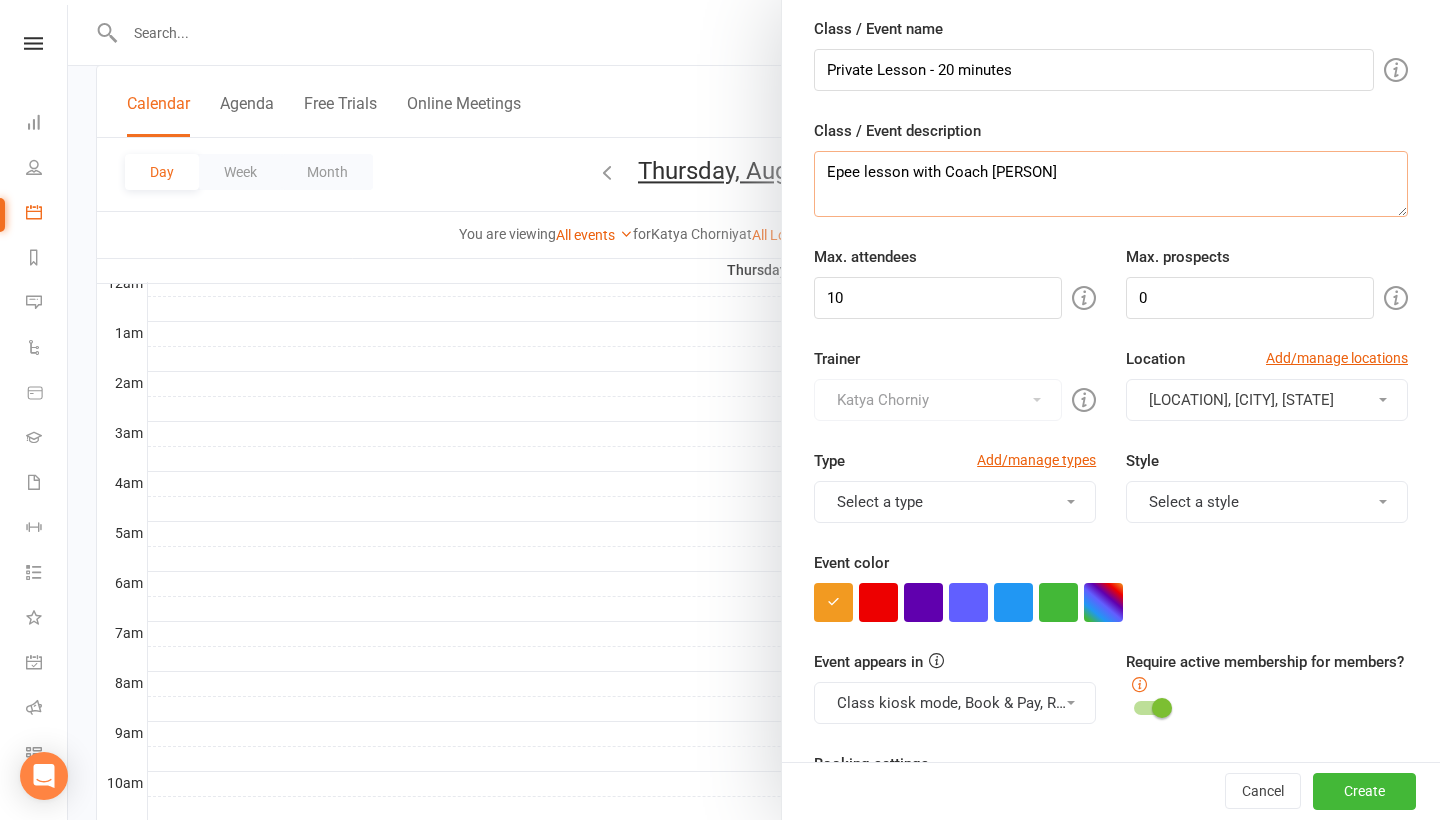 type on "Epee lesson with Coach [PERSON]" 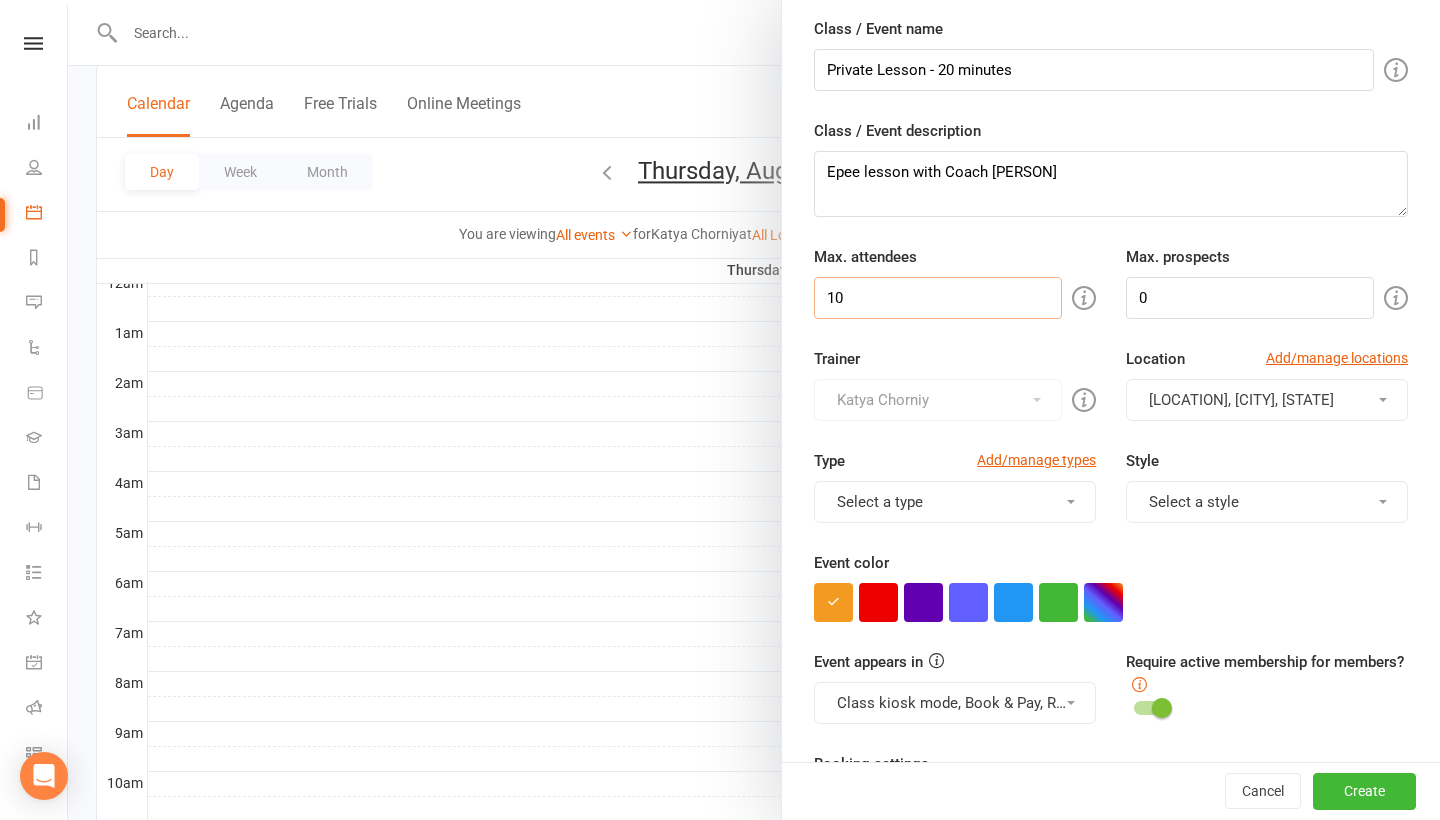 click on "10" at bounding box center (938, 298) 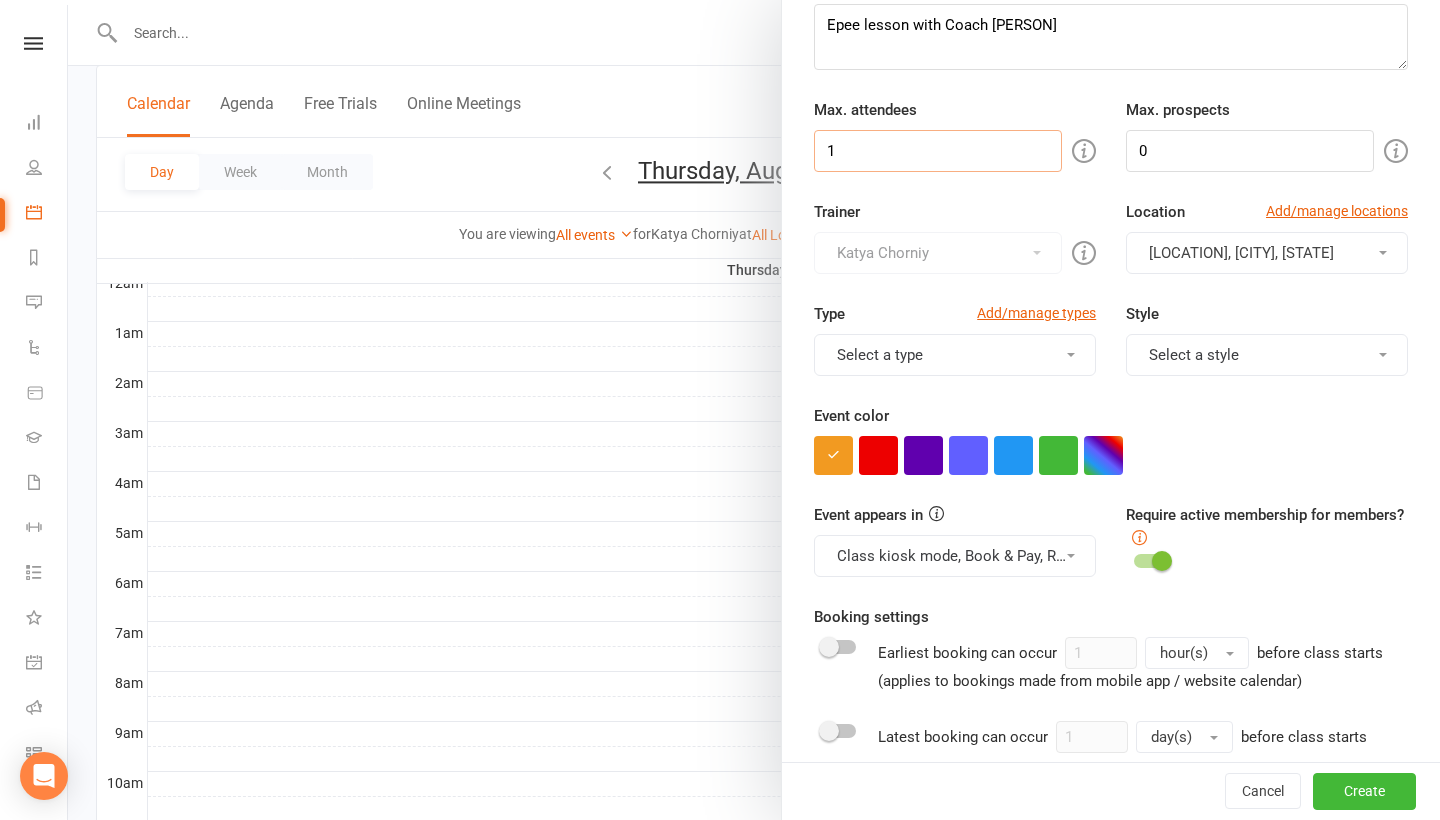 scroll, scrollTop: 218, scrollLeft: 0, axis: vertical 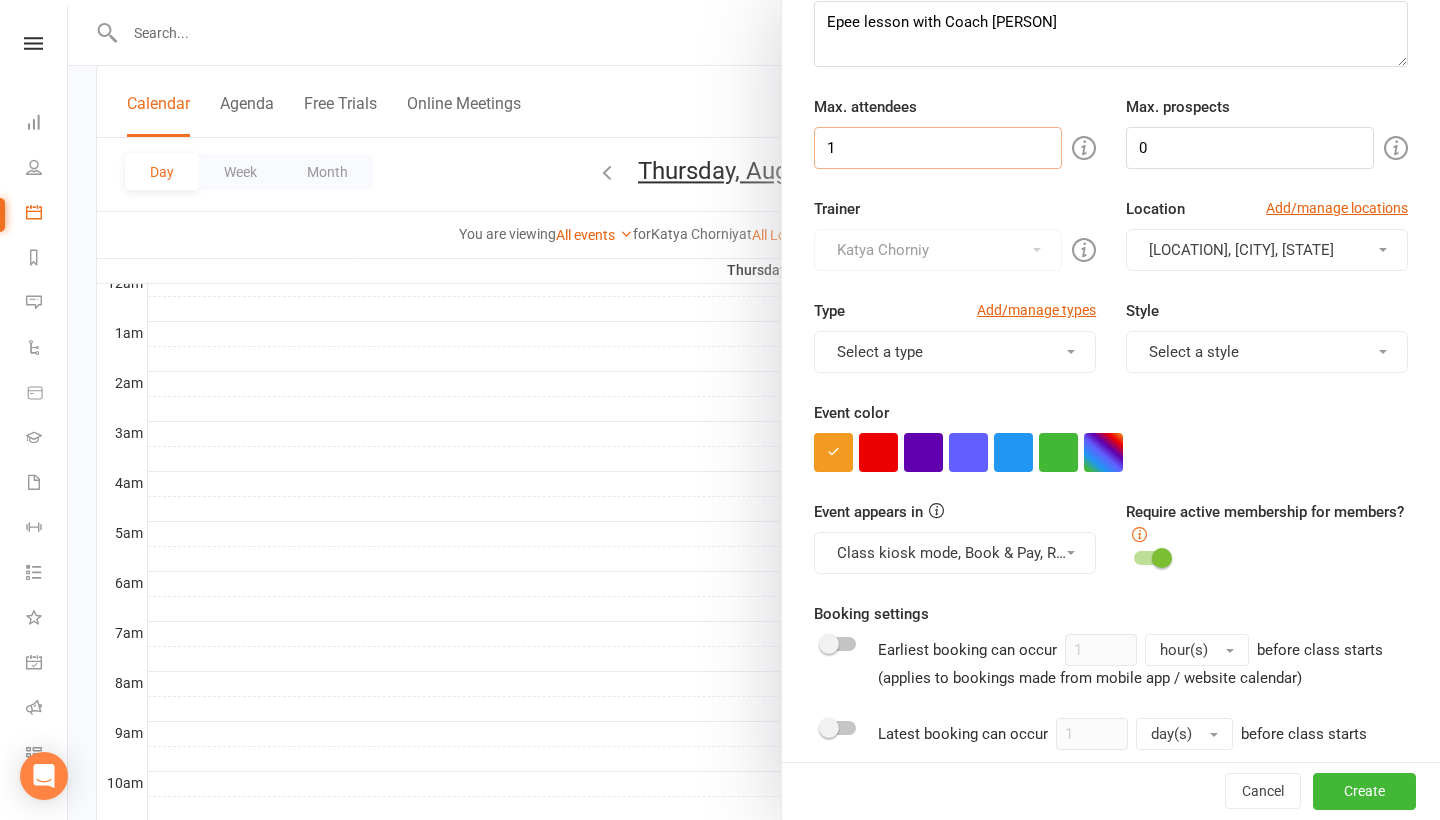 type on "1" 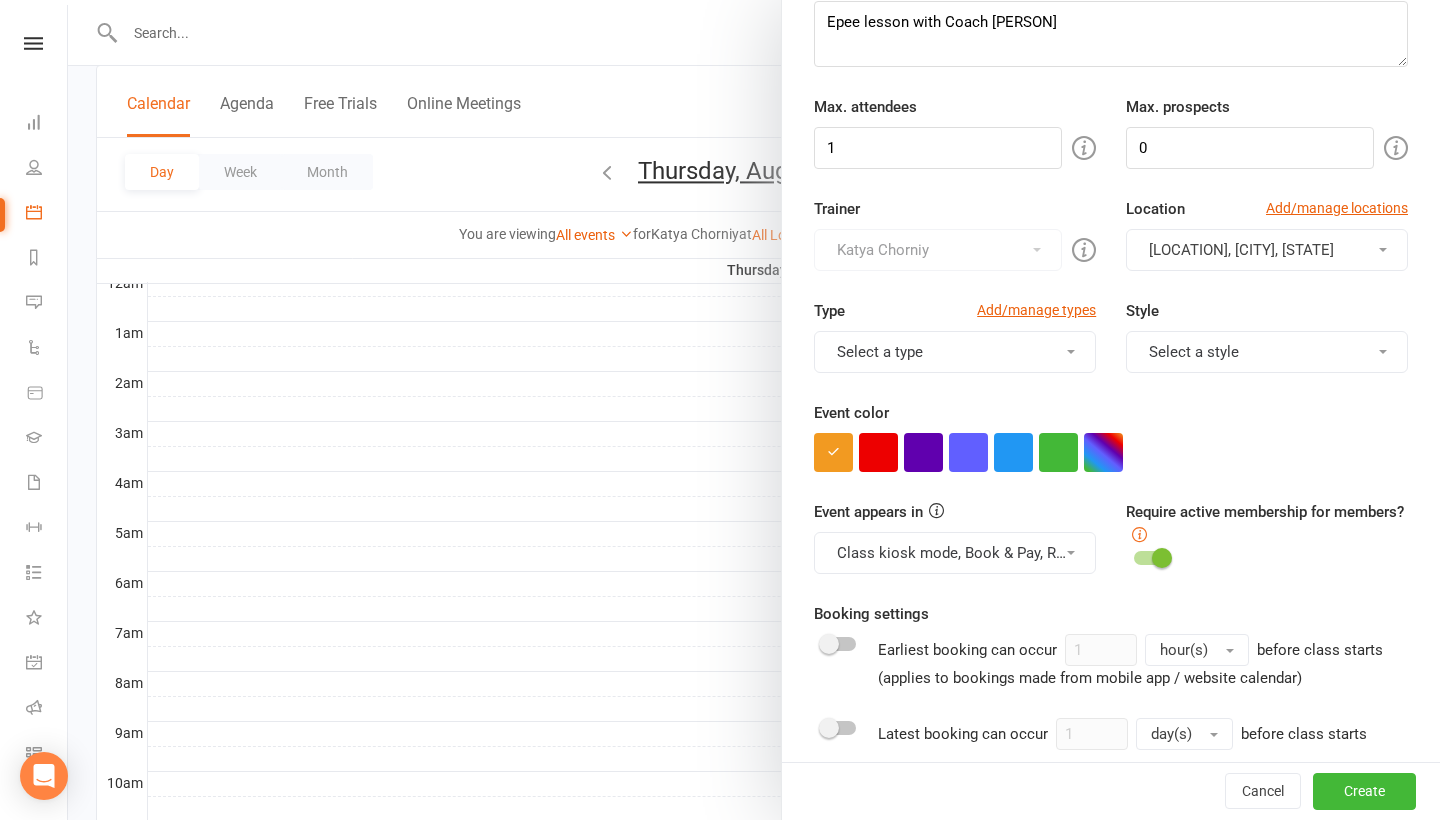 click on "Select a type" at bounding box center [955, 352] 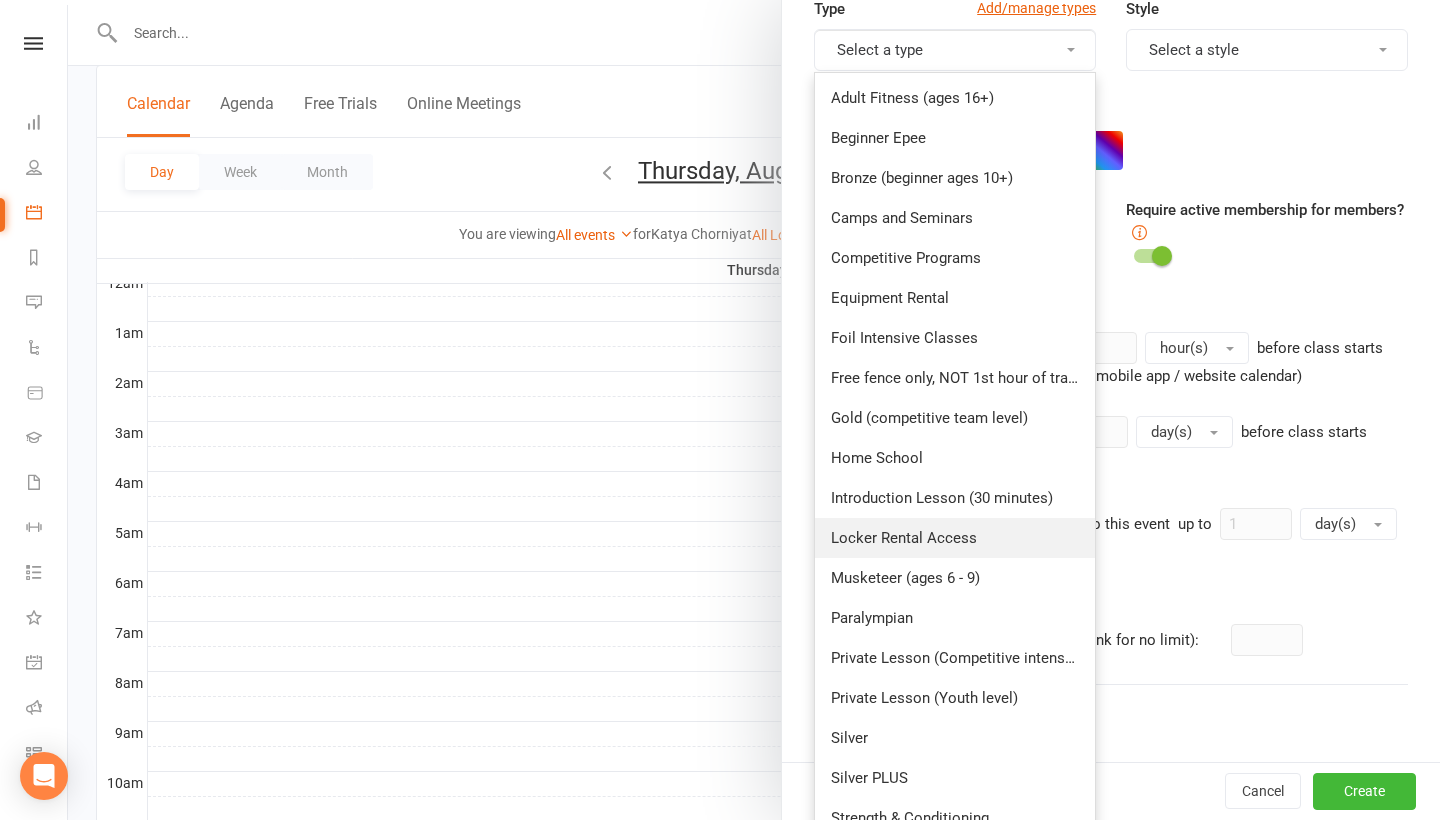 scroll, scrollTop: 522, scrollLeft: 0, axis: vertical 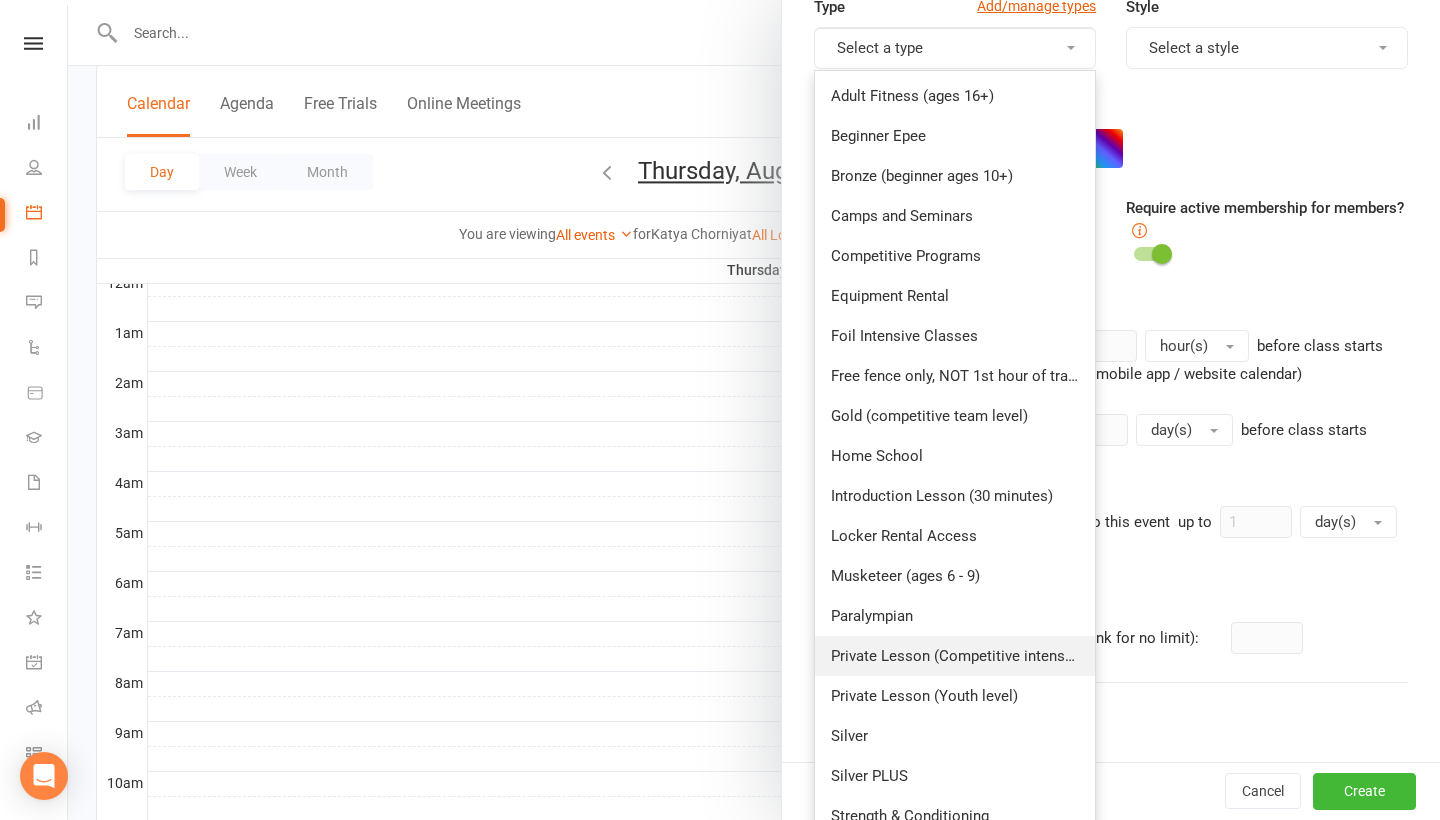 click on "Private Lesson (Competitive intensive)" at bounding box center [955, 656] 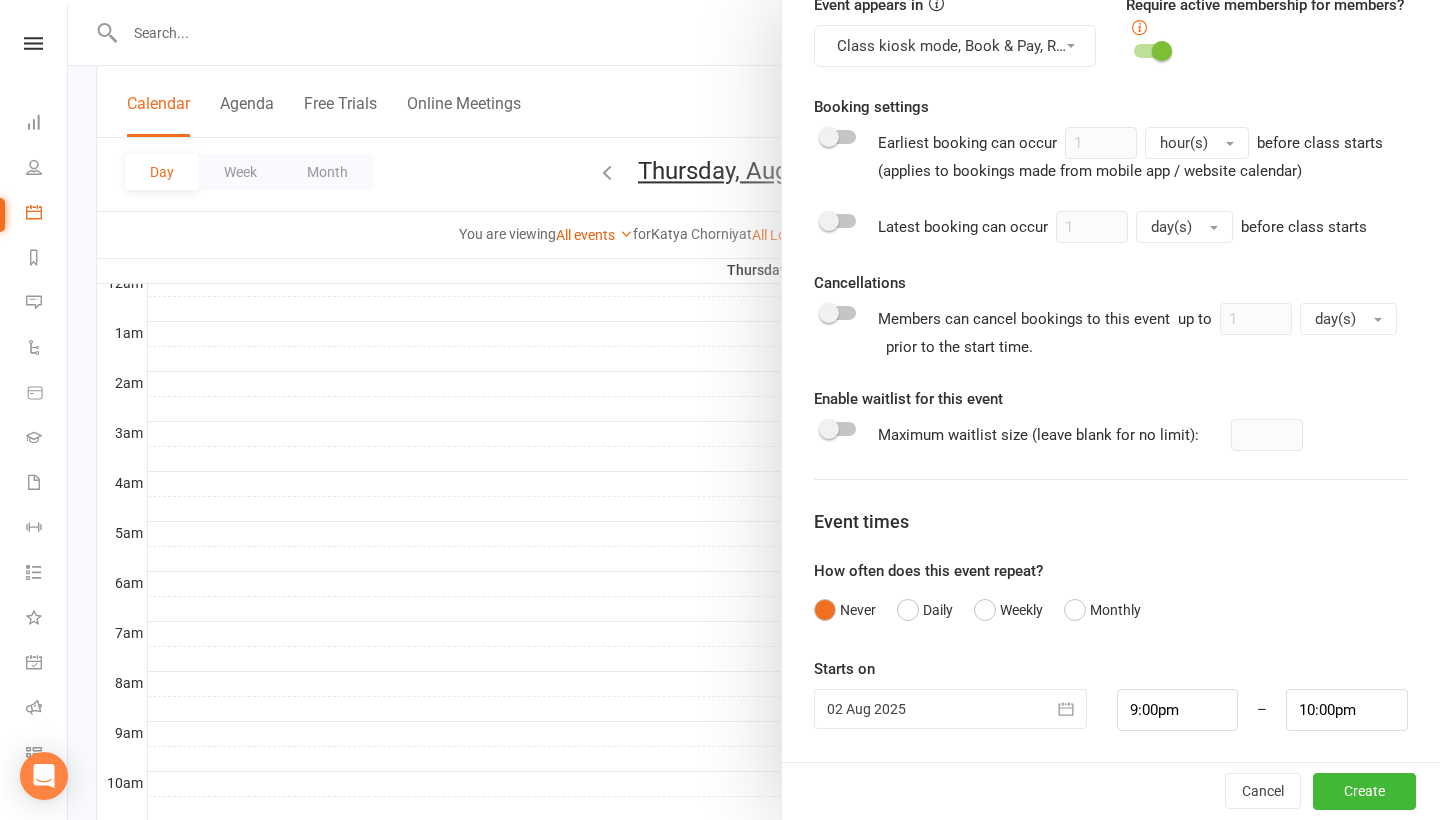 scroll, scrollTop: 724, scrollLeft: 0, axis: vertical 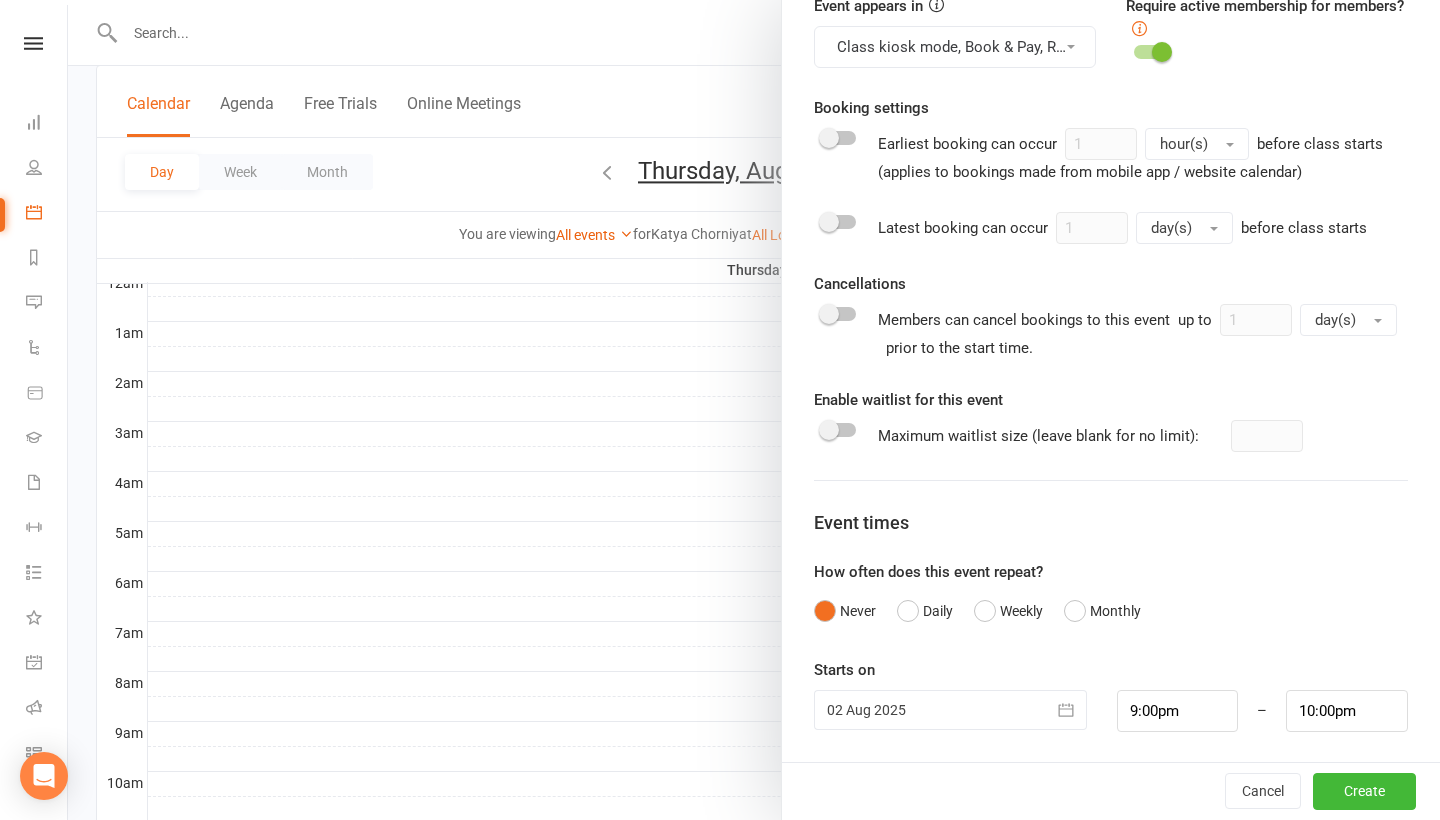 click 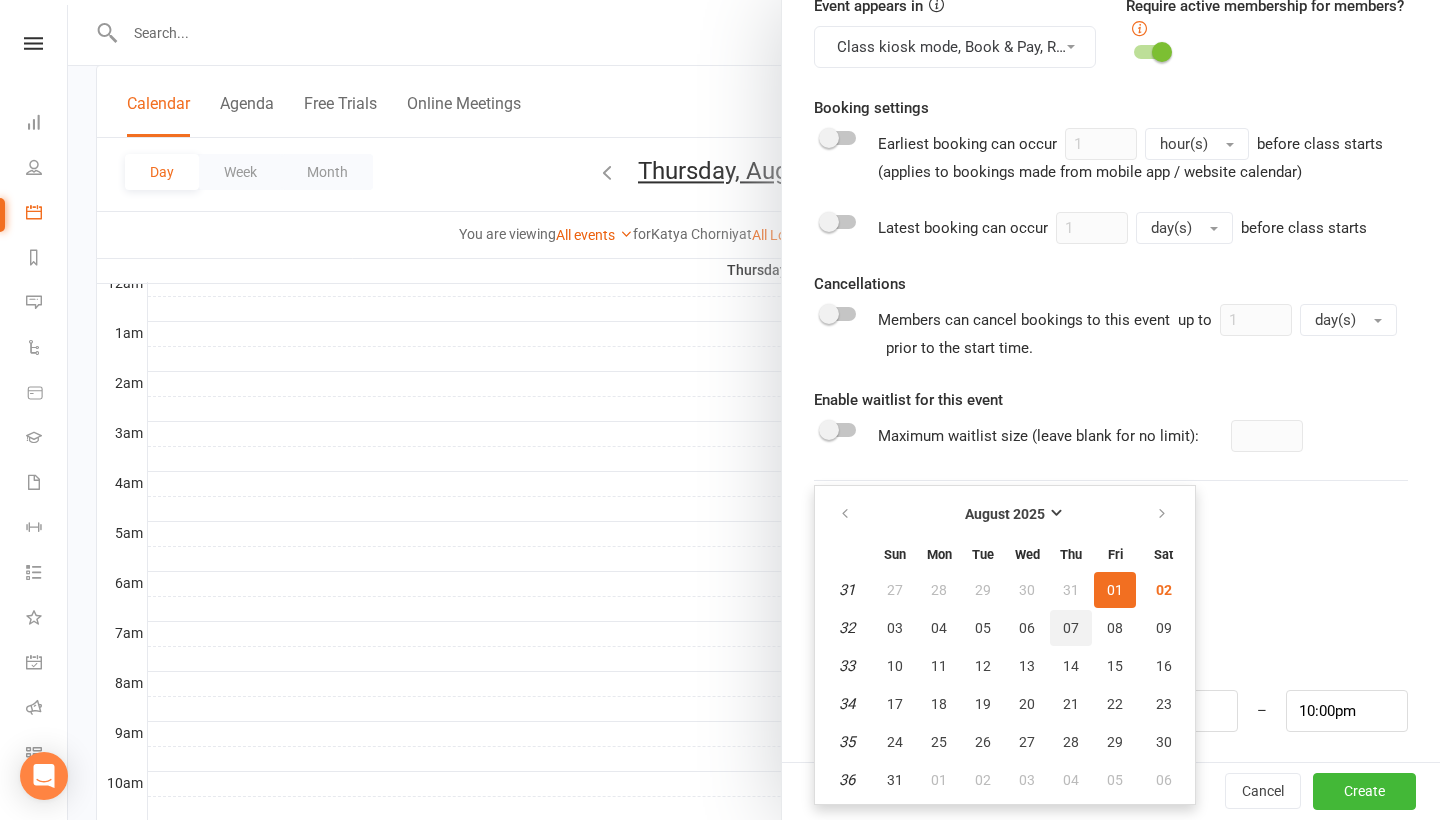 click on "07" at bounding box center [1071, 628] 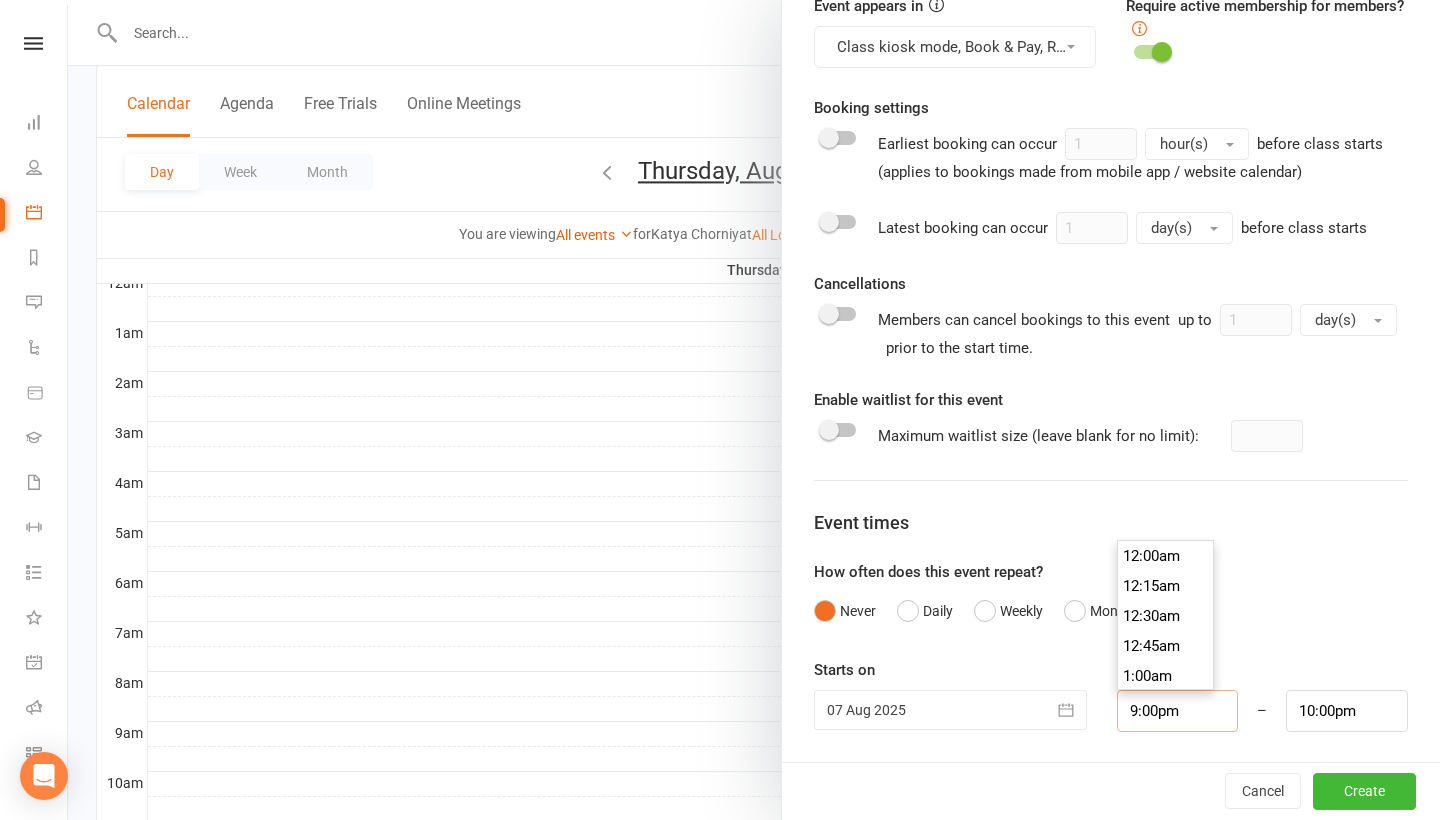 click on "9:00pm" at bounding box center [1178, 711] 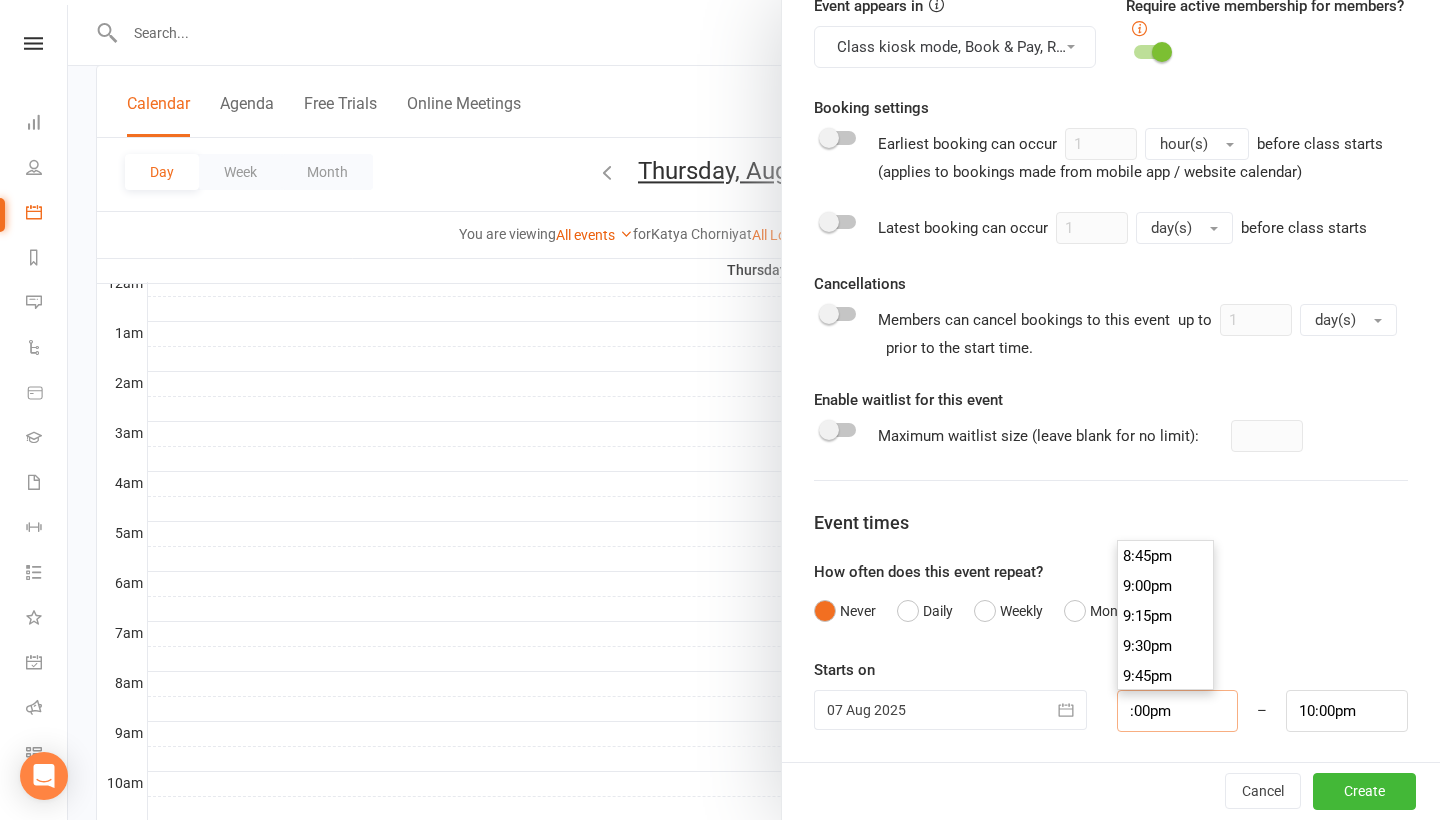 type on "8:00pm" 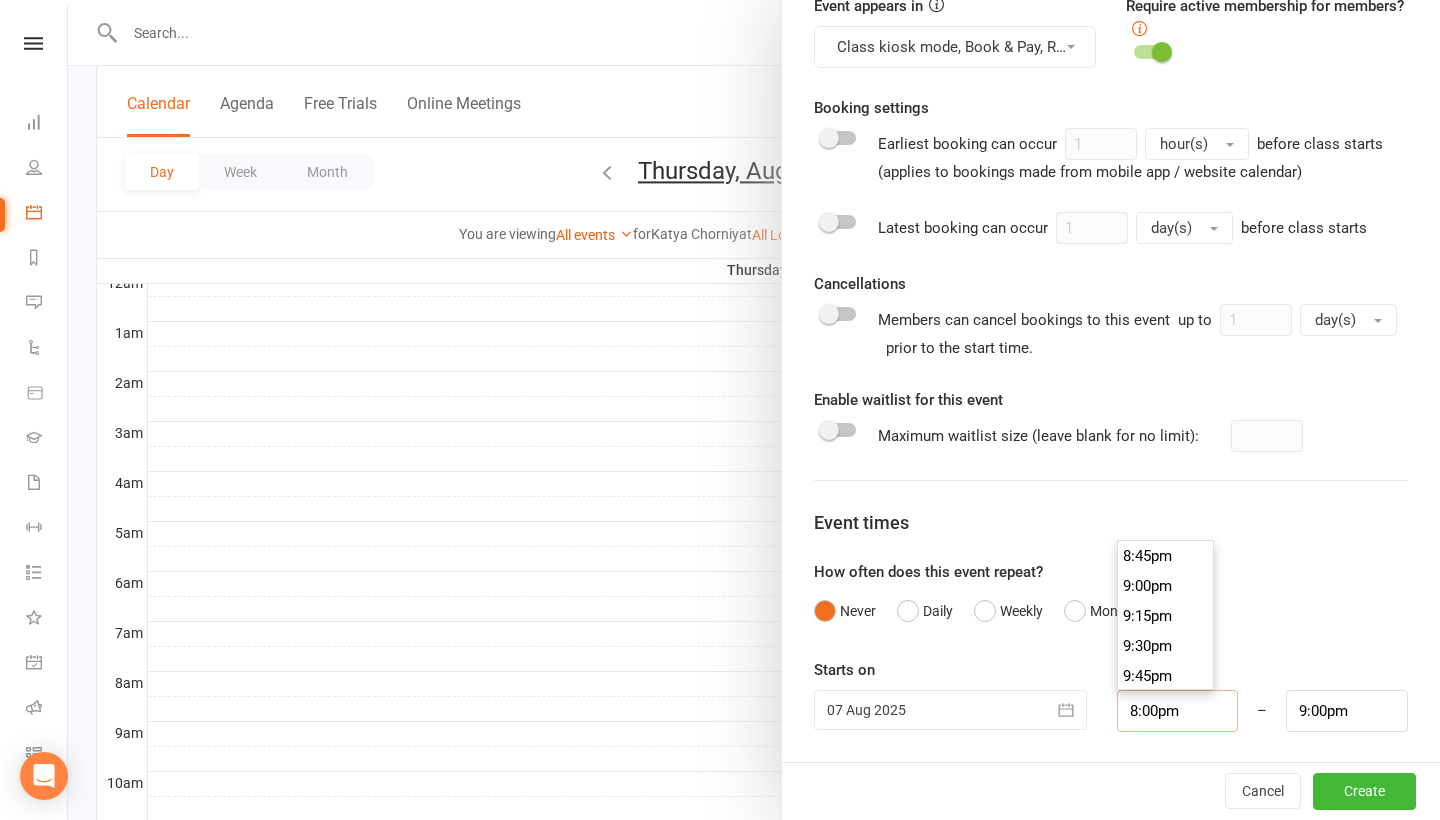 scroll, scrollTop: 0, scrollLeft: 0, axis: both 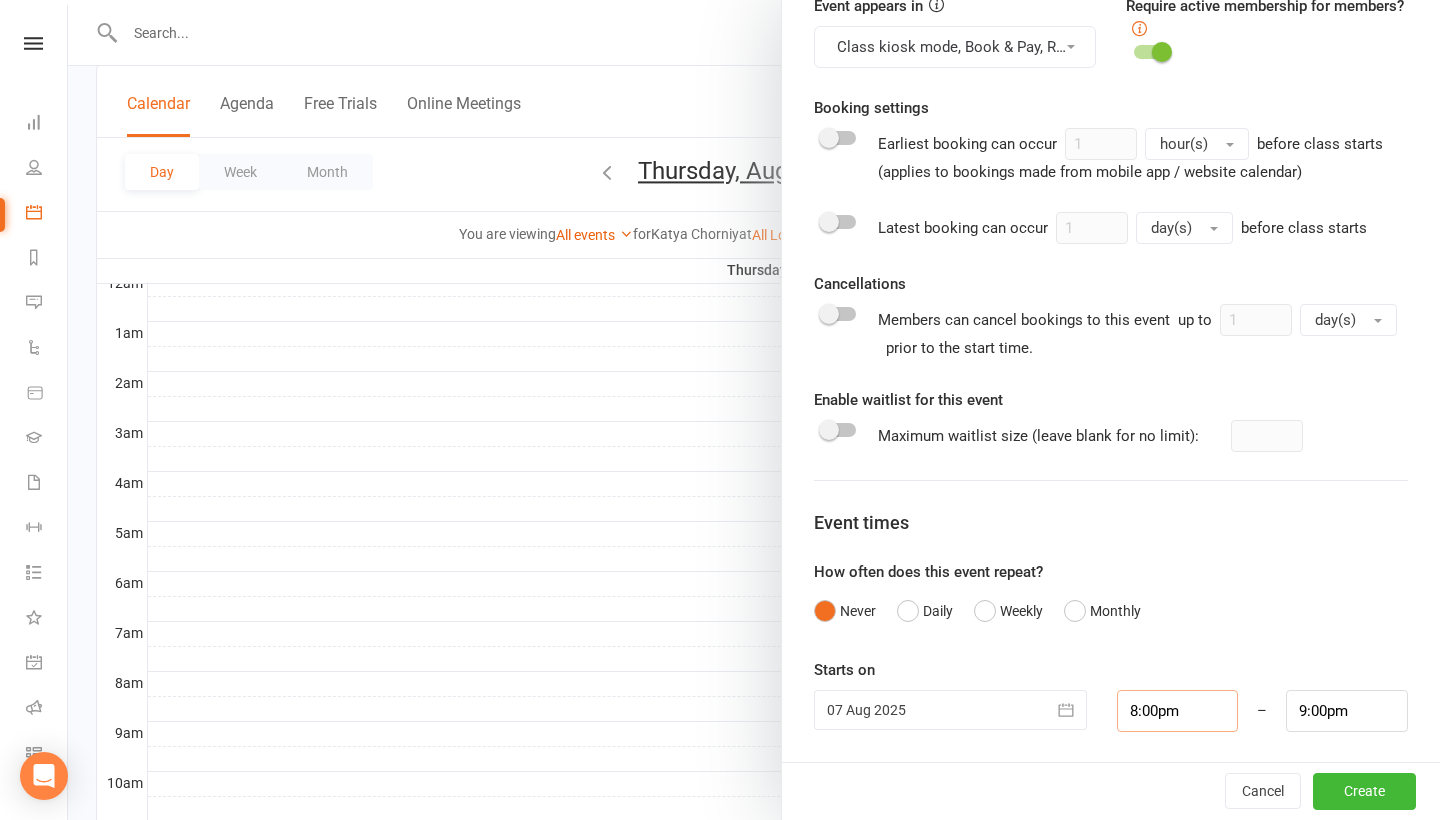 type on "8:00pm" 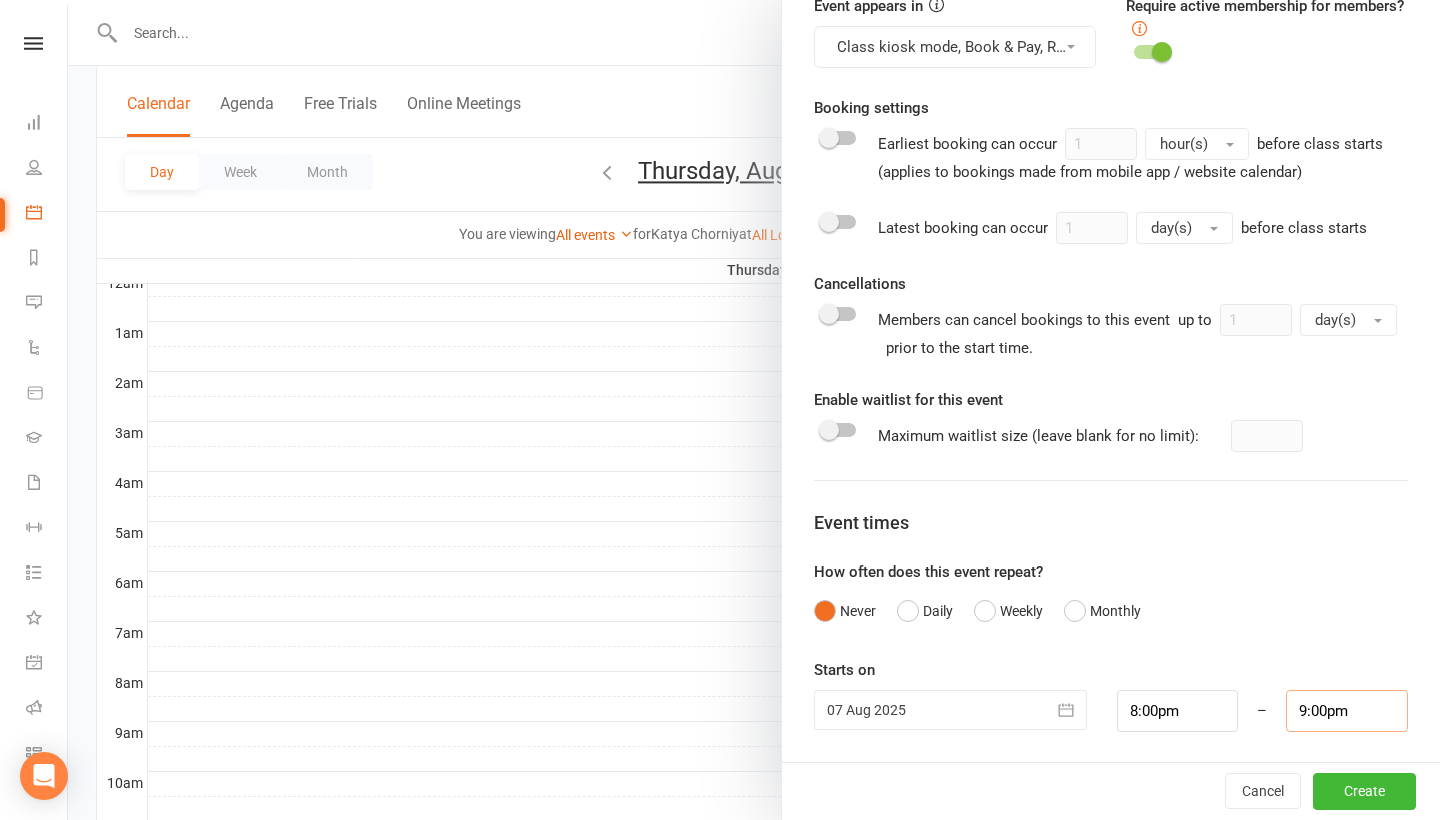 click on "9:00pm" at bounding box center (1347, 711) 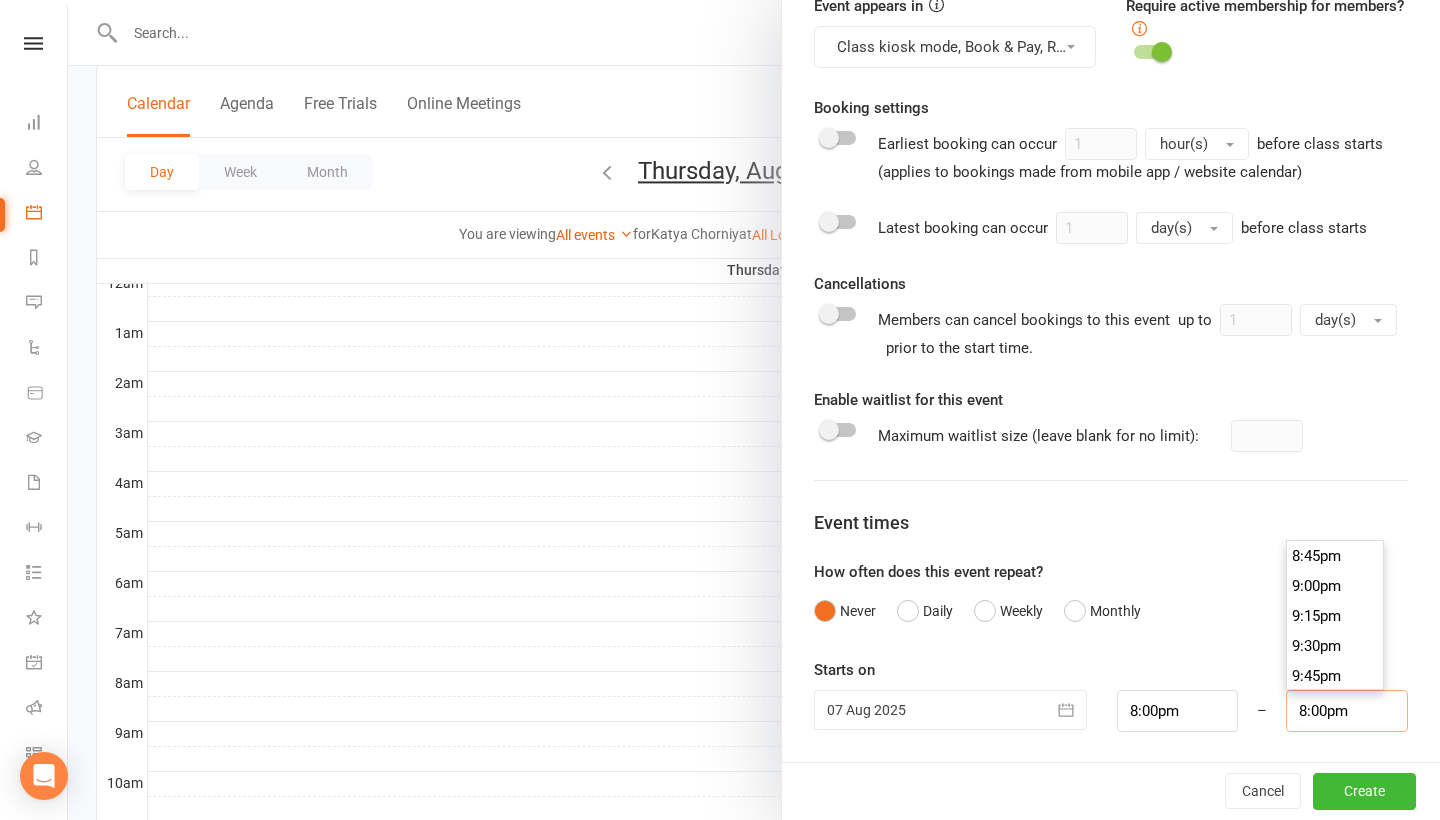 scroll, scrollTop: 2370, scrollLeft: 0, axis: vertical 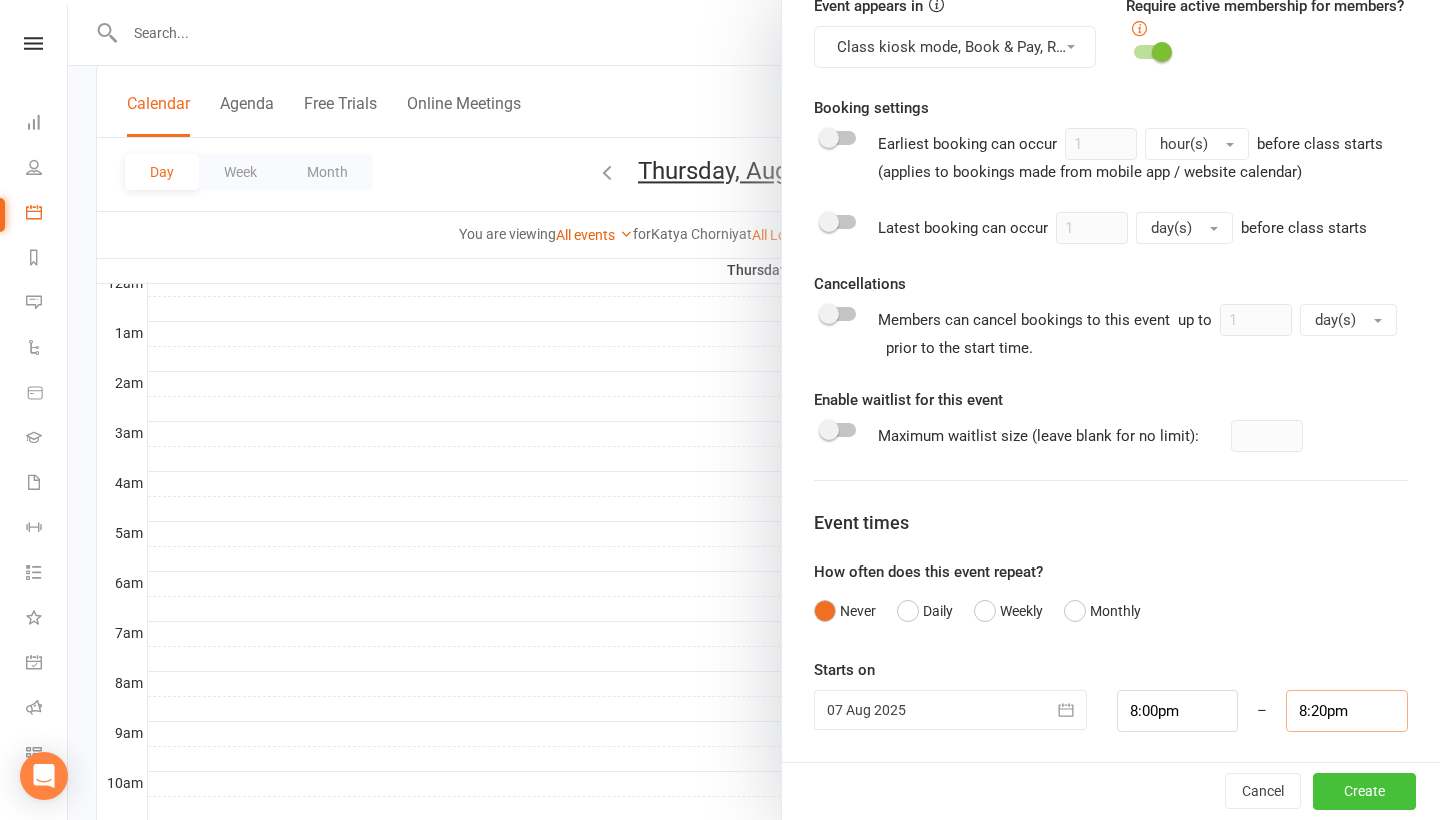 type on "8:20pm" 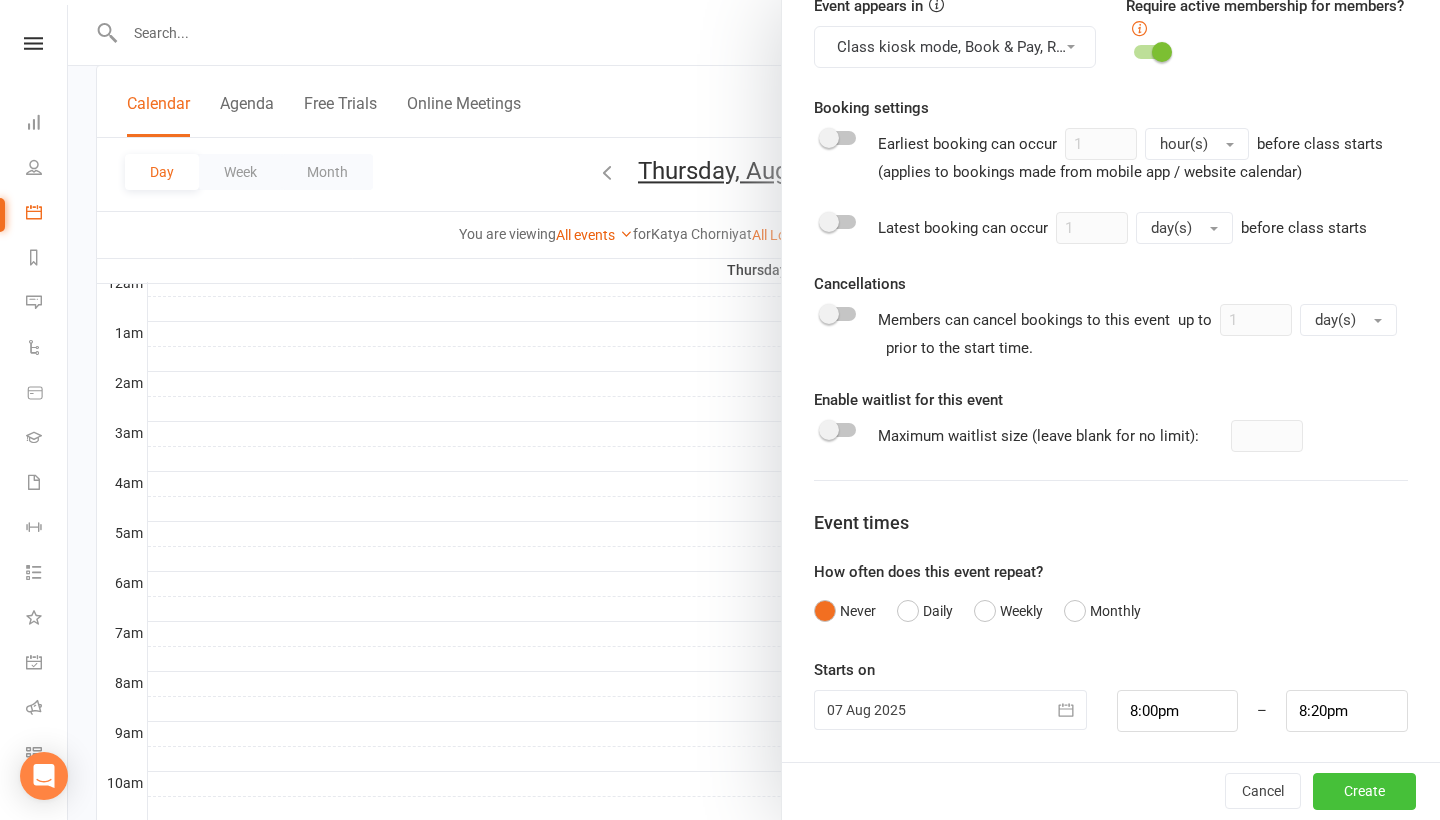 click on "Create" at bounding box center [1364, 792] 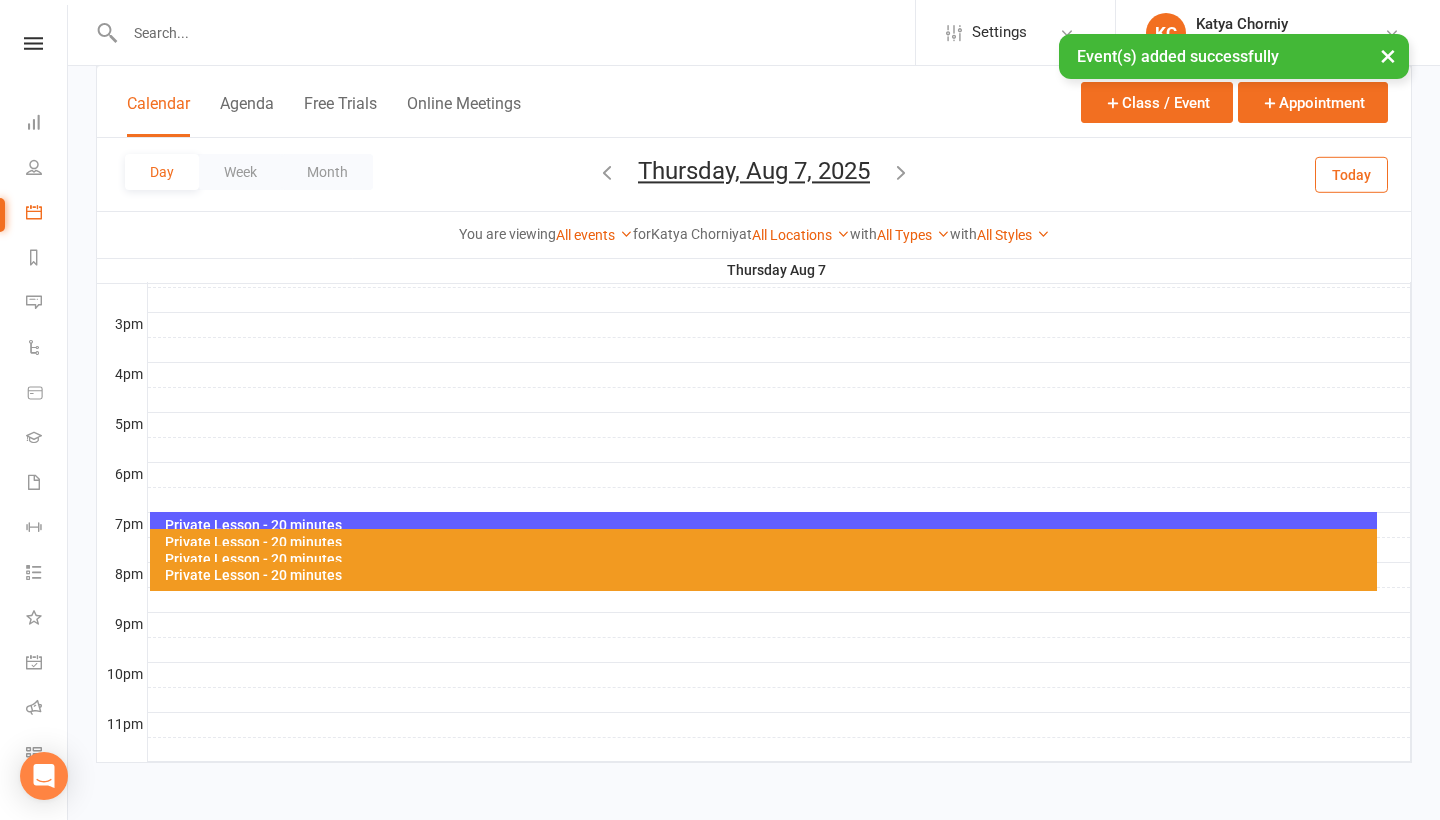 scroll, scrollTop: 861, scrollLeft: 0, axis: vertical 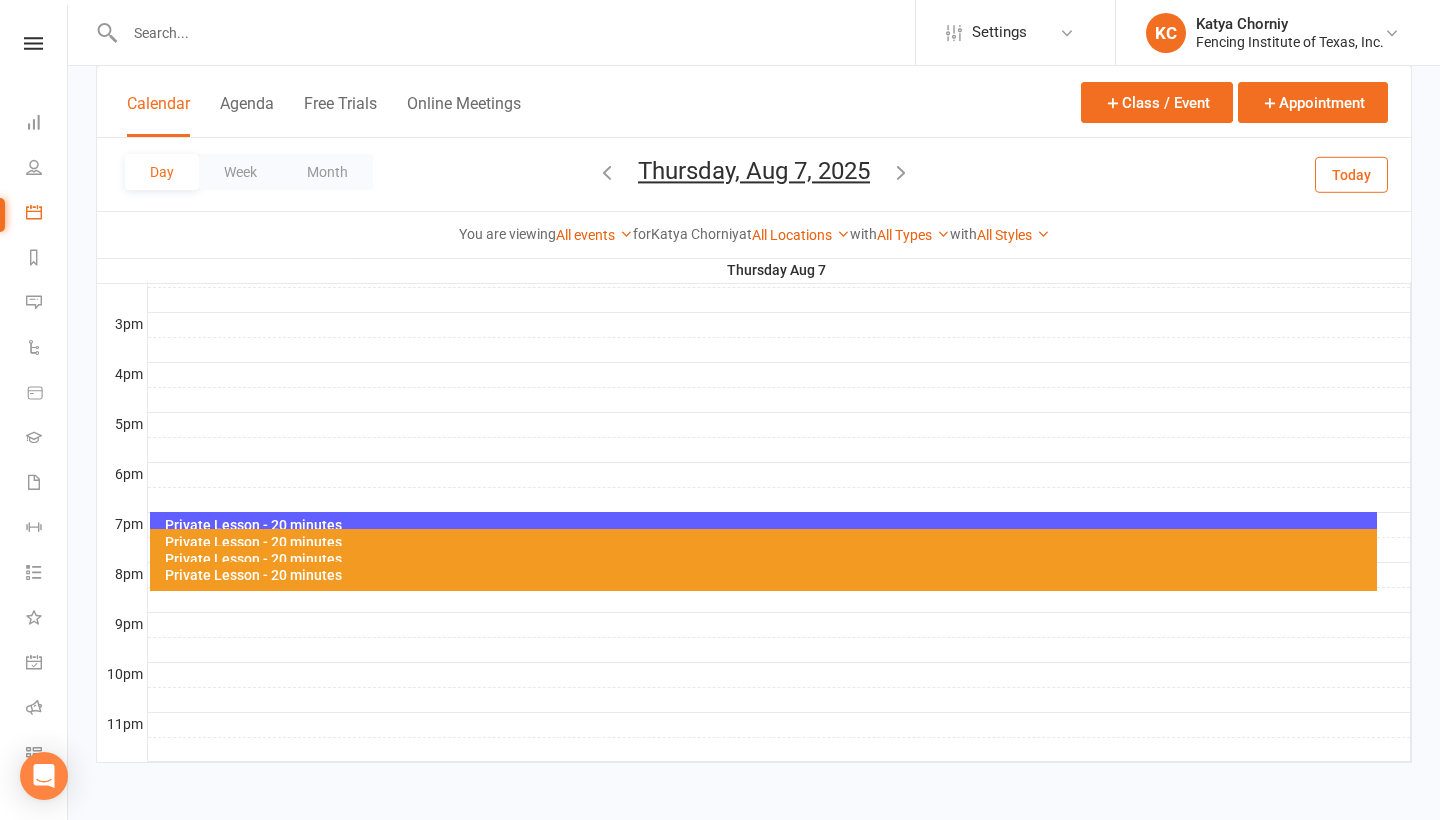 click on "Calendar" at bounding box center (158, 115) 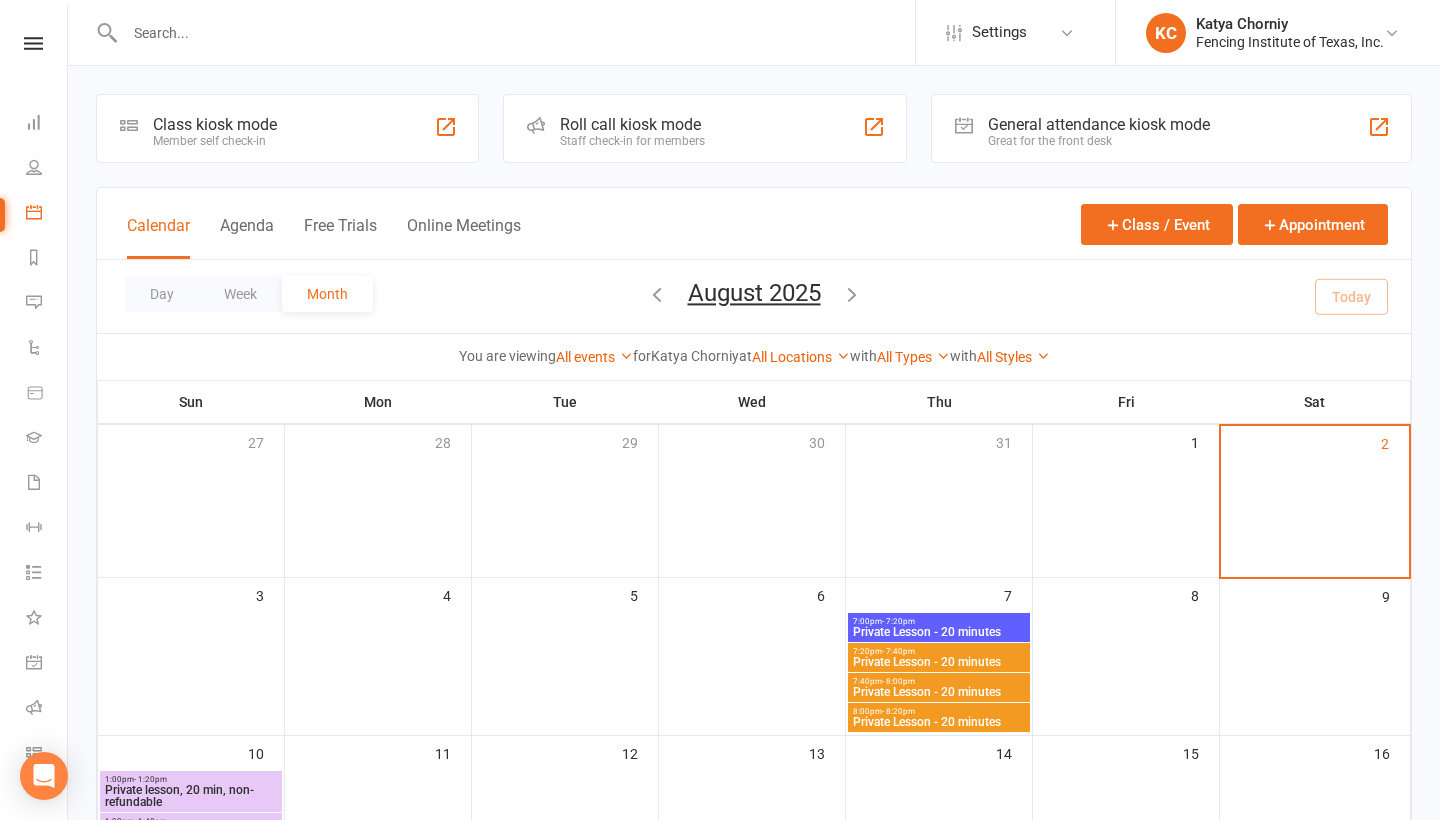 scroll, scrollTop: 0, scrollLeft: 0, axis: both 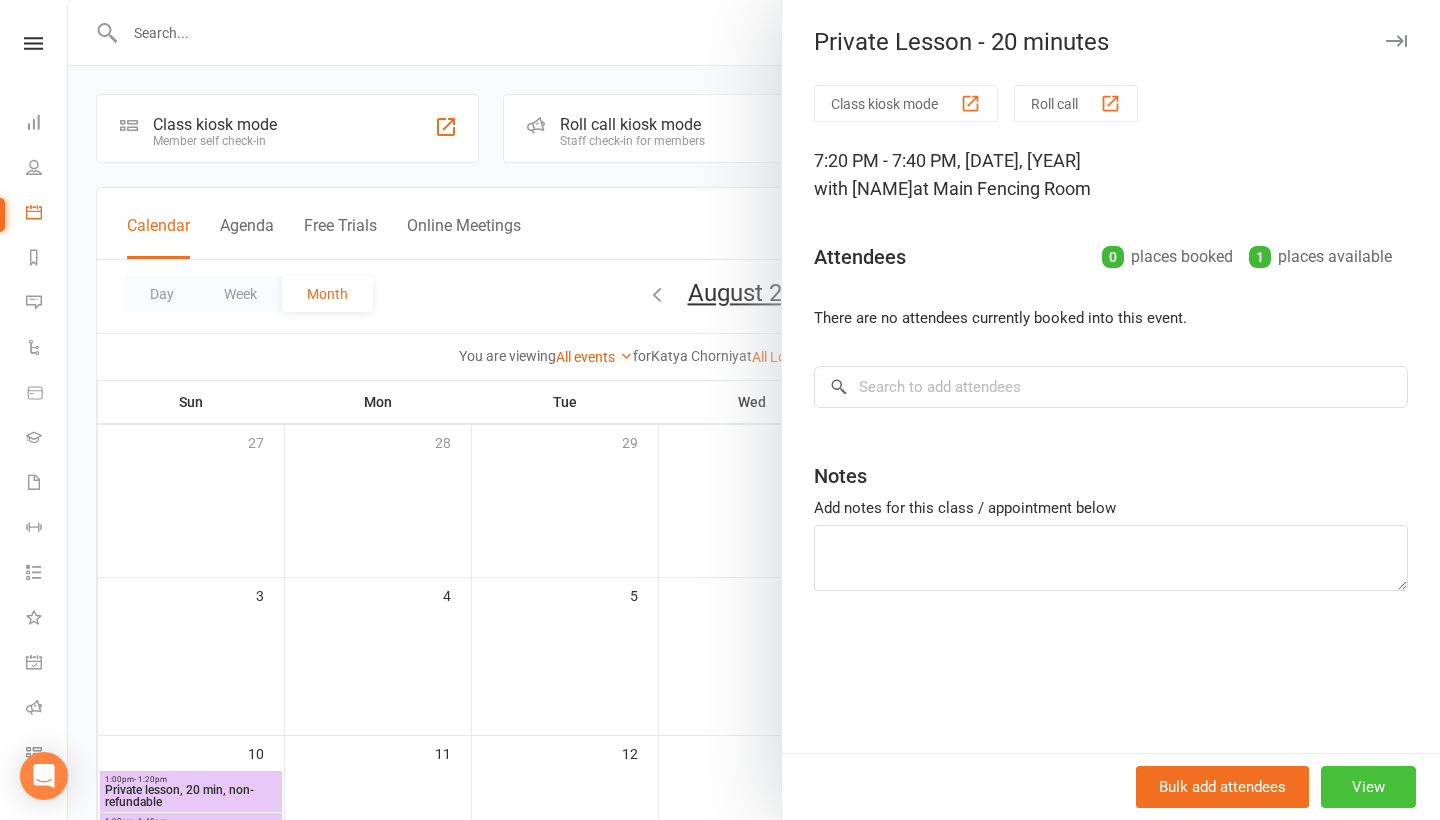click on "View" at bounding box center [1368, 787] 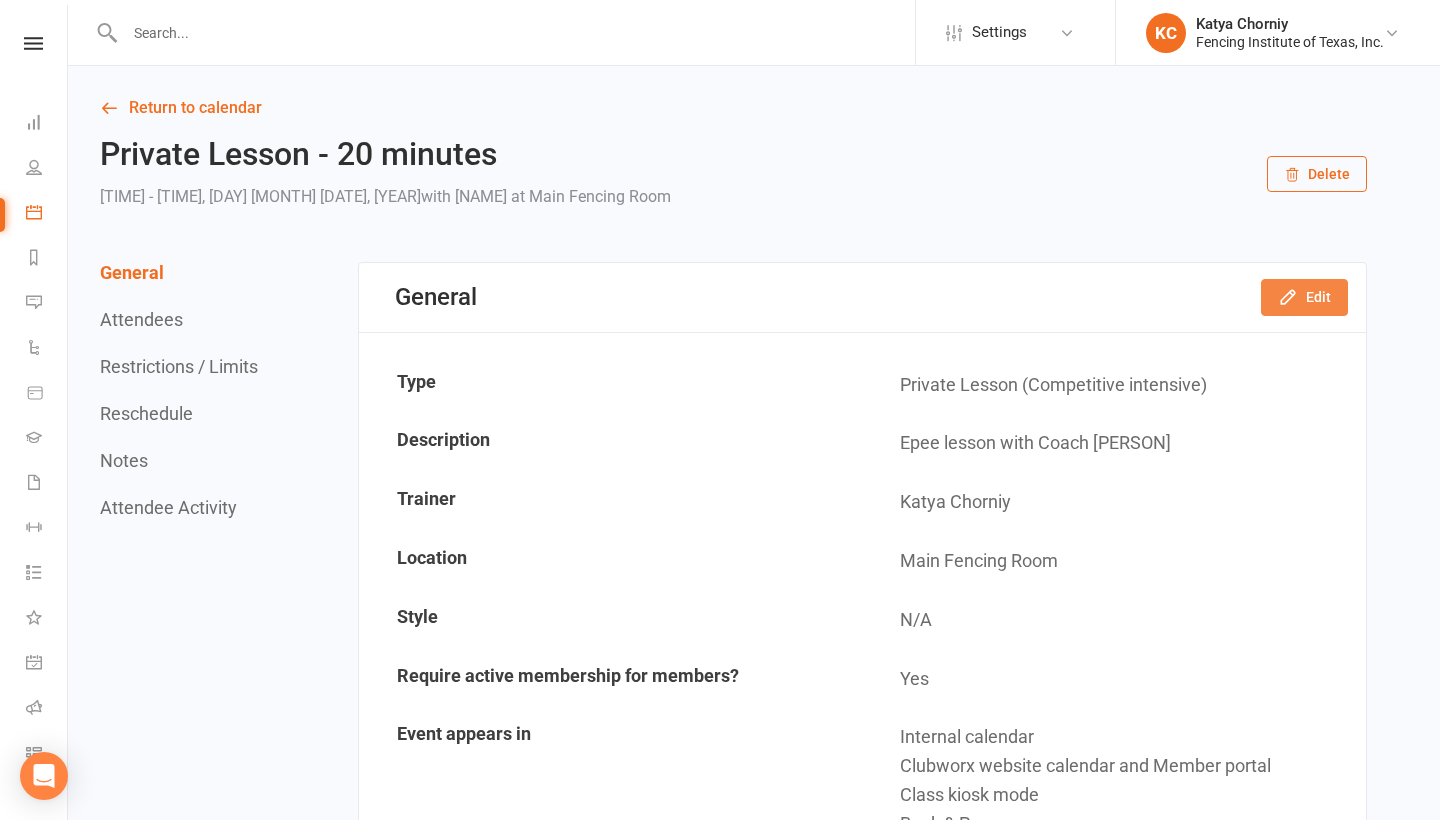 click on "Edit" at bounding box center (1304, 297) 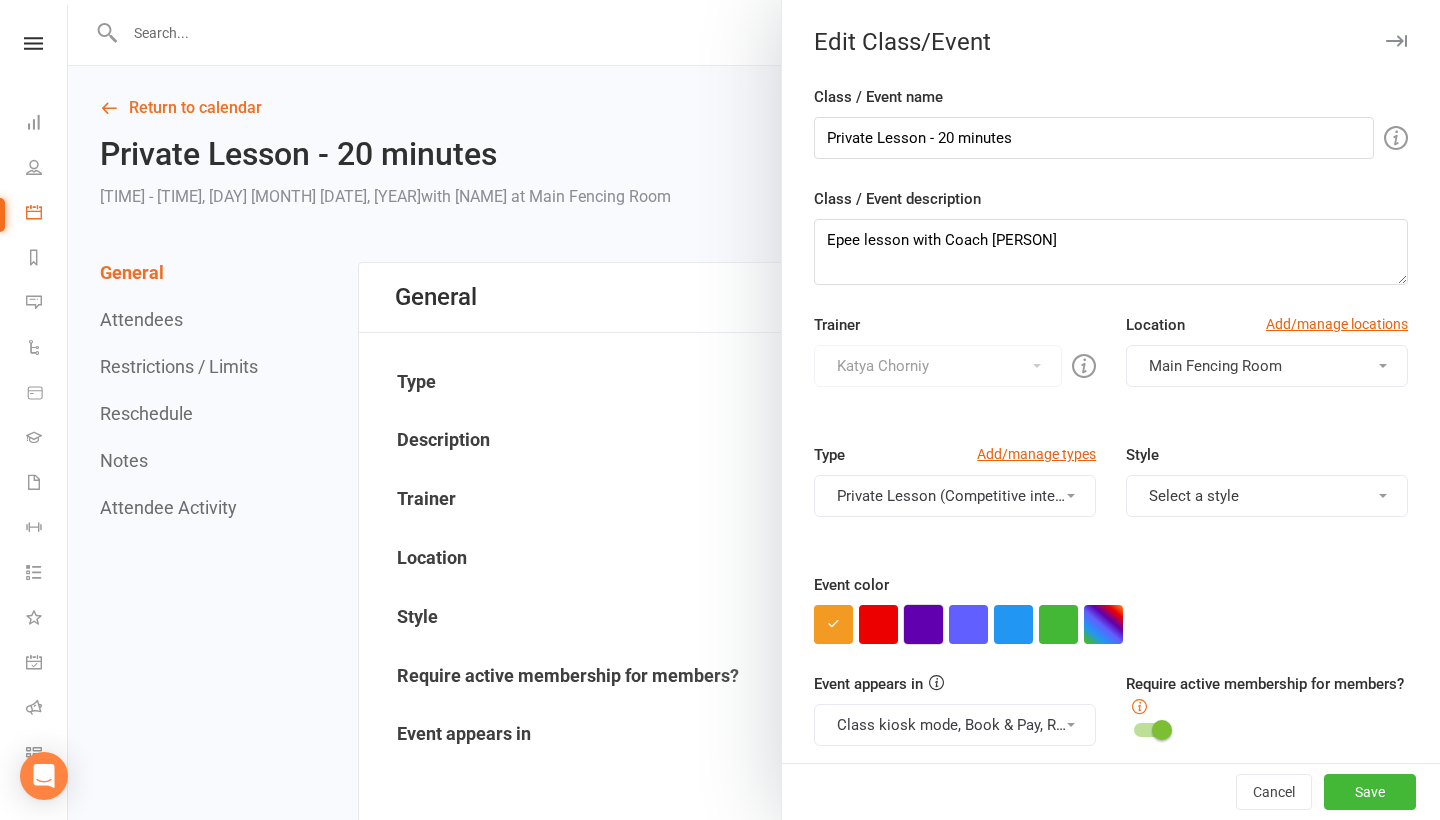 click at bounding box center [923, 624] 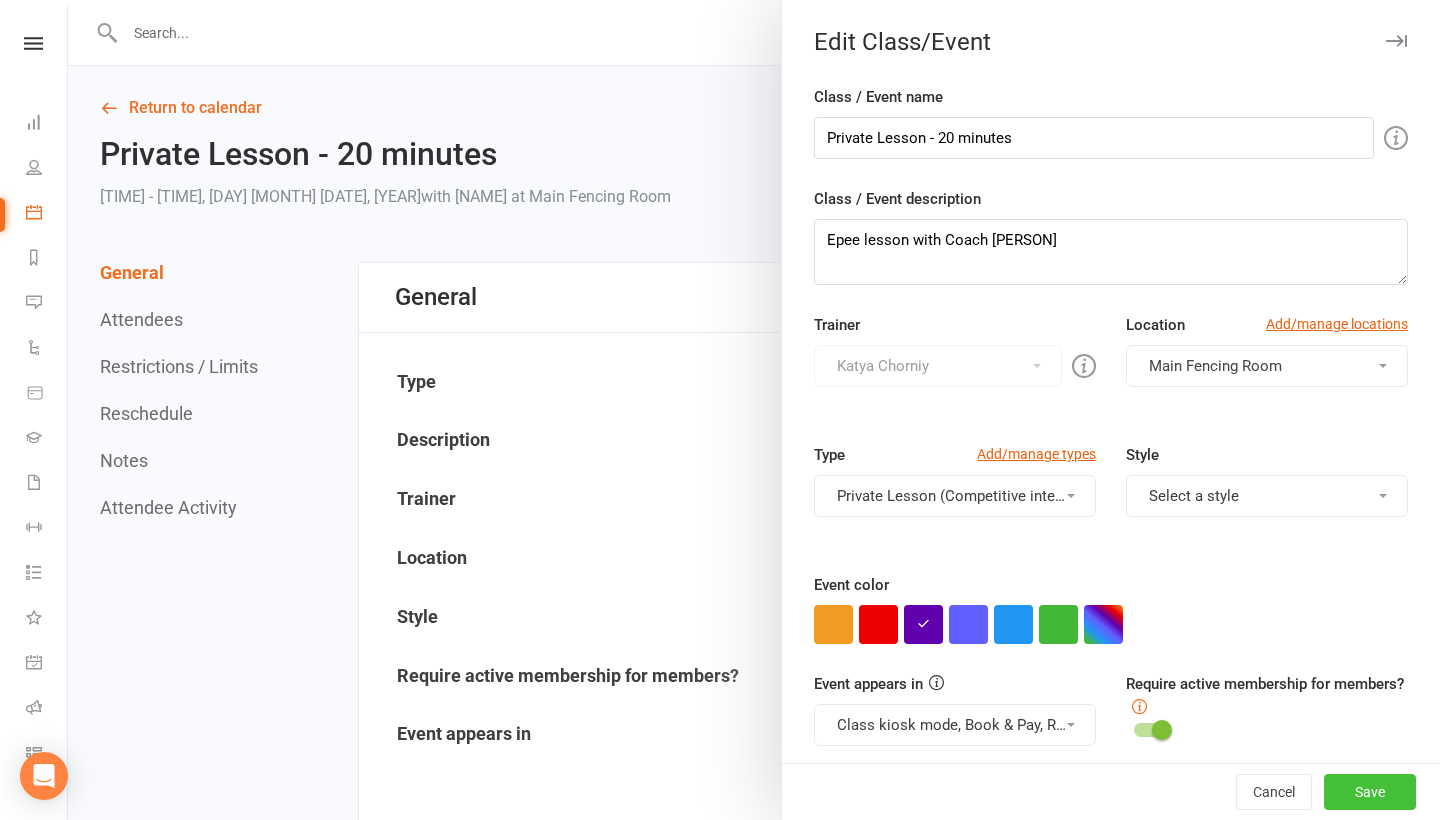click on "Save" at bounding box center (1370, 792) 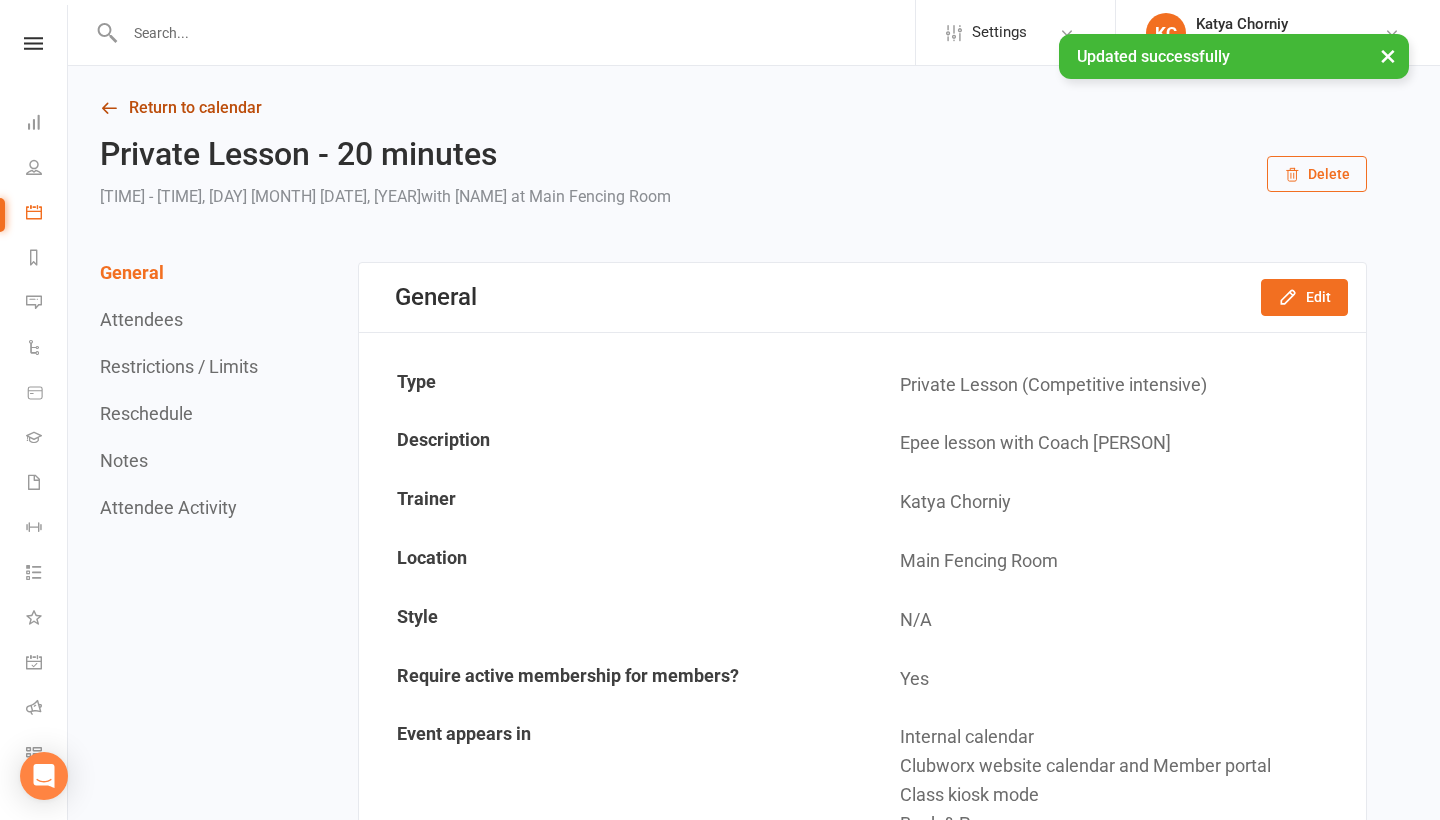 click on "Return to calendar" at bounding box center (733, 108) 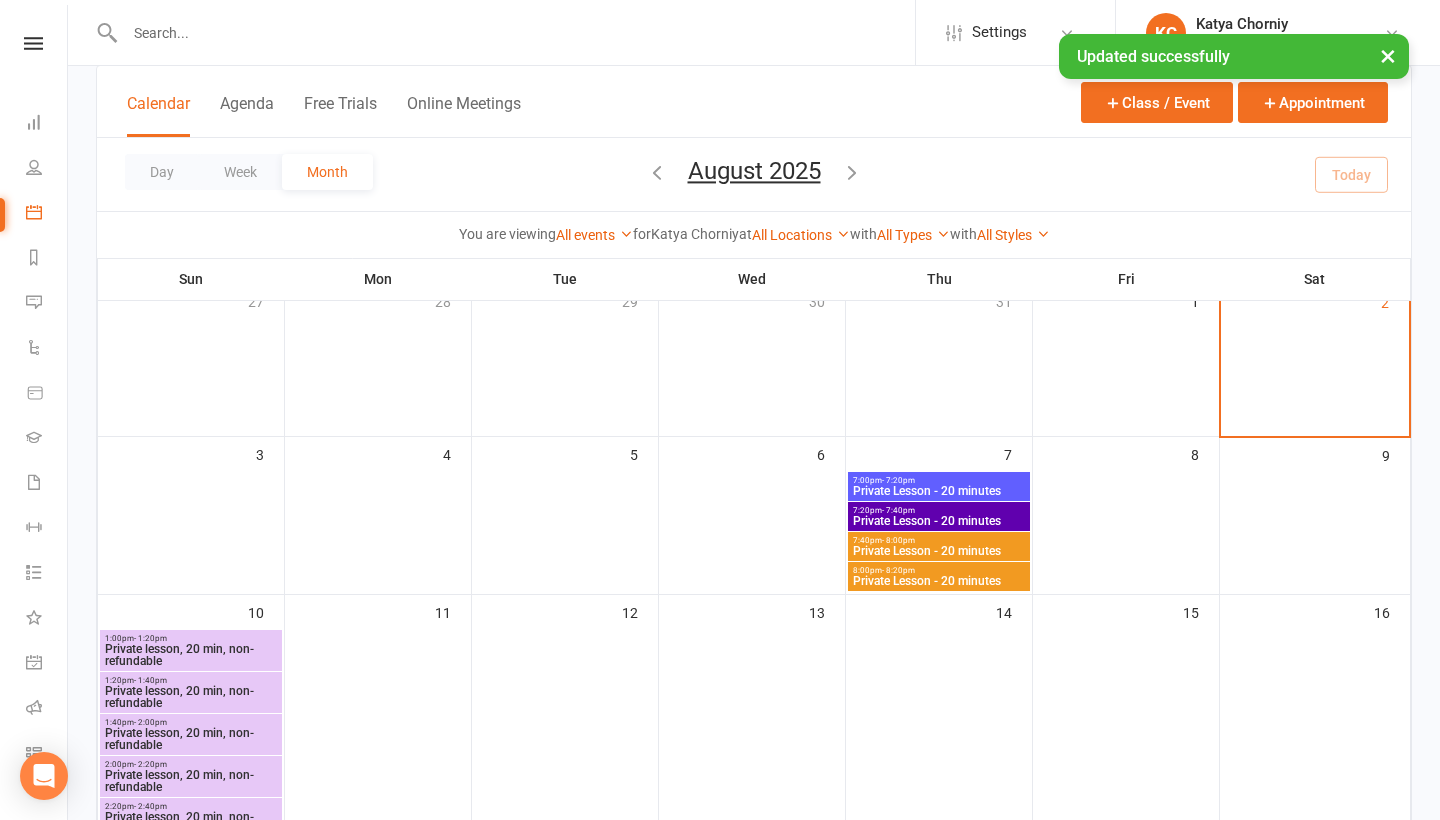 scroll, scrollTop: 142, scrollLeft: 0, axis: vertical 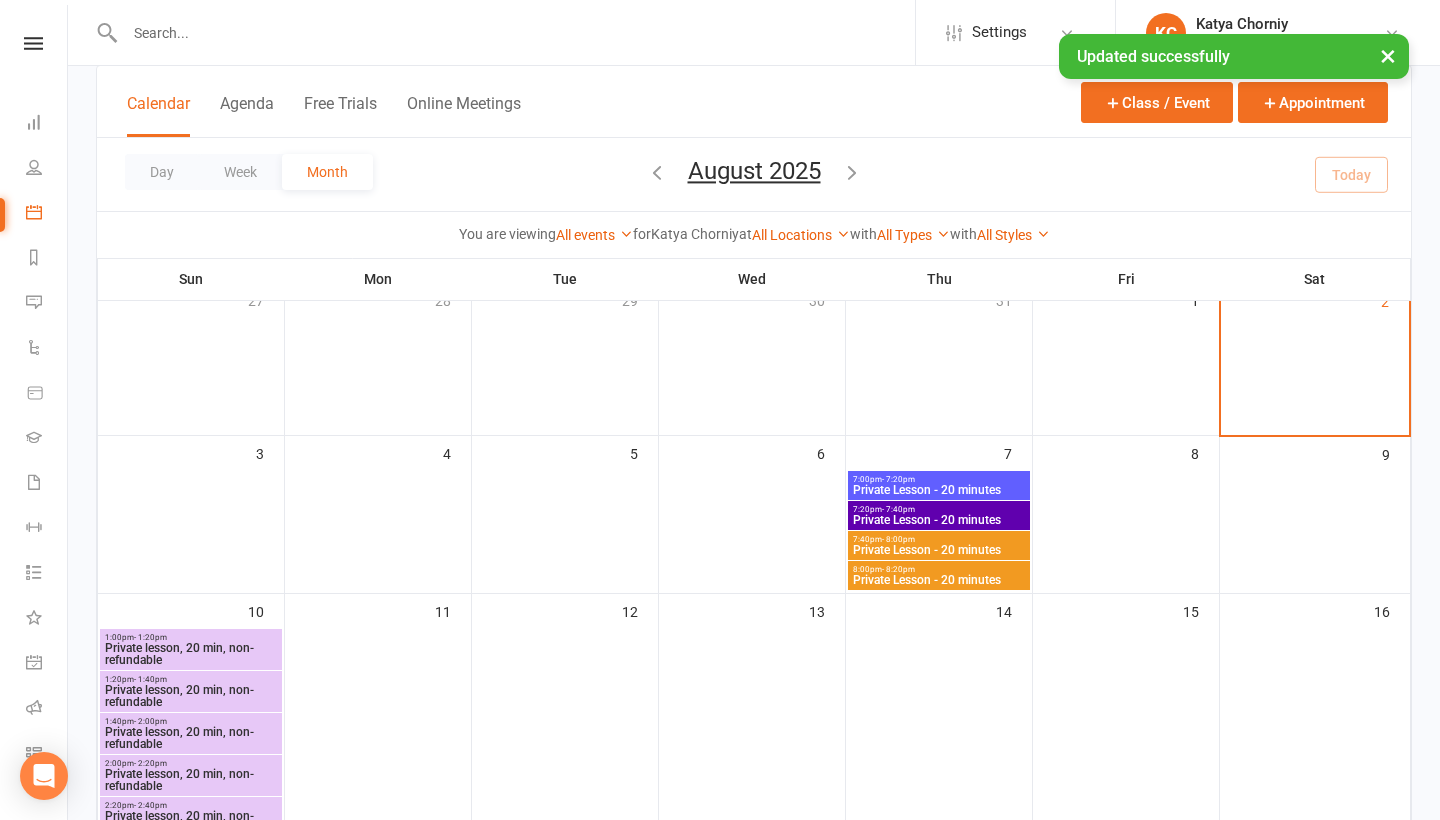 click on "Private Lesson - 20 minutes" at bounding box center (939, 550) 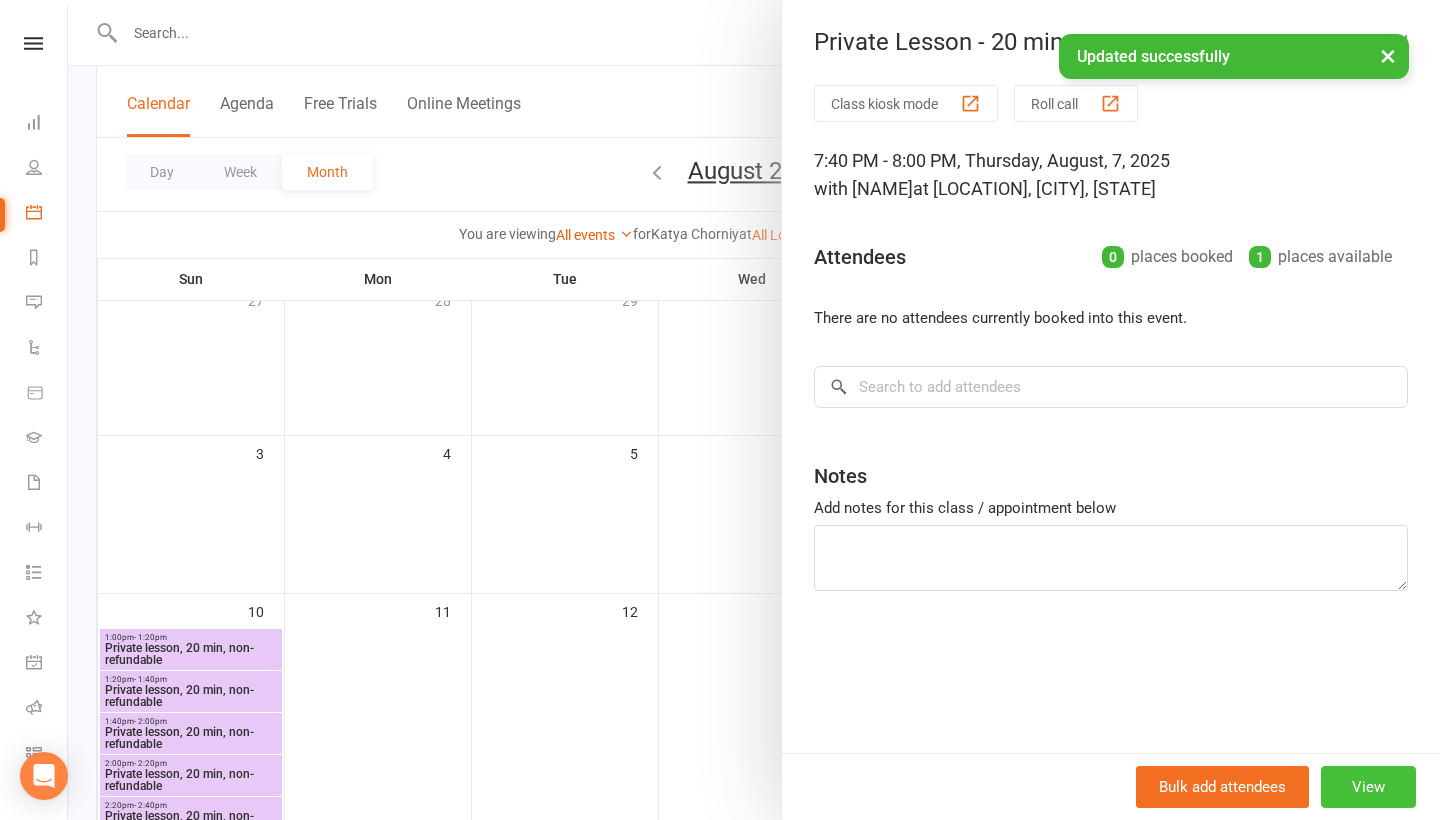 click on "View" at bounding box center (1368, 787) 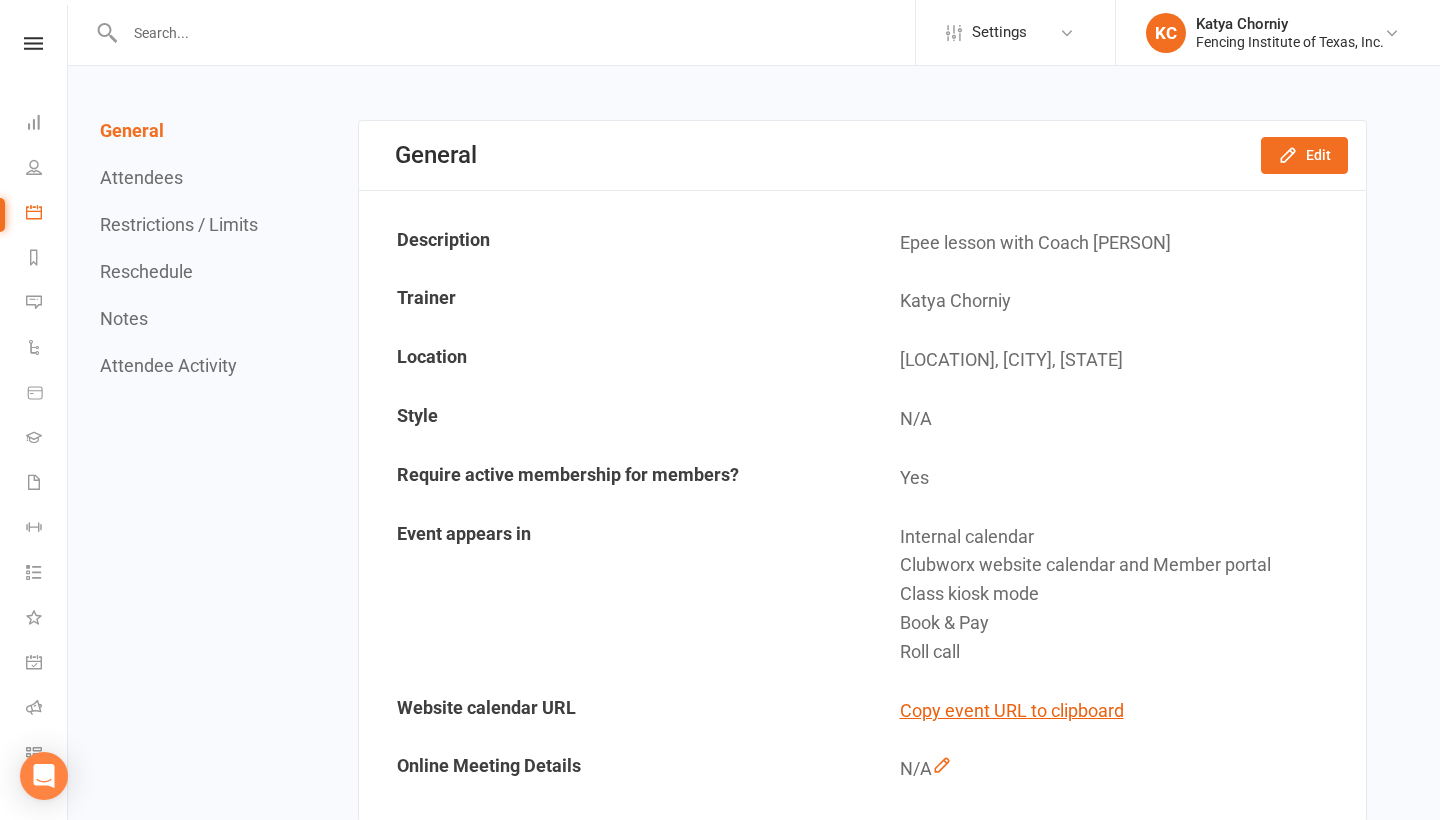 scroll, scrollTop: 0, scrollLeft: 0, axis: both 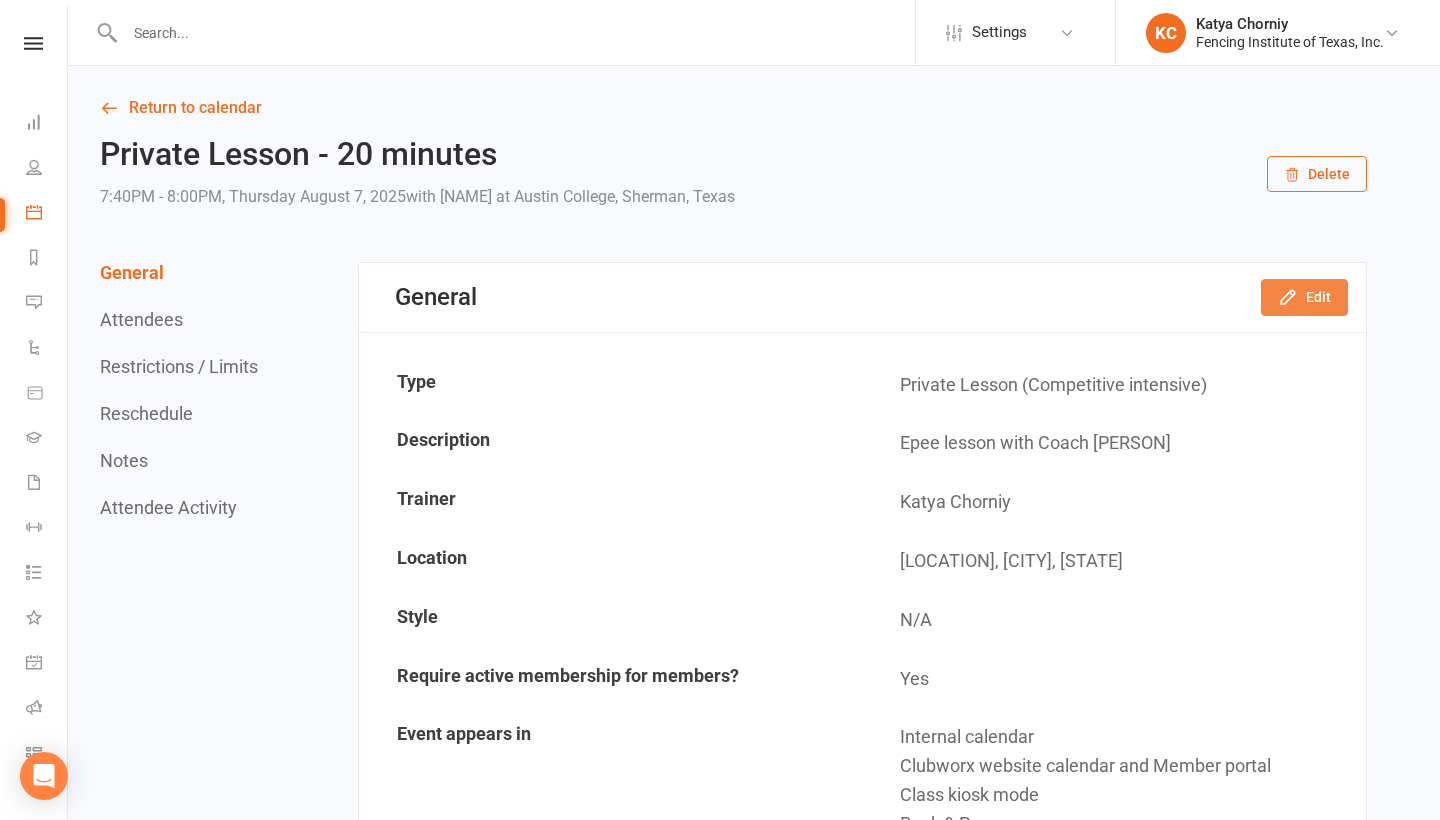 click on "Edit" at bounding box center [1304, 297] 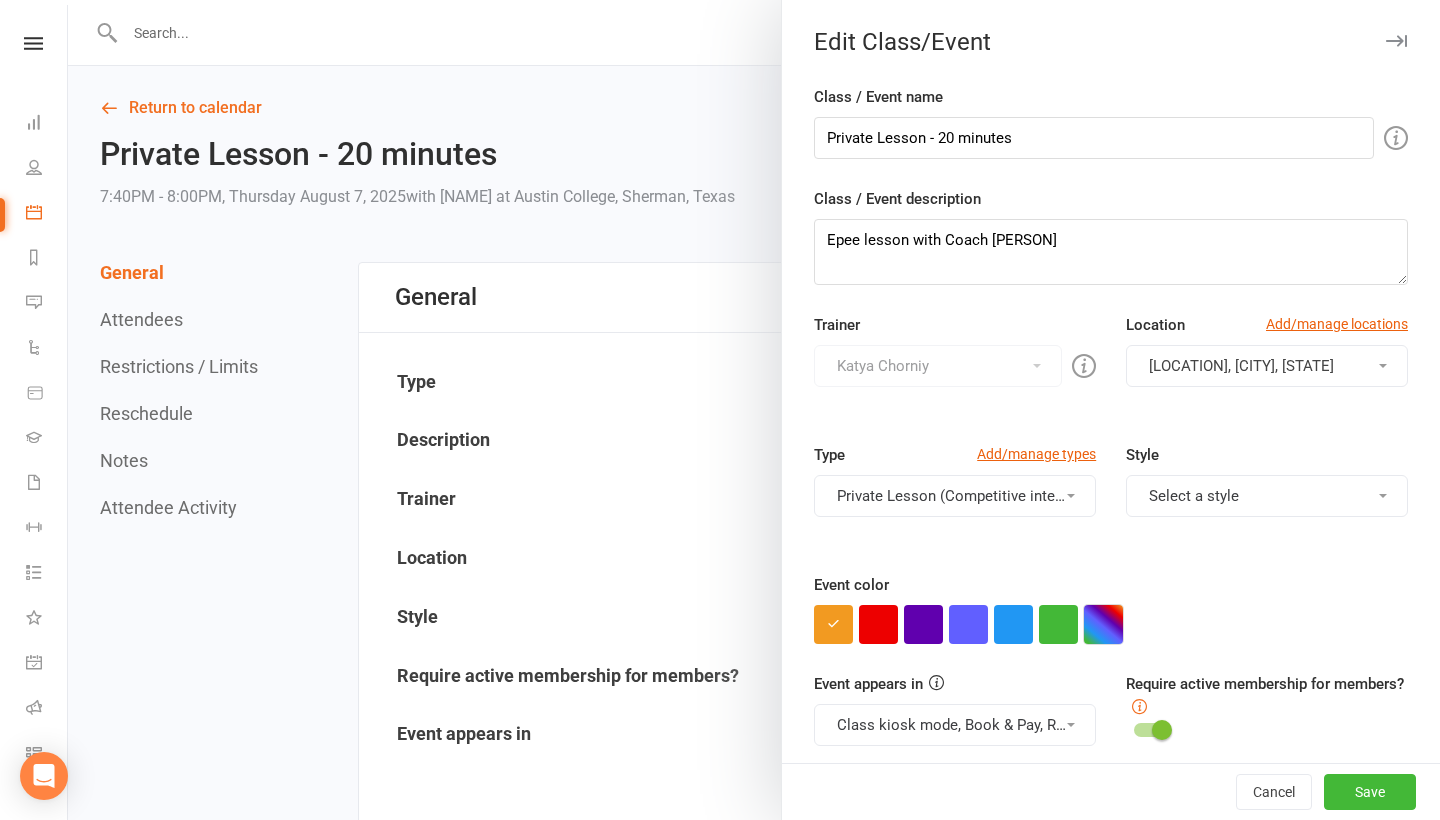 click at bounding box center [1103, 624] 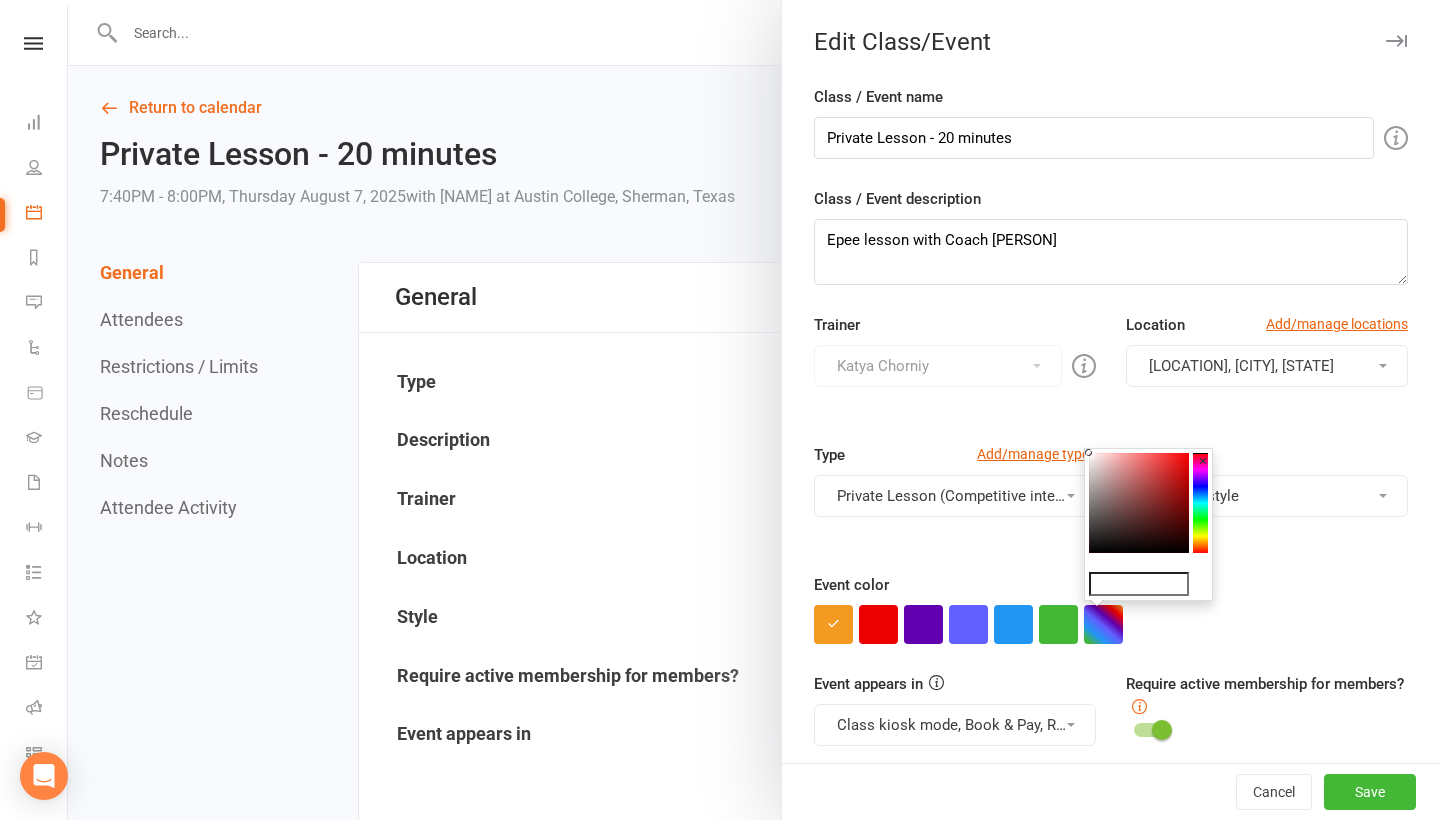click on "×" at bounding box center [1203, 461] 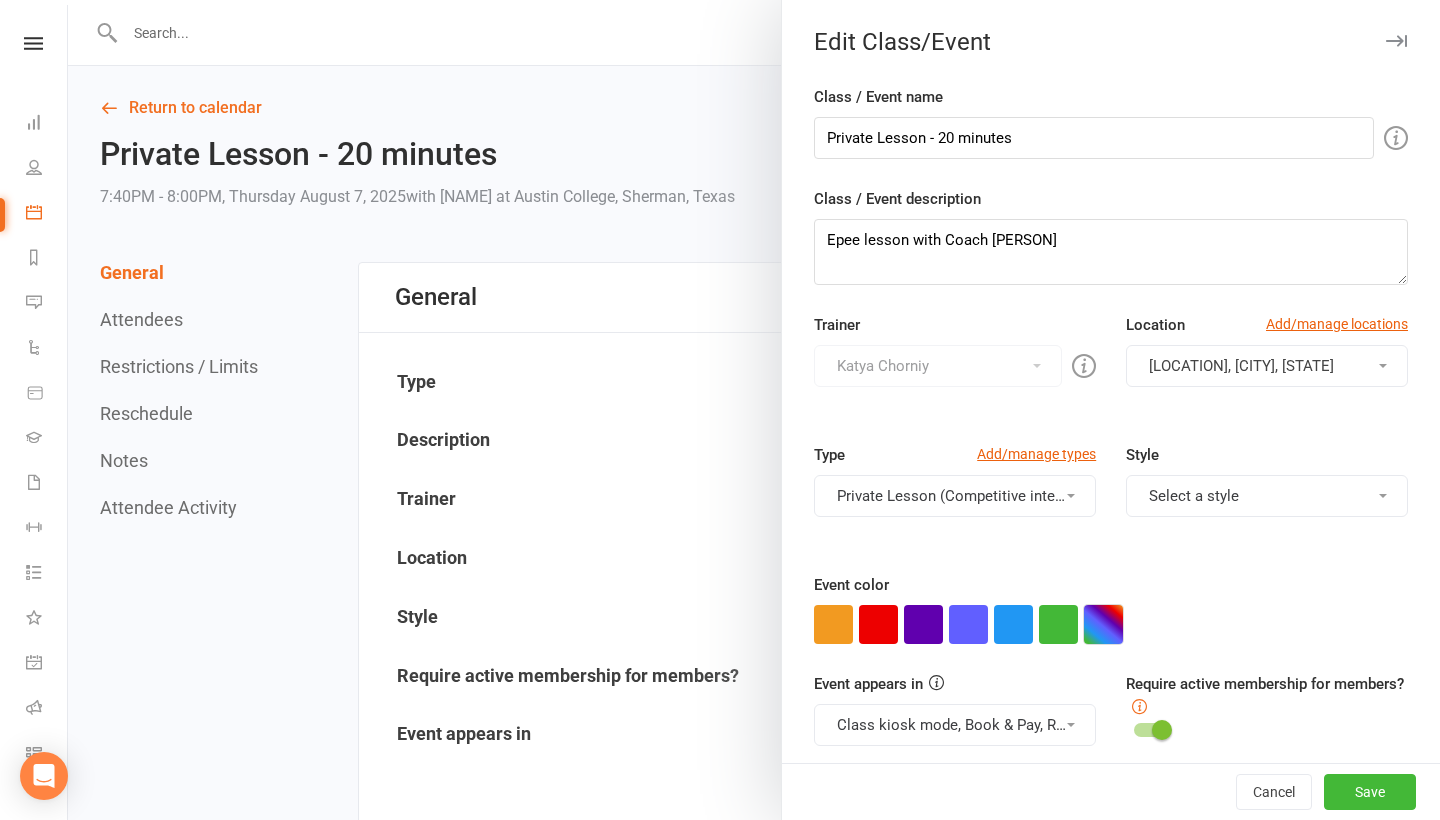click at bounding box center (1103, 624) 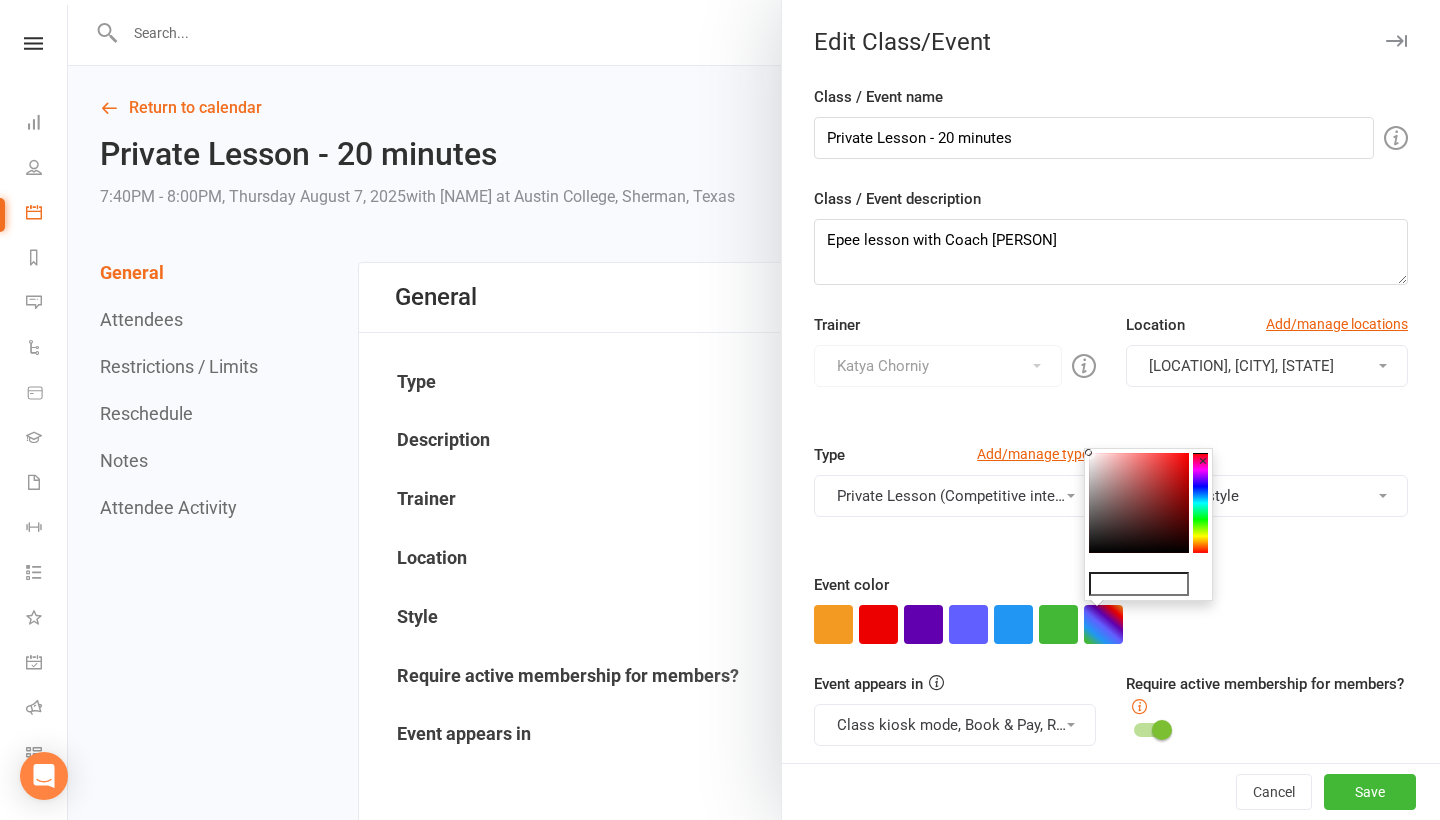 click on "×" at bounding box center [1203, 461] 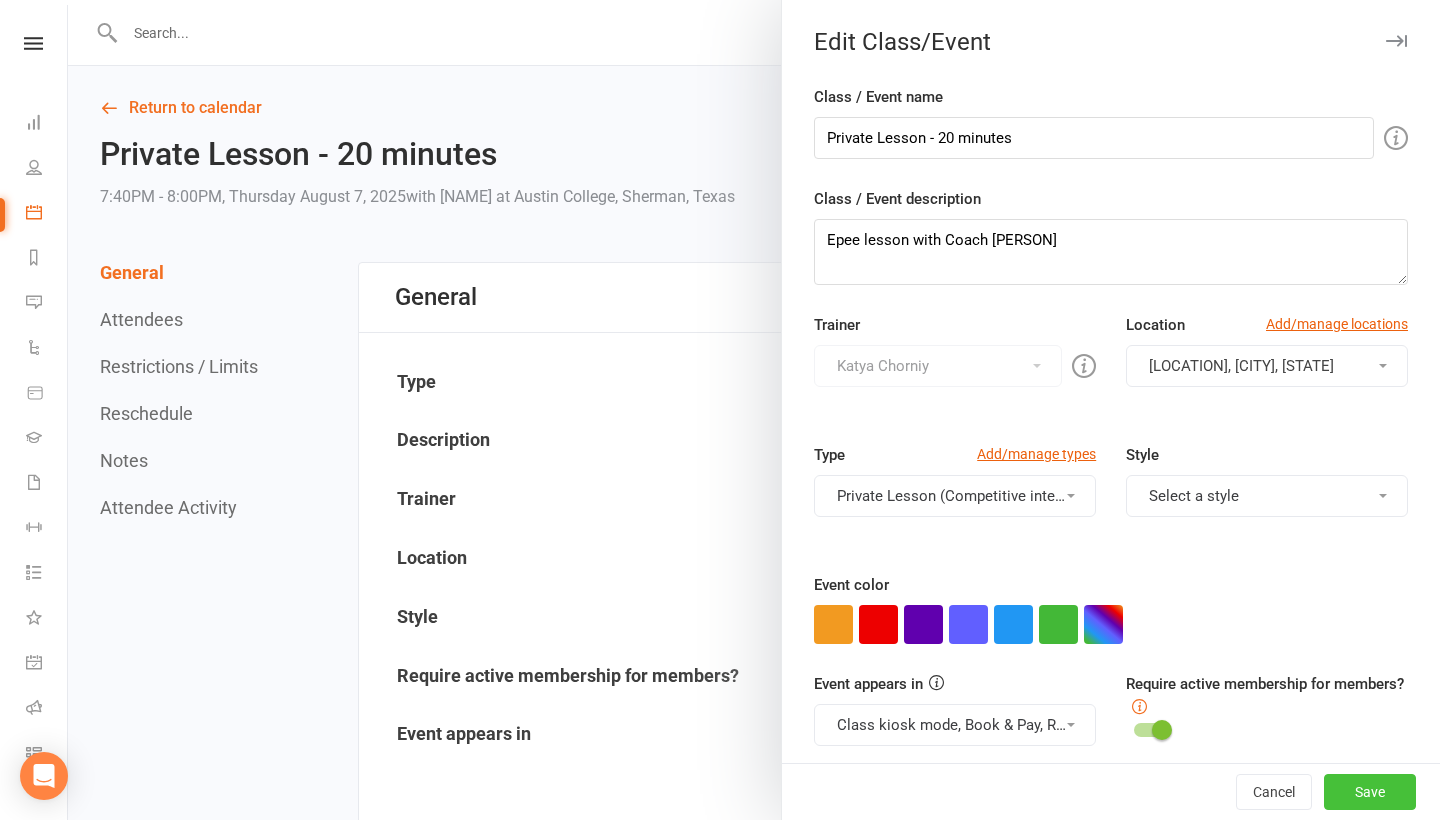 click on "Save" at bounding box center [1370, 792] 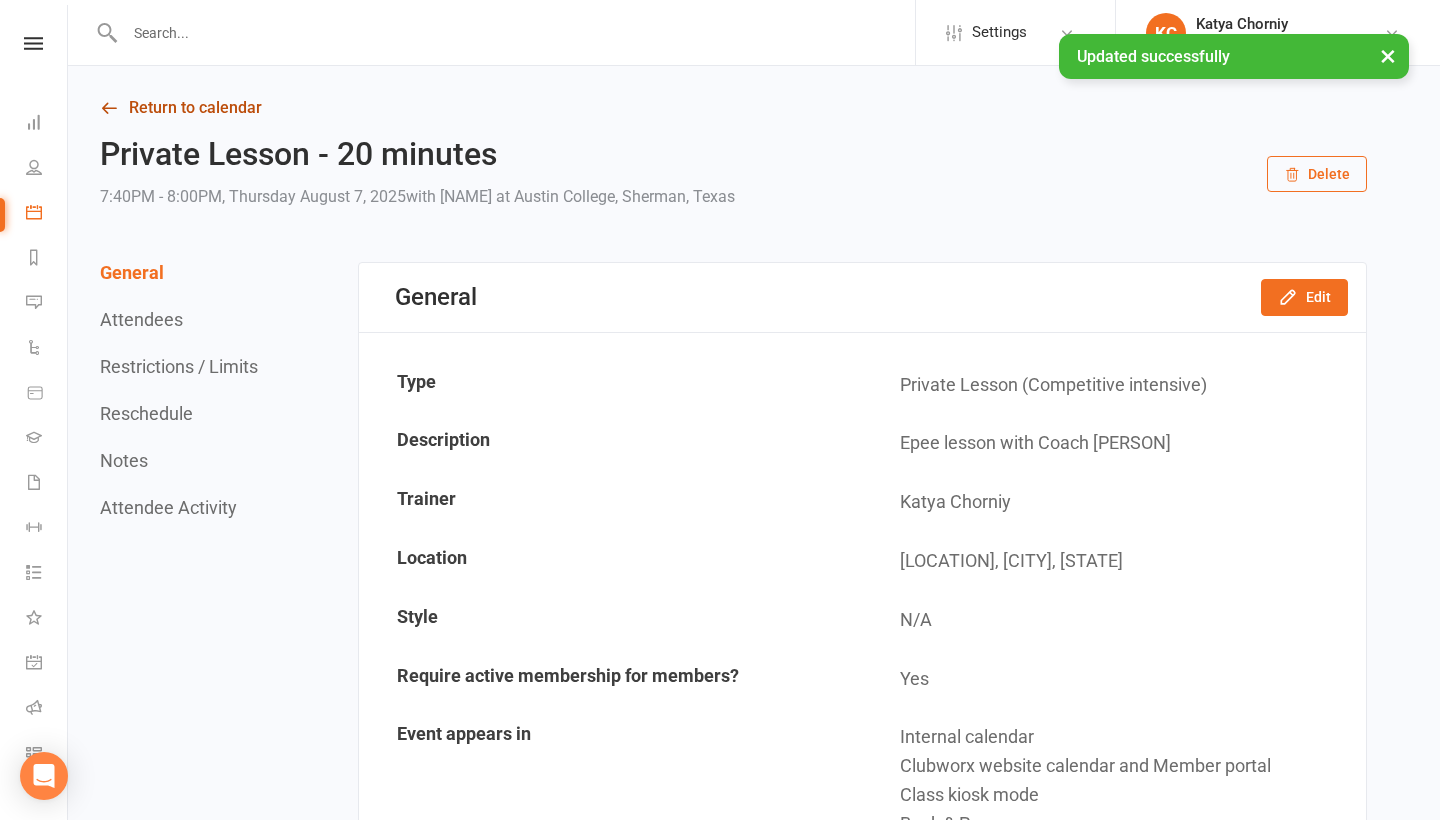 click on "Return to calendar" at bounding box center [733, 108] 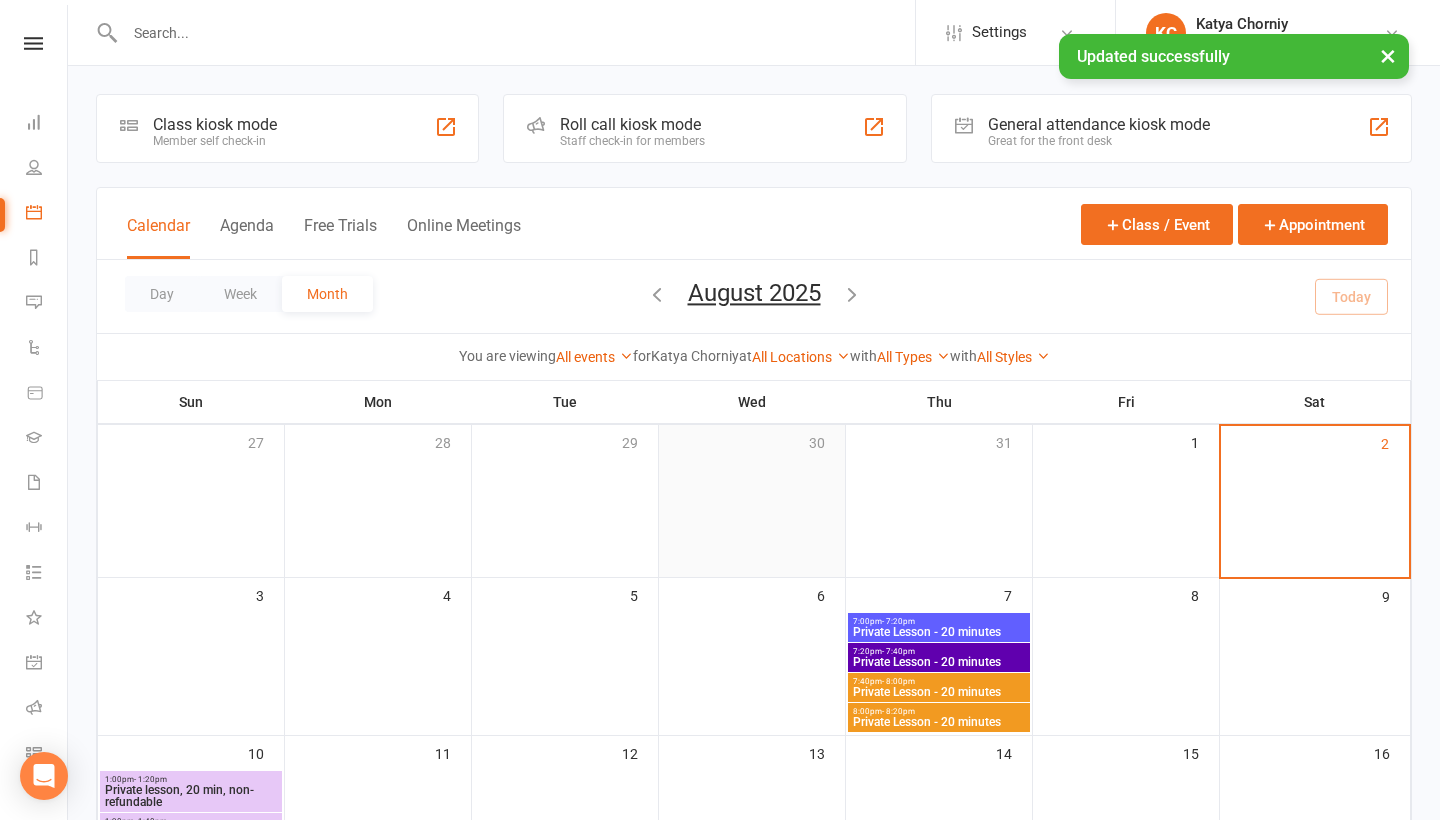 scroll, scrollTop: 158, scrollLeft: 0, axis: vertical 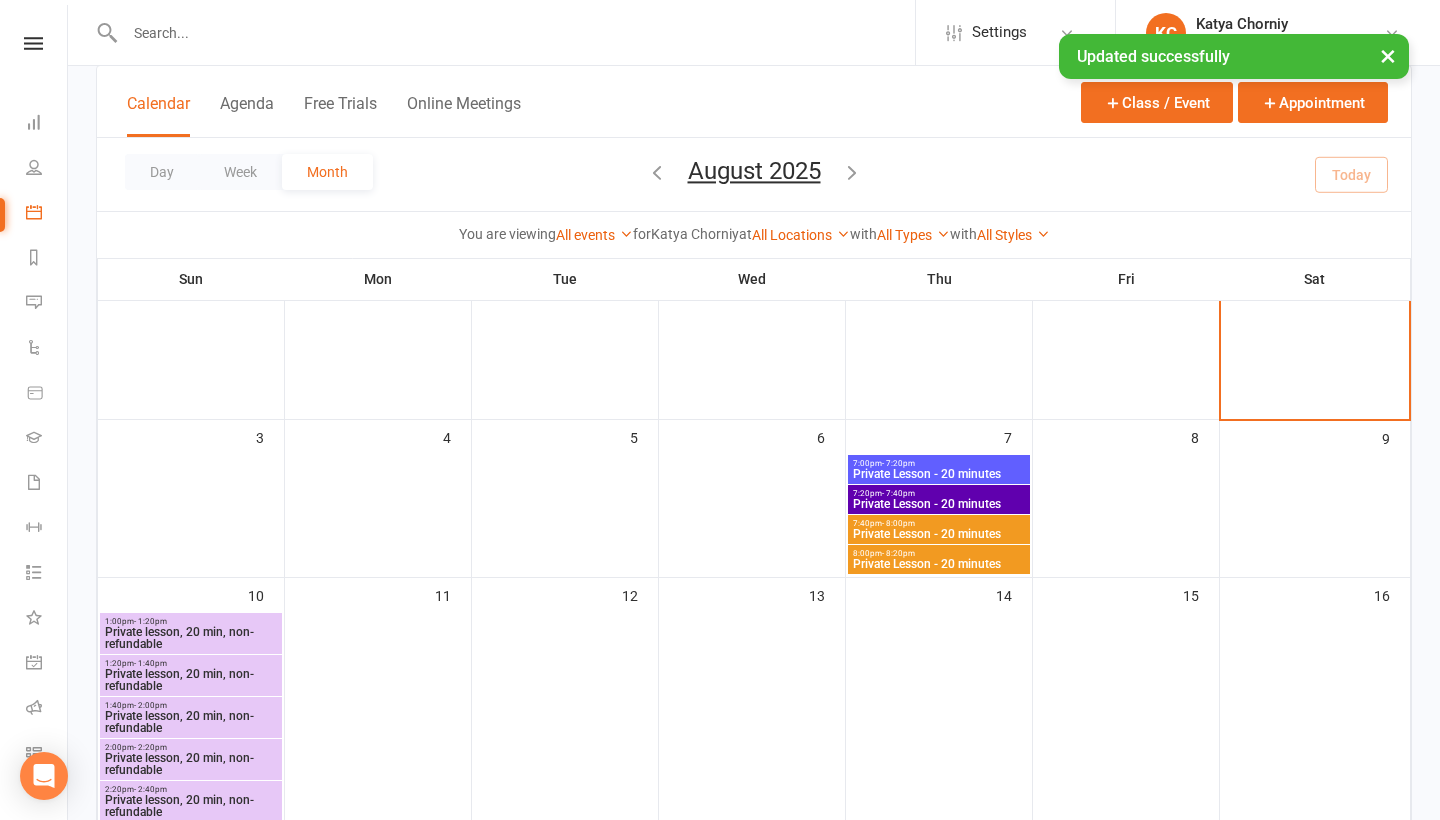 click on "7:40pm  - 8:00pm" at bounding box center [939, 523] 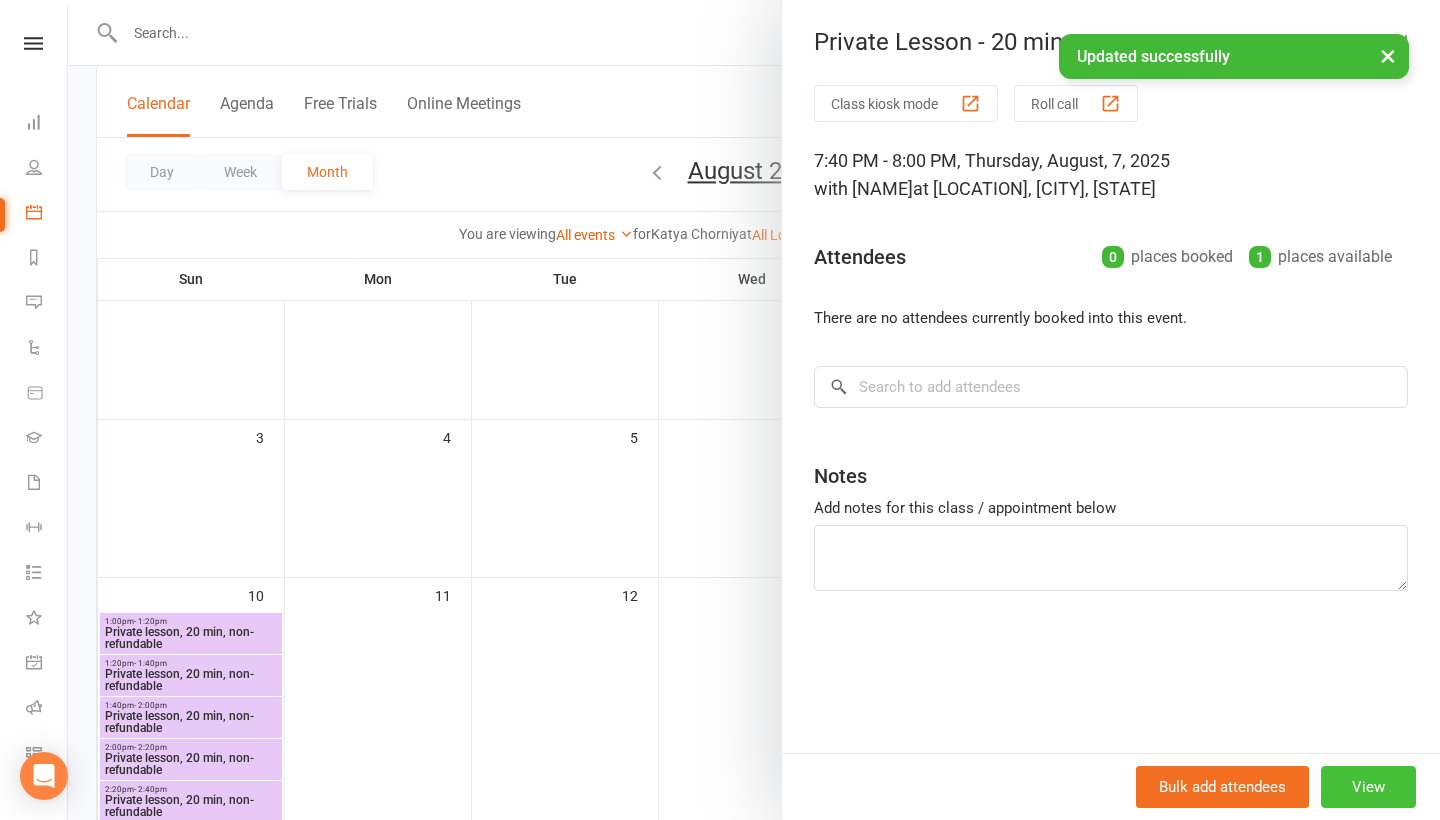 click on "View" at bounding box center (1368, 787) 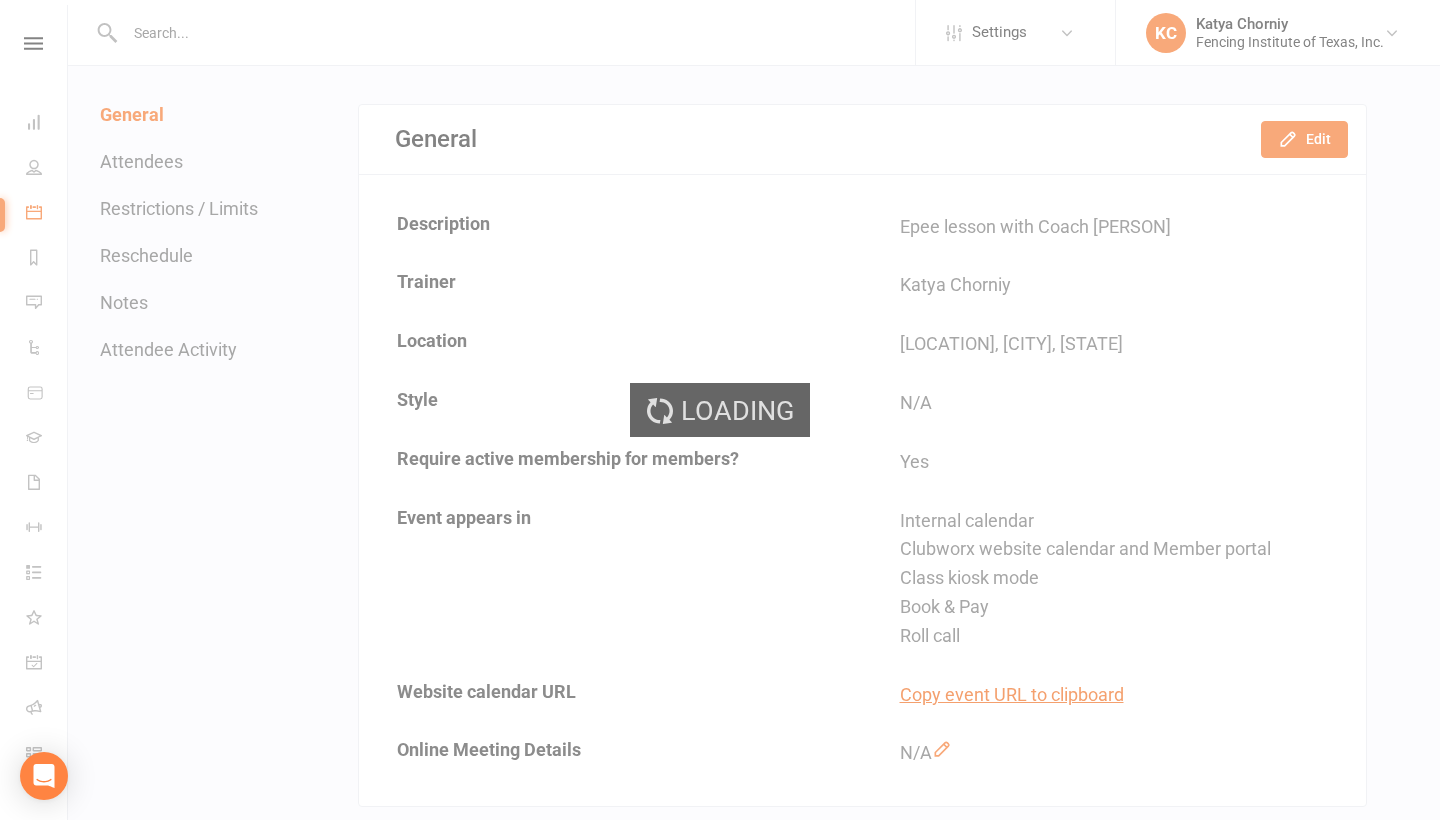 scroll, scrollTop: 0, scrollLeft: 0, axis: both 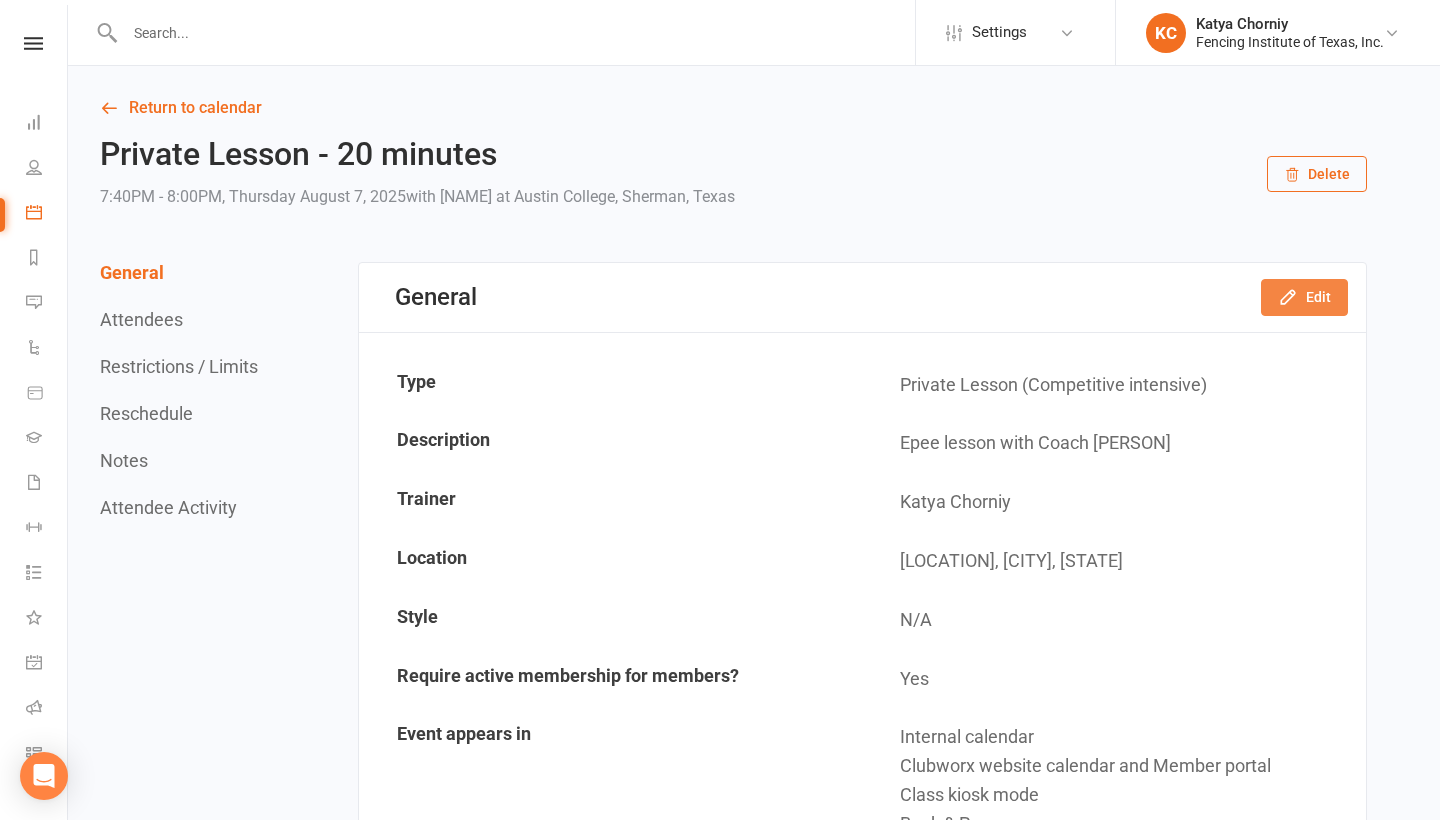 click 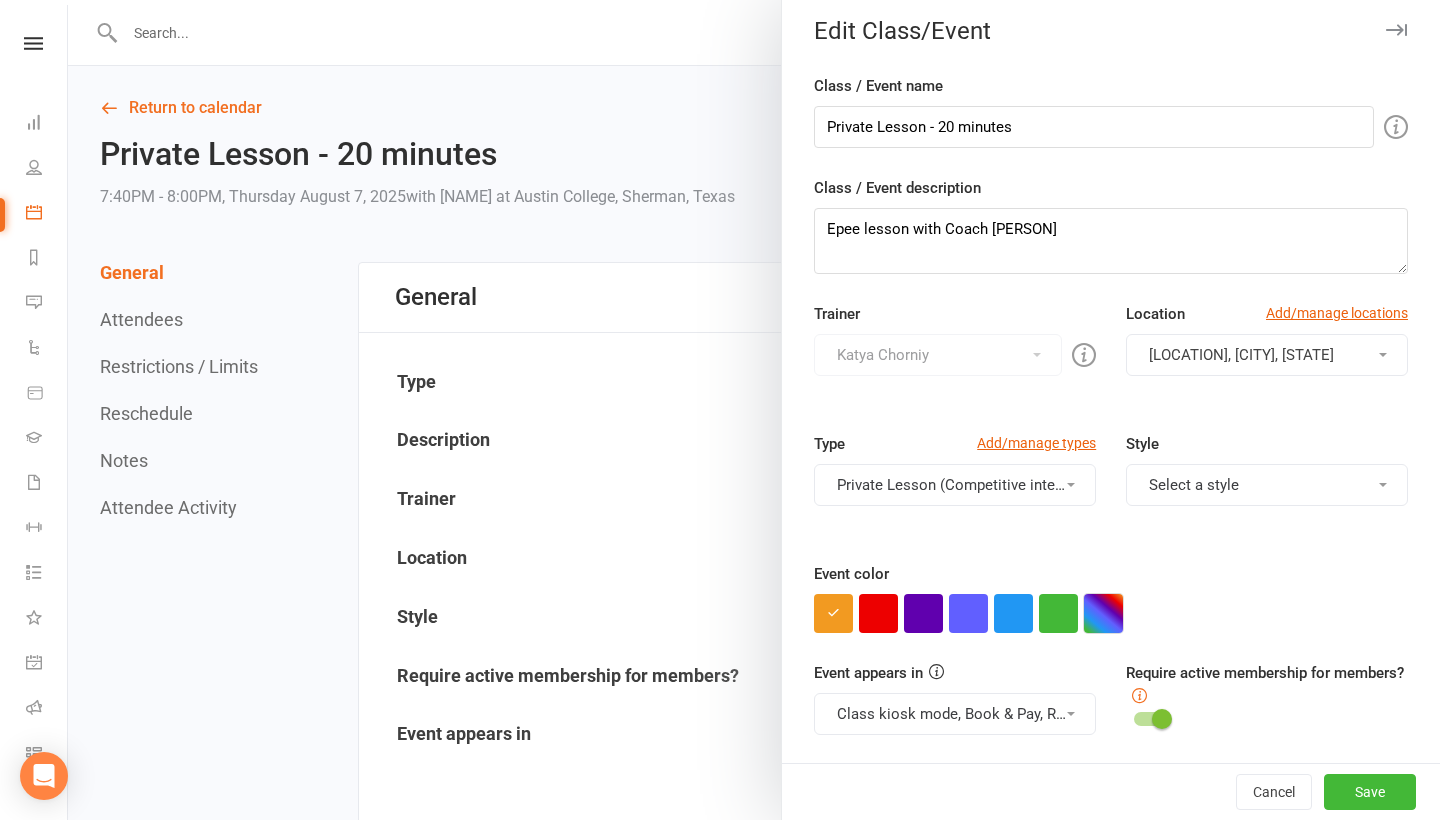 scroll, scrollTop: 11, scrollLeft: 0, axis: vertical 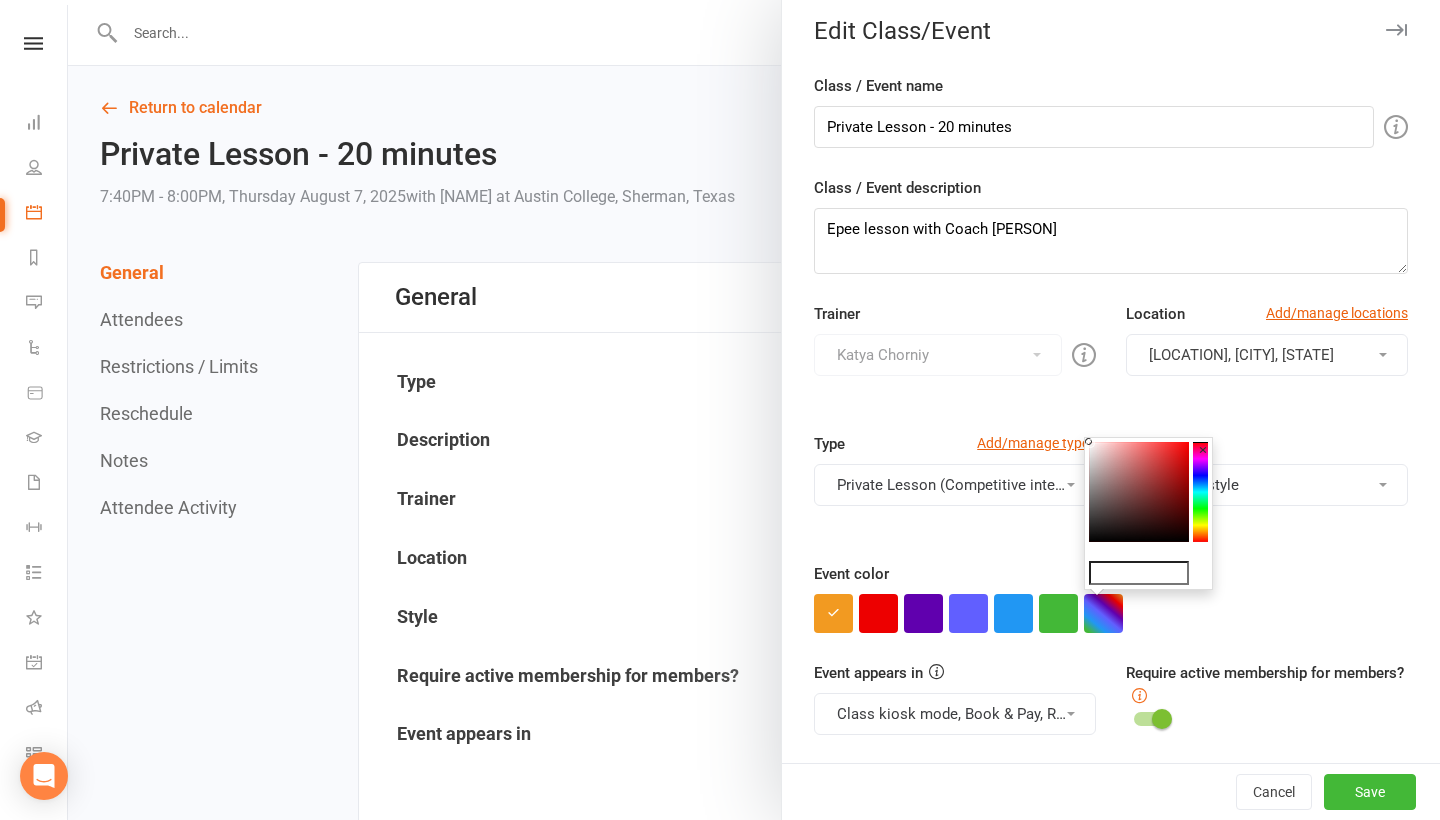 click on "×" at bounding box center (1203, 450) 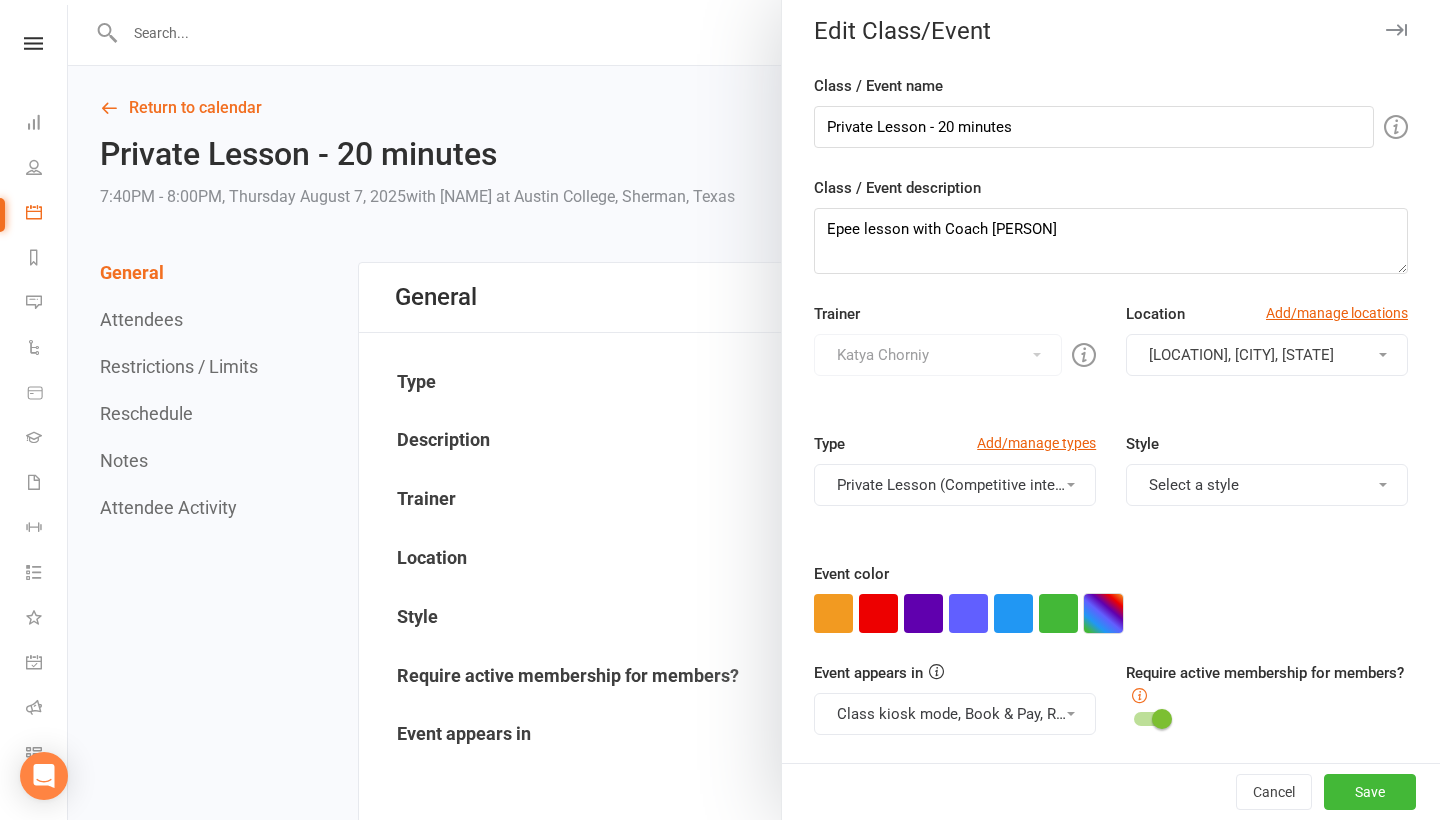 click at bounding box center [1103, 613] 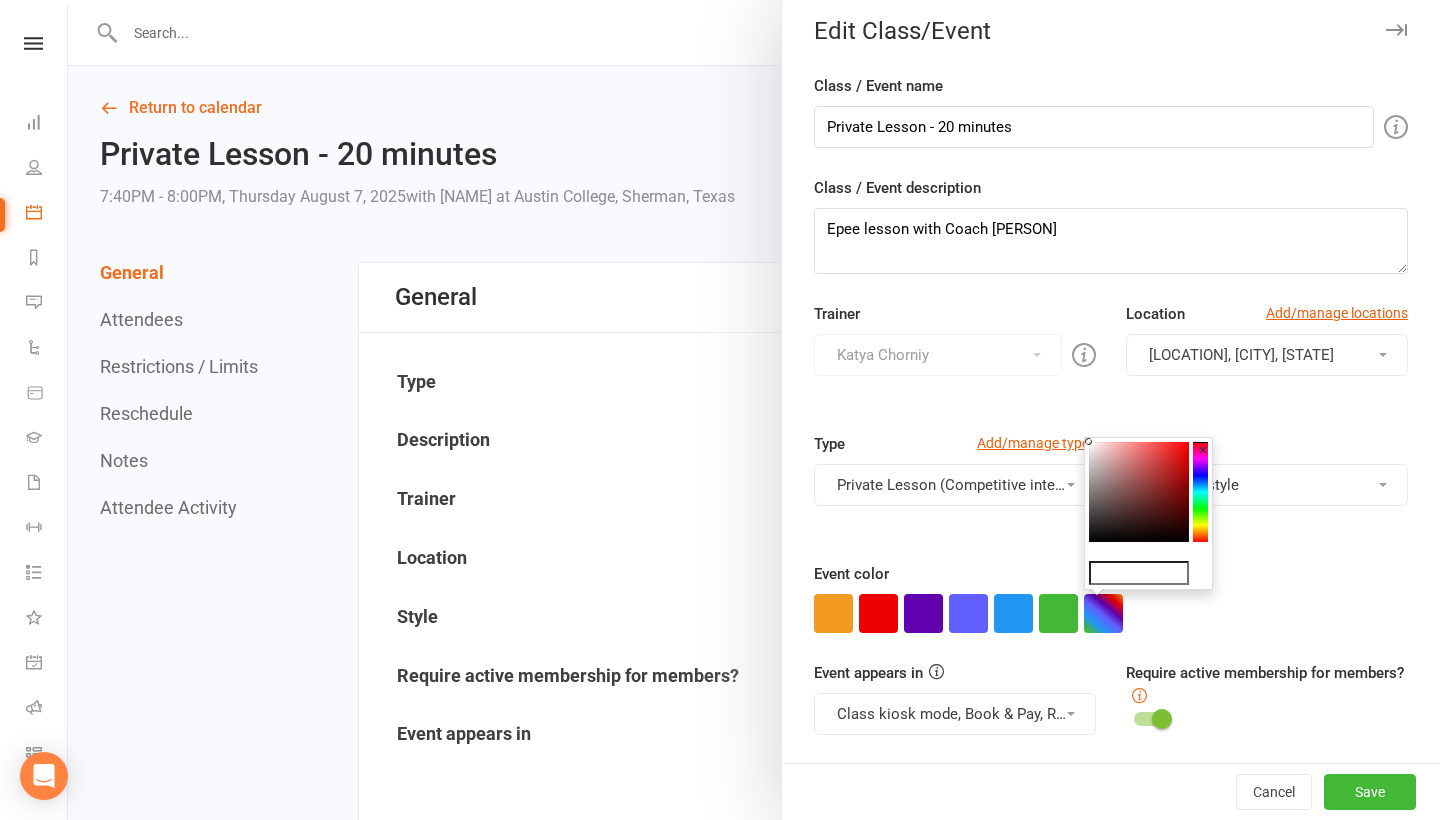 drag, startPoint x: 1202, startPoint y: 460, endPoint x: 1198, endPoint y: 488, distance: 28.284271 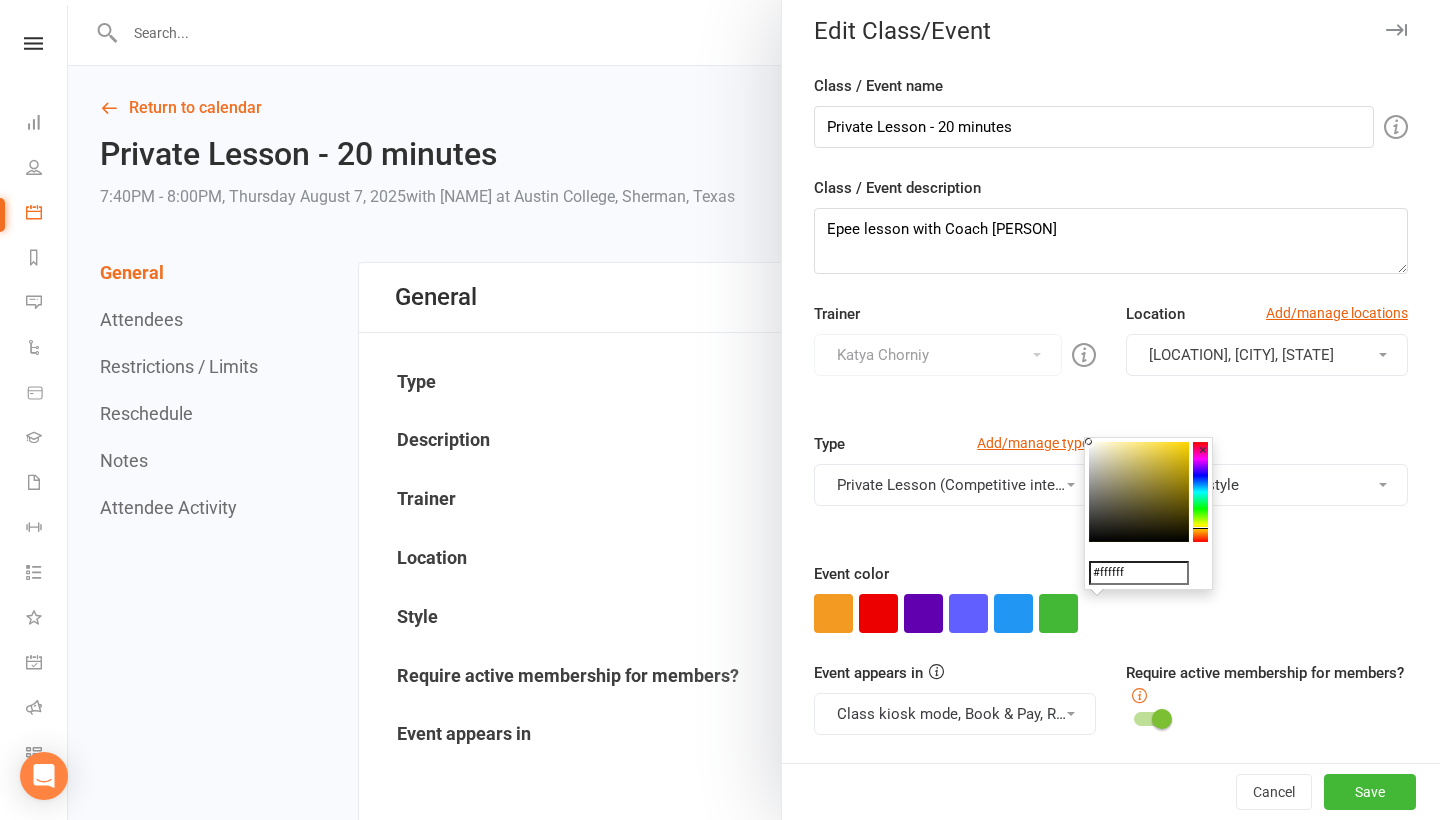click 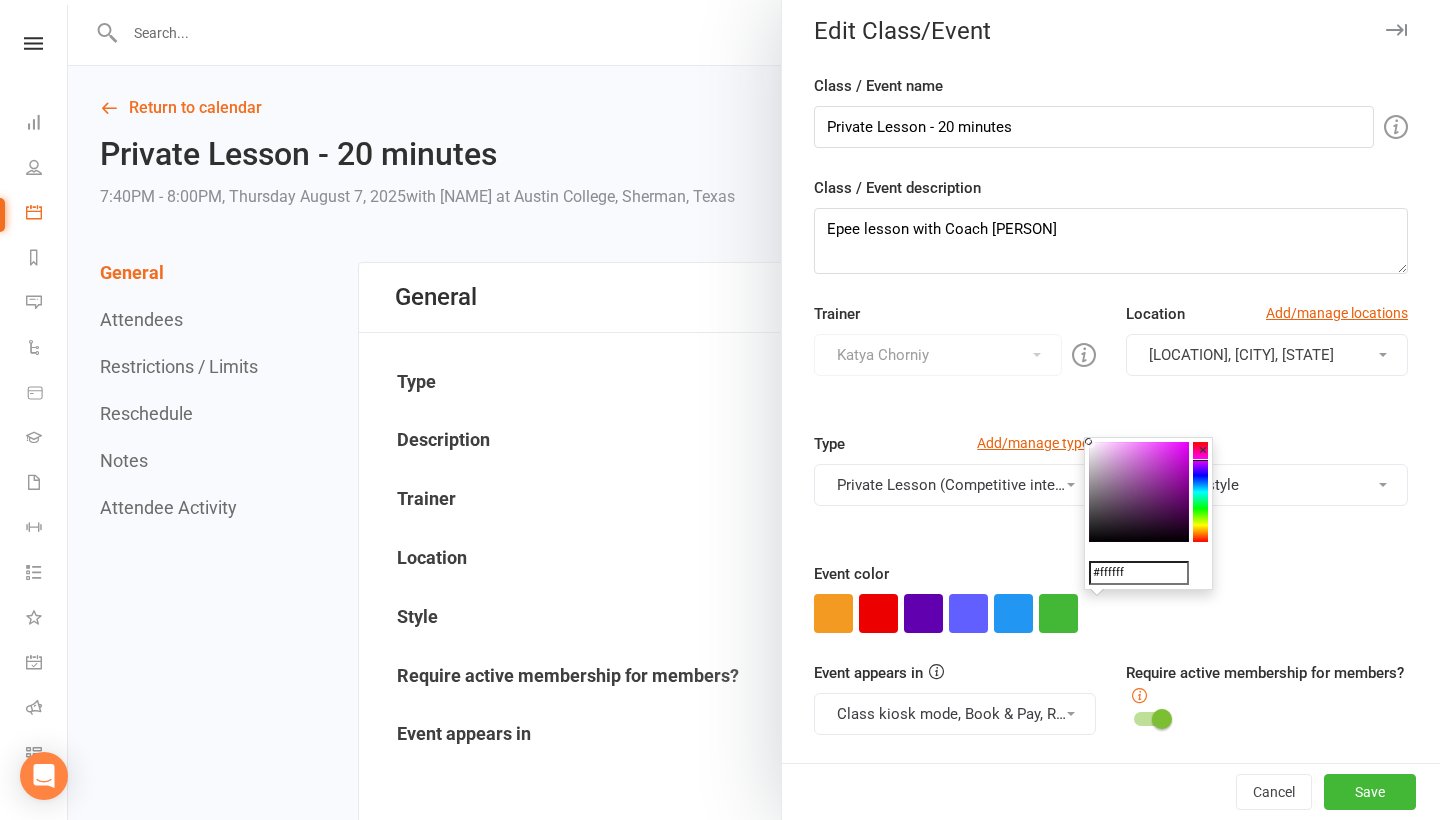 drag, startPoint x: 1205, startPoint y: 511, endPoint x: 1210, endPoint y: 460, distance: 51.24451 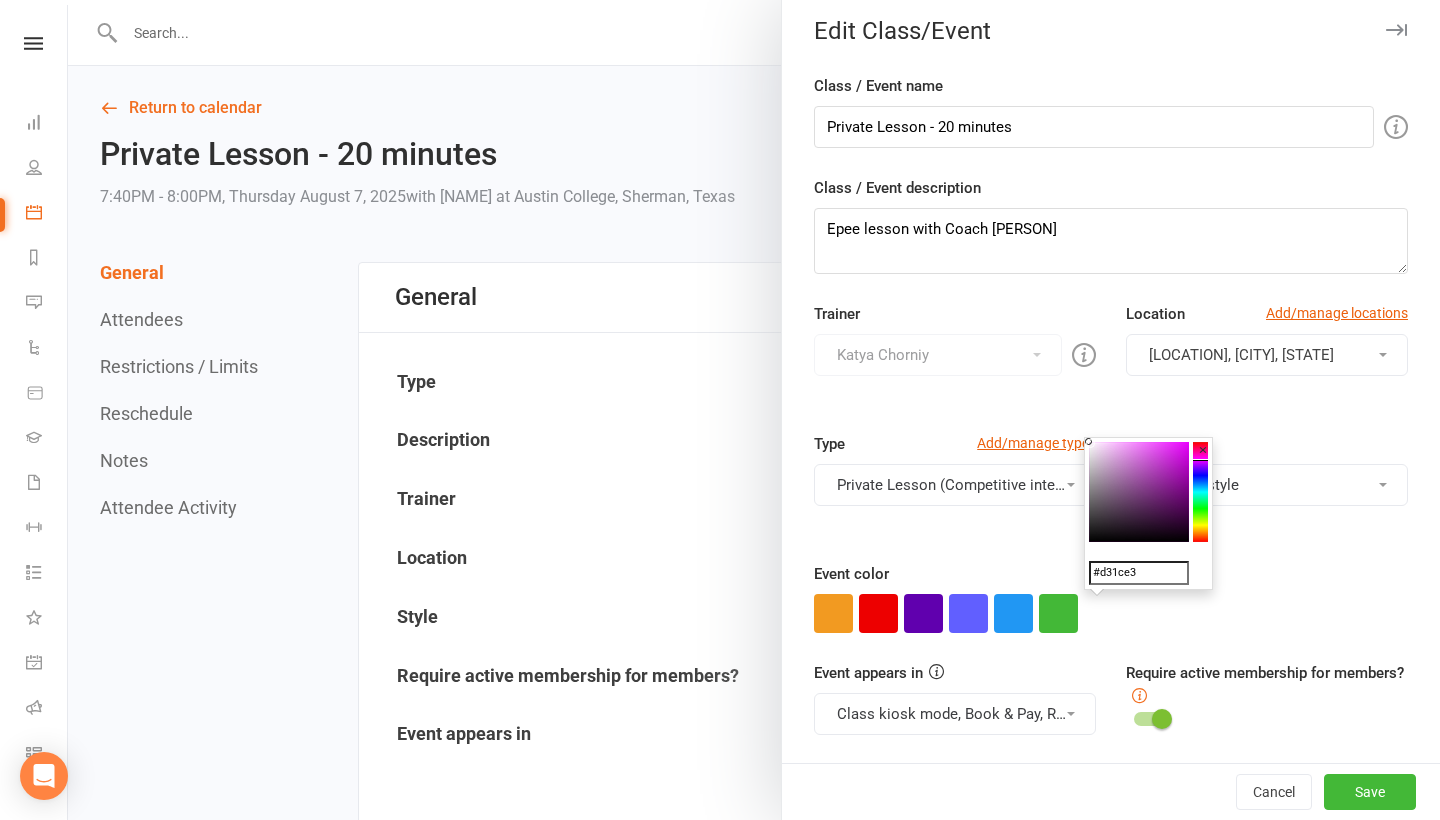 click at bounding box center (1139, 492) 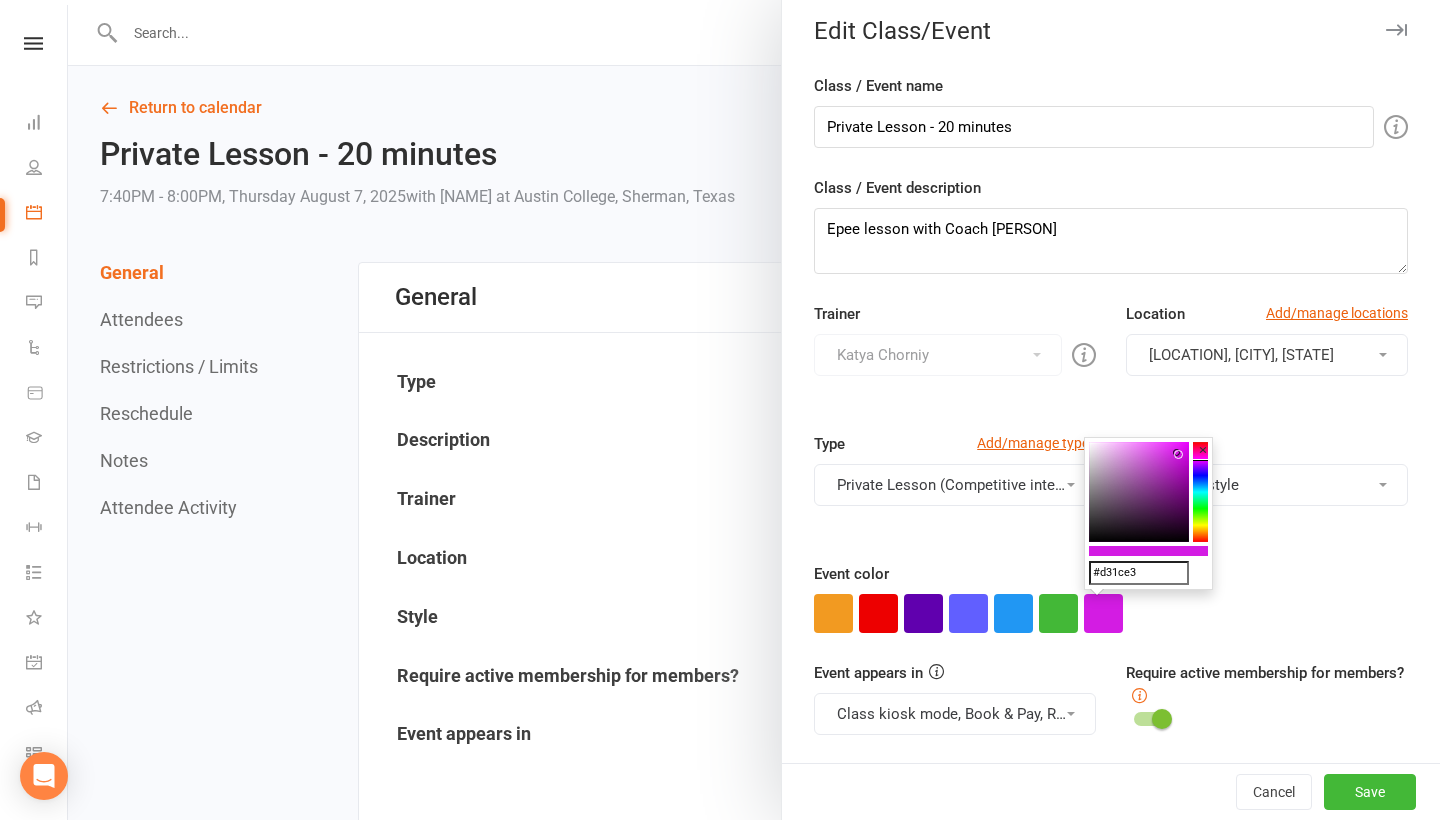click at bounding box center [1139, 492] 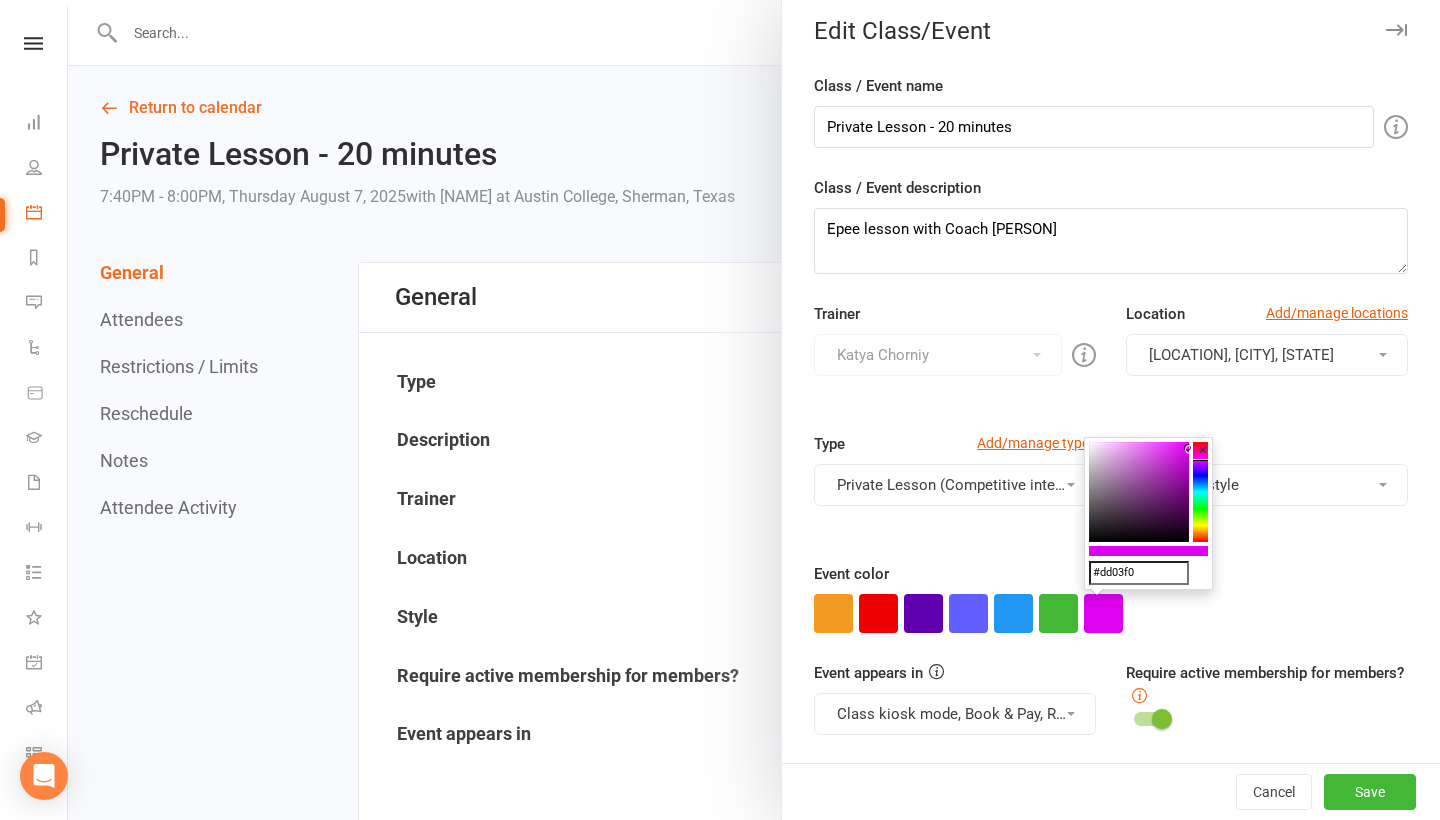 type on "#7f2087" 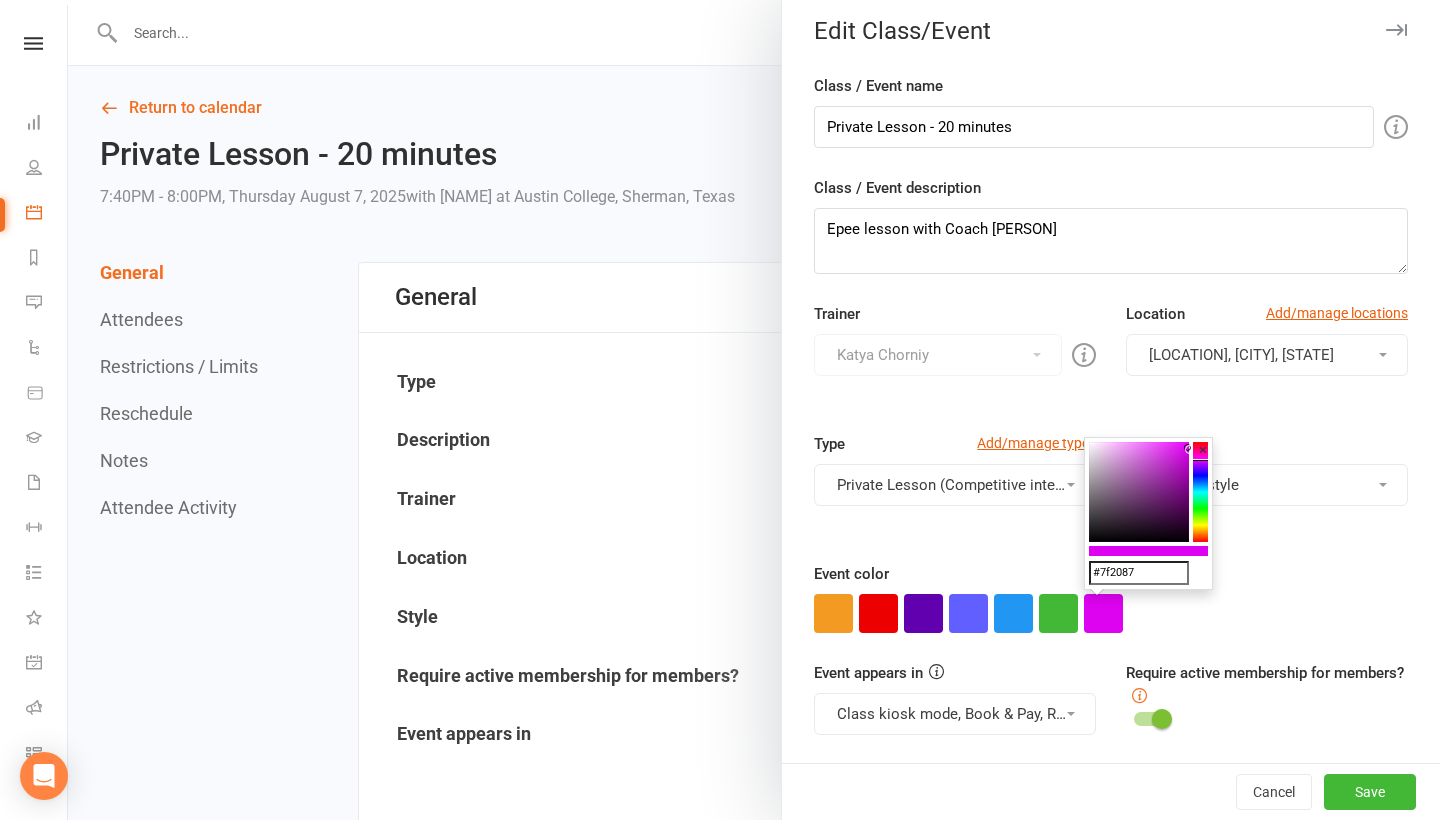 click at bounding box center (1139, 492) 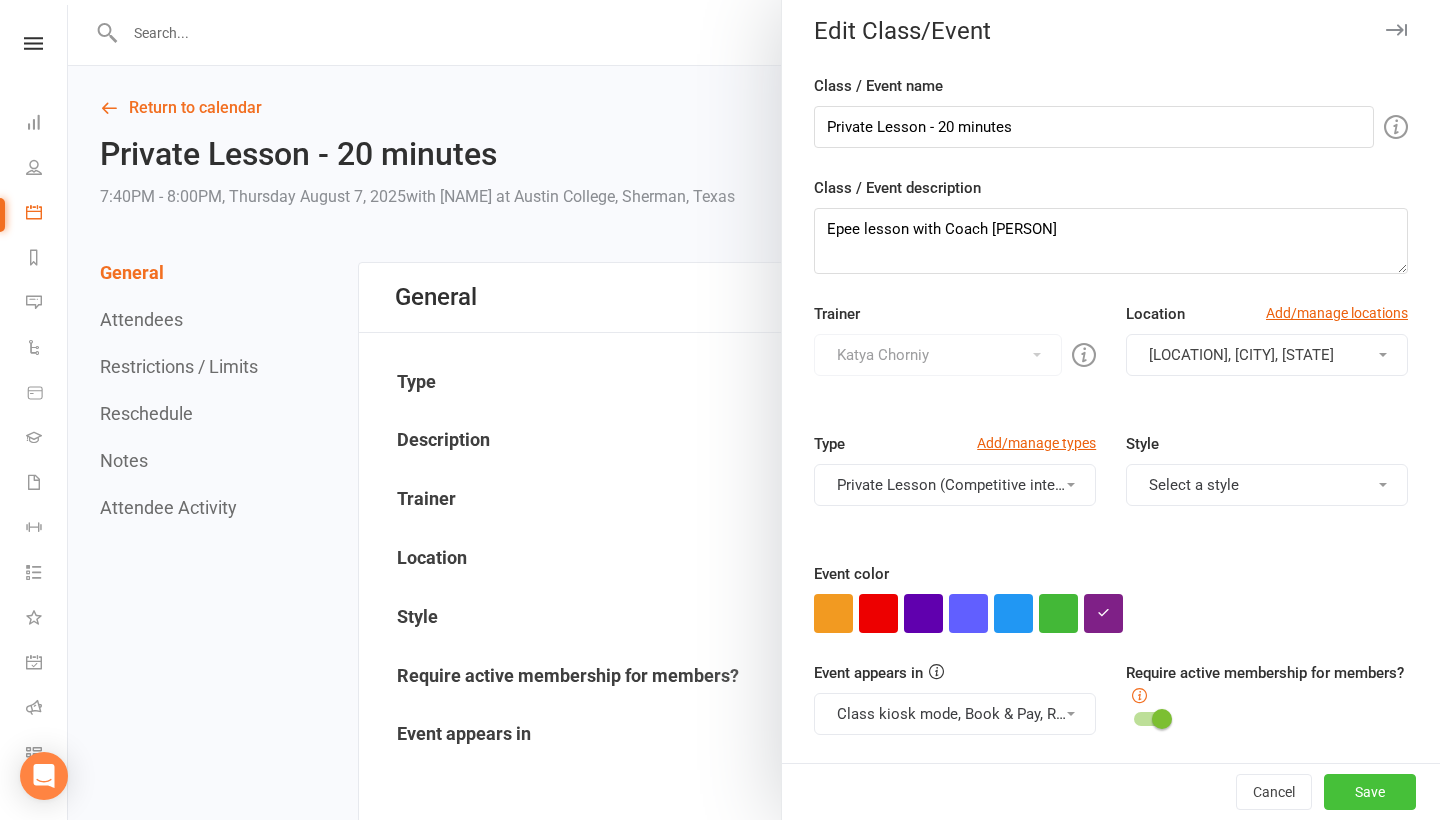 click on "Save" at bounding box center [1370, 792] 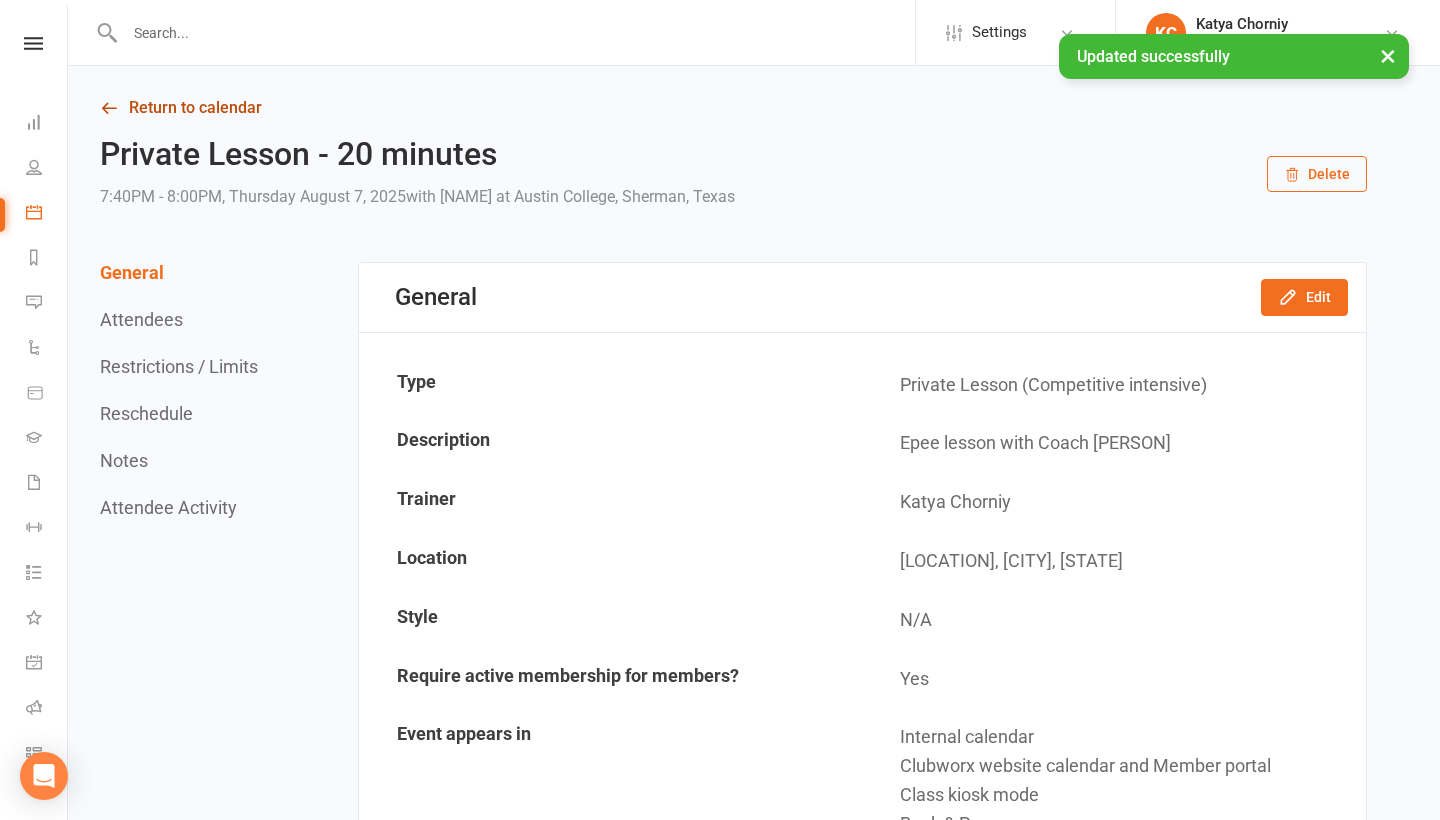 click on "Return to calendar" at bounding box center [733, 108] 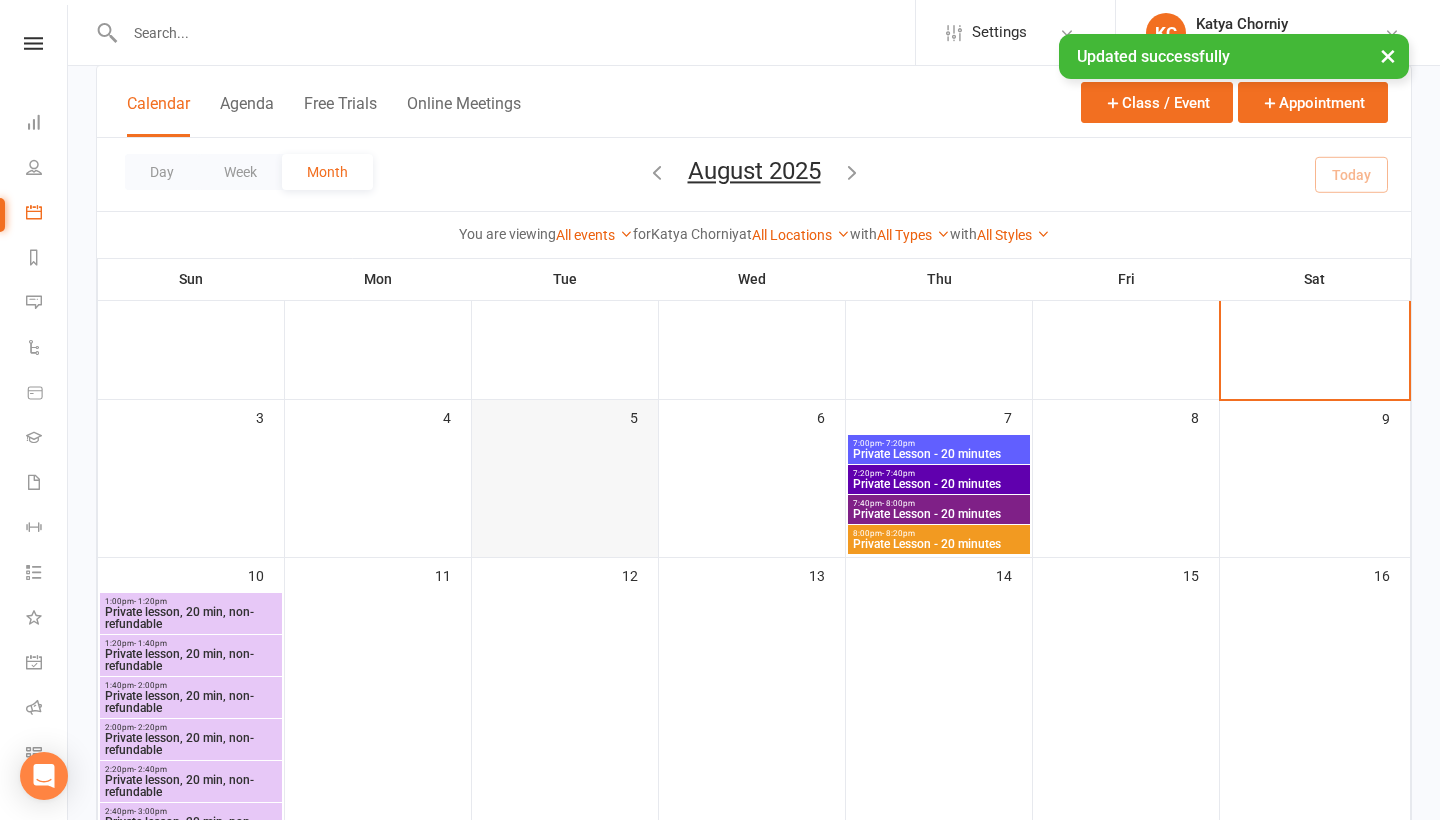scroll, scrollTop: 207, scrollLeft: 0, axis: vertical 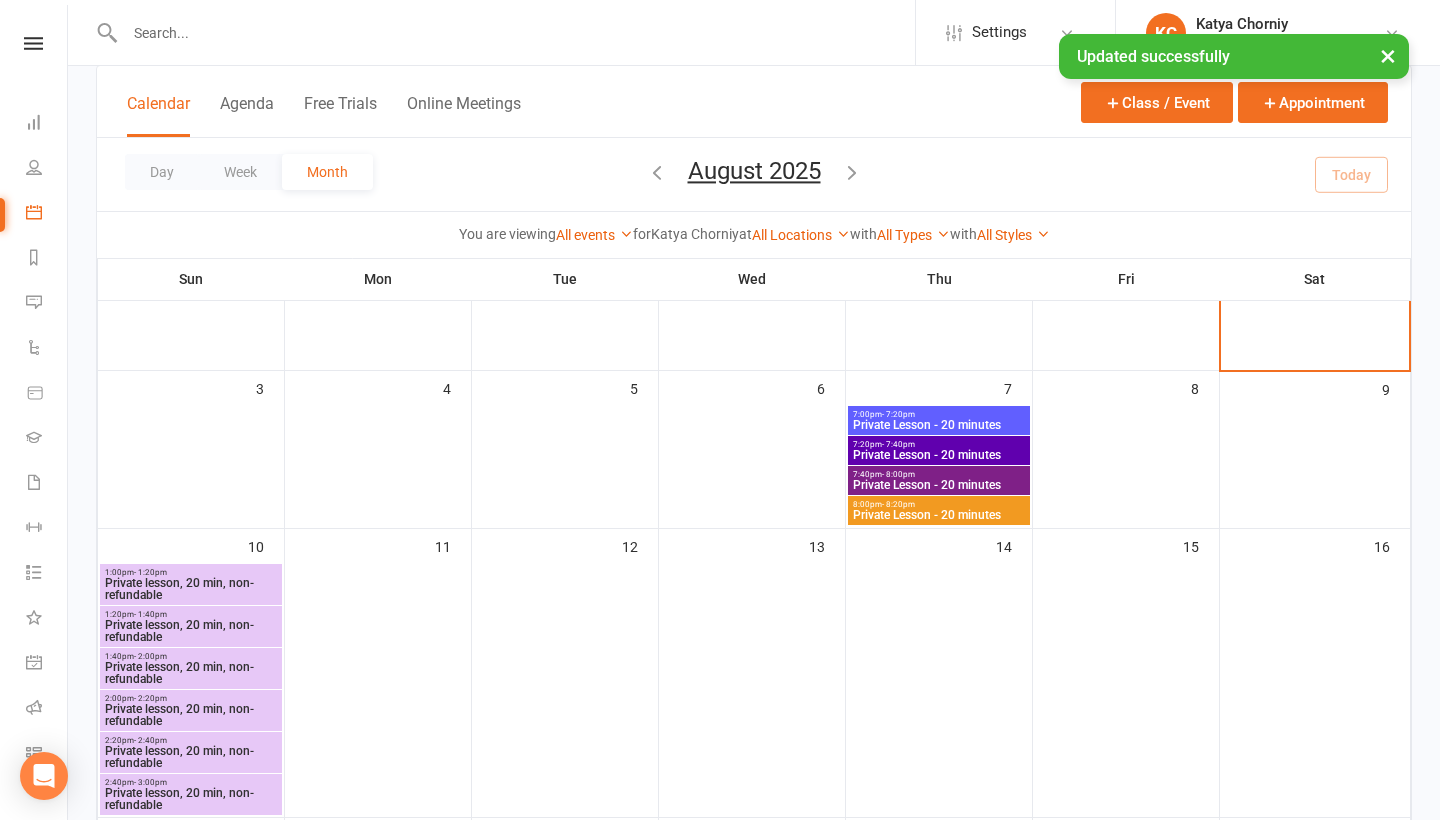 click on "Private Lesson - 20 minutes" at bounding box center (939, 515) 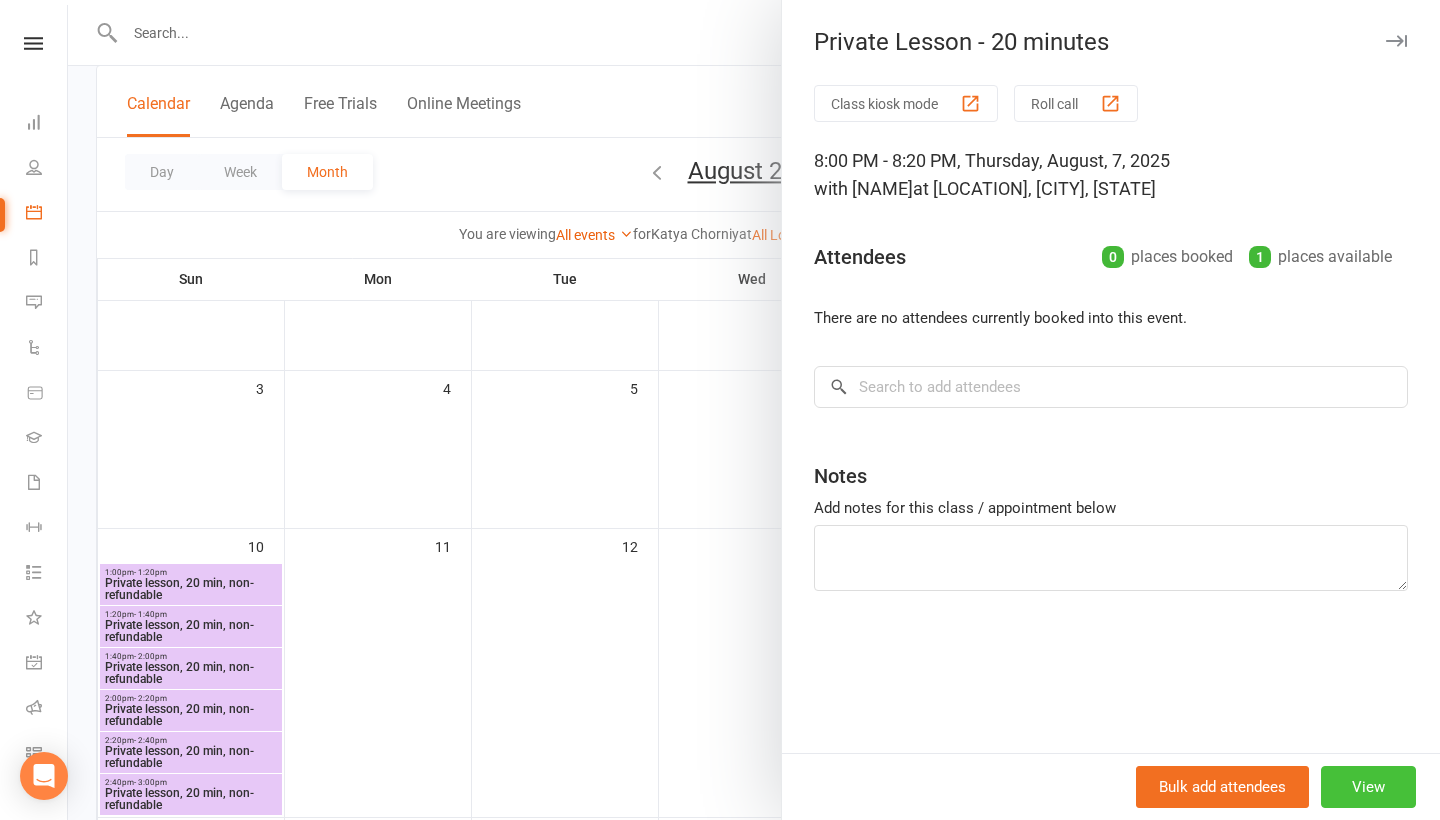 click on "View" at bounding box center [1368, 787] 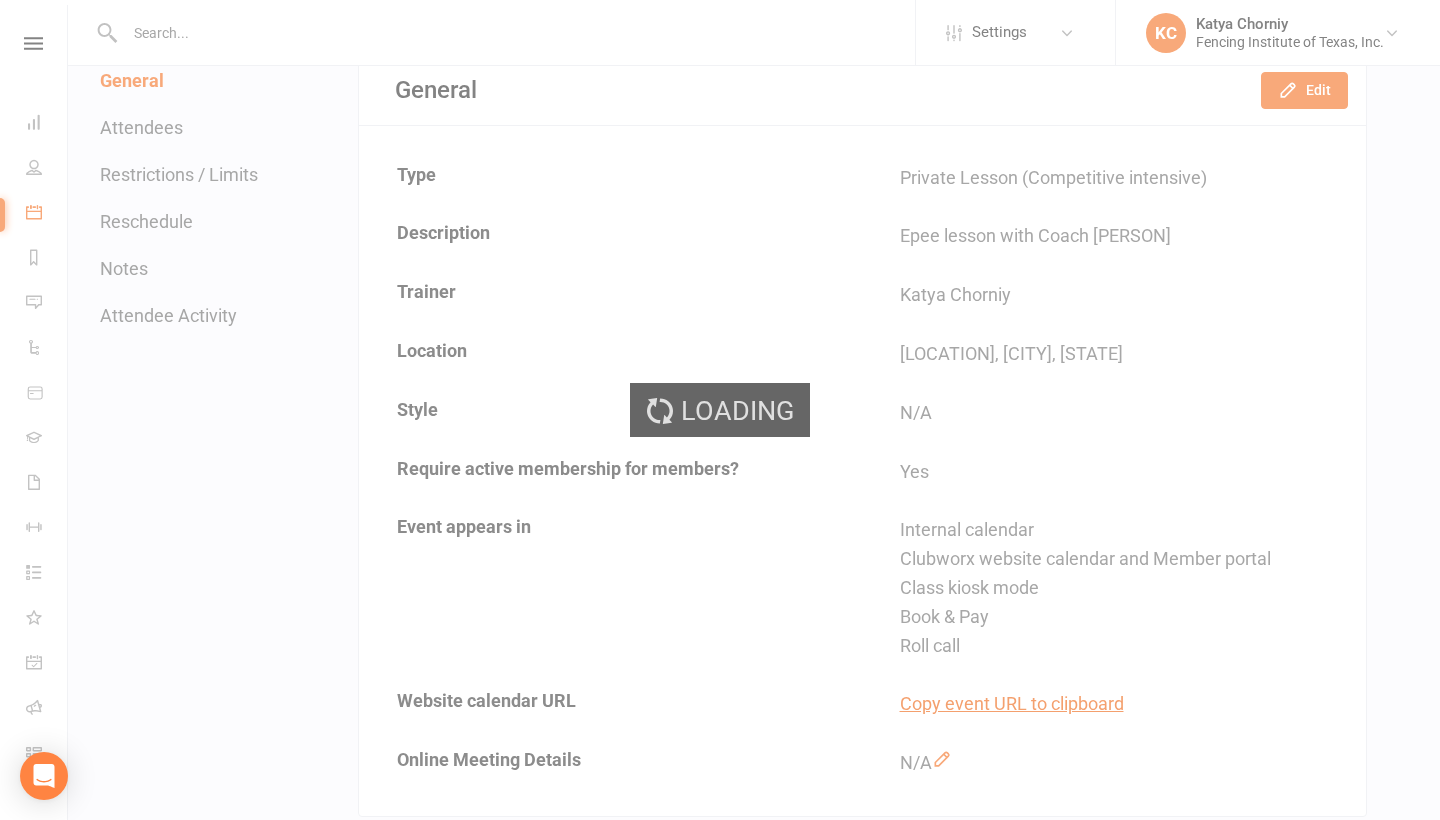 scroll, scrollTop: 0, scrollLeft: 0, axis: both 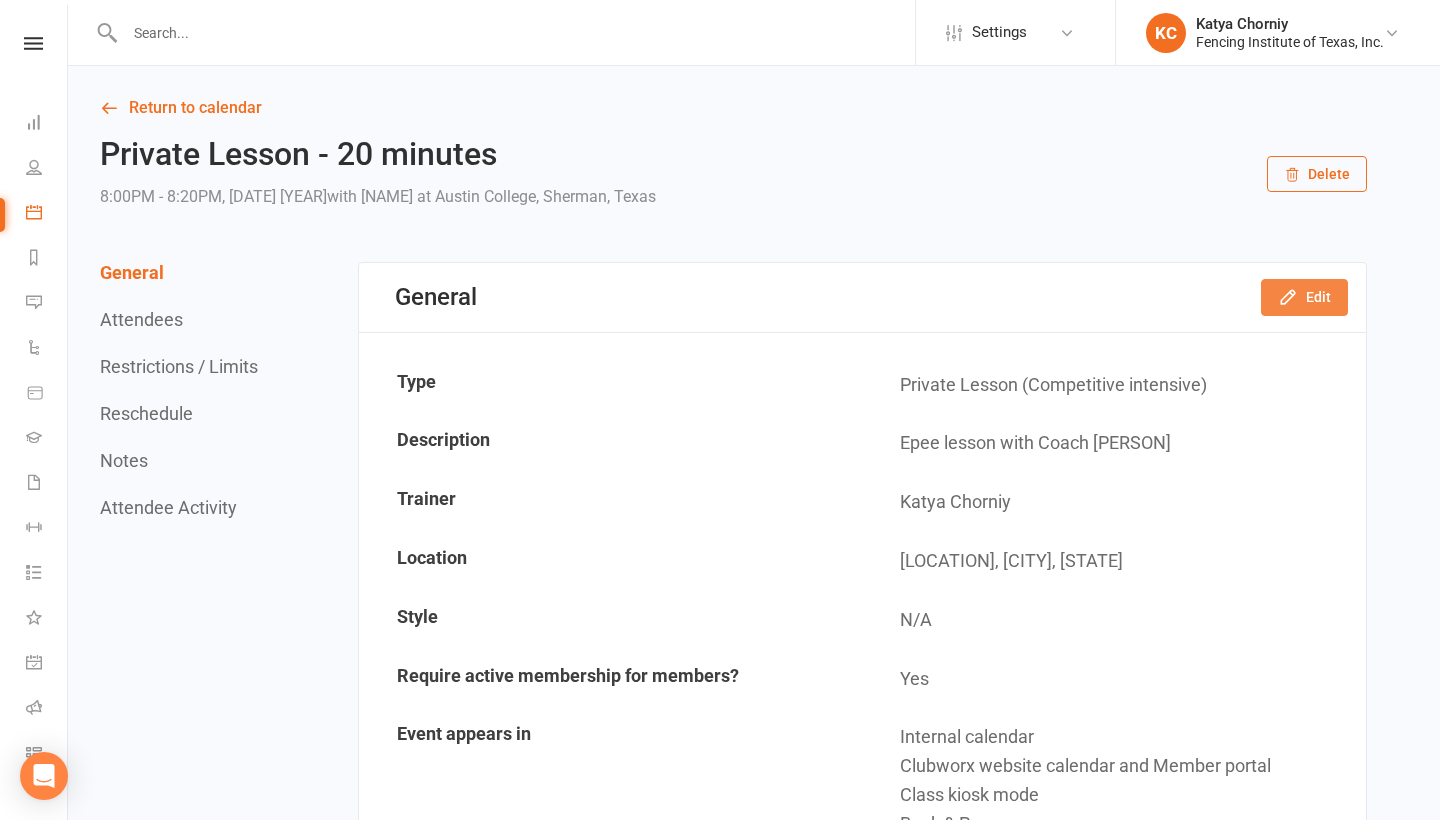 click 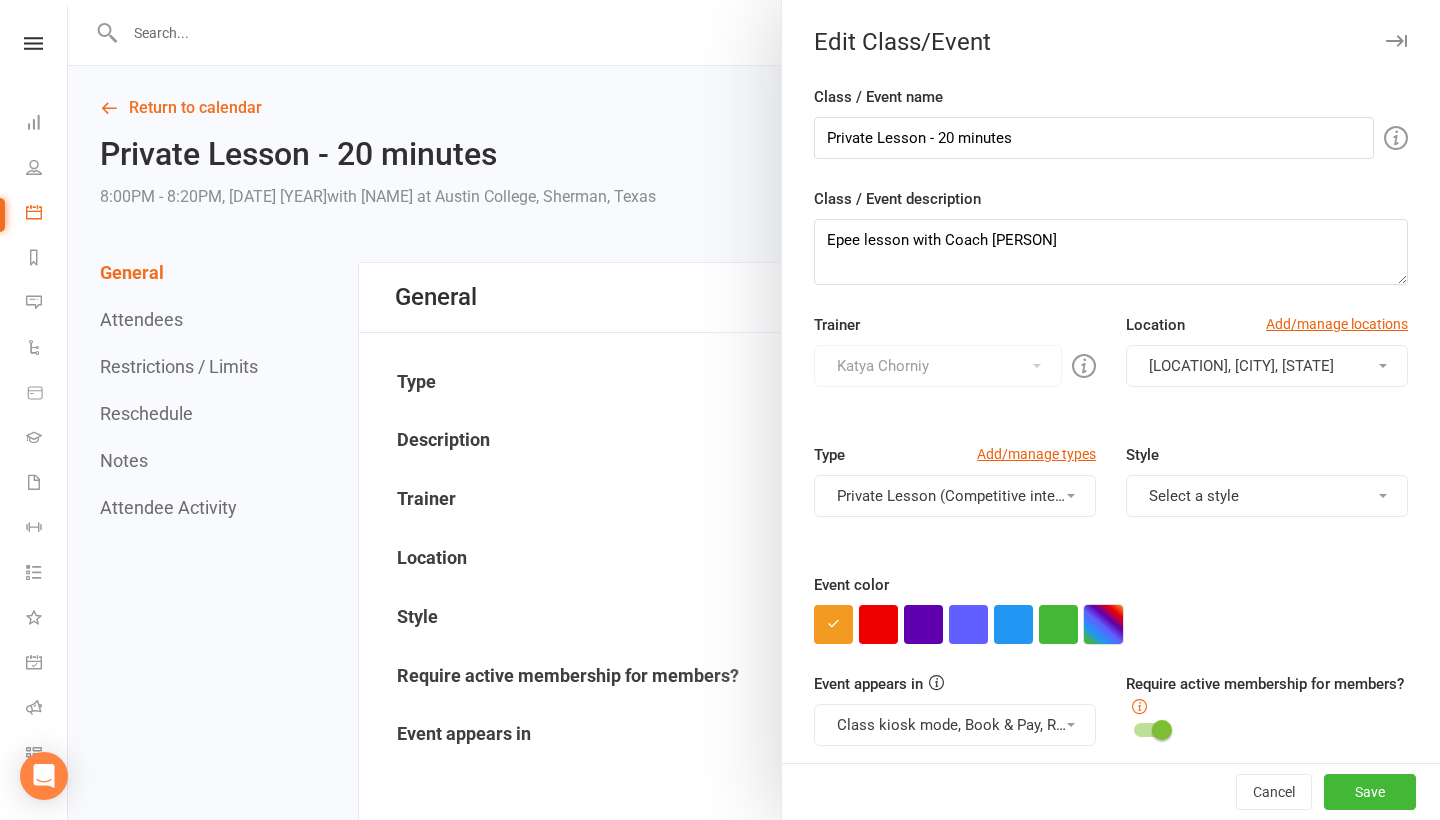 click at bounding box center [1103, 624] 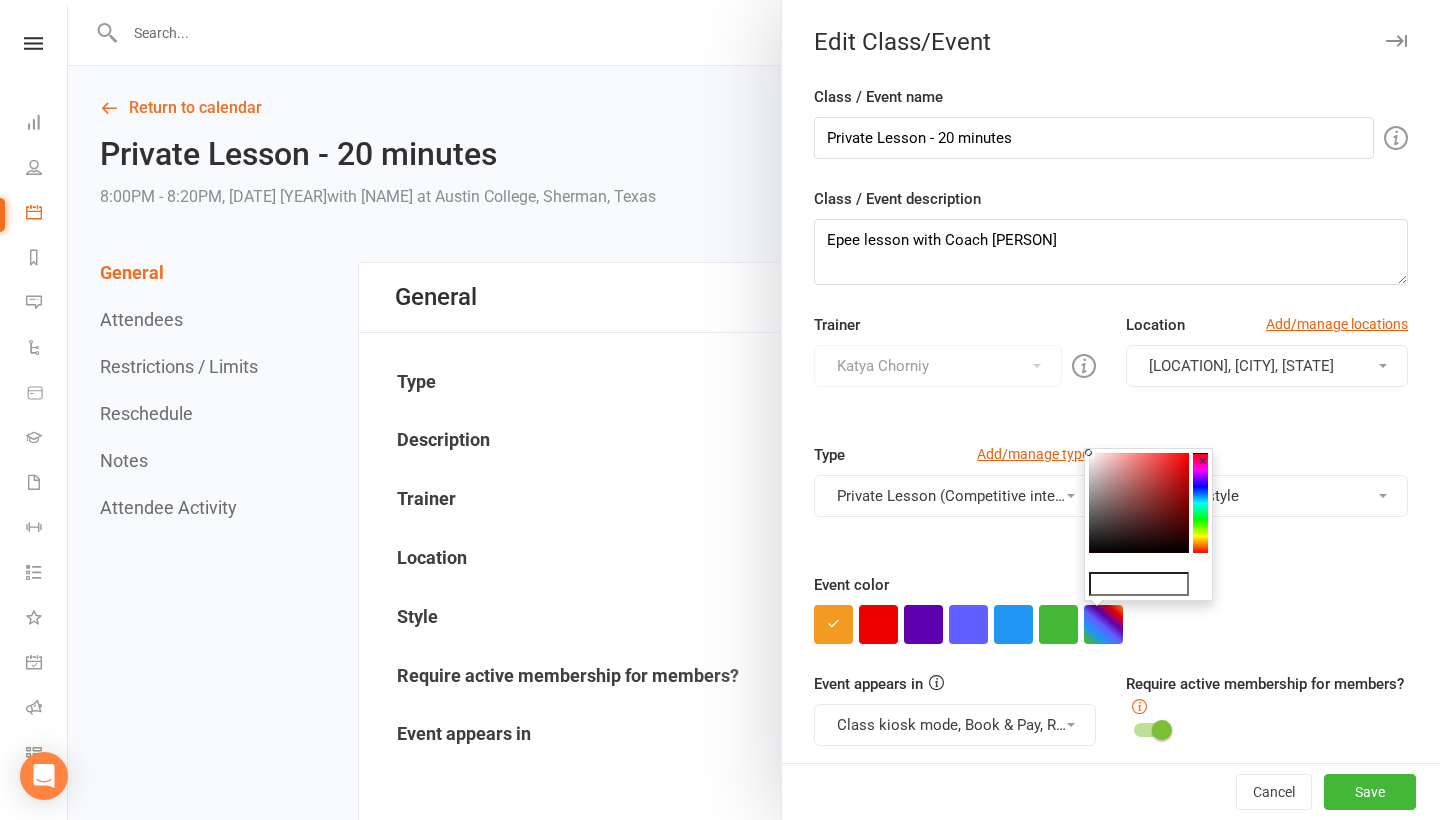click on "×" at bounding box center (1203, 461) 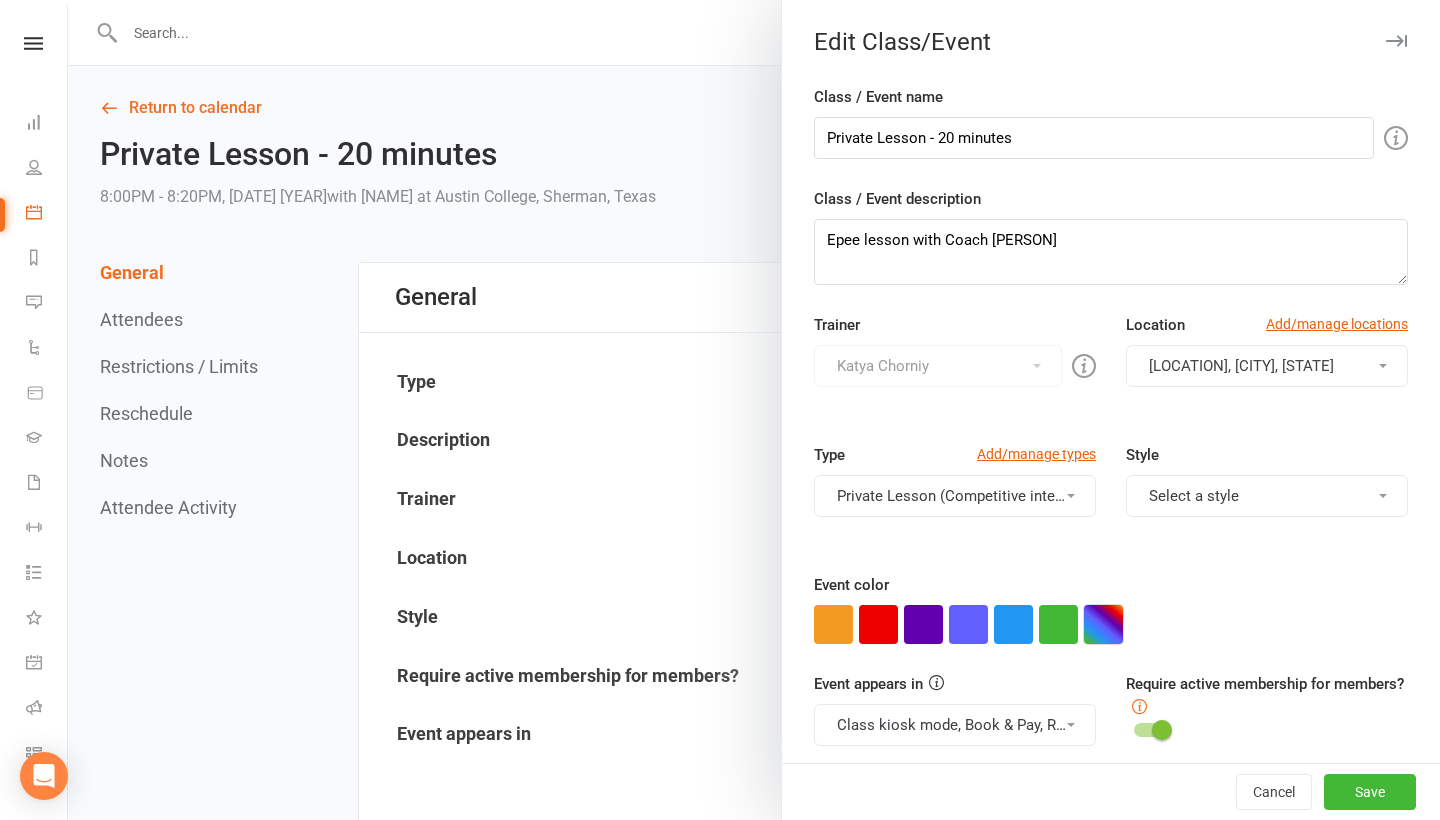 click at bounding box center (1103, 624) 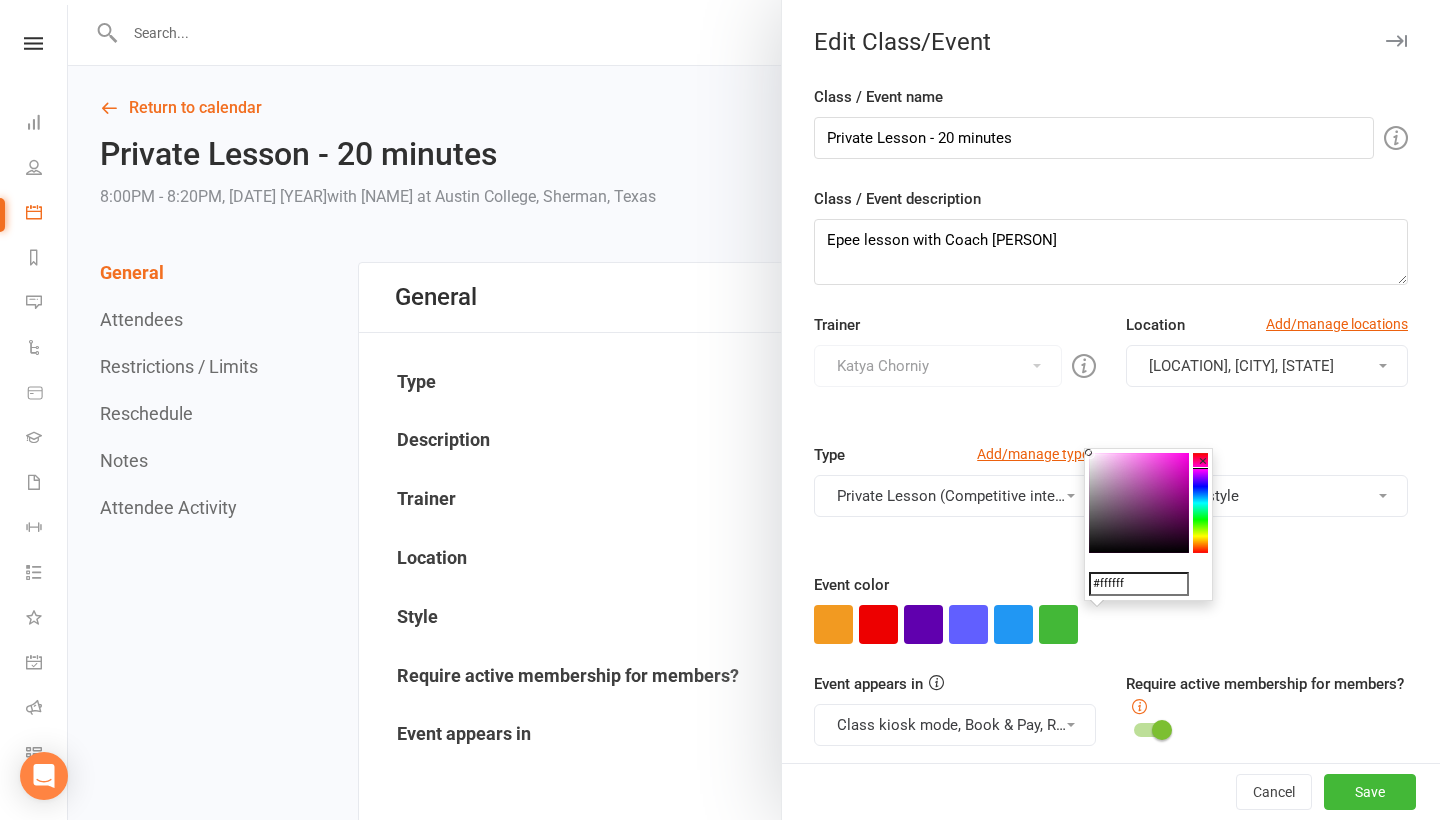 drag, startPoint x: 1199, startPoint y: 549, endPoint x: 1206, endPoint y: 468, distance: 81.3019 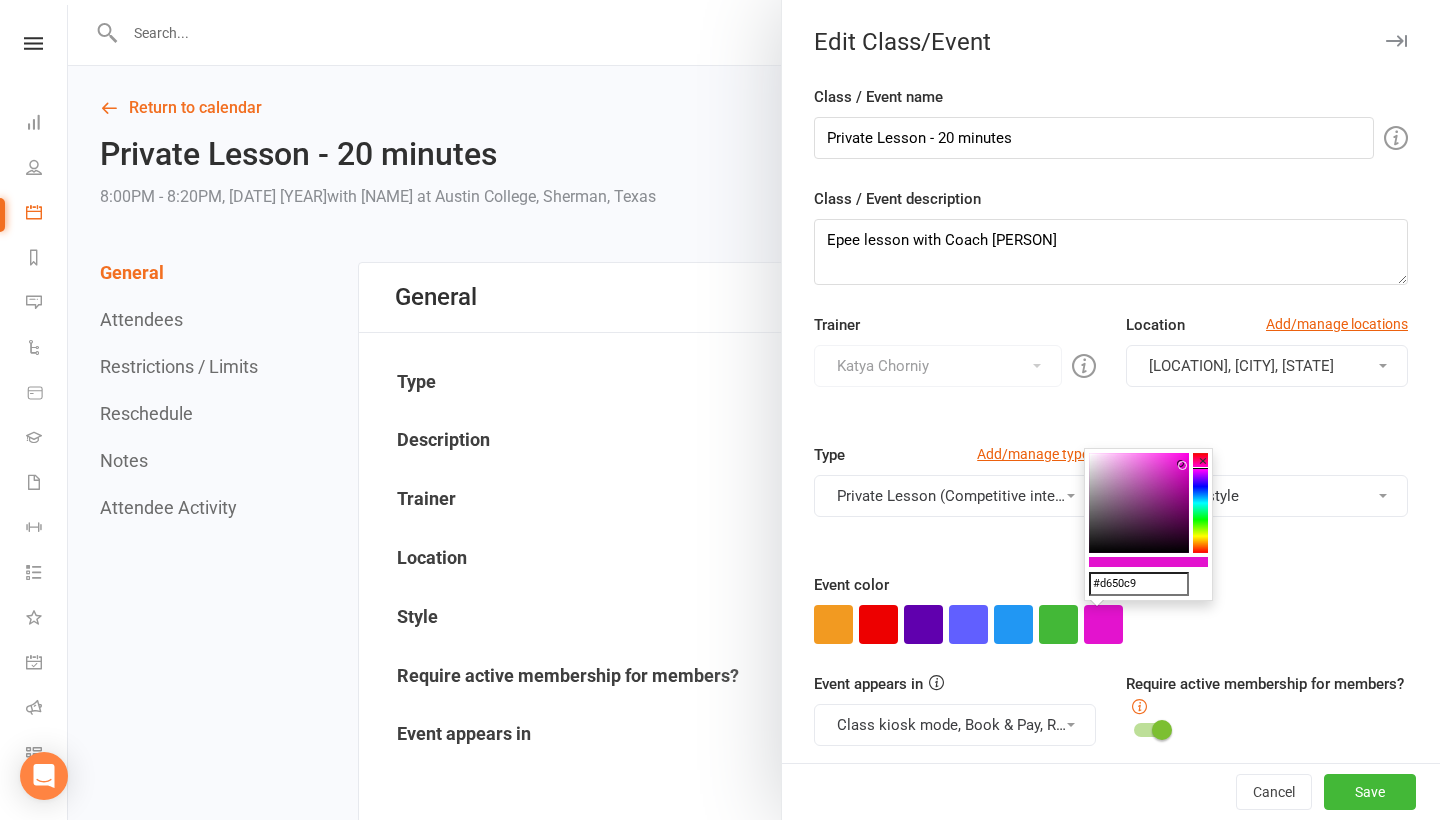 click at bounding box center [1139, 503] 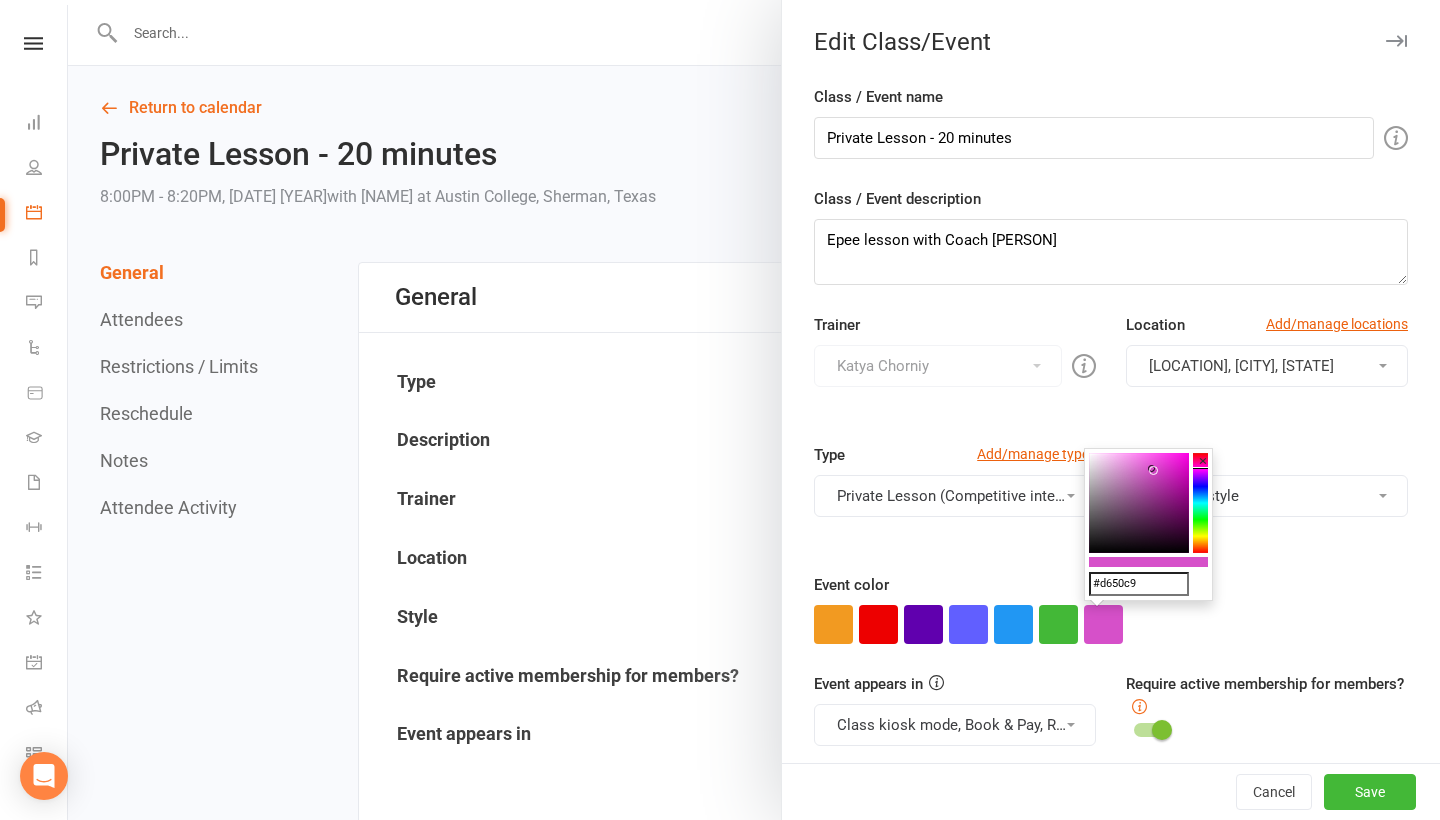 click at bounding box center [1139, 503] 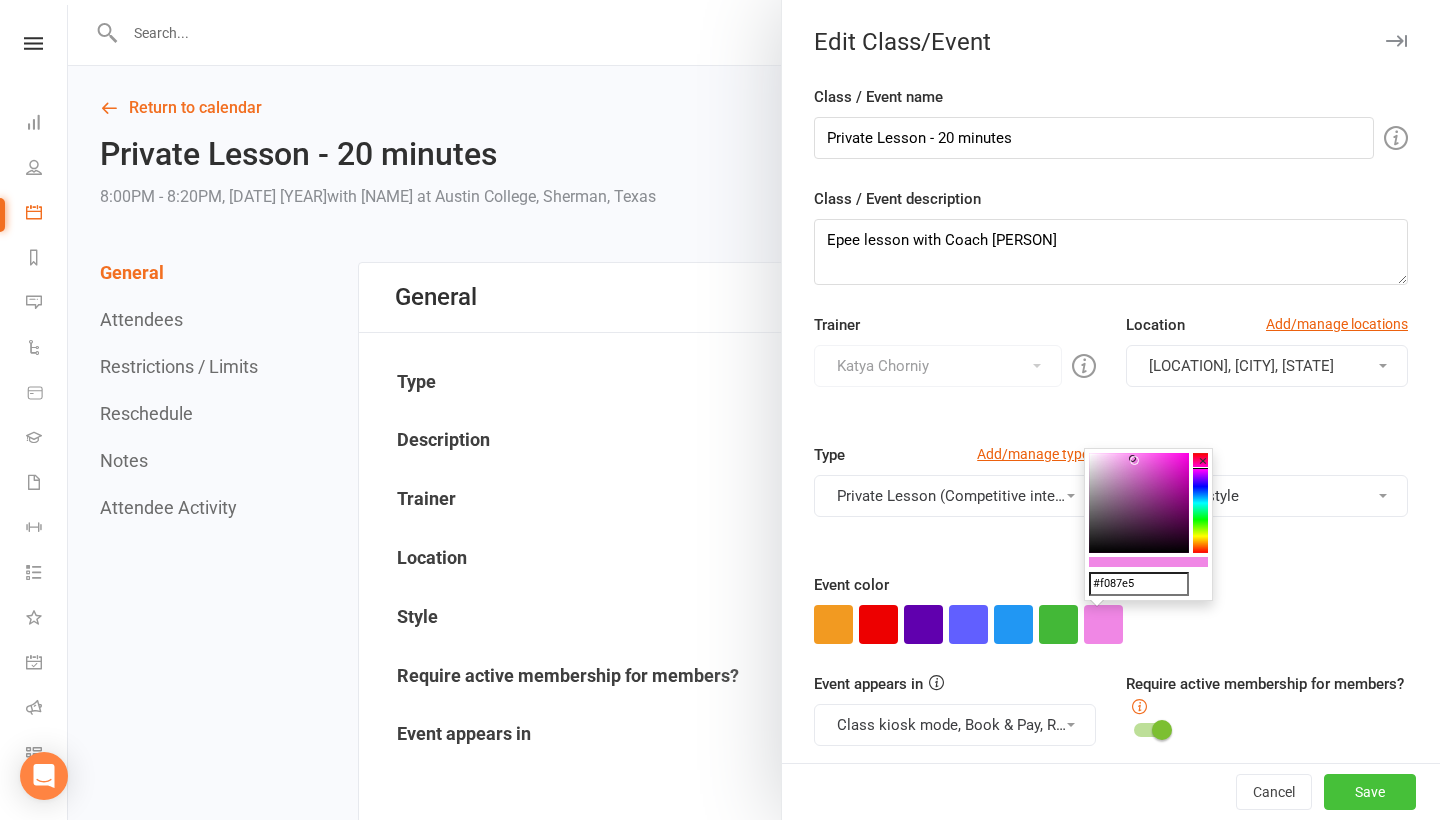 click on "Save" at bounding box center [1370, 792] 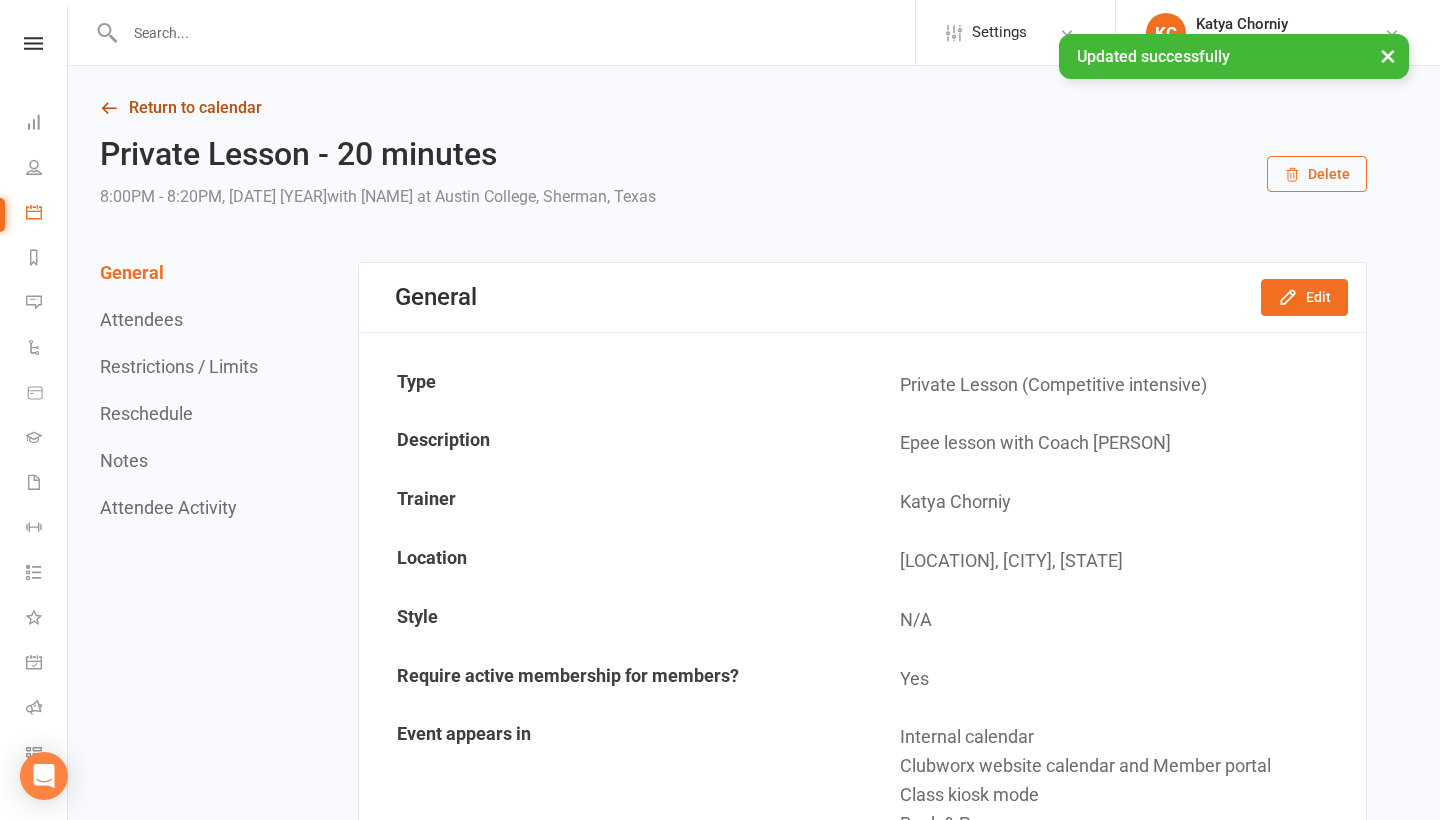 click on "Return to calendar" at bounding box center (733, 108) 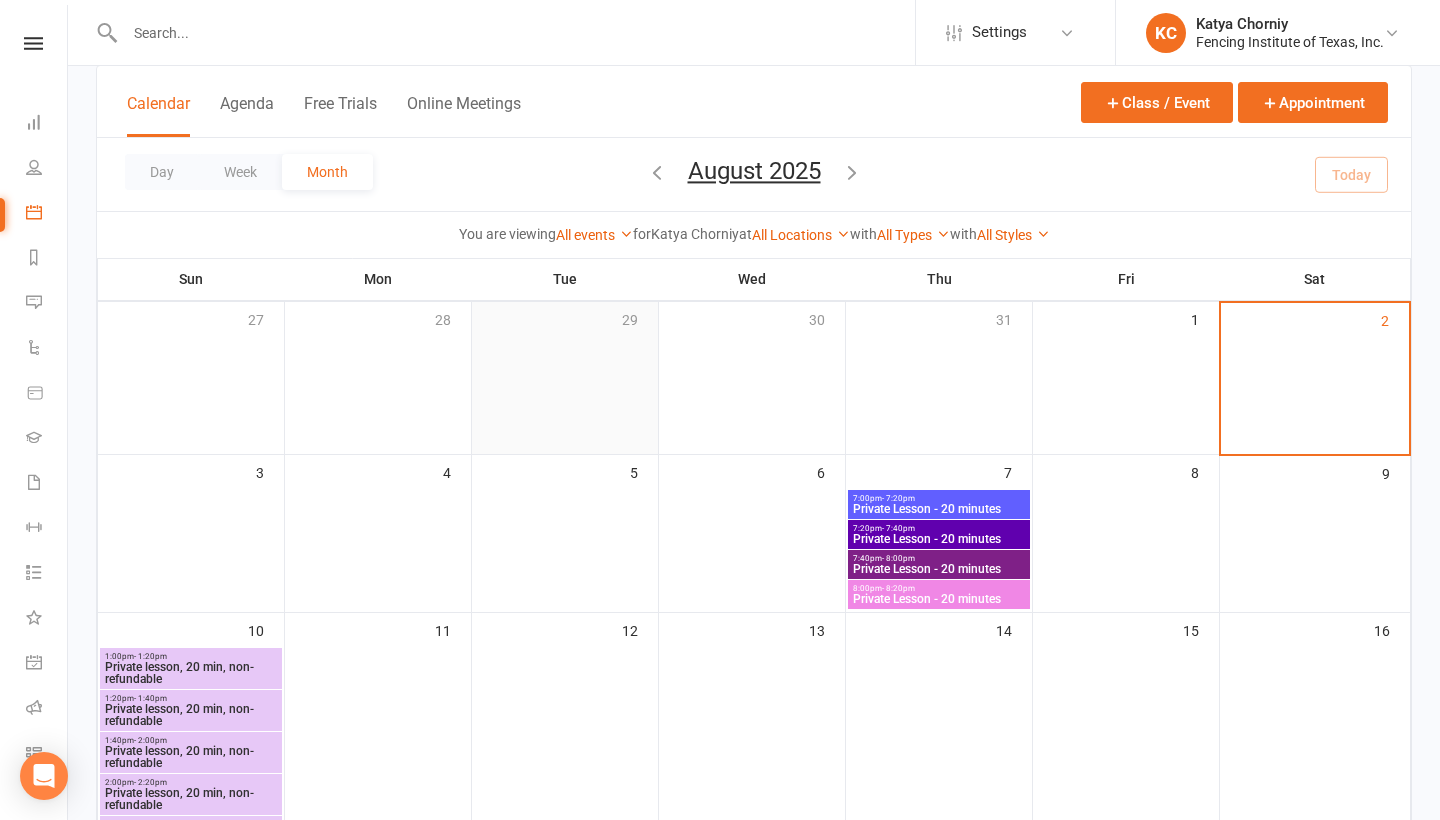 scroll, scrollTop: 136, scrollLeft: 0, axis: vertical 